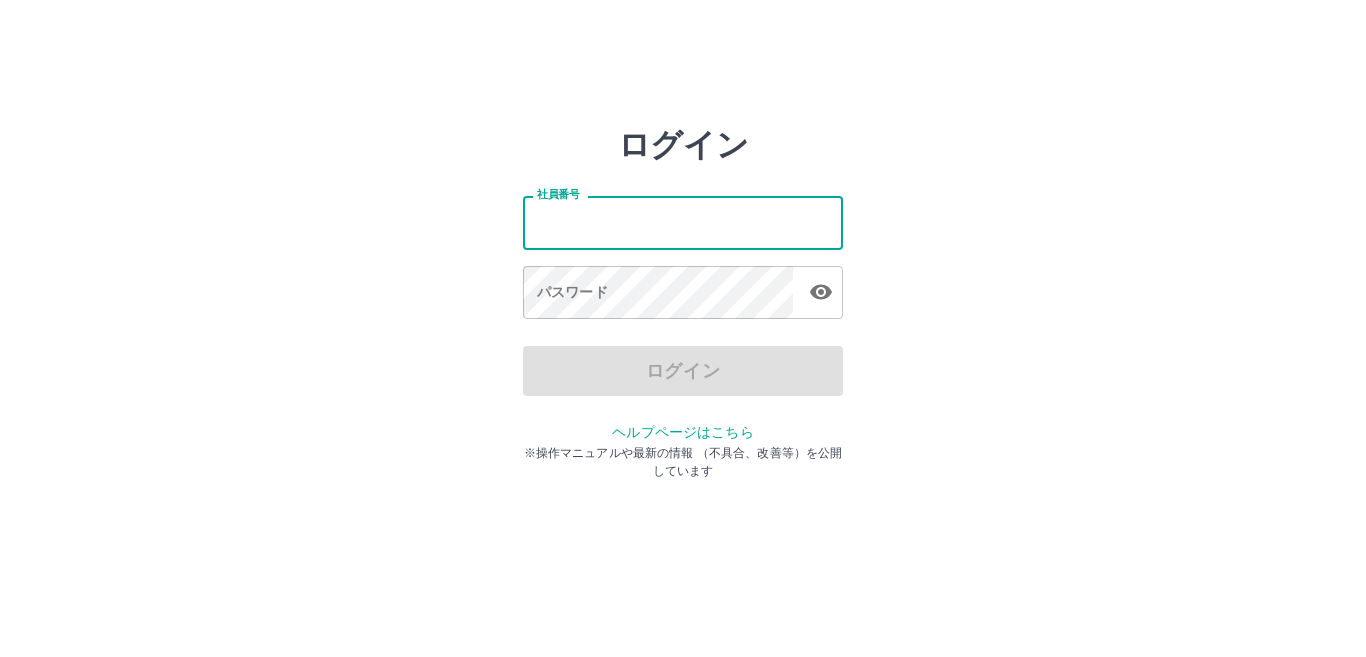 scroll, scrollTop: 0, scrollLeft: 0, axis: both 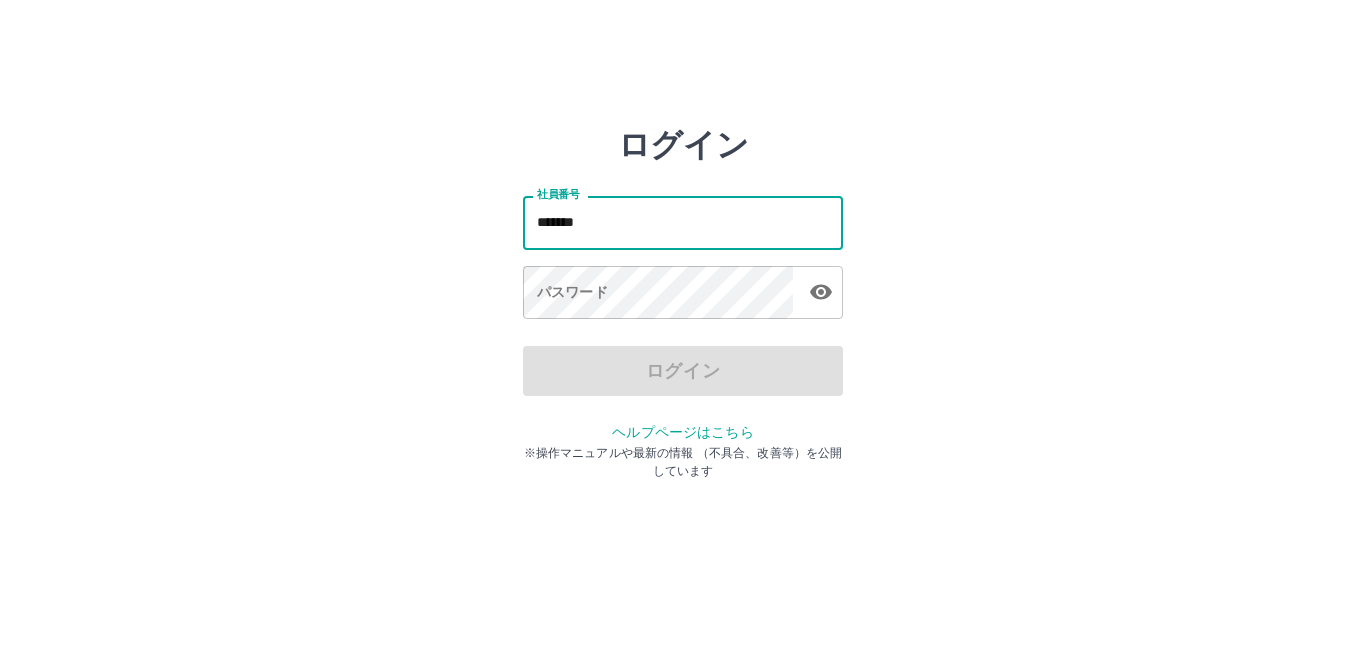 type on "*******" 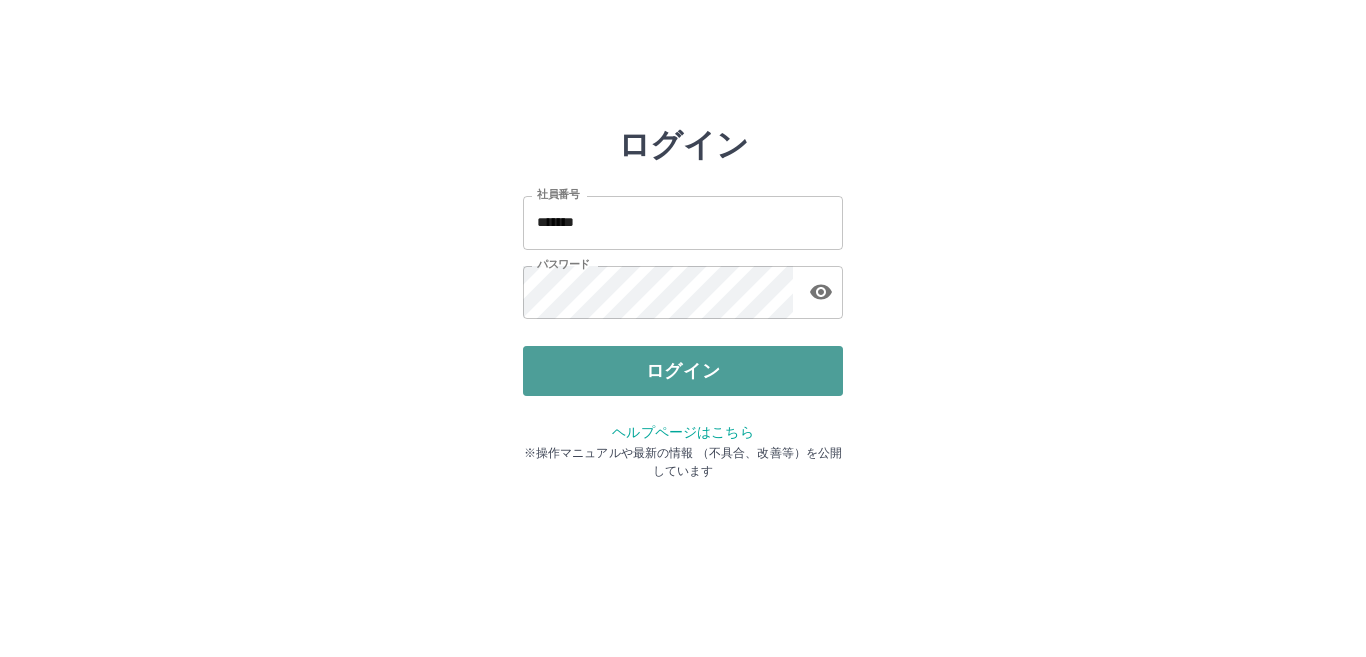 click on "ログイン" at bounding box center (683, 371) 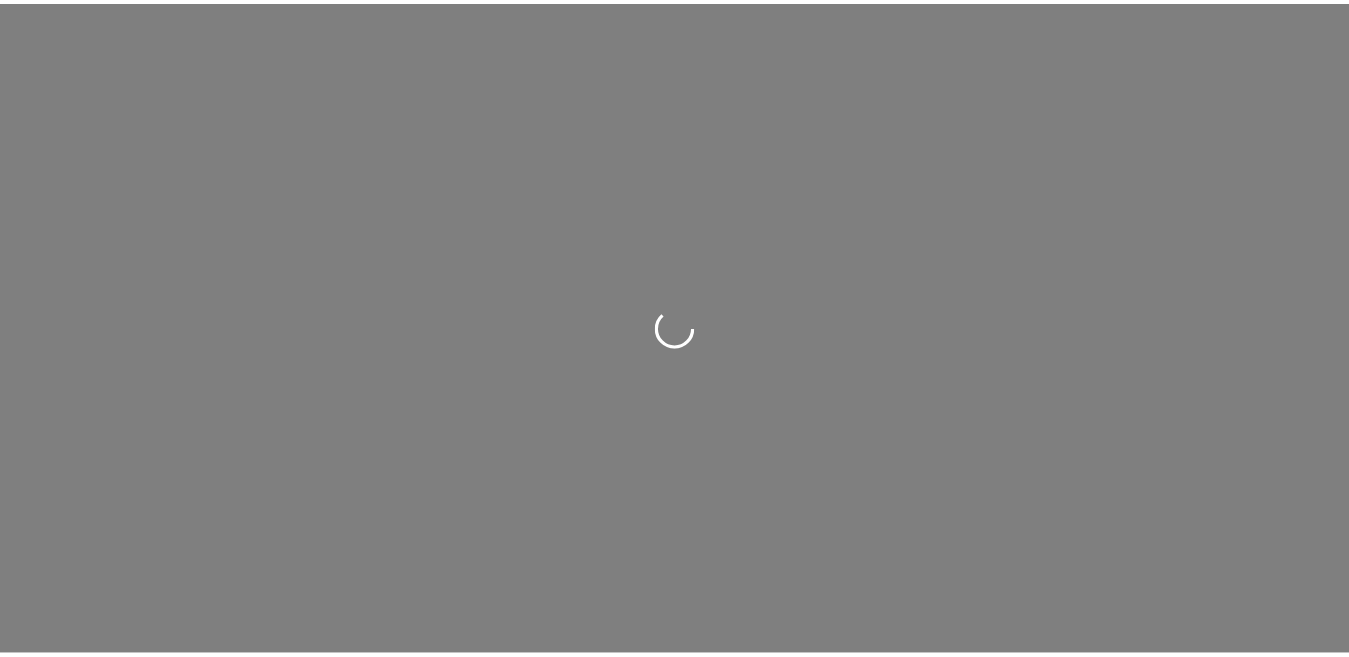 scroll, scrollTop: 0, scrollLeft: 0, axis: both 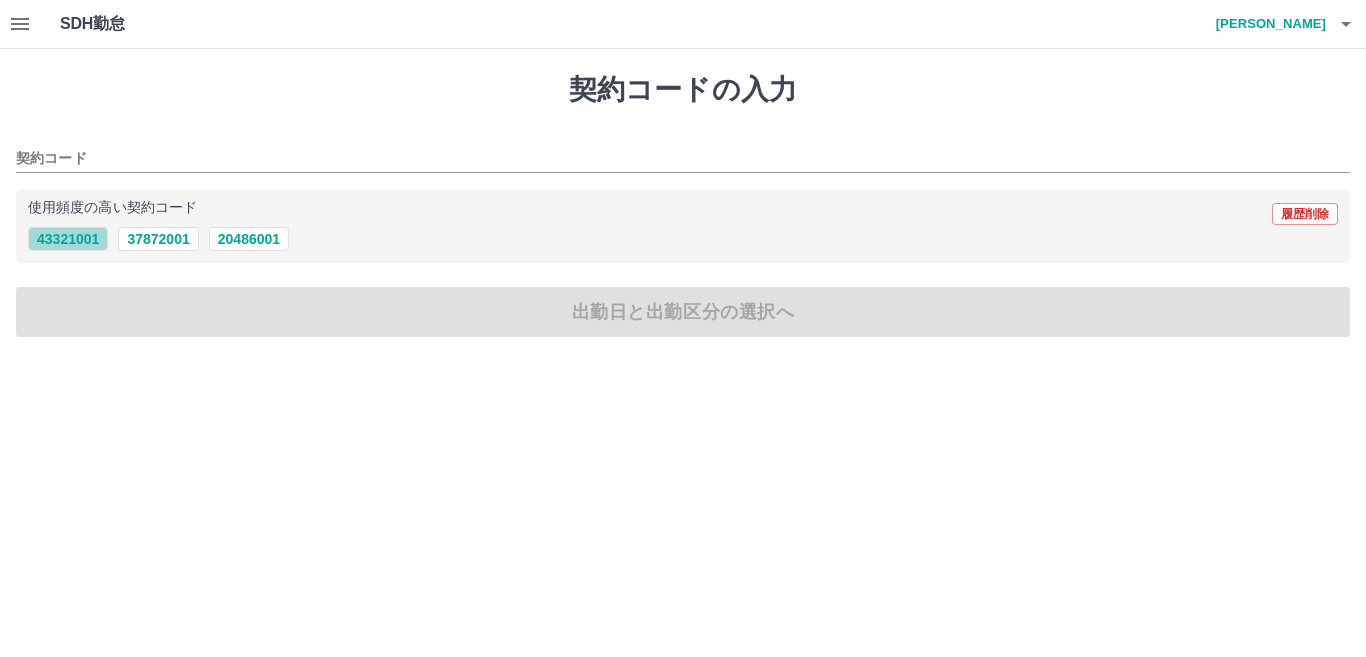 click on "43321001" at bounding box center (68, 239) 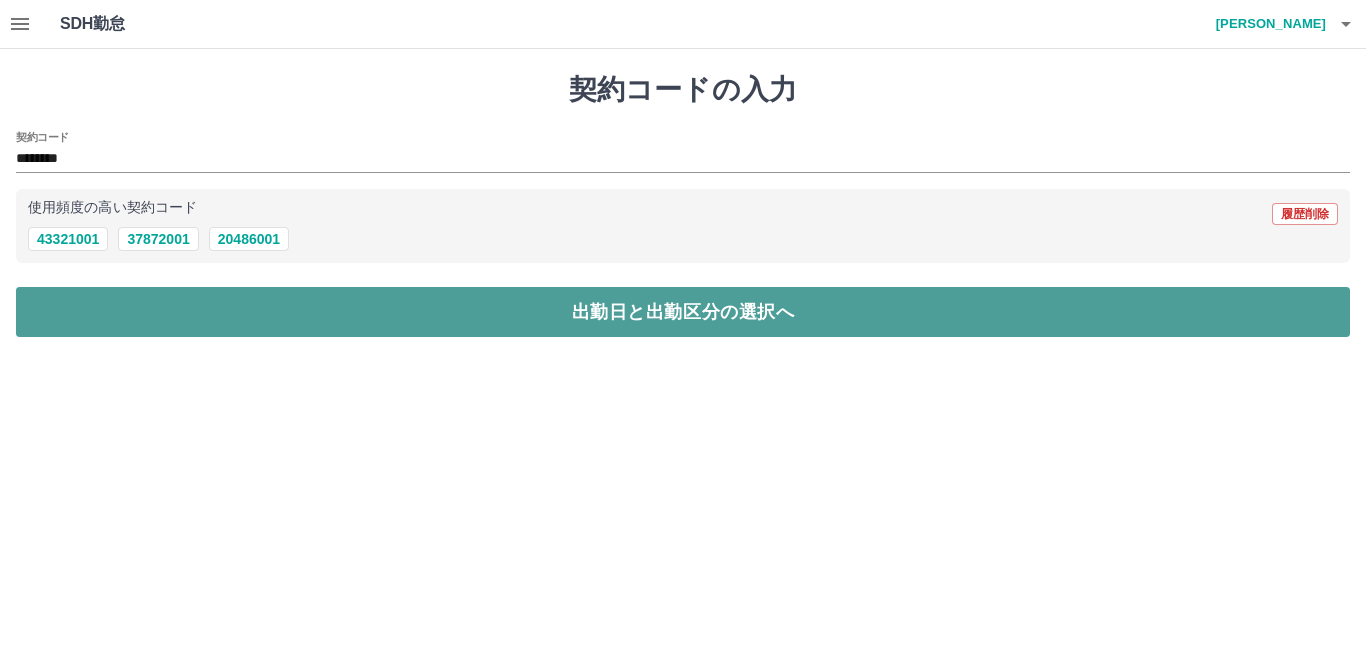 click on "出勤日と出勤区分の選択へ" at bounding box center (683, 312) 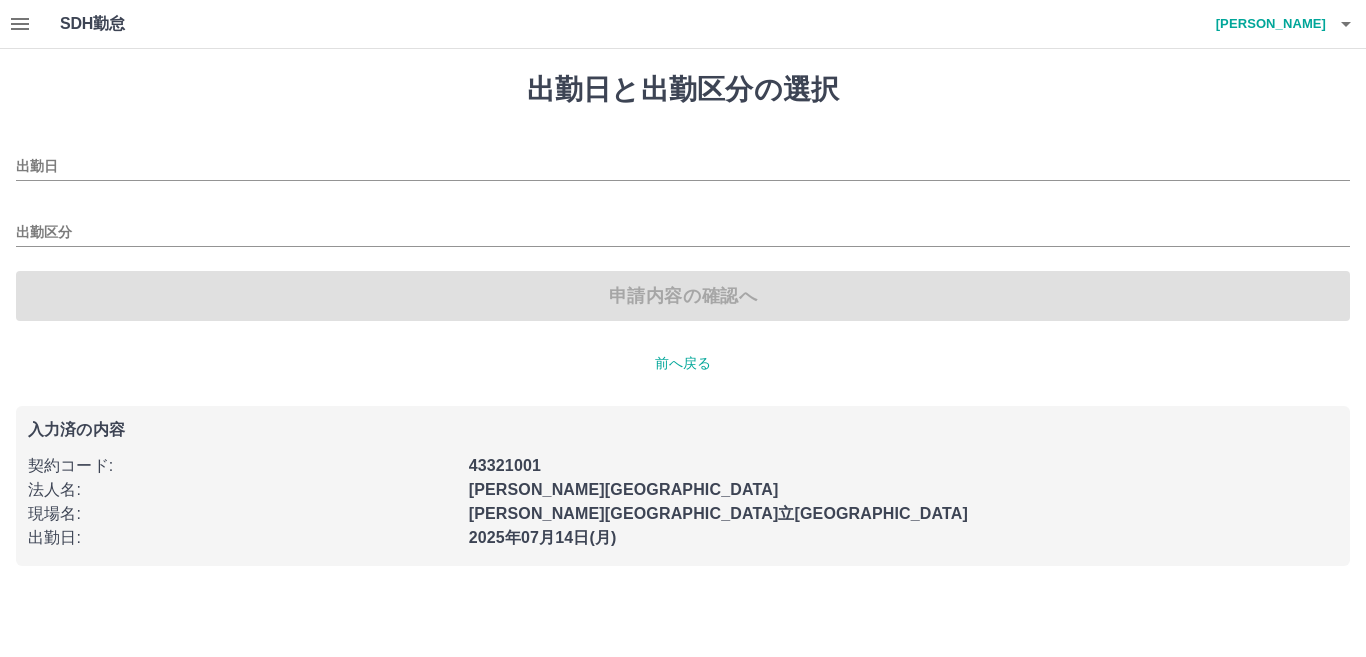 type on "**********" 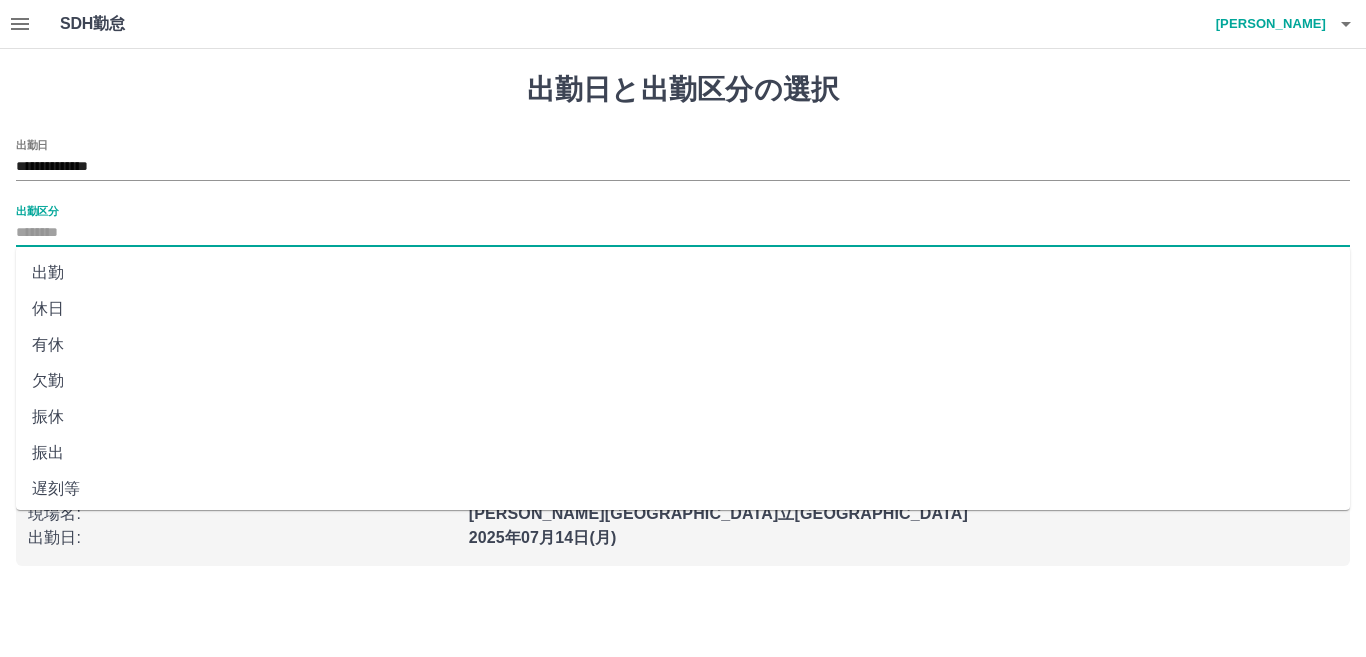 click on "出勤区分" at bounding box center (683, 233) 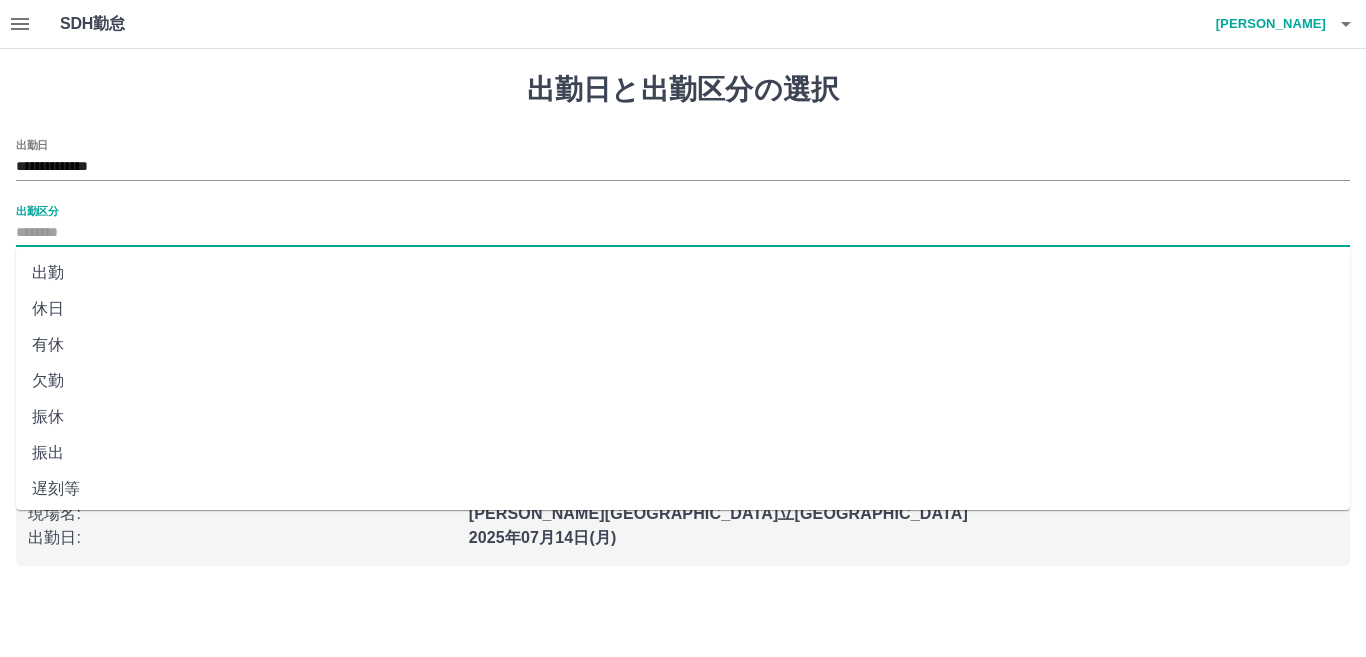 click on "出勤" at bounding box center (683, 273) 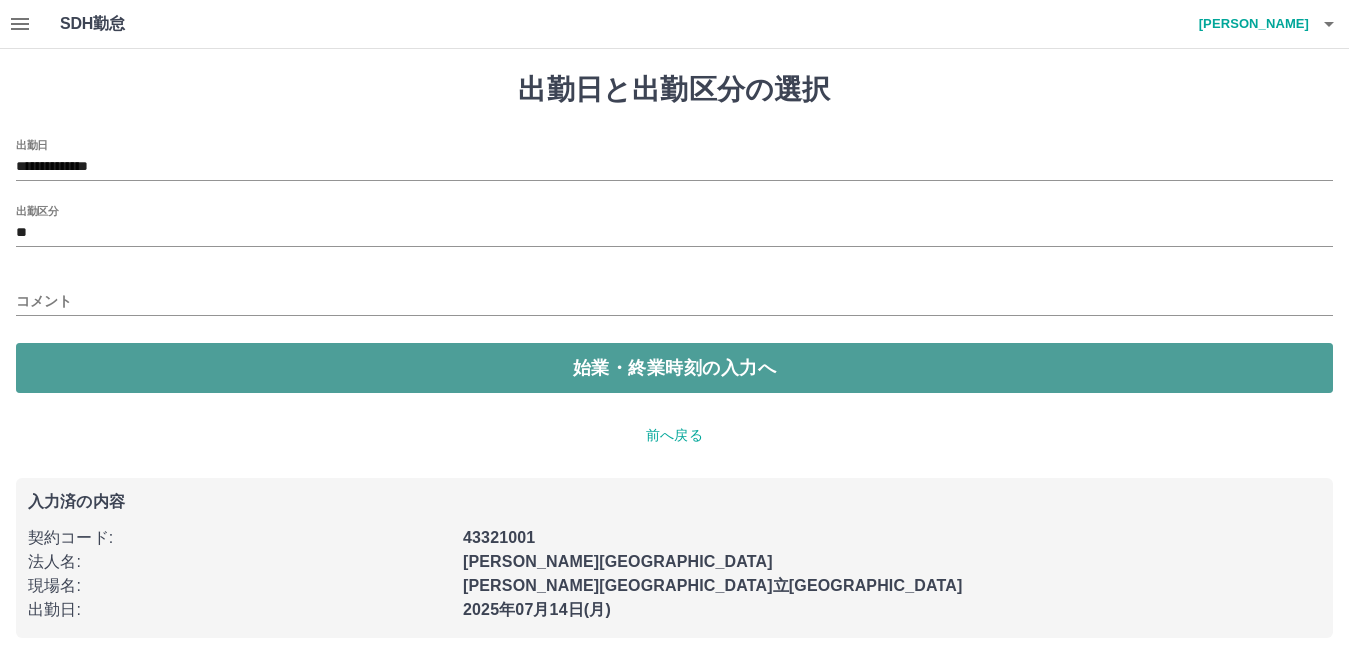 click on "始業・終業時刻の入力へ" at bounding box center (674, 368) 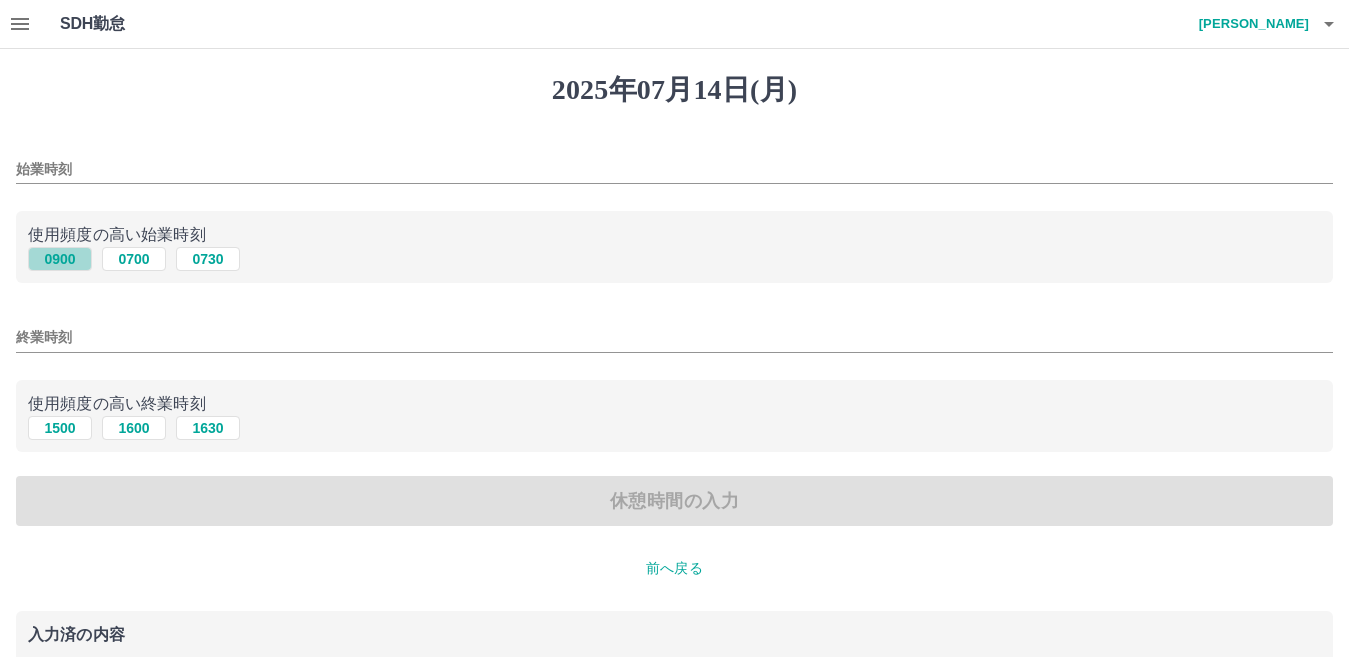 click on "0900" at bounding box center (60, 259) 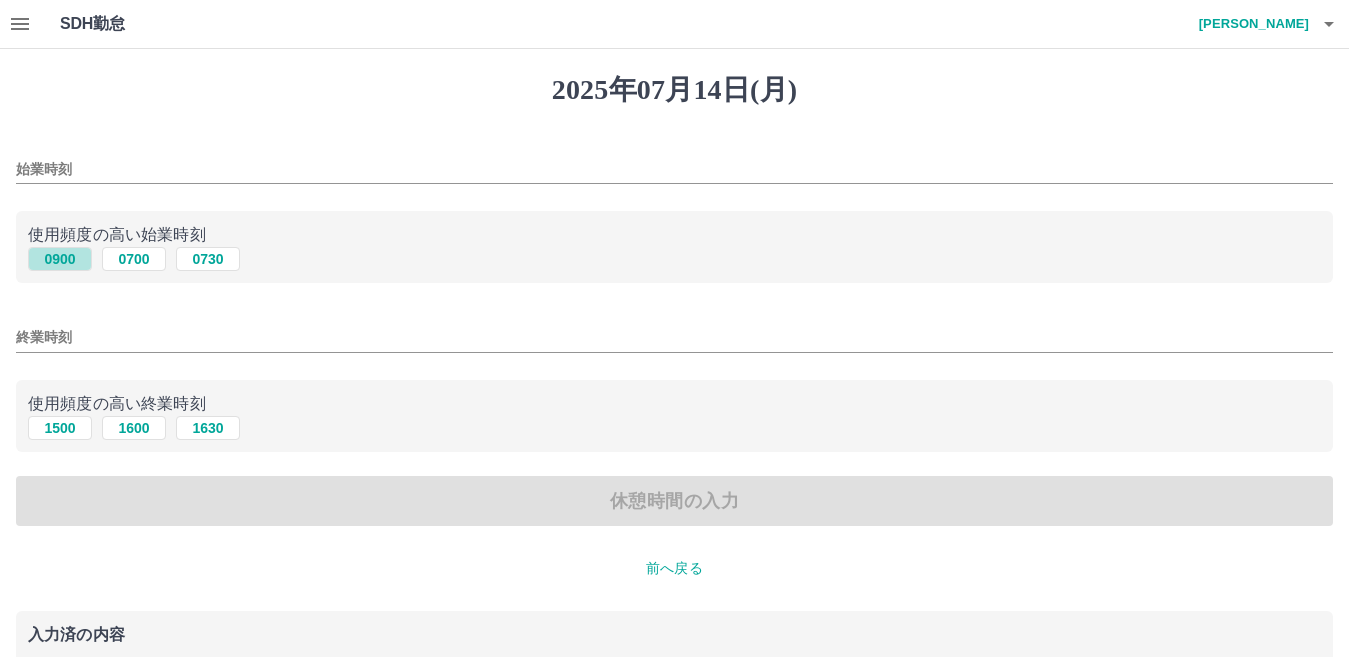 type on "****" 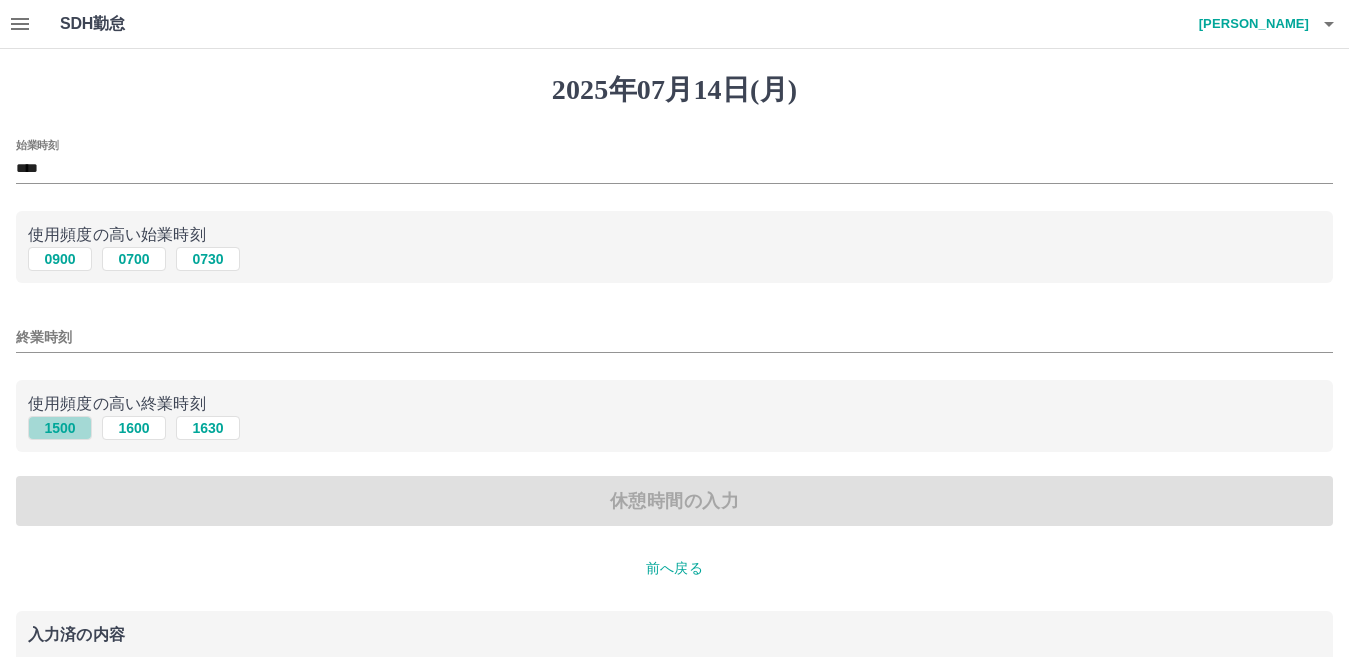 click on "1500" at bounding box center [60, 428] 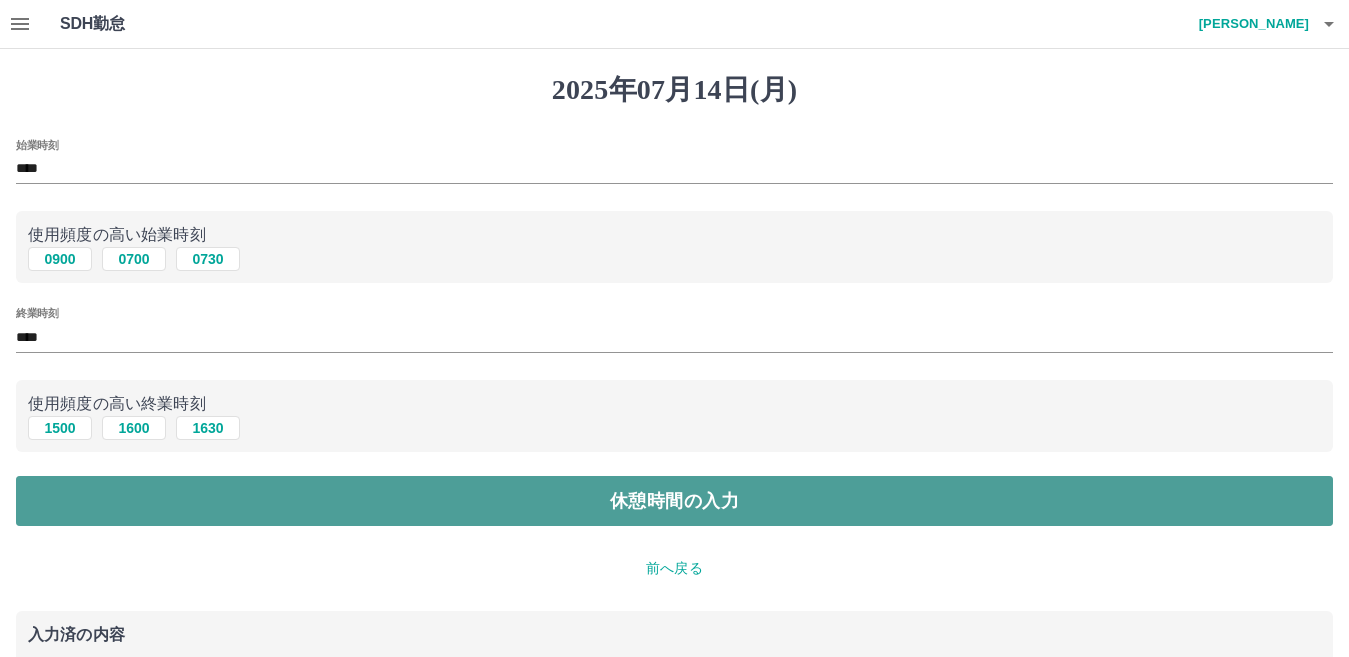 click on "休憩時間の入力" at bounding box center [674, 501] 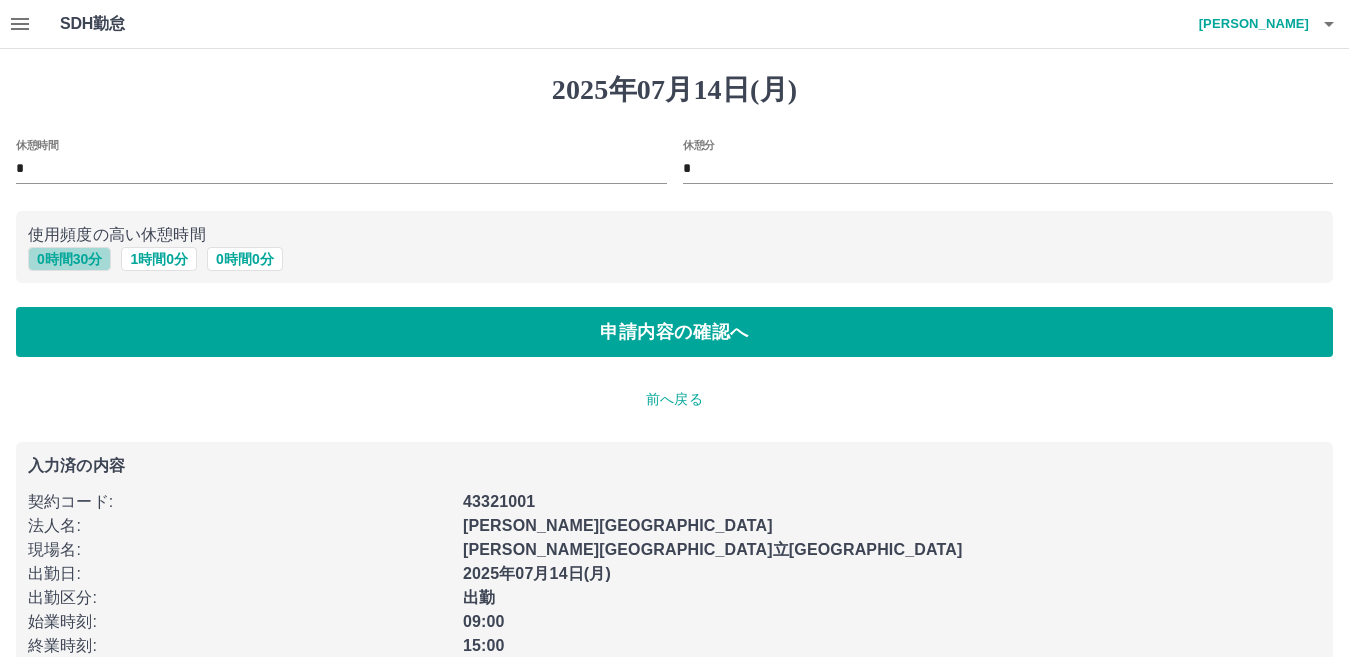 click on "0 時間 30 分" at bounding box center [69, 259] 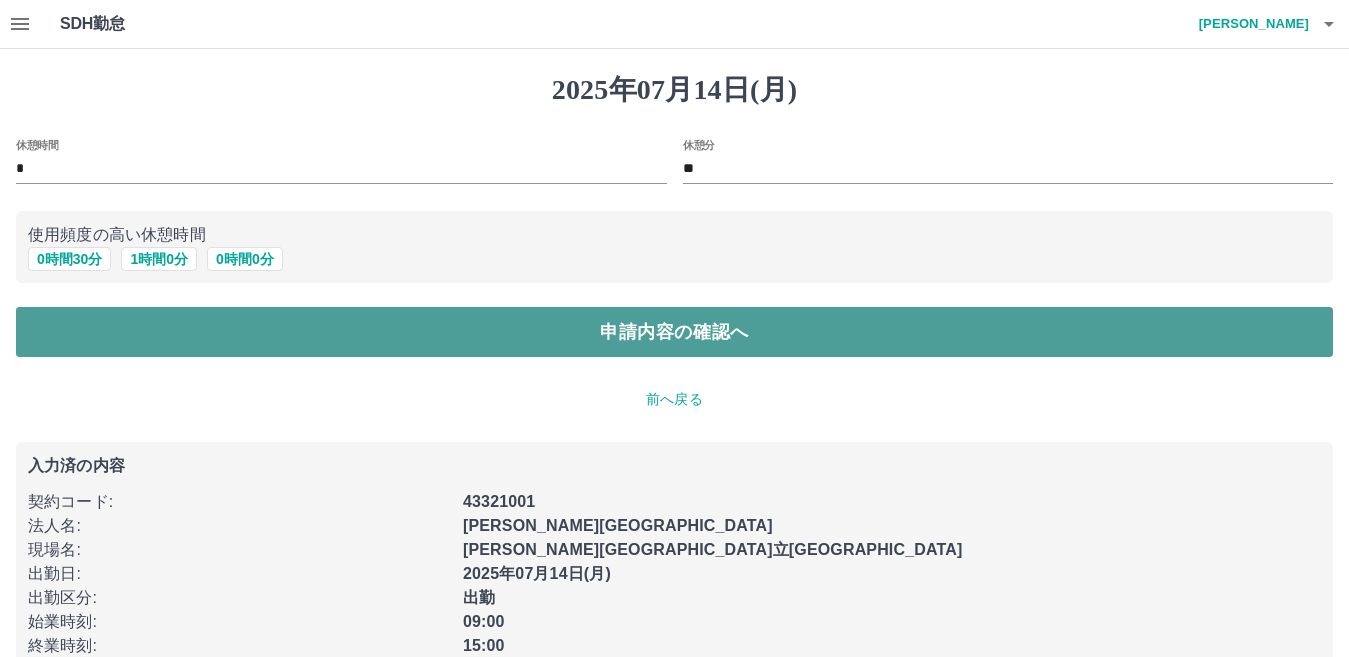click on "申請内容の確認へ" at bounding box center [674, 332] 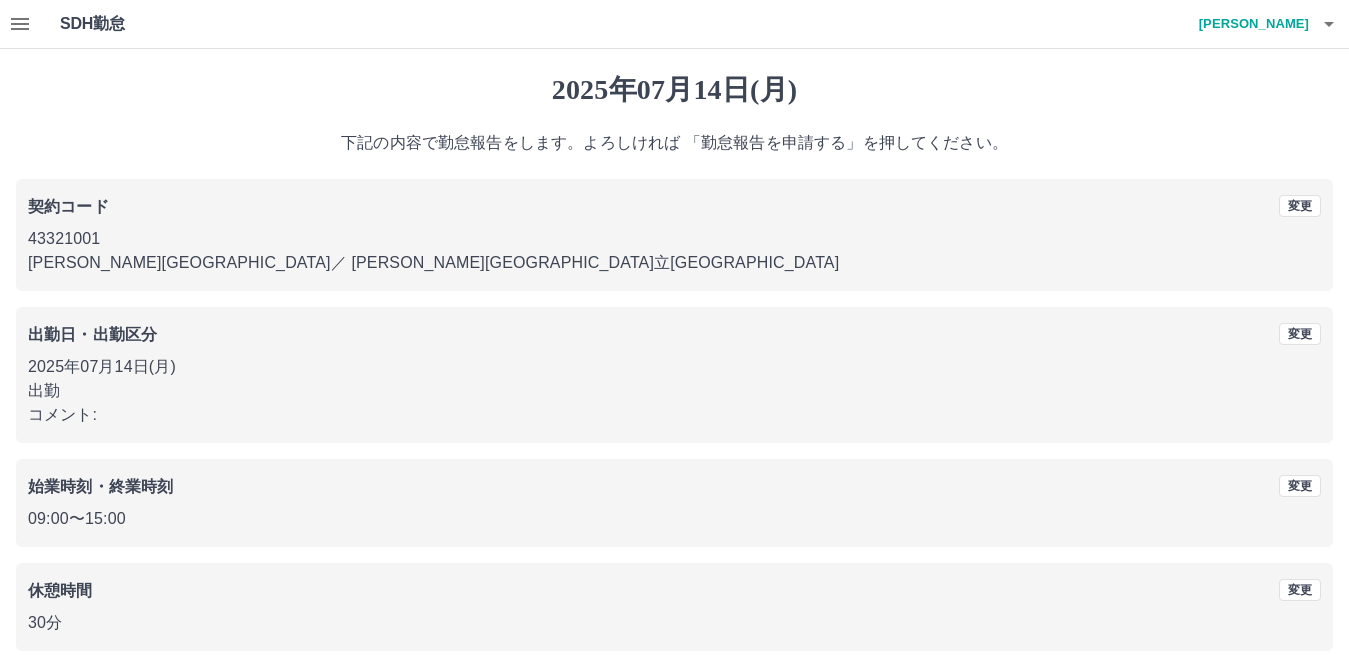 scroll, scrollTop: 92, scrollLeft: 0, axis: vertical 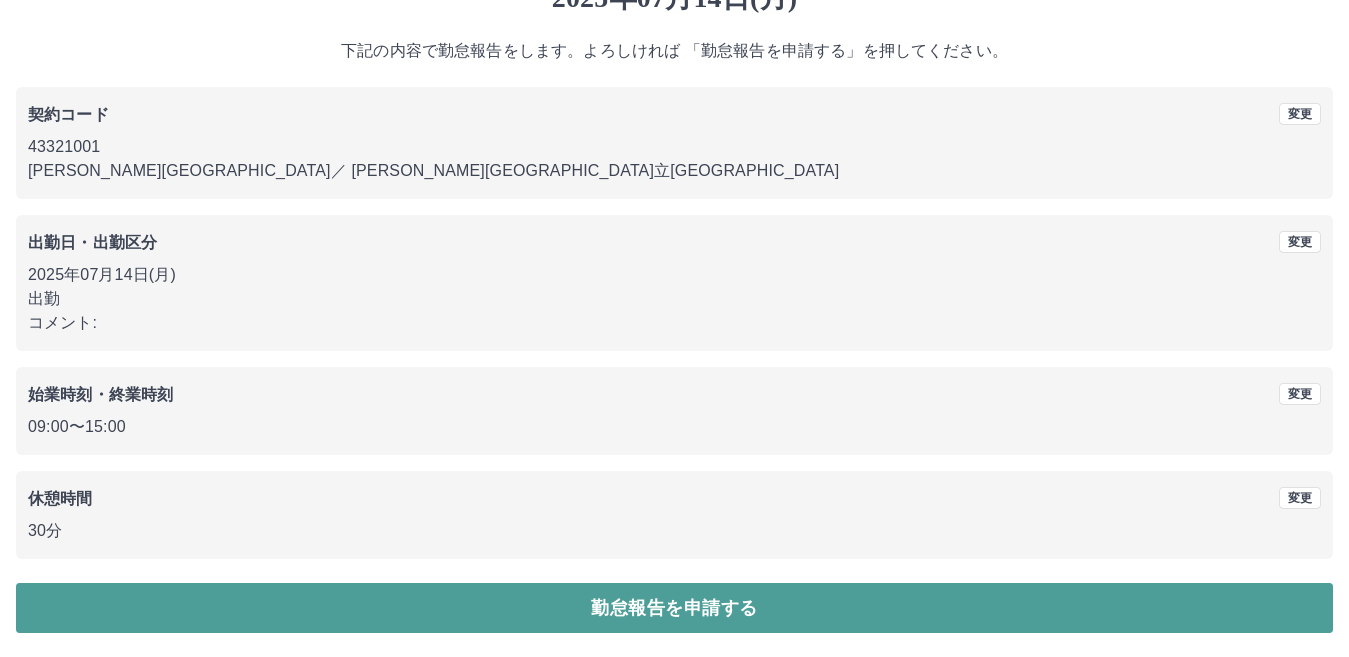 click on "勤怠報告を申請する" at bounding box center [674, 608] 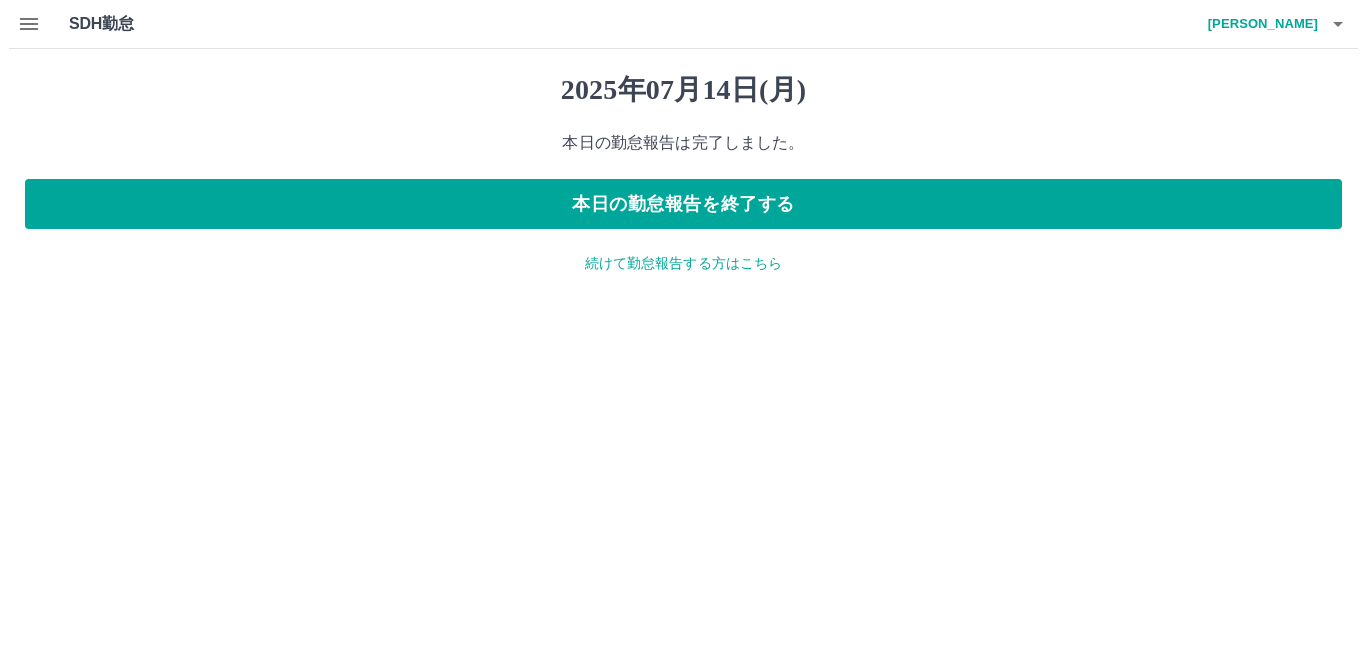 scroll, scrollTop: 0, scrollLeft: 0, axis: both 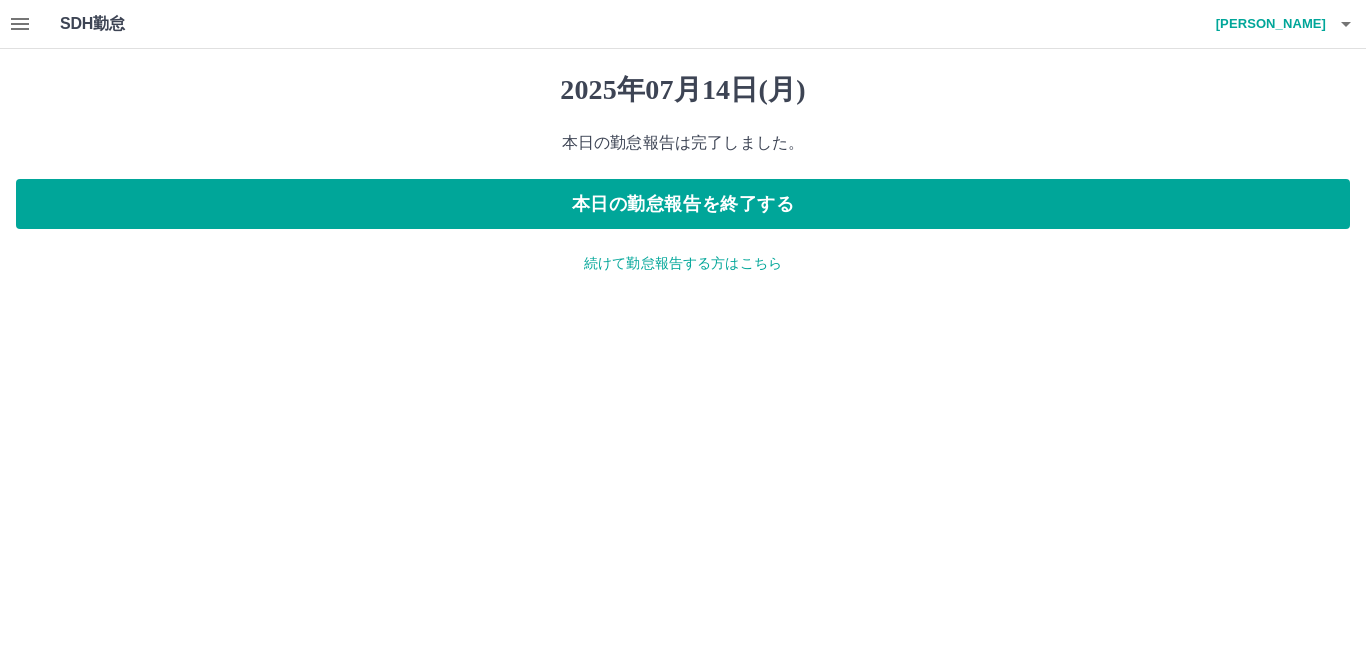 click on "続けて勤怠報告する方はこちら" at bounding box center [683, 263] 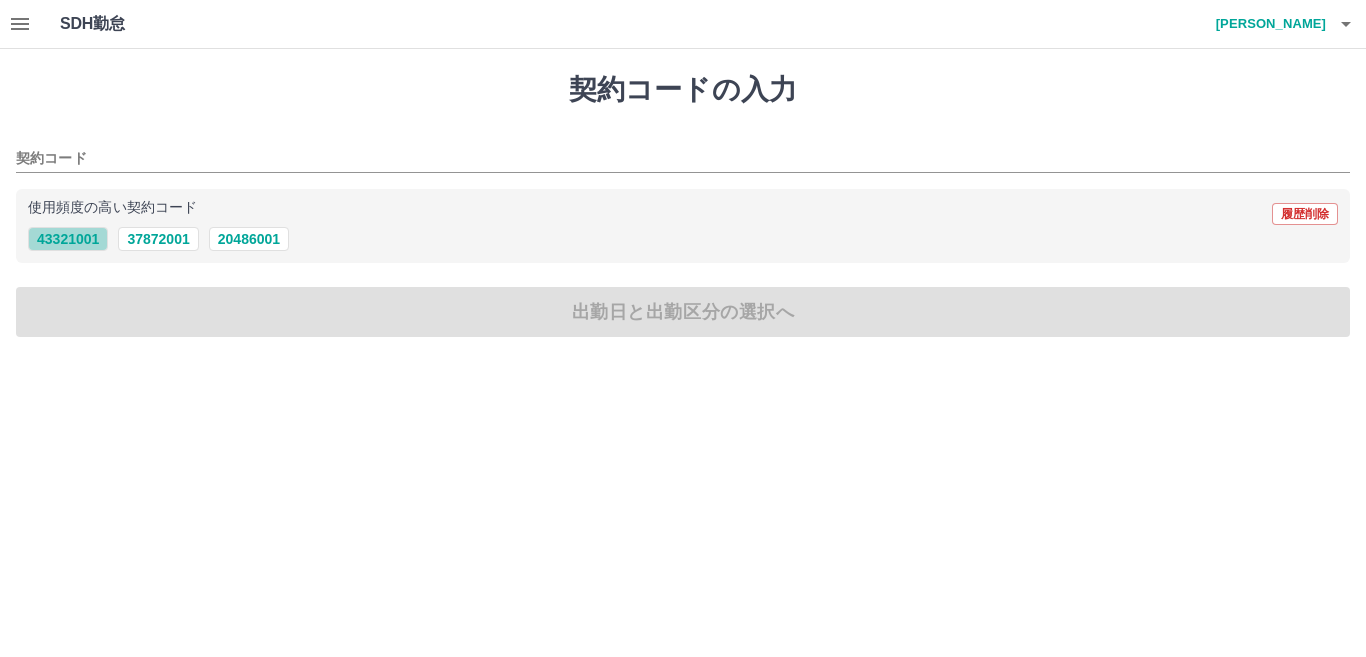 click on "43321001" at bounding box center (68, 239) 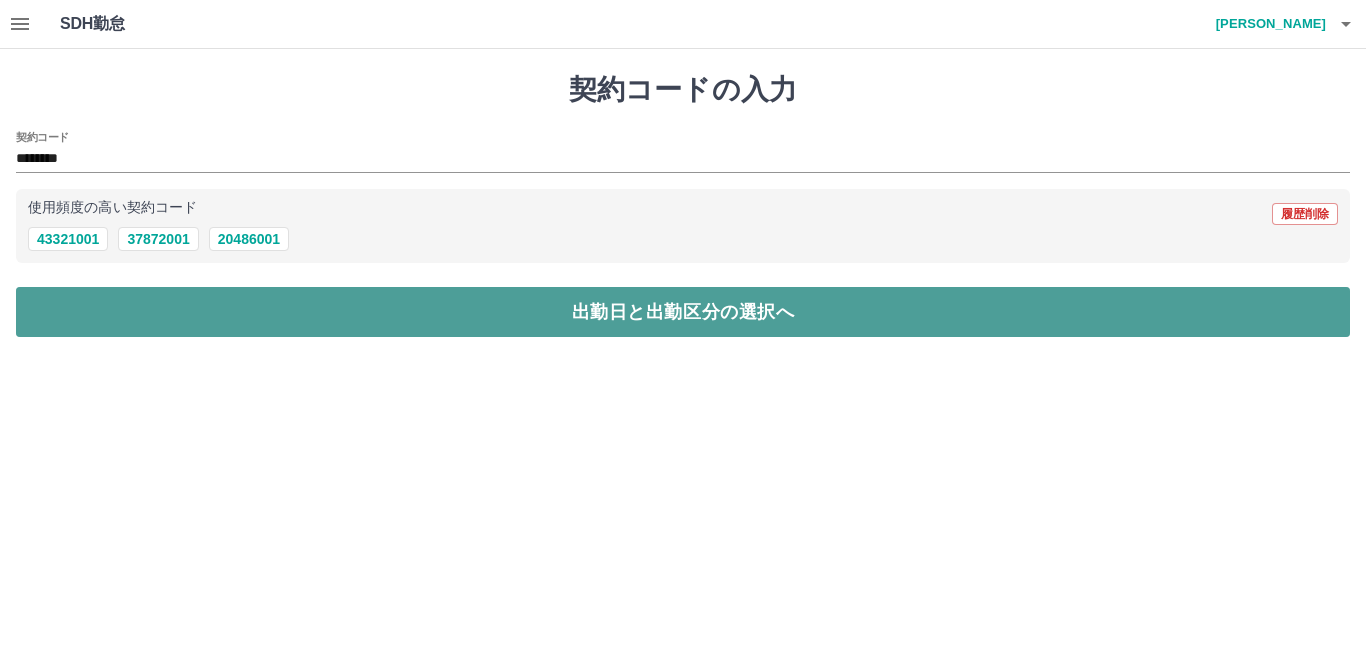 click on "出勤日と出勤区分の選択へ" at bounding box center [683, 312] 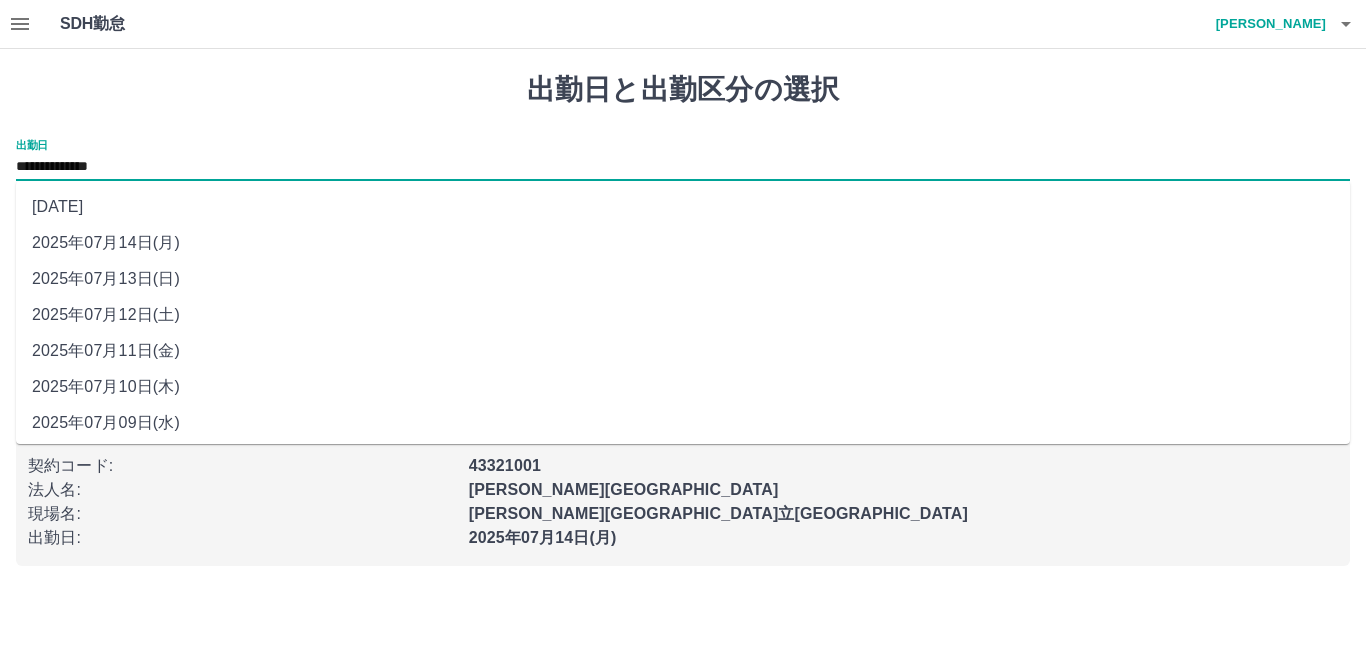 drag, startPoint x: 171, startPoint y: 162, endPoint x: 159, endPoint y: 173, distance: 16.27882 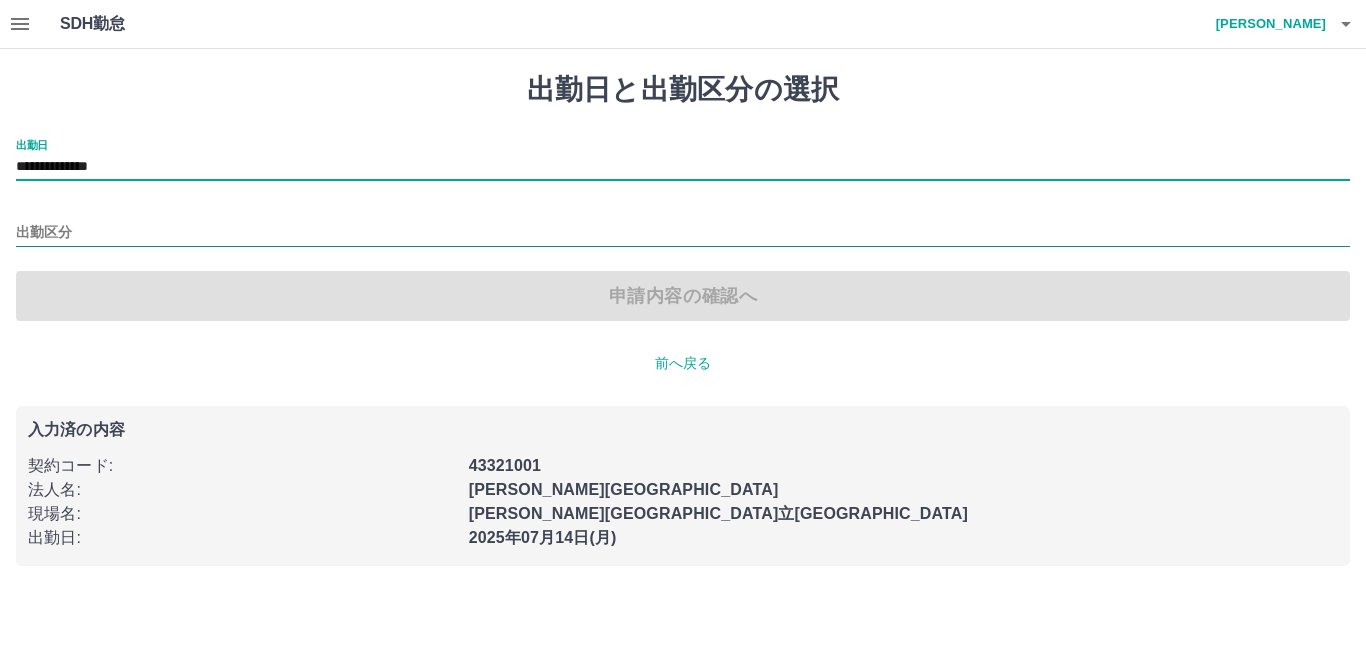 click on "出勤区分" at bounding box center (683, 233) 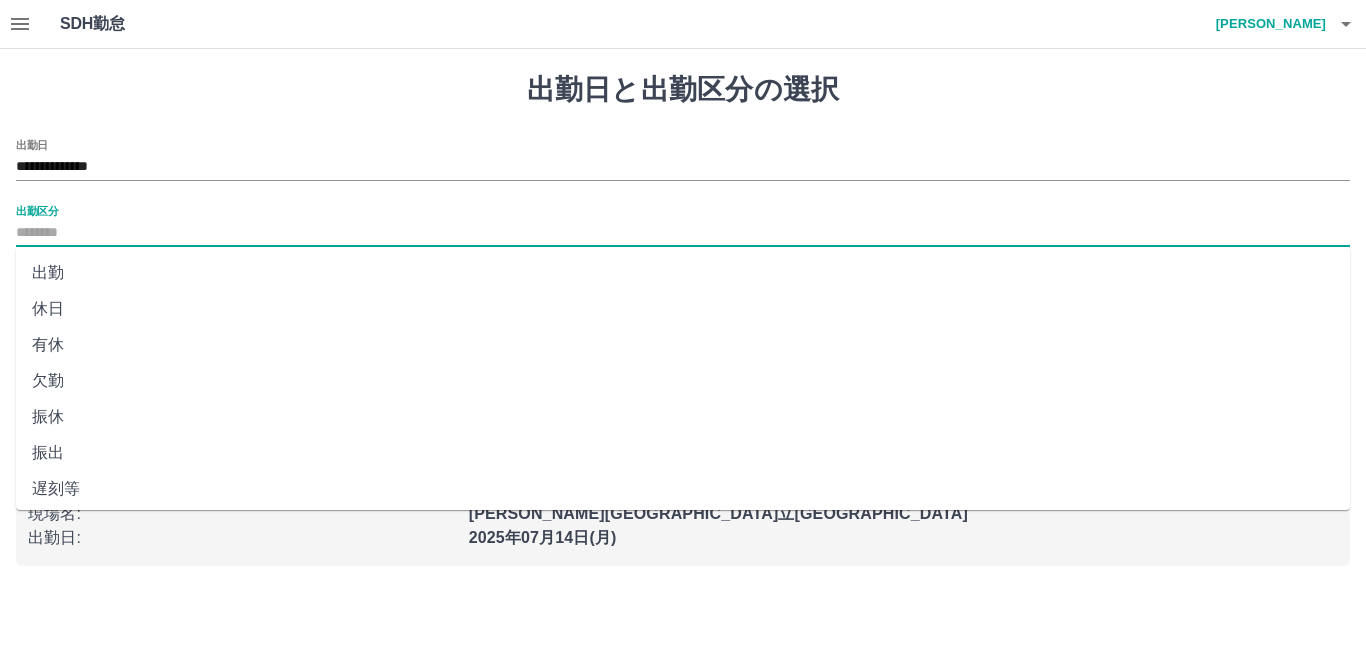 click on "休日" at bounding box center [683, 309] 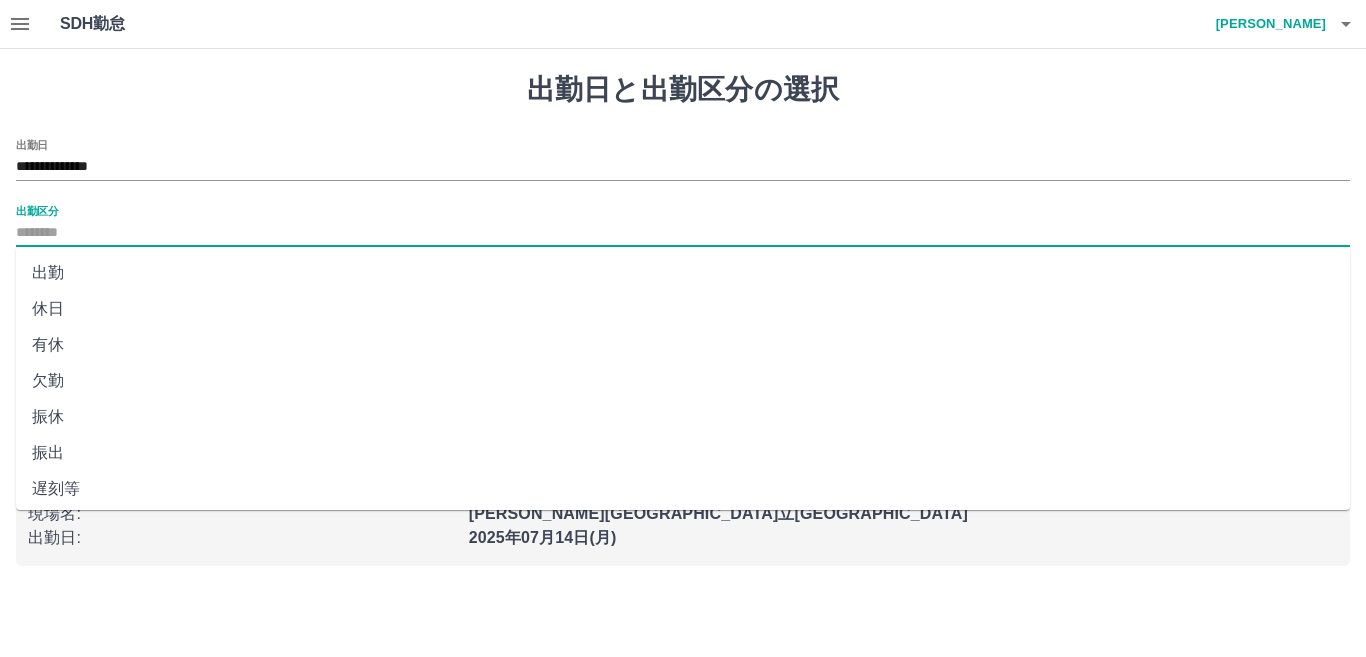 type on "**" 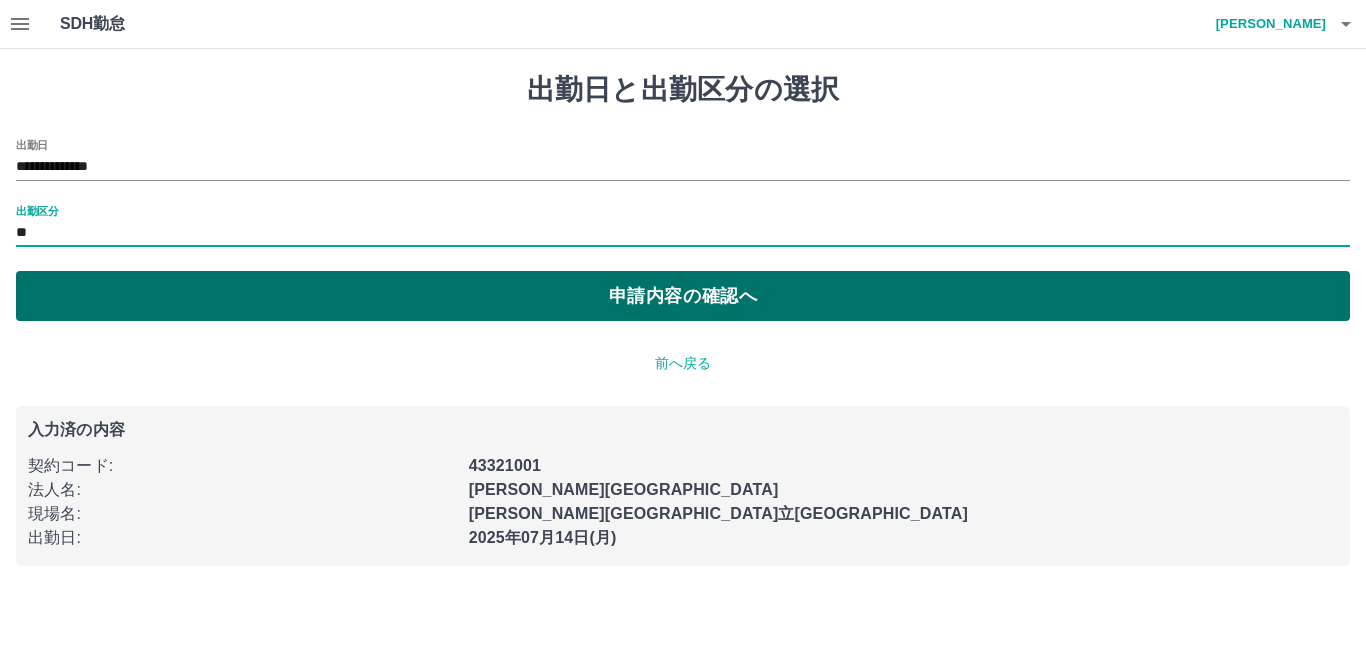 click on "申請内容の確認へ" at bounding box center (683, 296) 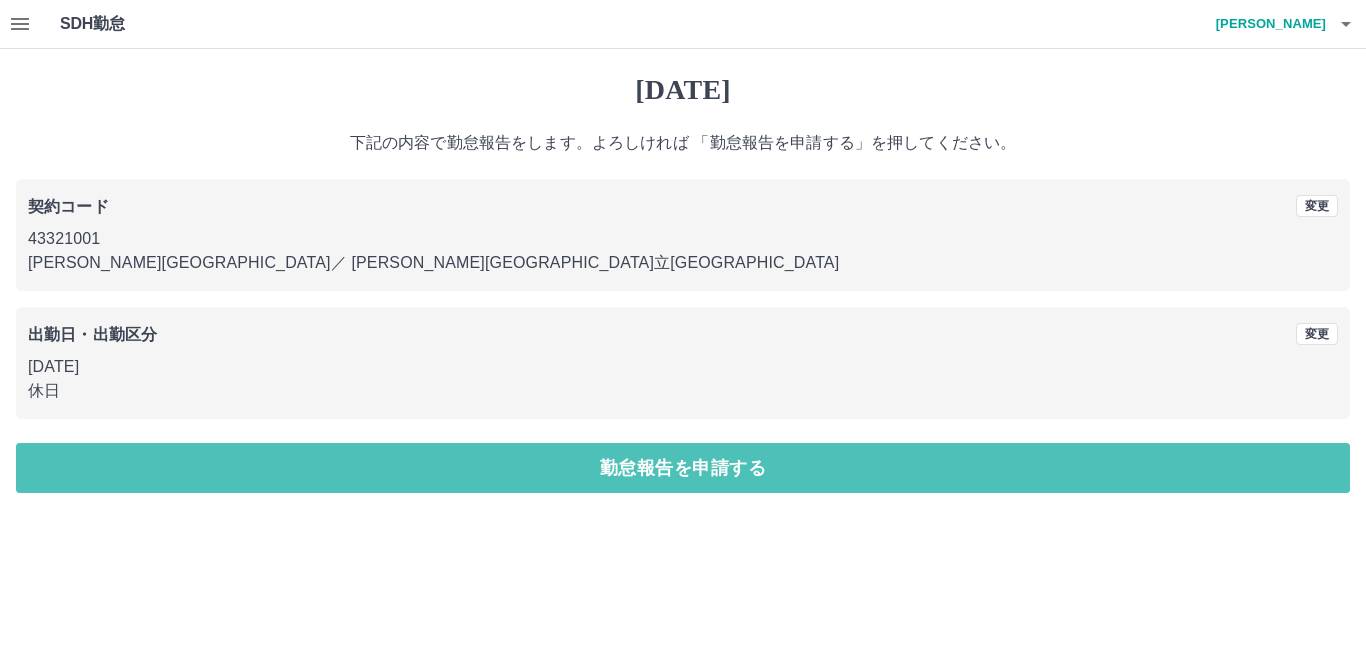 click on "勤怠報告を申請する" at bounding box center [683, 468] 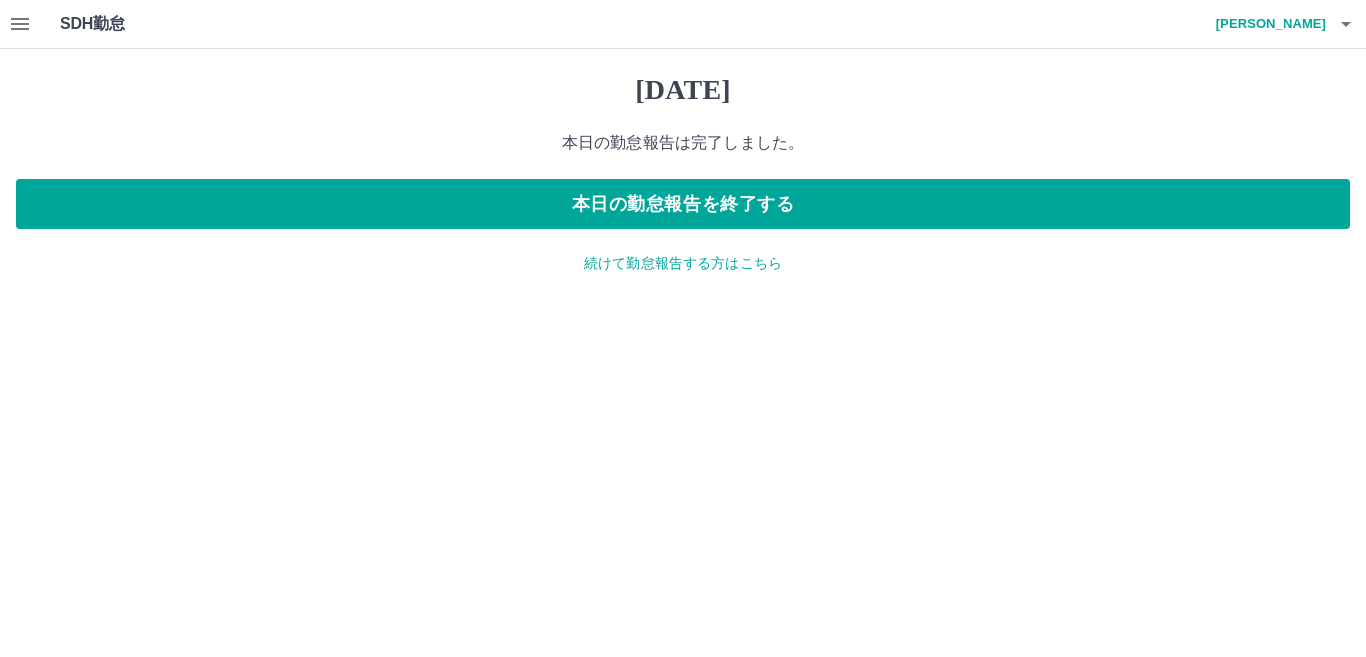 click on "続けて勤怠報告する方はこちら" at bounding box center (683, 263) 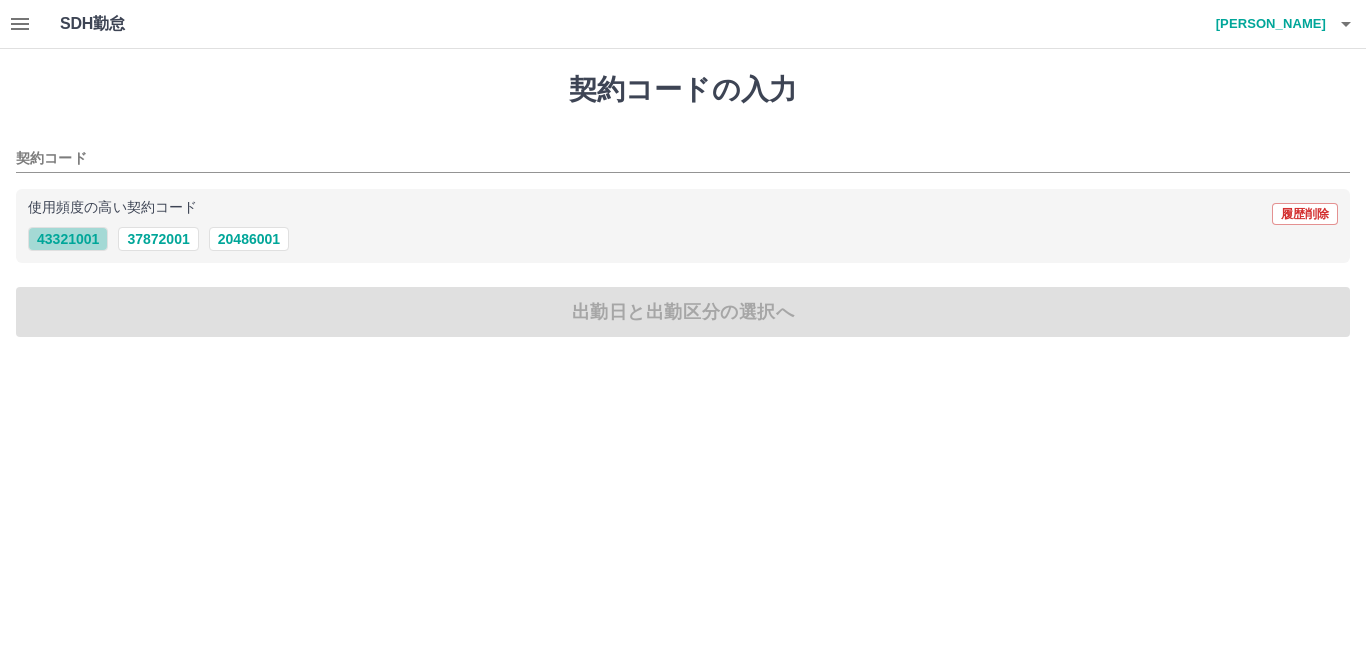 click on "43321001" at bounding box center (68, 239) 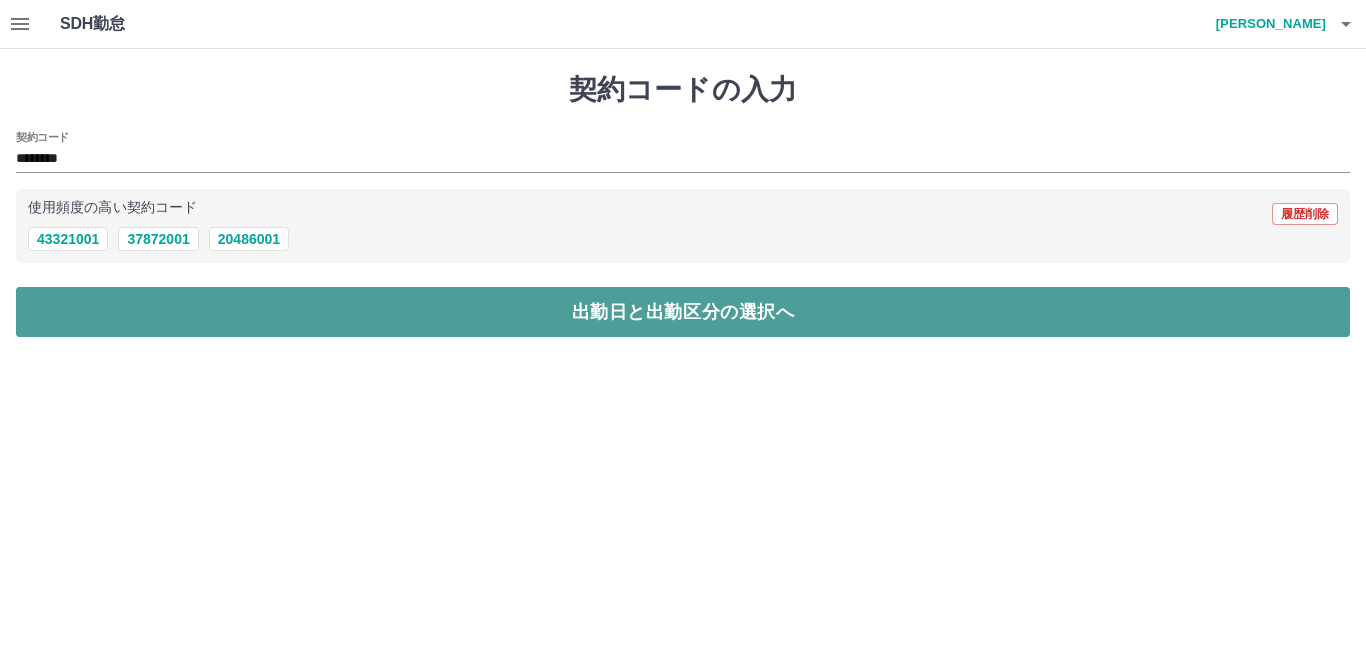 click on "出勤日と出勤区分の選択へ" at bounding box center [683, 312] 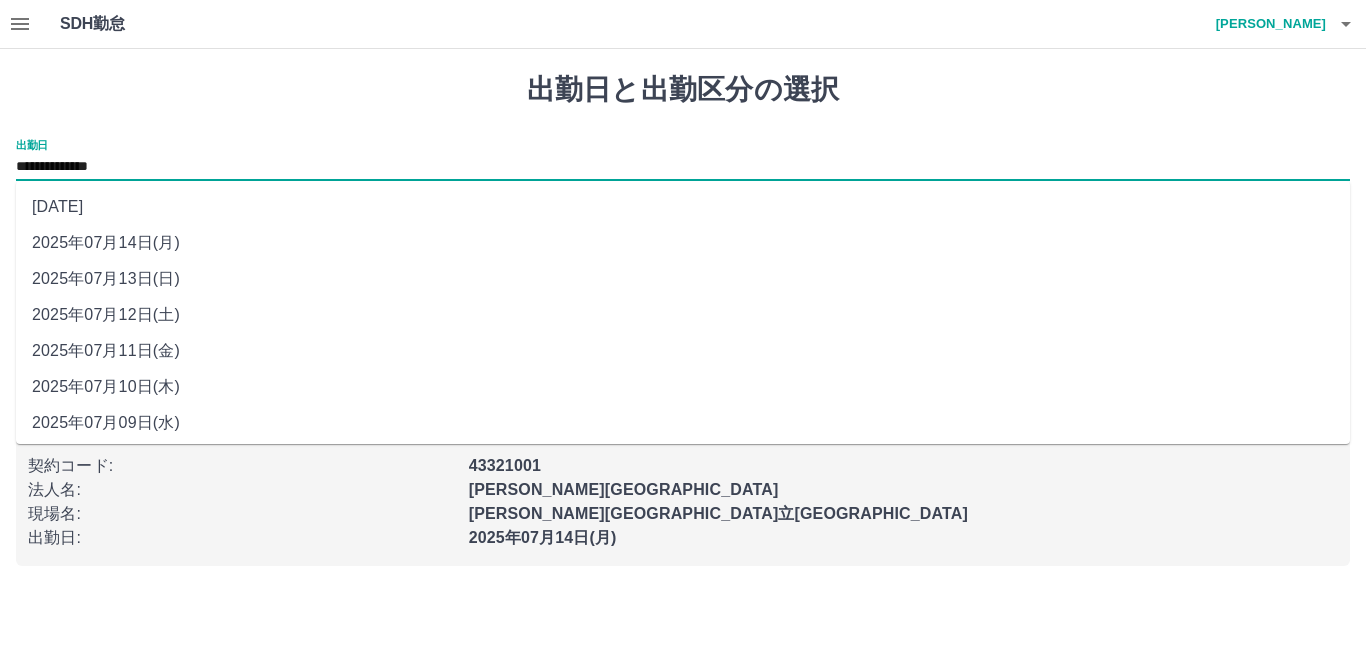 click on "**********" at bounding box center [683, 167] 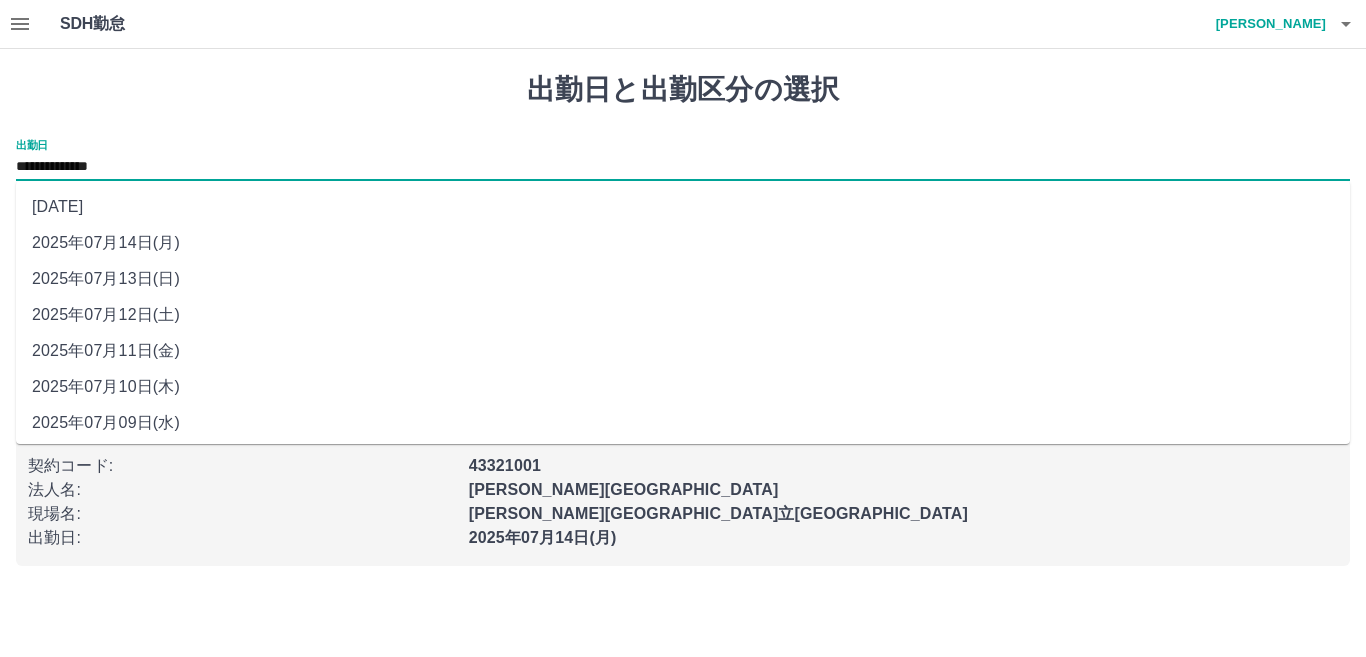 click on "2025年07月13日(日)" at bounding box center [683, 279] 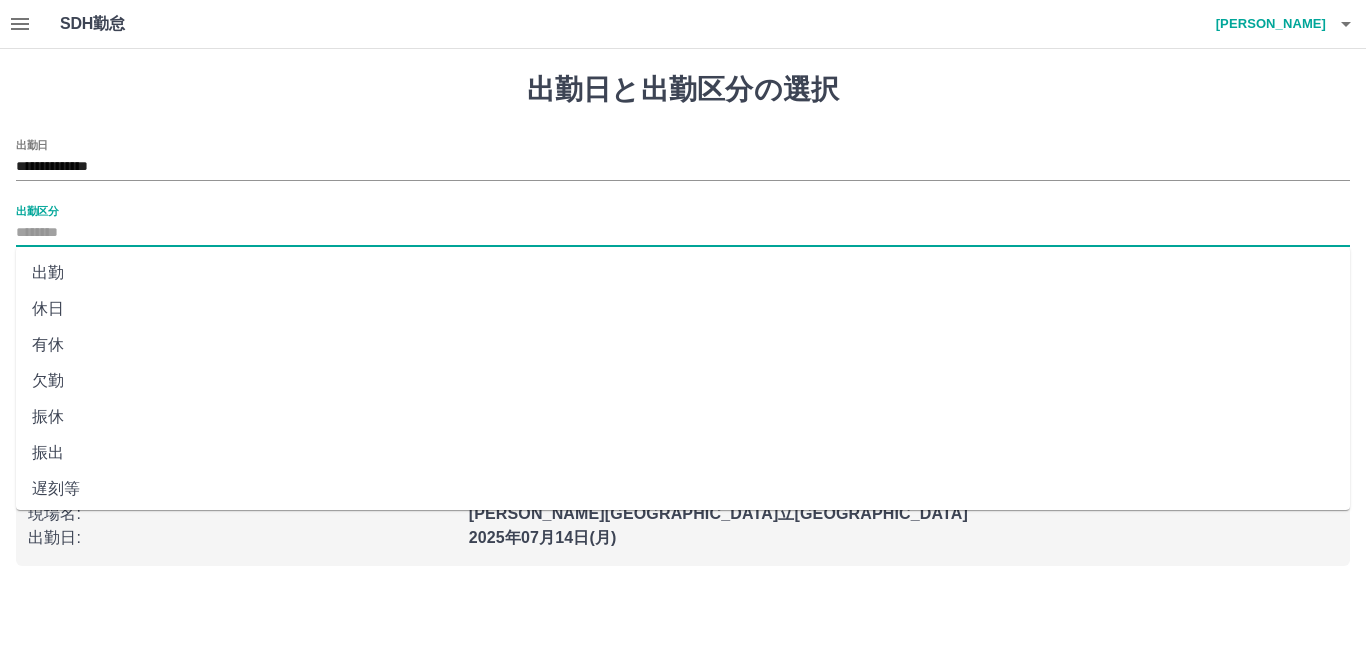 click on "出勤区分" at bounding box center (683, 233) 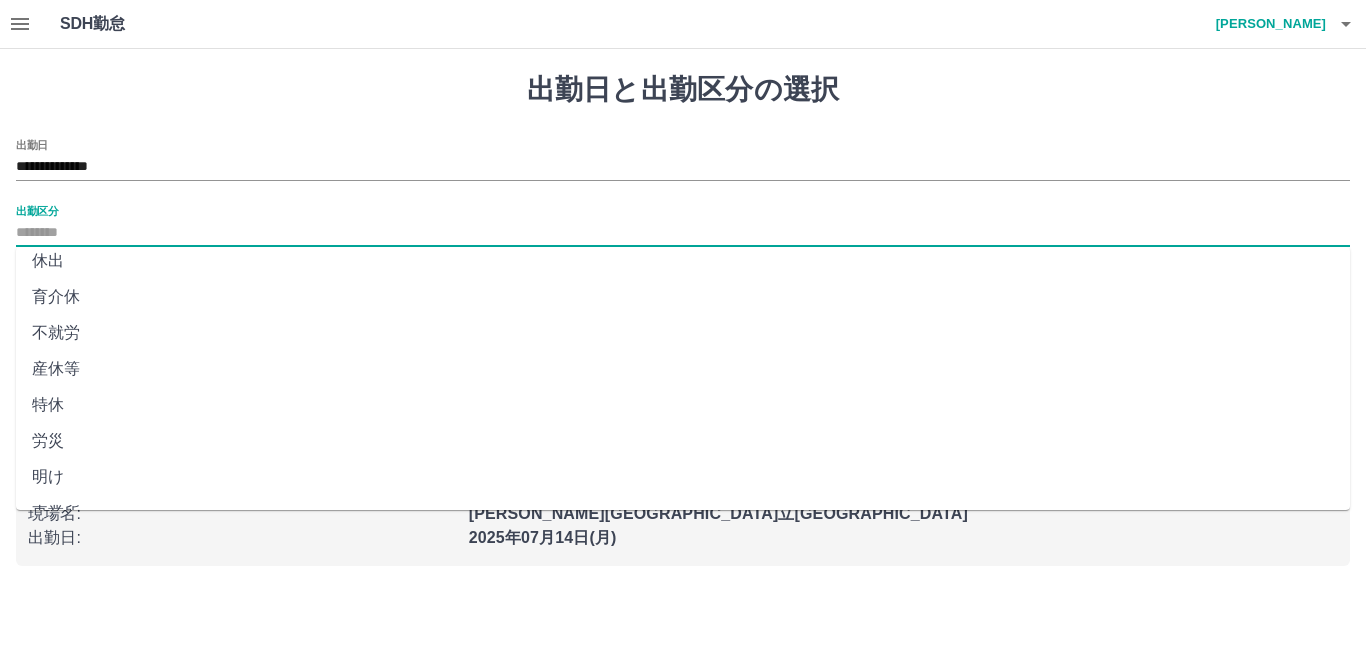 scroll, scrollTop: 400, scrollLeft: 0, axis: vertical 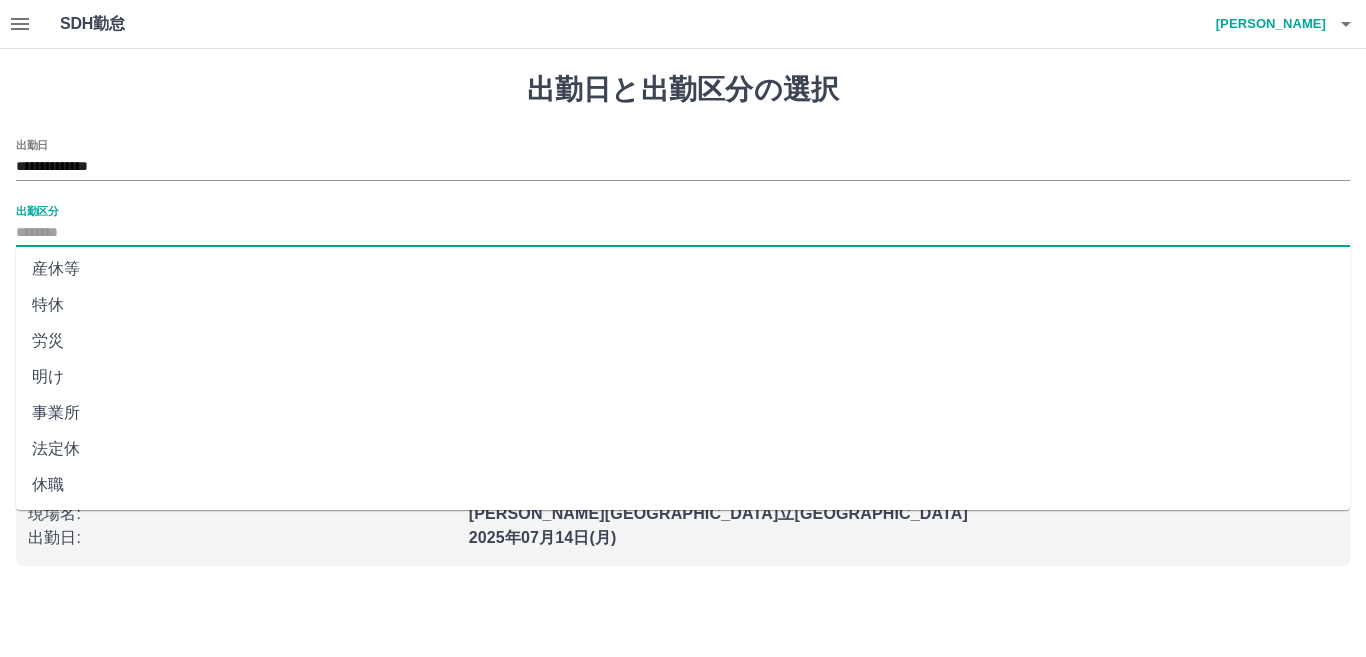 click on "法定休" at bounding box center (683, 449) 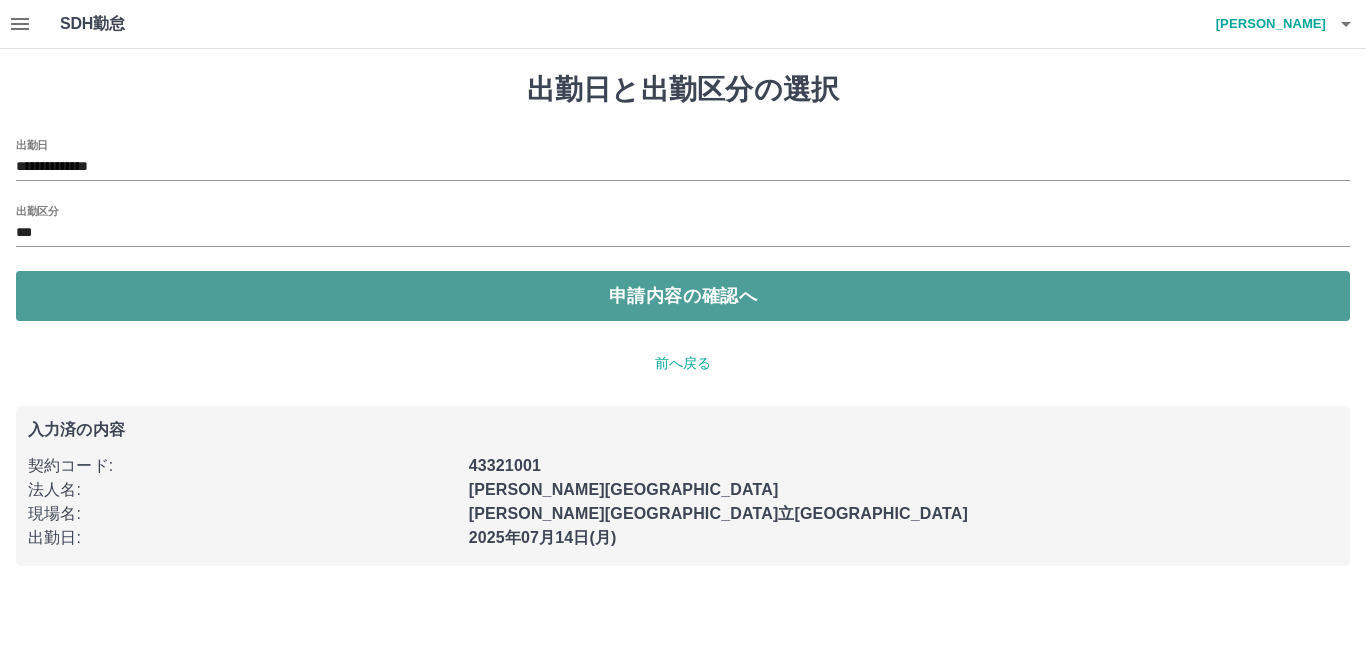 click on "申請内容の確認へ" at bounding box center [683, 296] 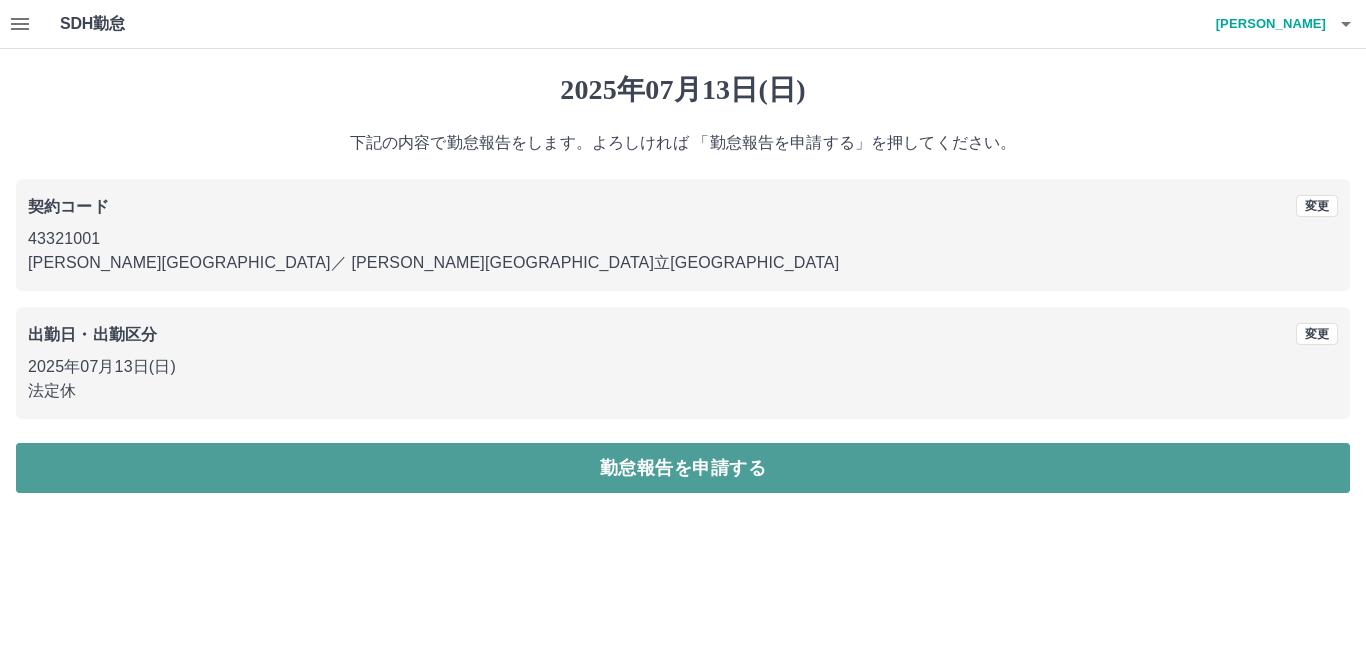 click on "勤怠報告を申請する" at bounding box center [683, 468] 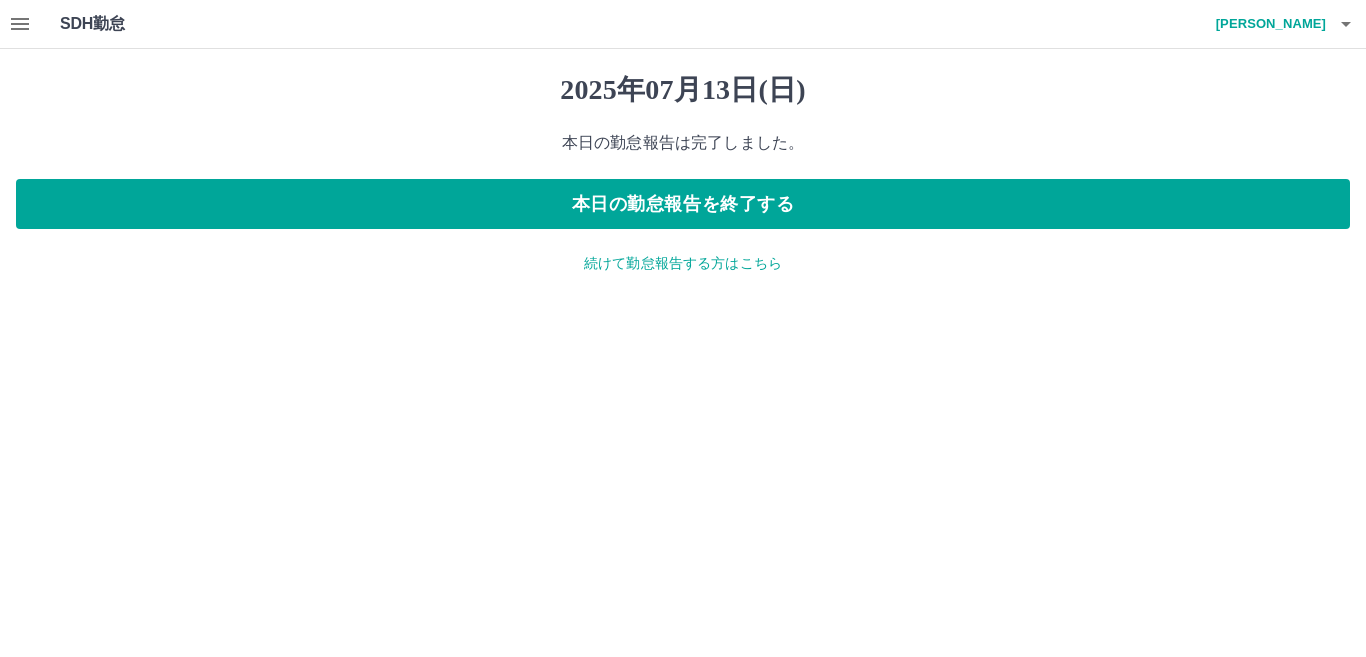 click on "続けて勤怠報告する方はこちら" at bounding box center (683, 263) 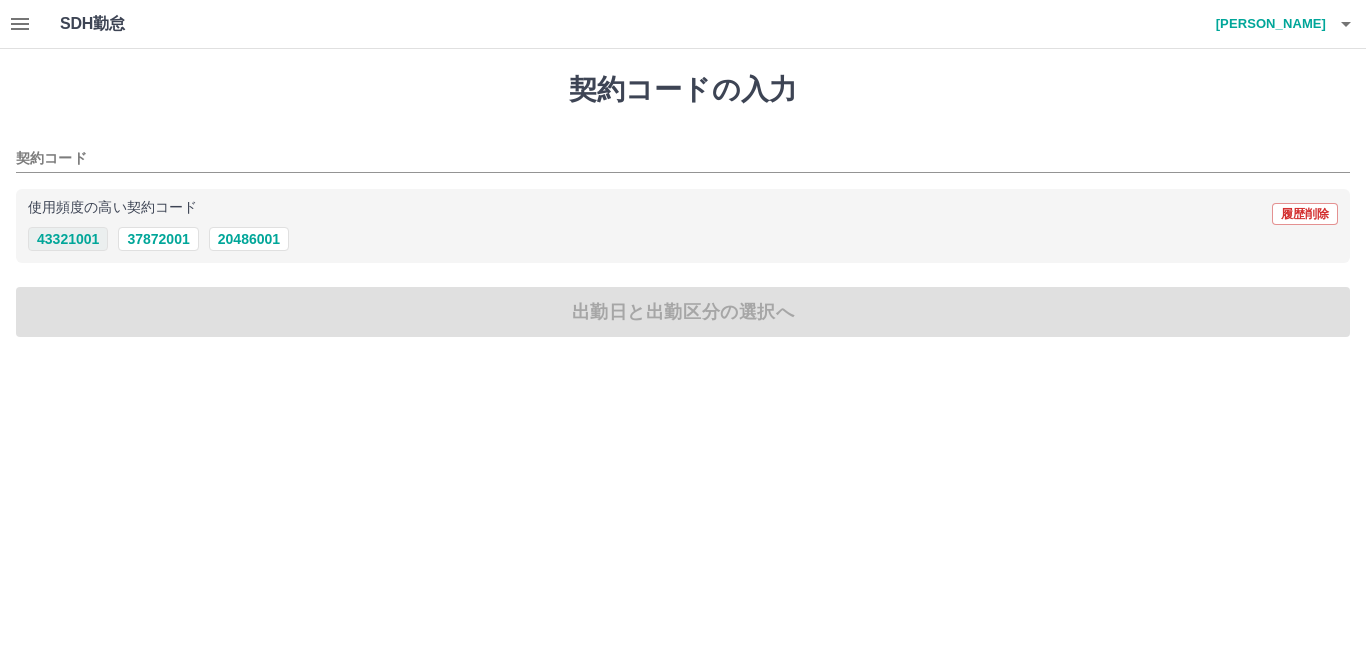 click on "43321001" at bounding box center (68, 239) 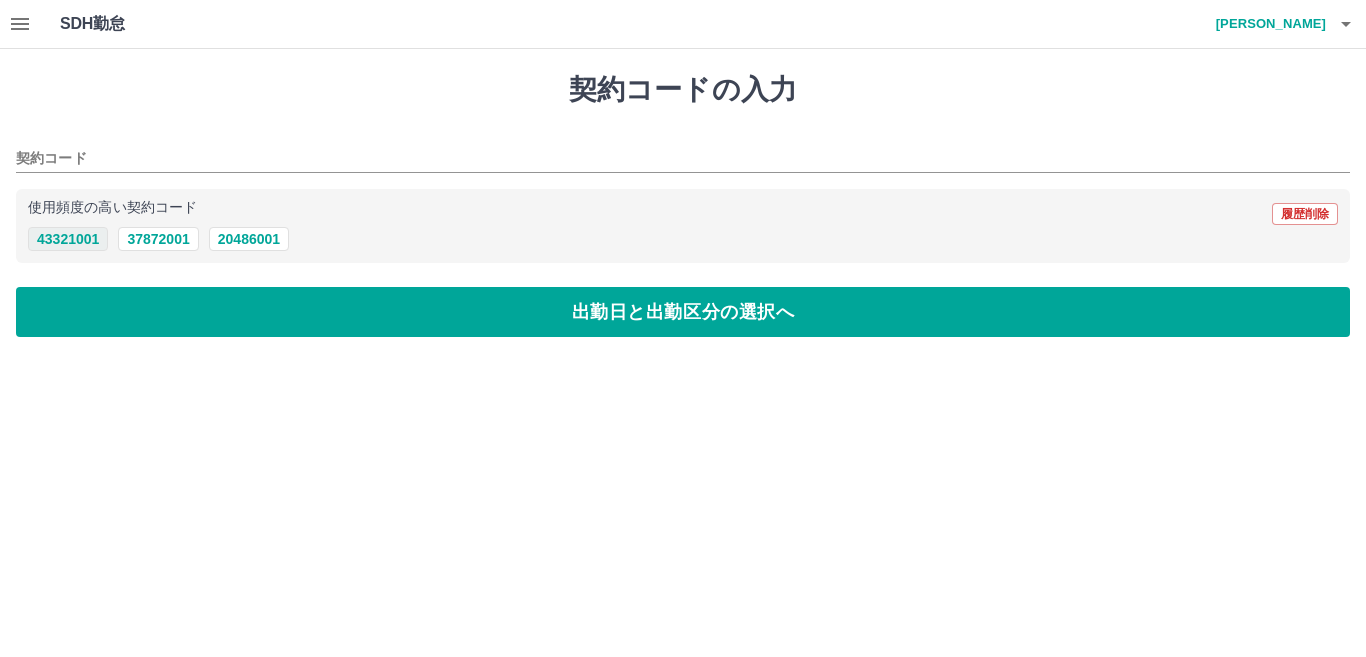 type on "********" 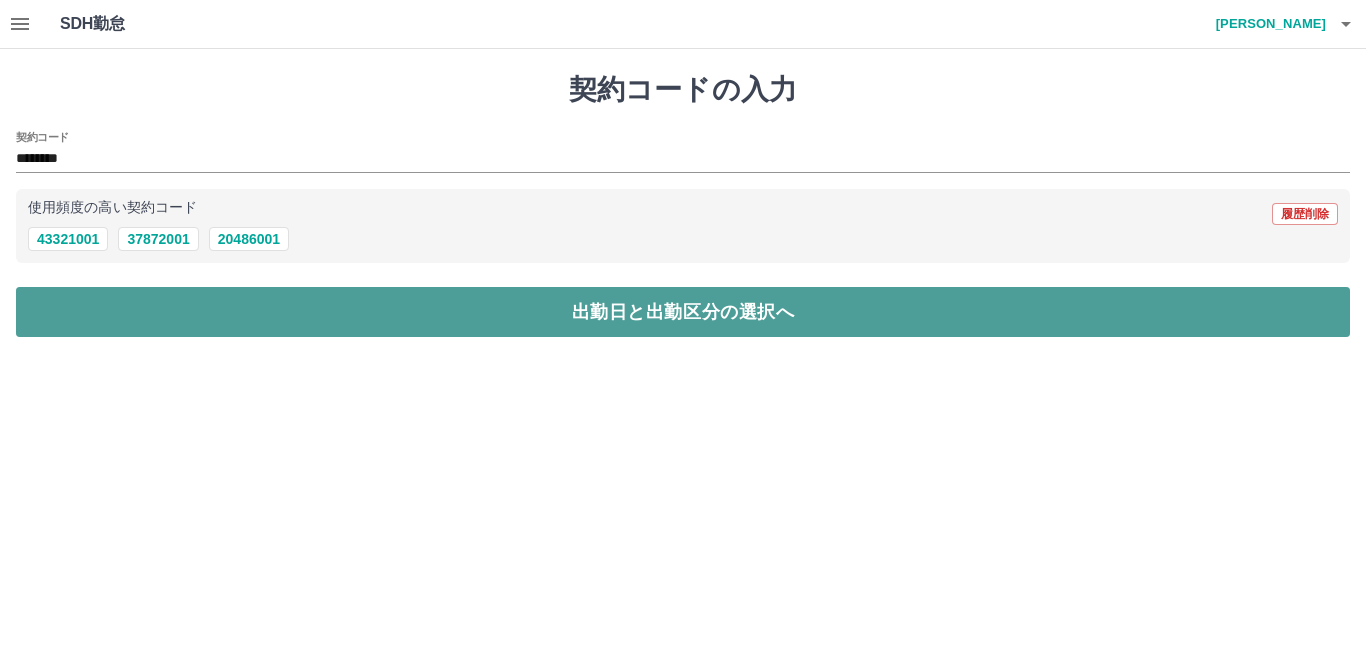 click on "出勤日と出勤区分の選択へ" at bounding box center [683, 312] 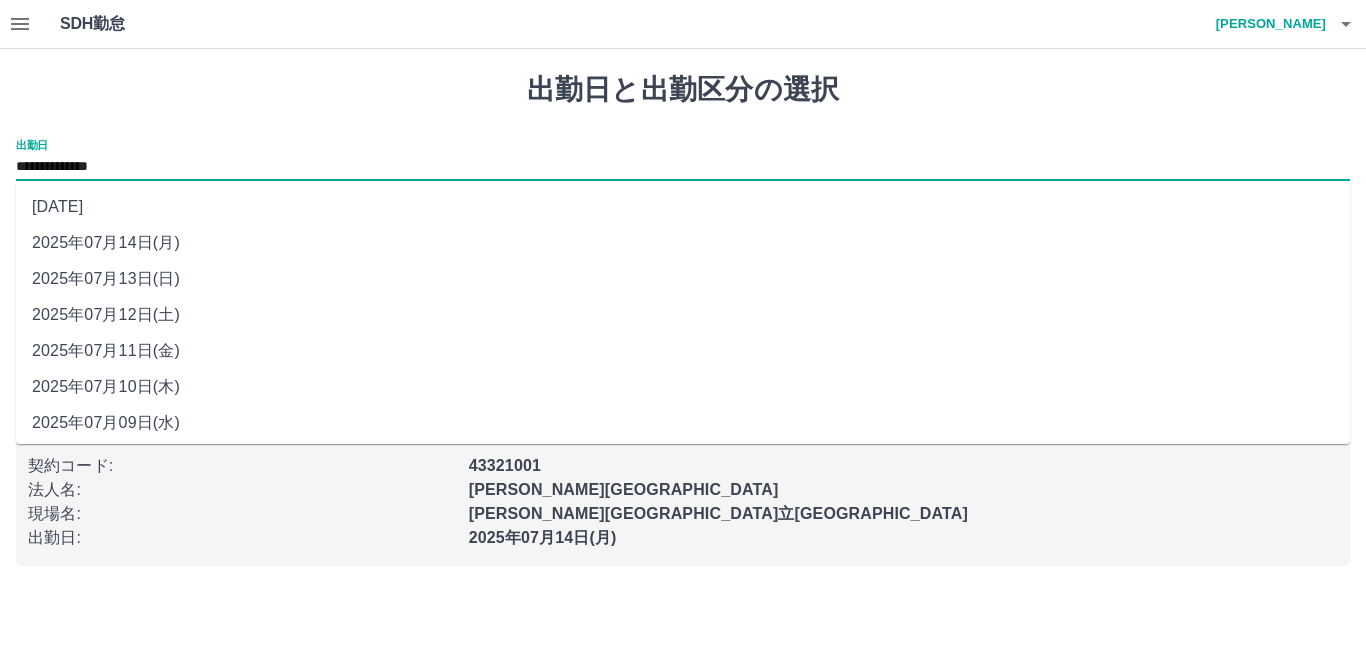 click on "**********" at bounding box center [683, 167] 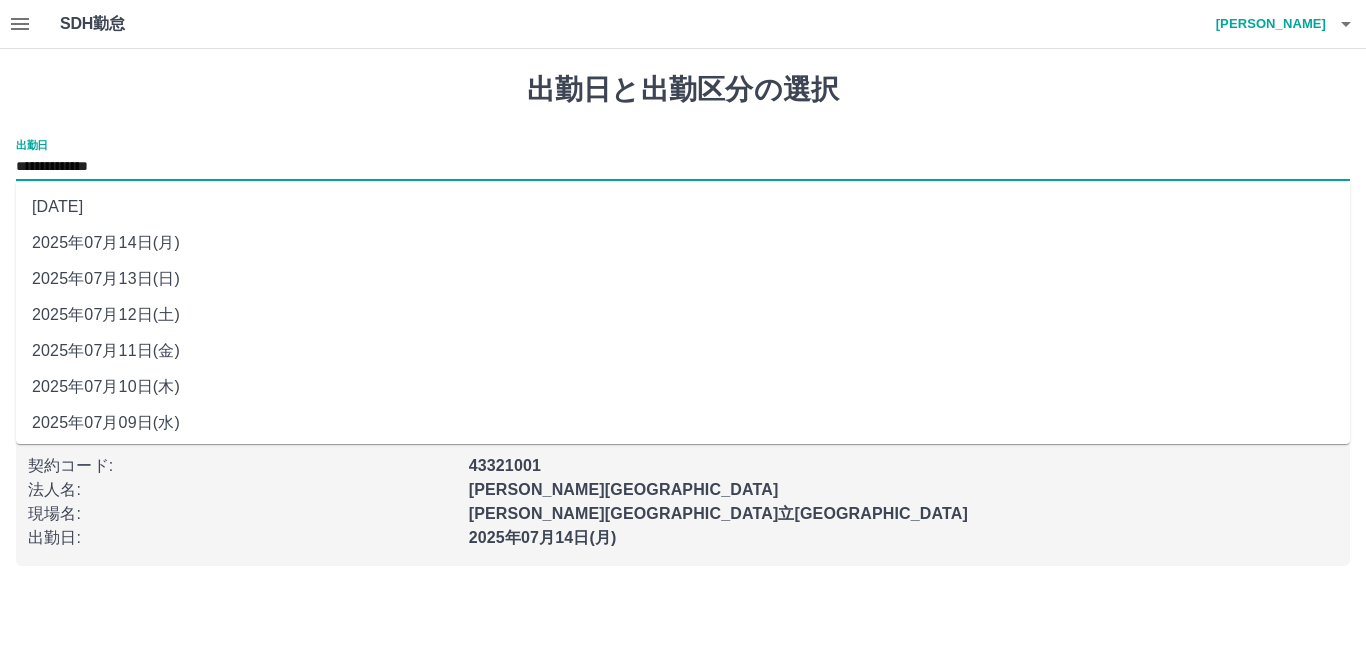 click on "2025年07月12日(土)" at bounding box center [683, 315] 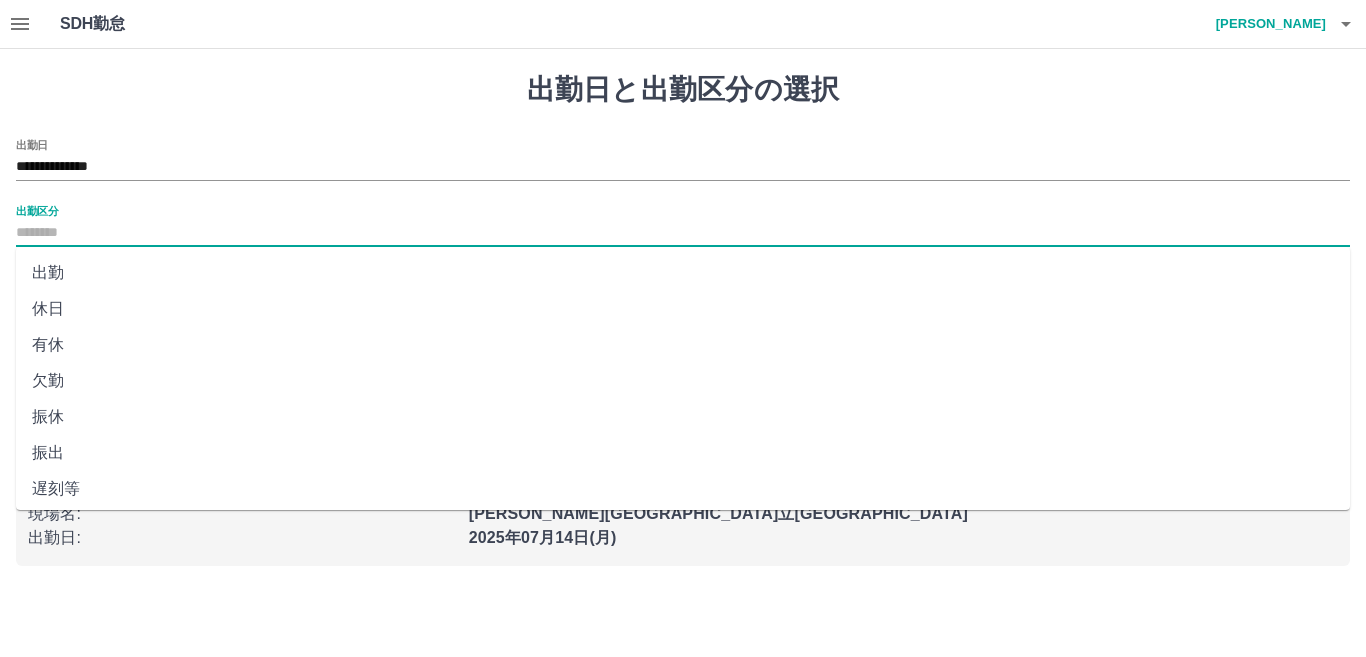 click on "出勤区分" at bounding box center (683, 233) 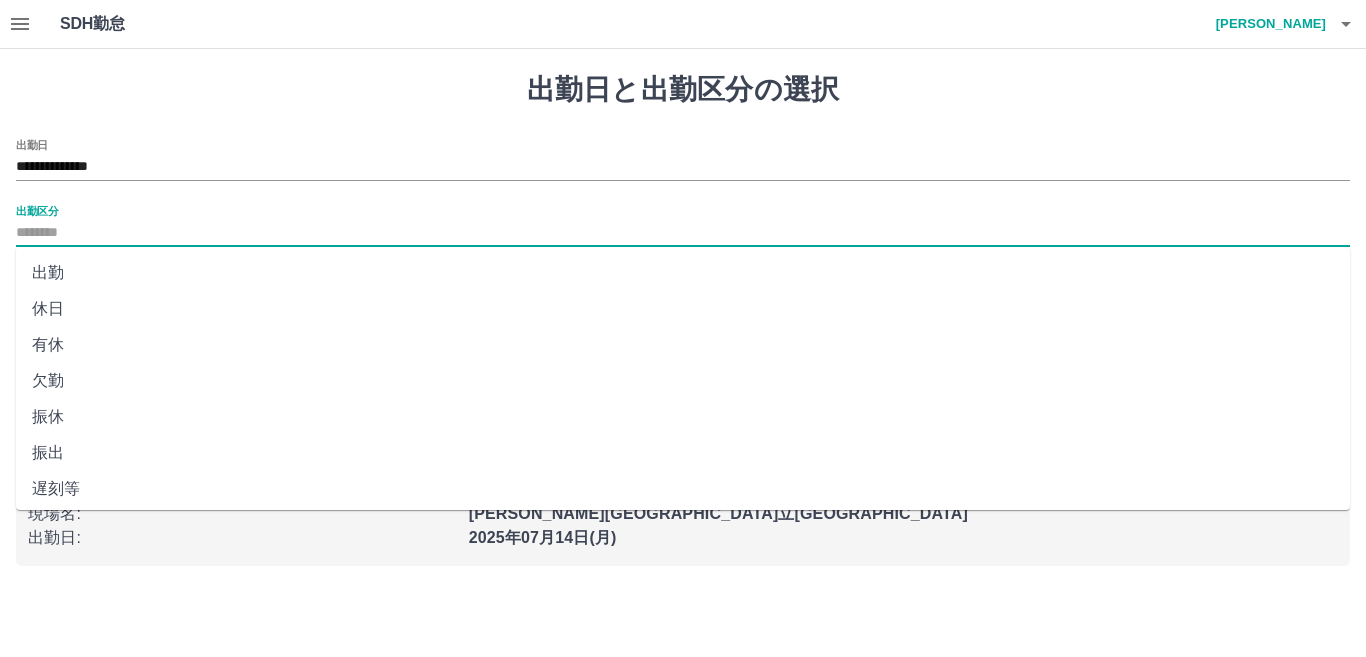 click on "休日" at bounding box center (683, 309) 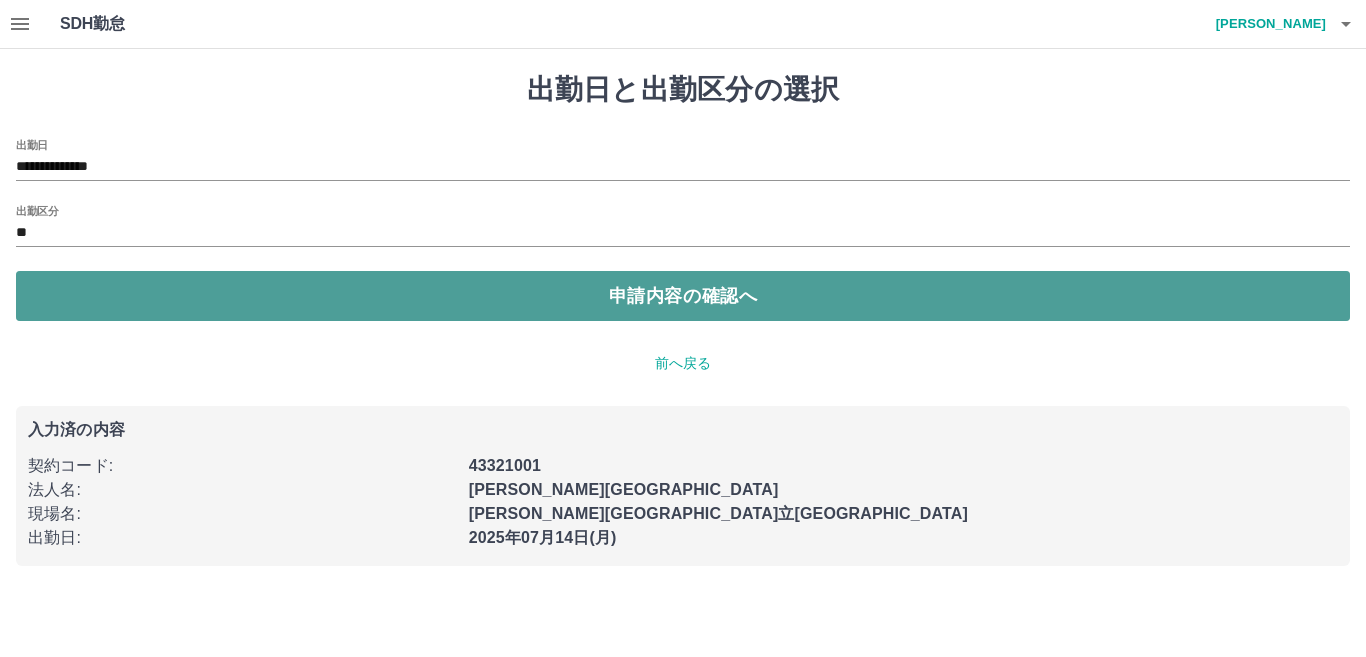 click on "申請内容の確認へ" at bounding box center [683, 296] 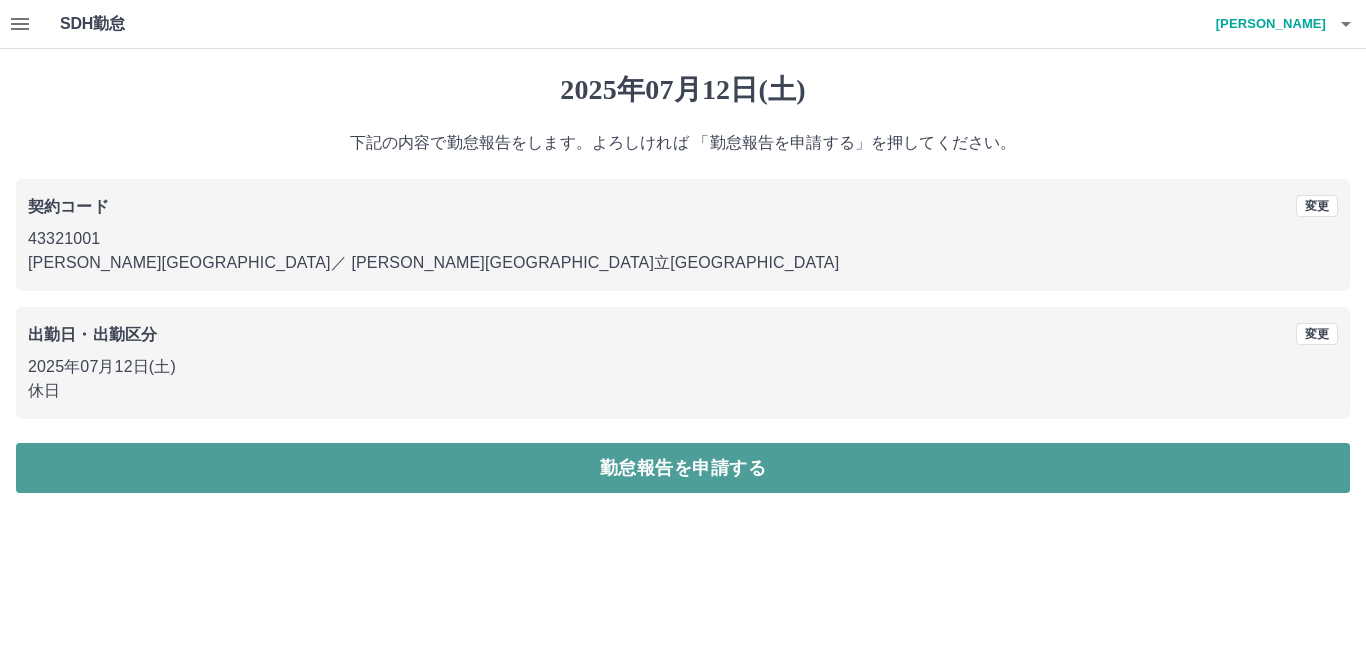 click on "勤怠報告を申請する" at bounding box center [683, 468] 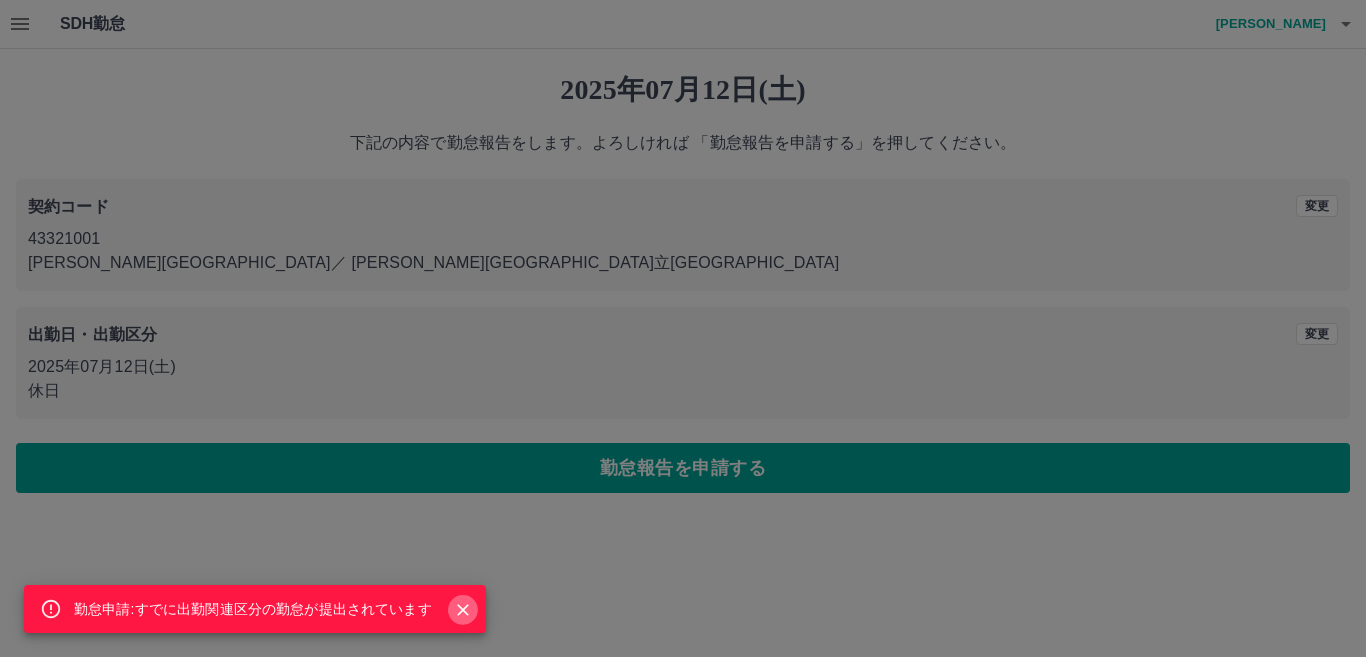 click 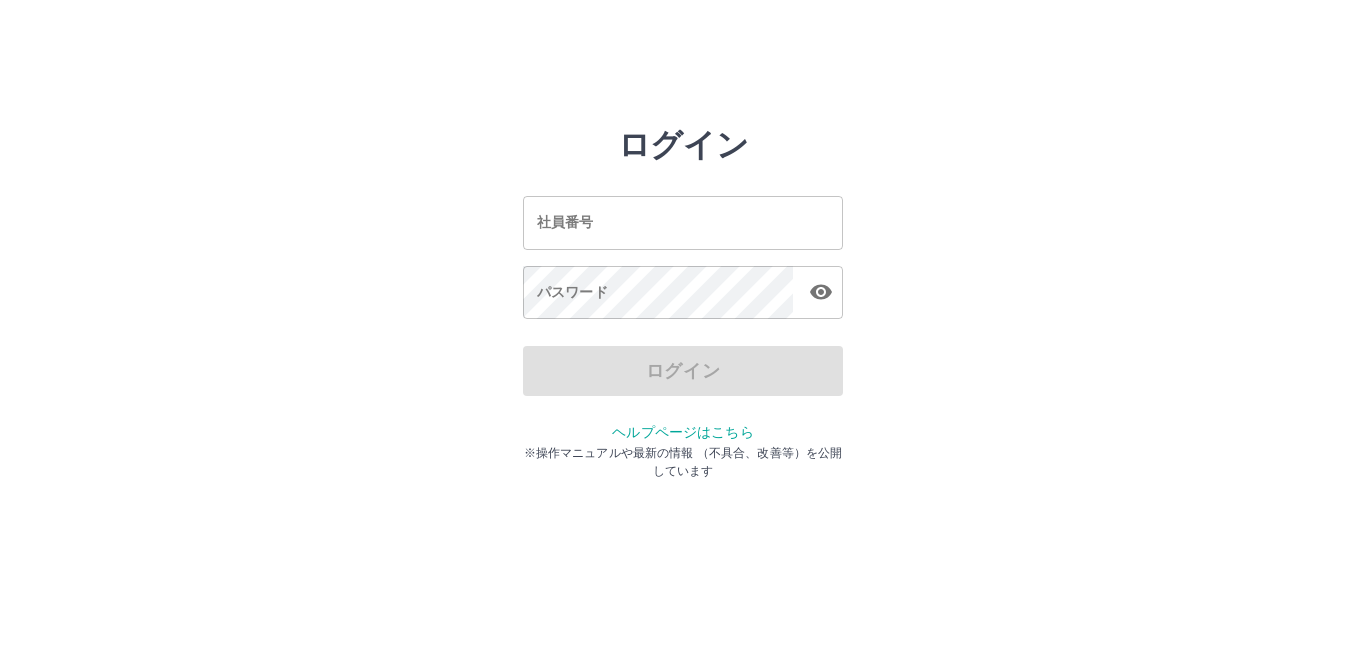 scroll, scrollTop: 0, scrollLeft: 0, axis: both 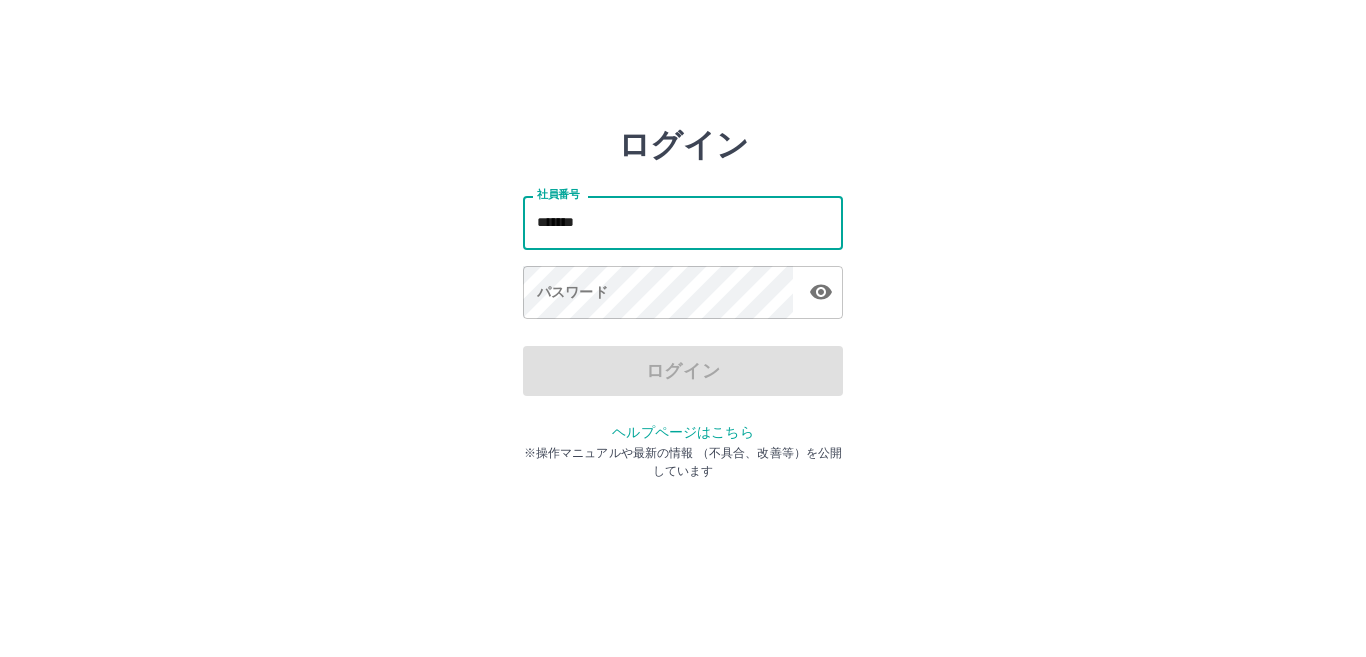 type on "*******" 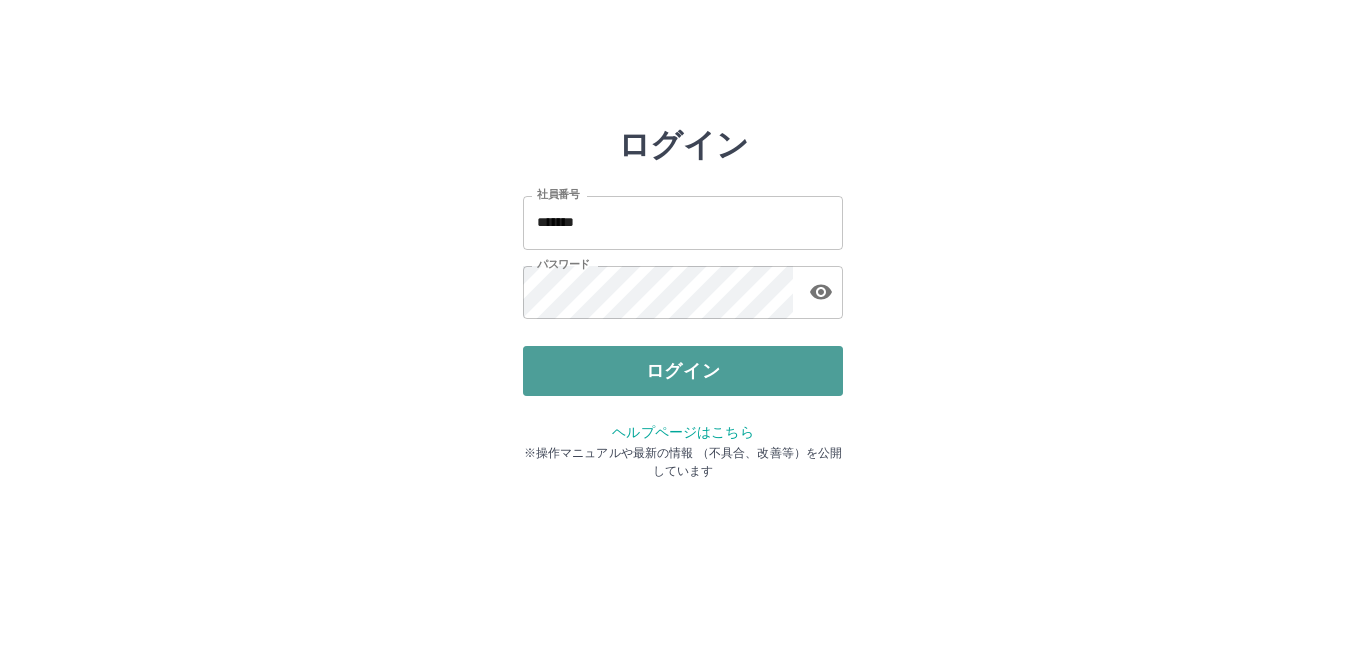 click on "ログイン" at bounding box center [683, 371] 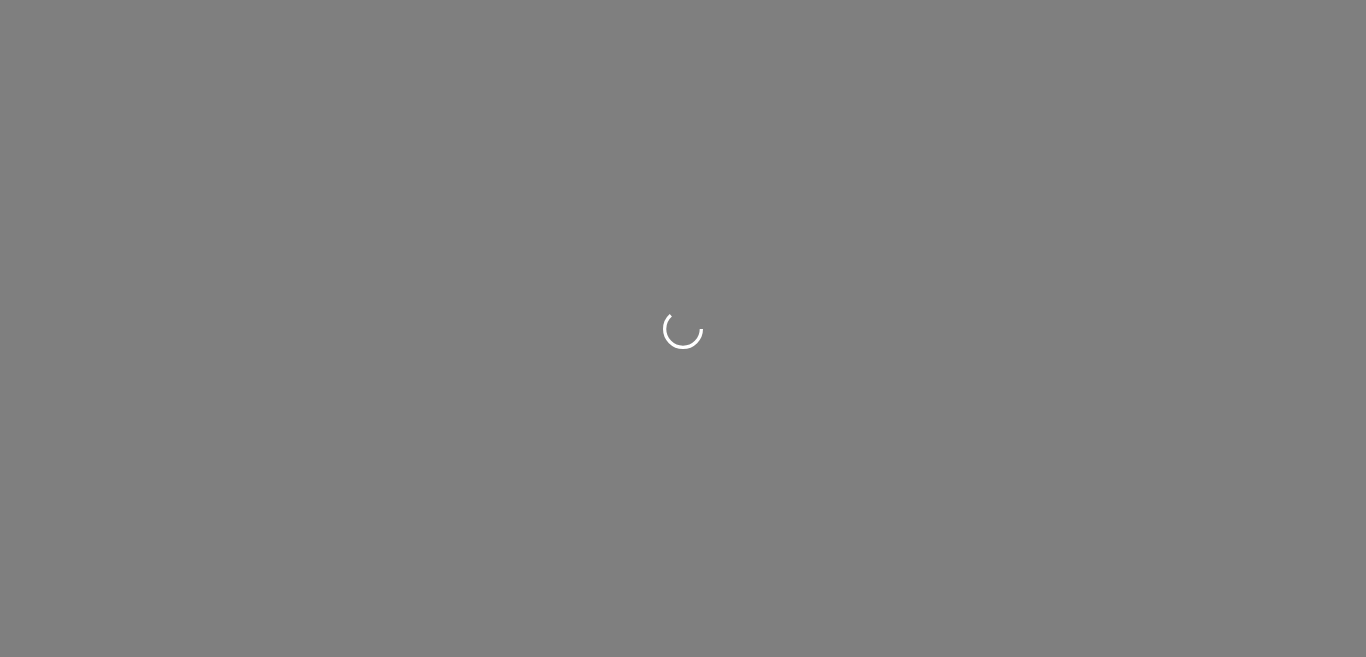 scroll, scrollTop: 0, scrollLeft: 0, axis: both 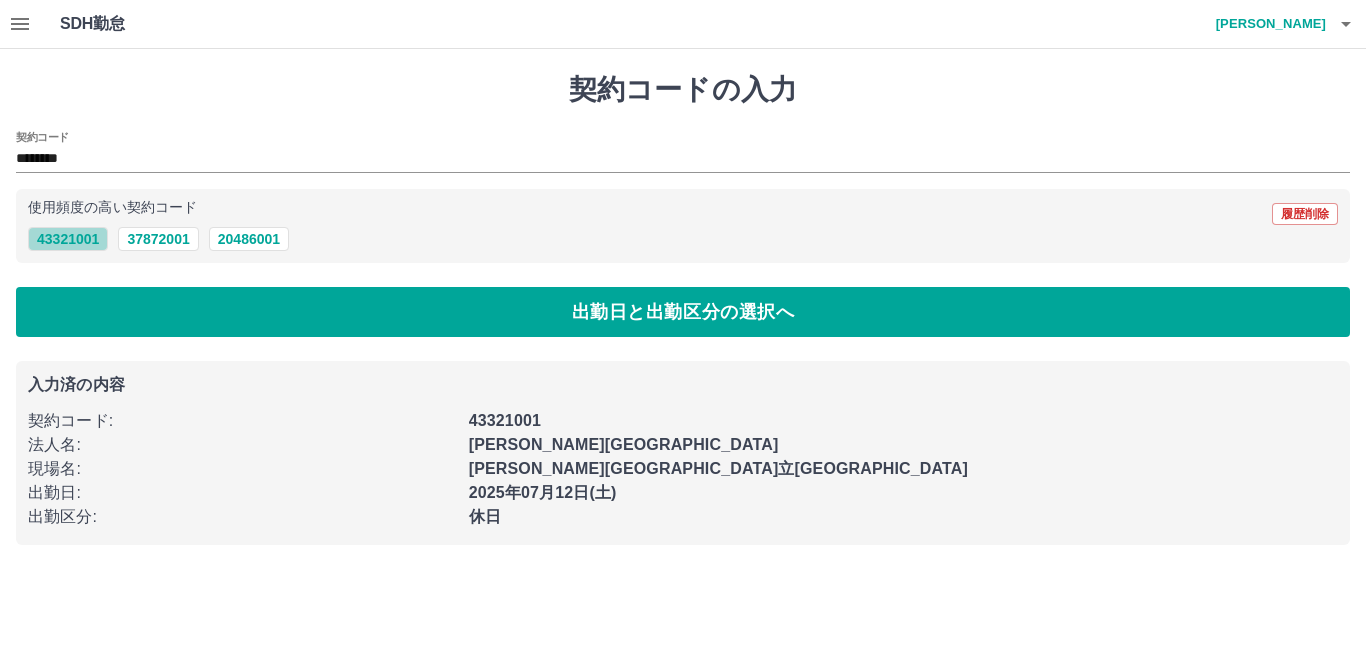 click on "43321001" at bounding box center (68, 239) 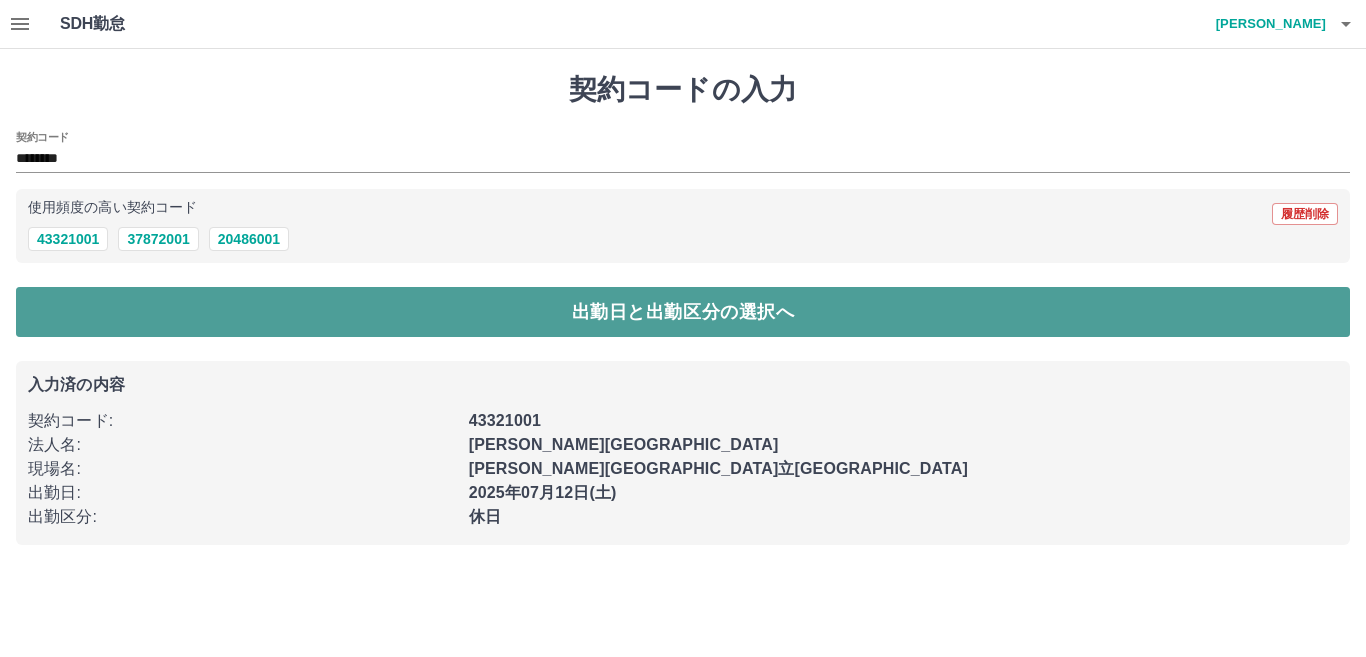 click on "出勤日と出勤区分の選択へ" at bounding box center [683, 312] 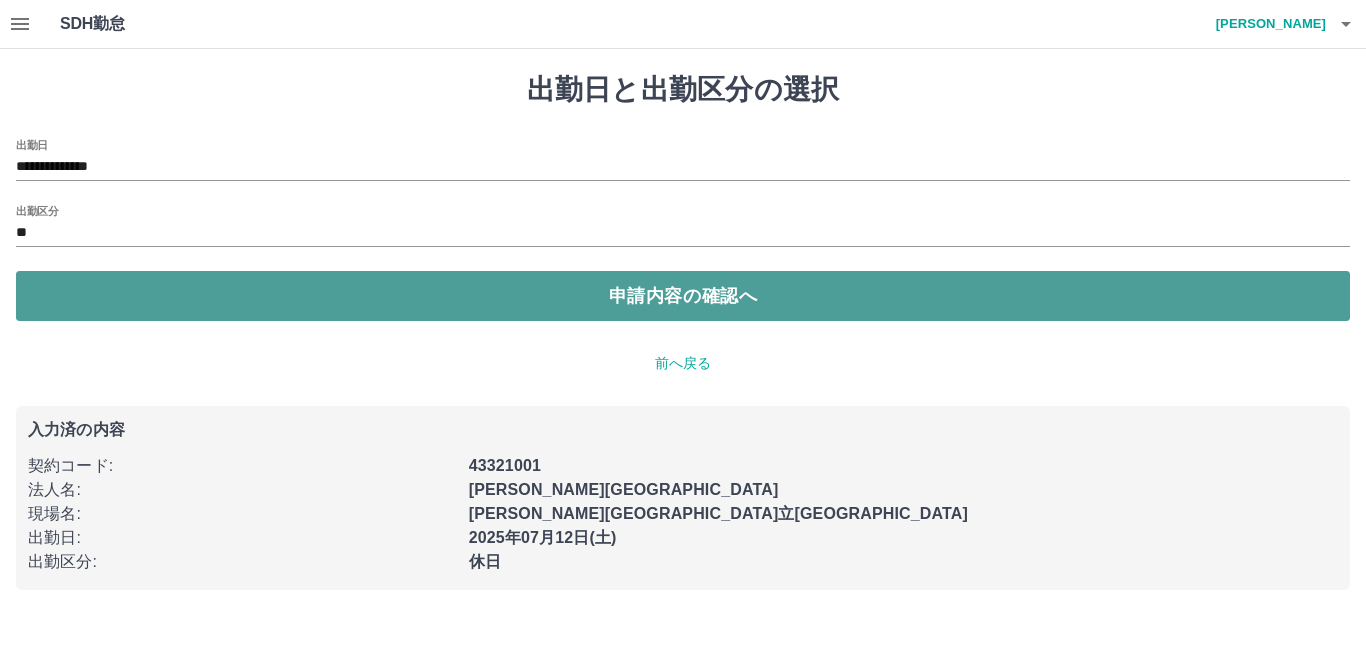 click on "申請内容の確認へ" at bounding box center [683, 296] 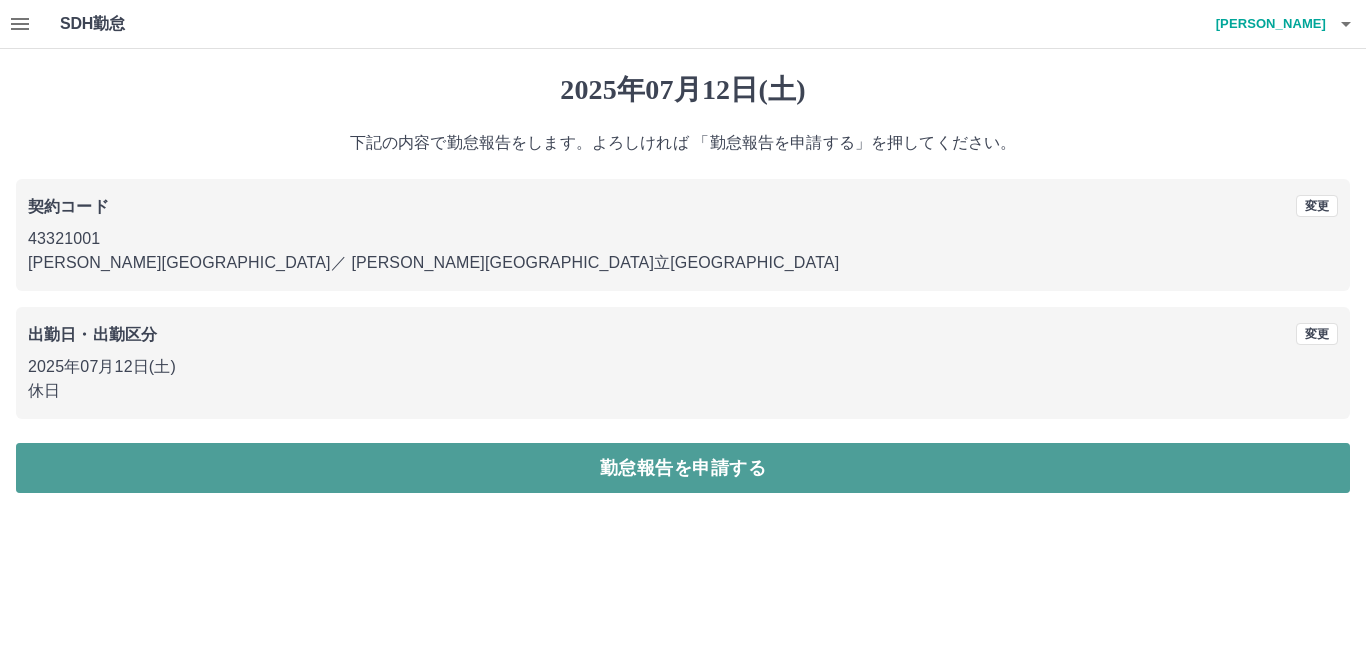 click on "勤怠報告を申請する" at bounding box center (683, 468) 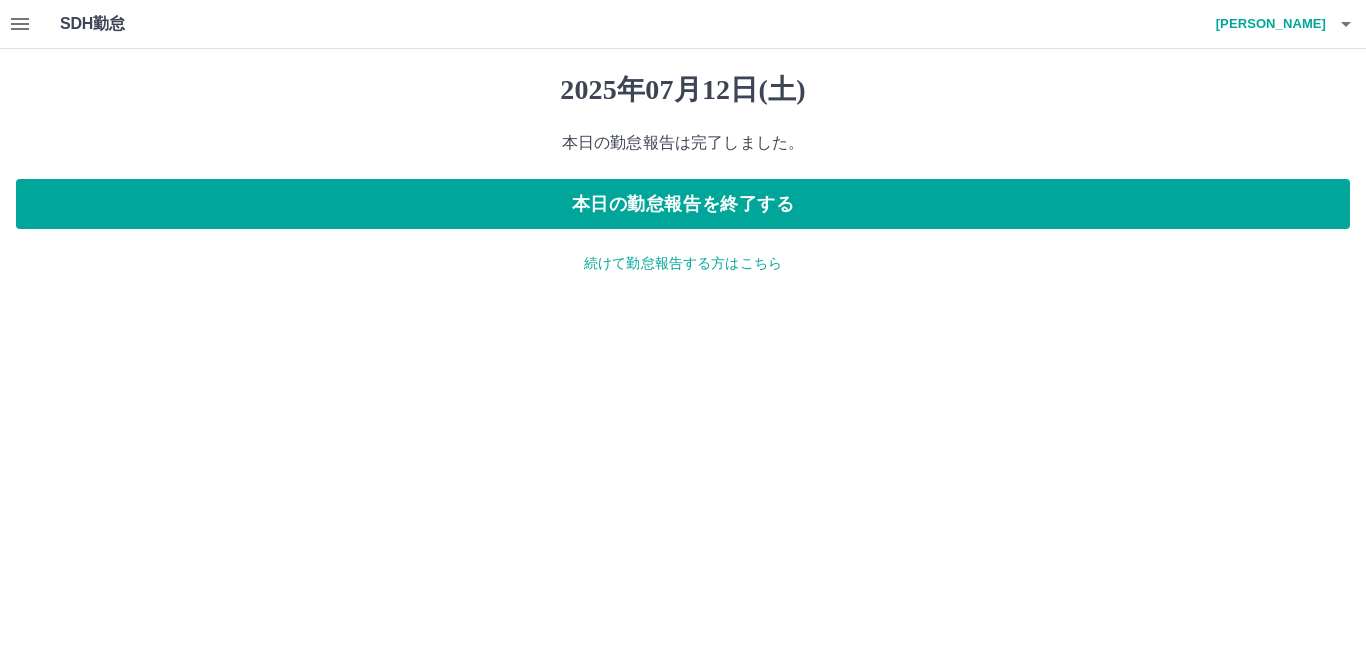 click on "続けて勤怠報告する方はこちら" at bounding box center (683, 263) 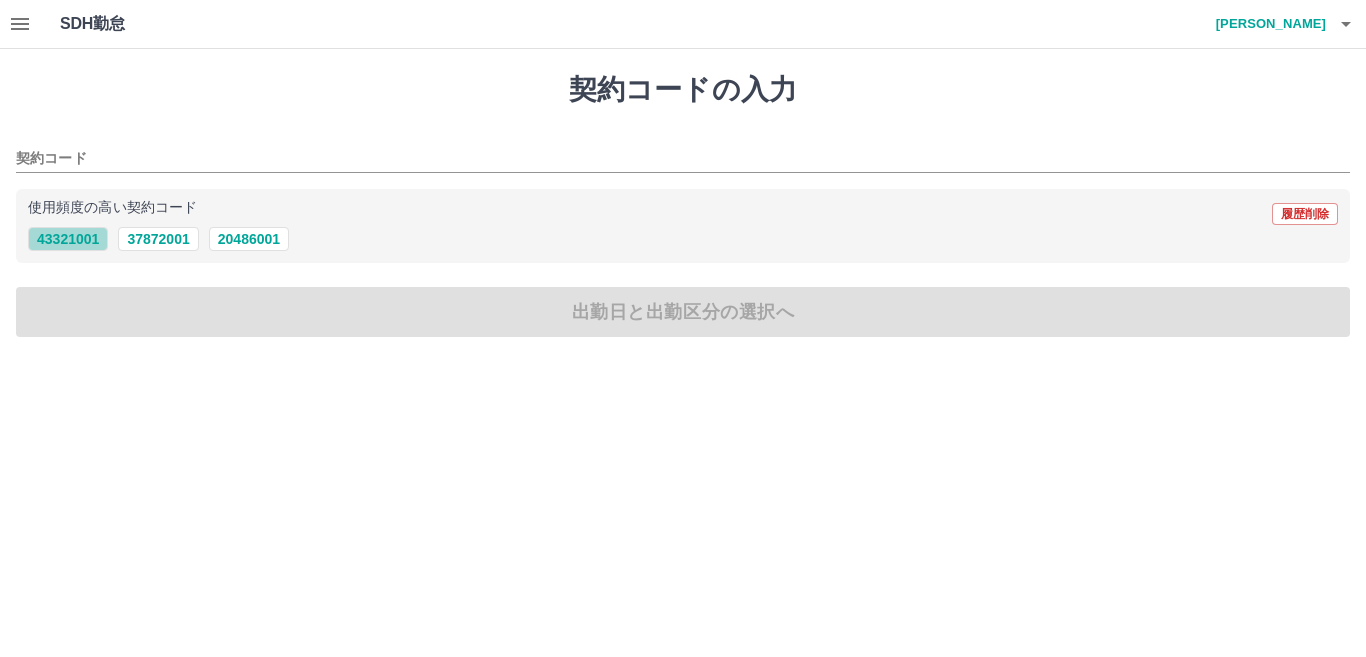 click on "43321001" at bounding box center (68, 239) 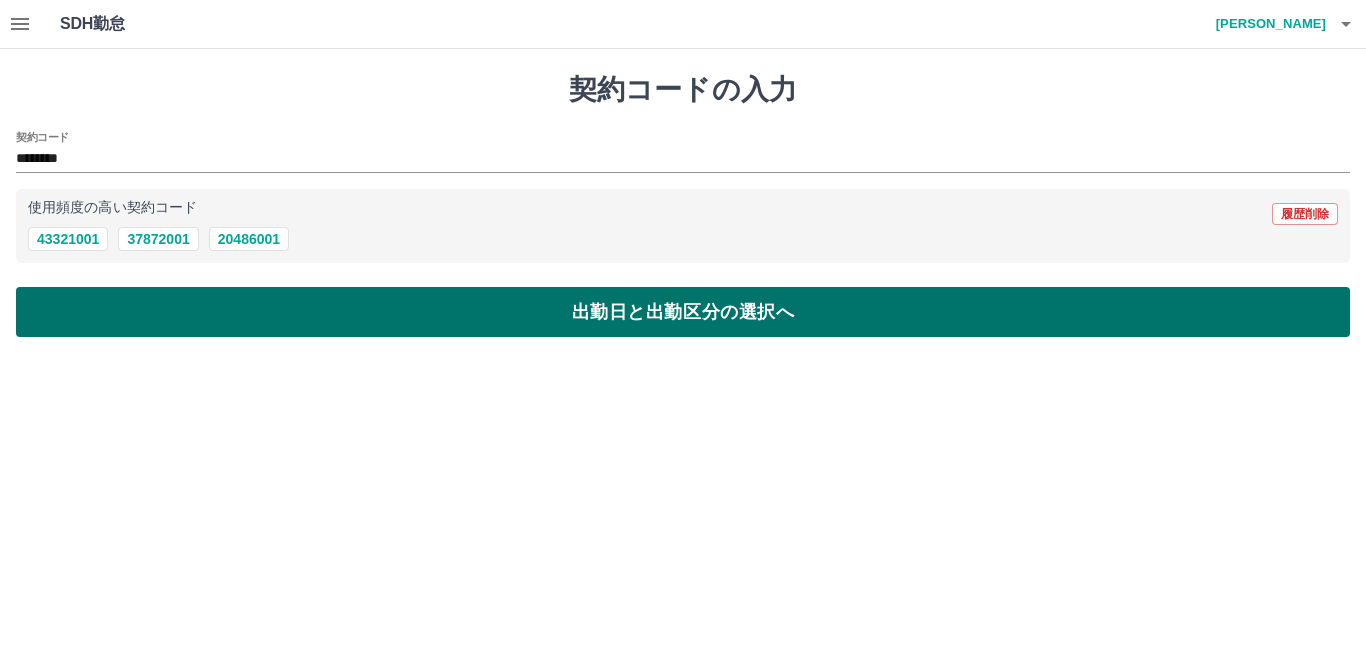 click on "出勤日と出勤区分の選択へ" at bounding box center (683, 312) 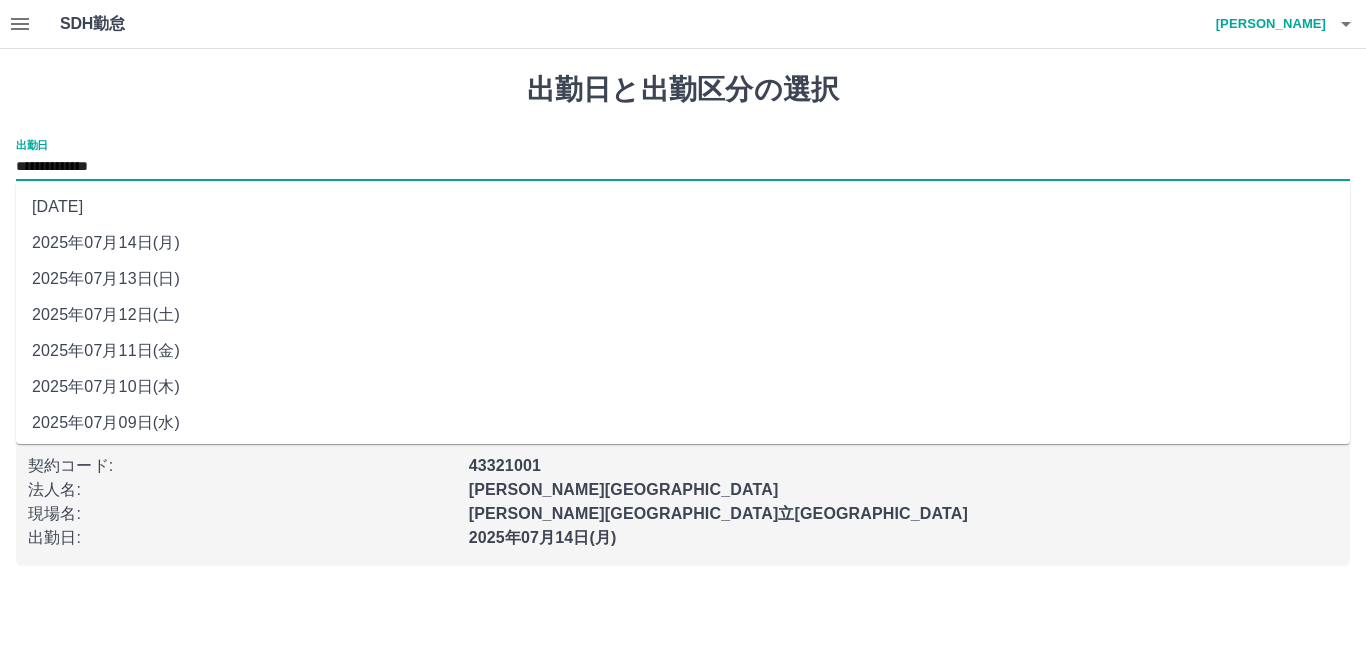 click on "**********" at bounding box center (683, 167) 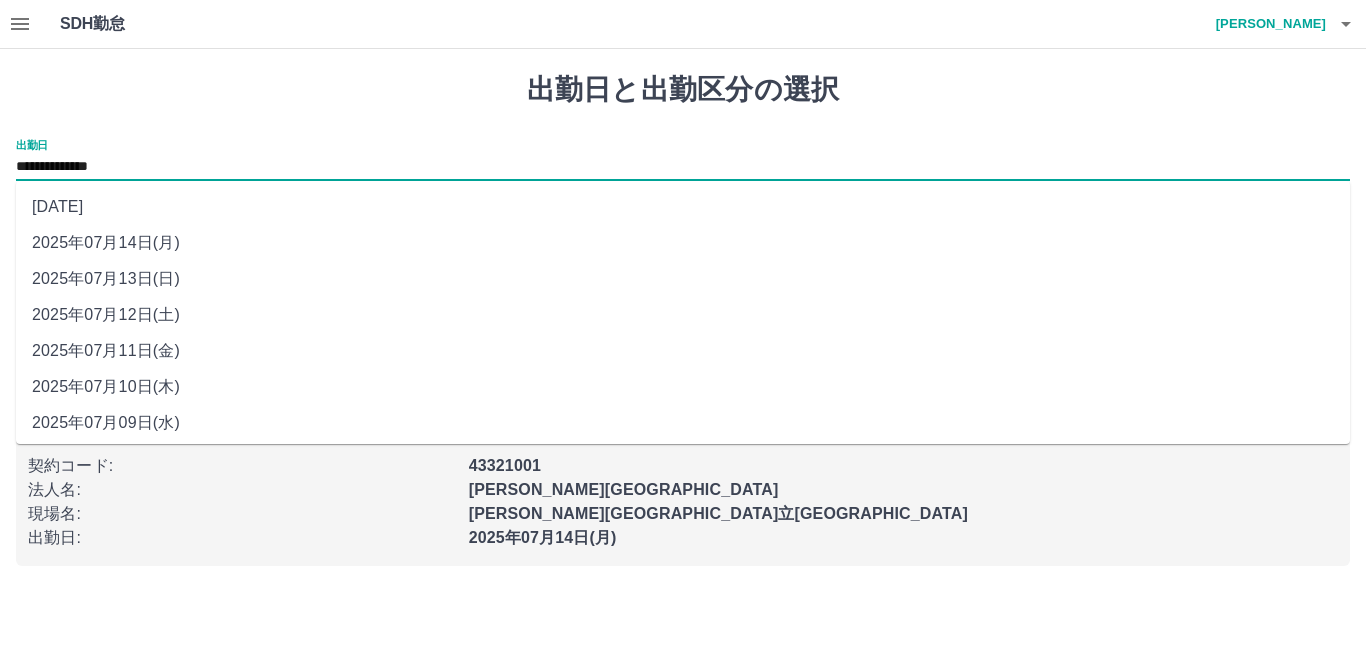 click on "2025年07月13日(日)" at bounding box center [683, 279] 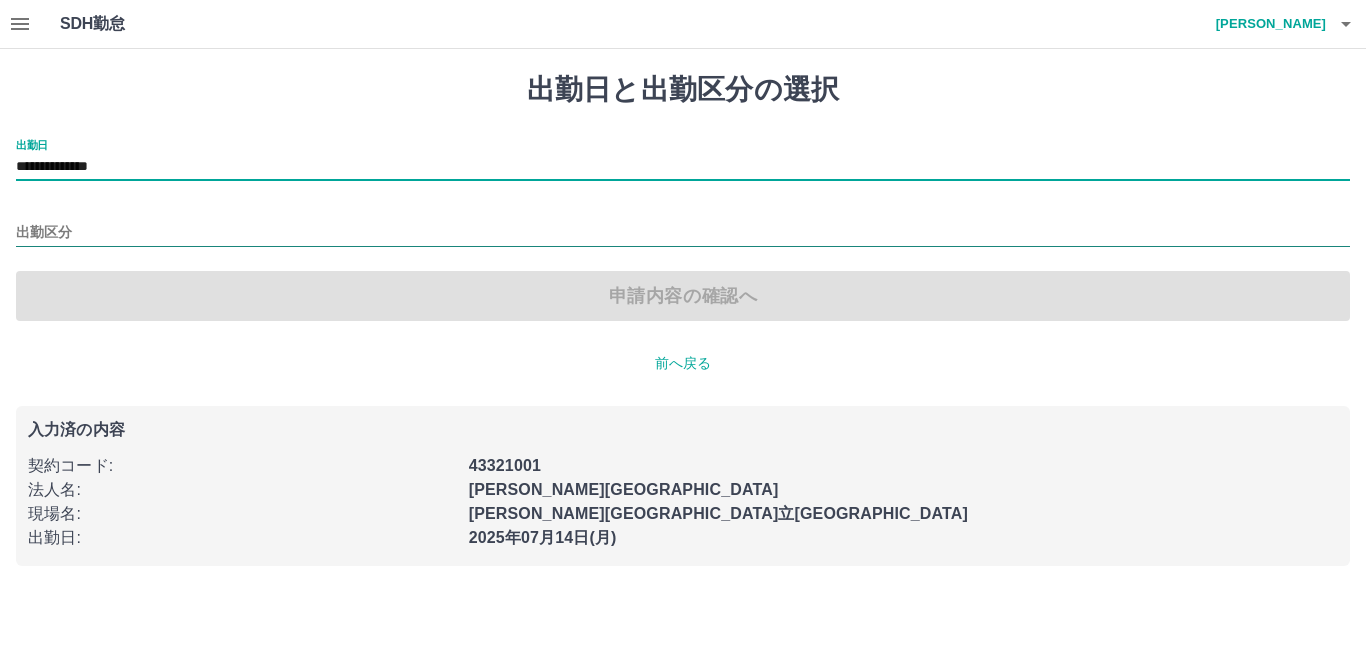 click on "出勤区分" at bounding box center (683, 233) 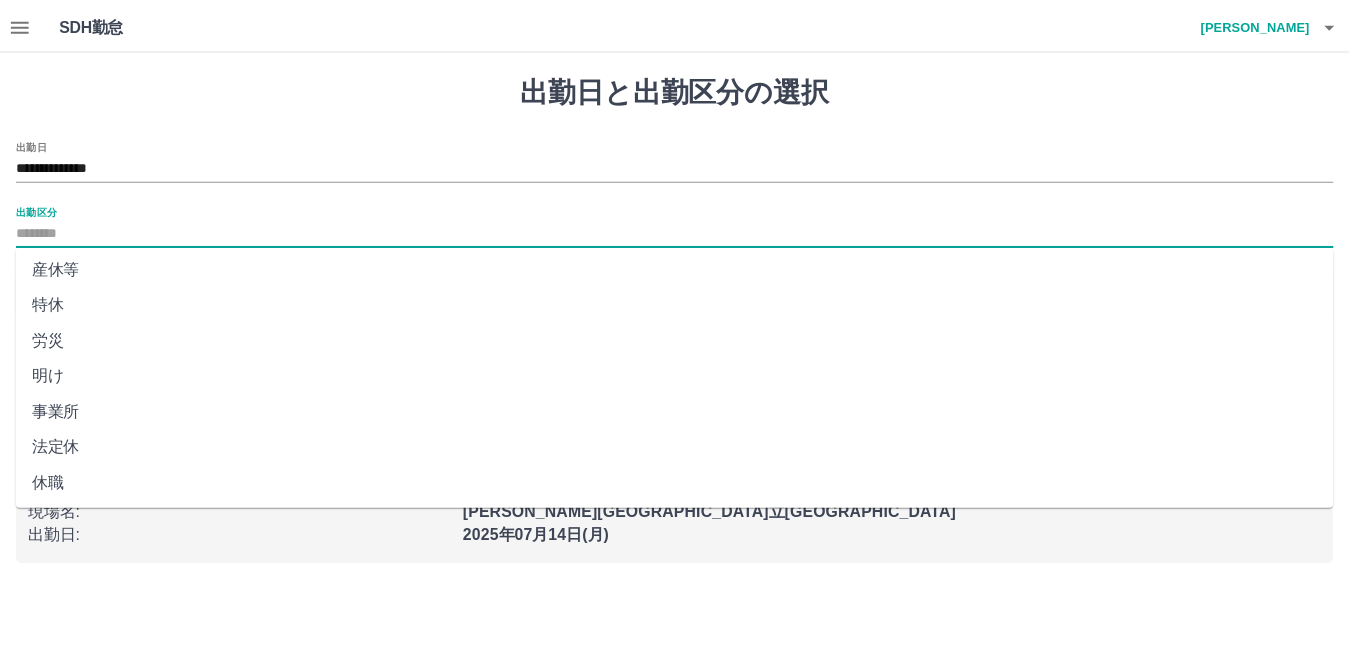 scroll, scrollTop: 401, scrollLeft: 0, axis: vertical 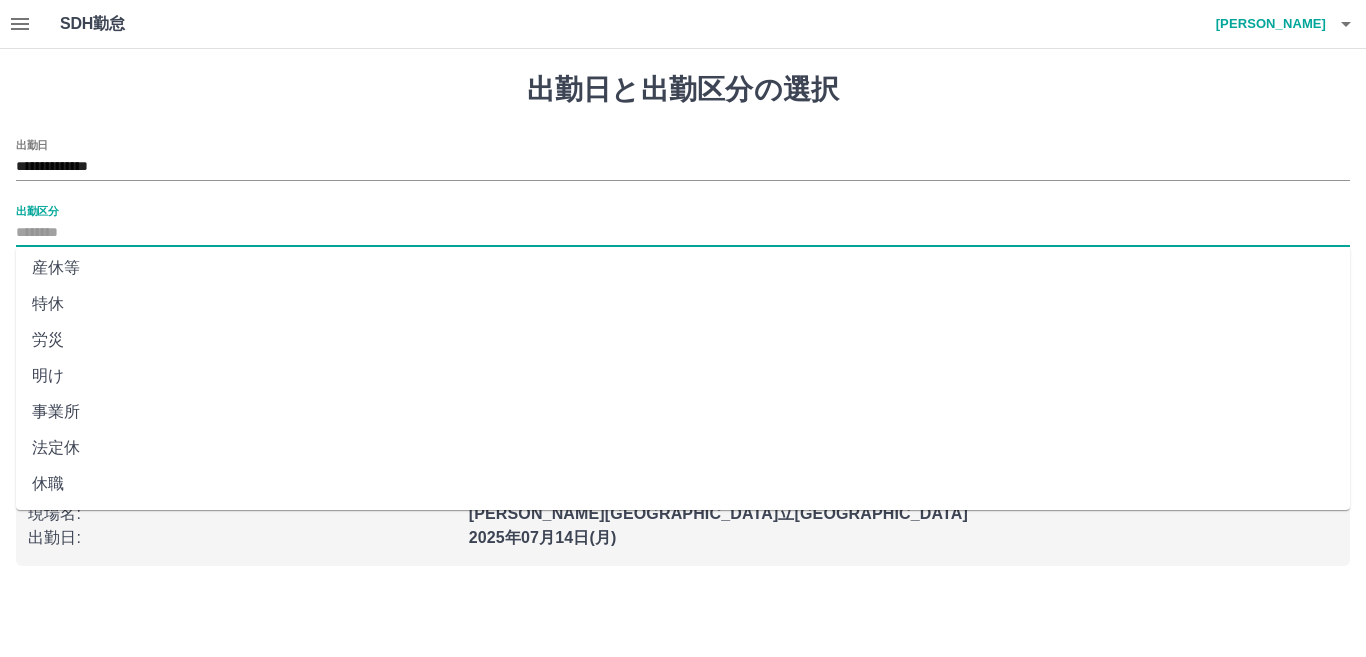 click on "法定休" at bounding box center [683, 448] 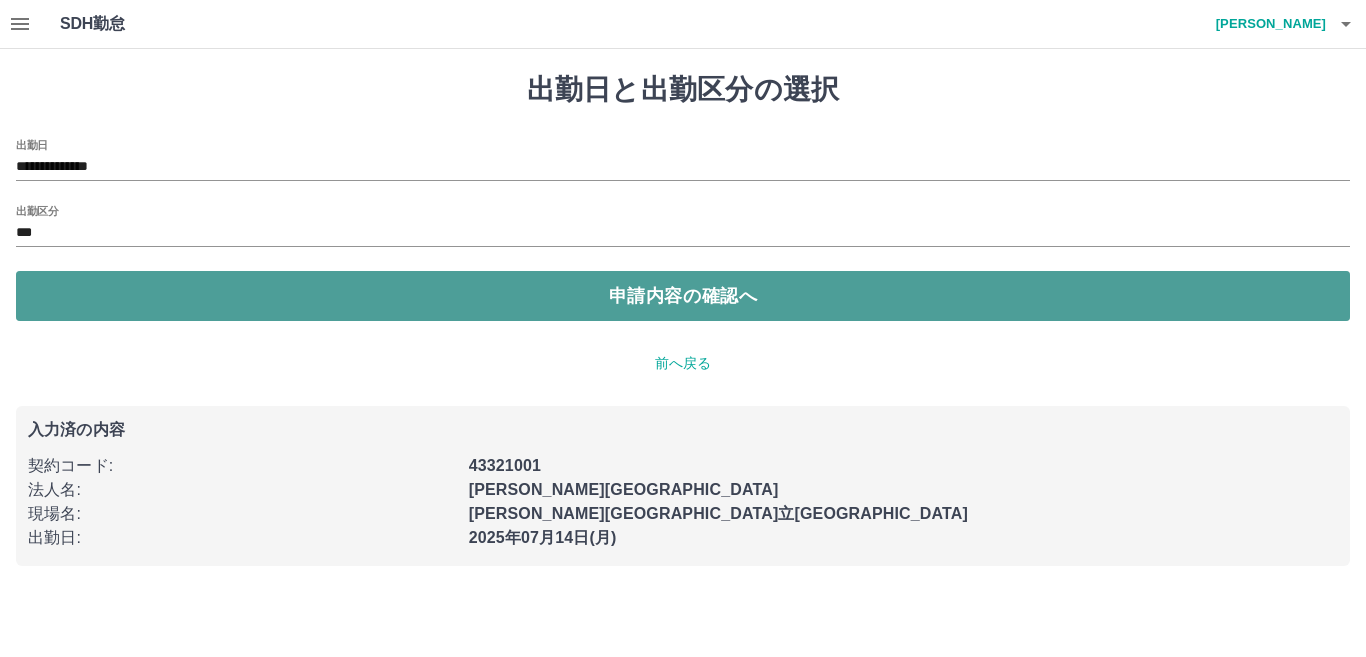 click on "申請内容の確認へ" at bounding box center (683, 296) 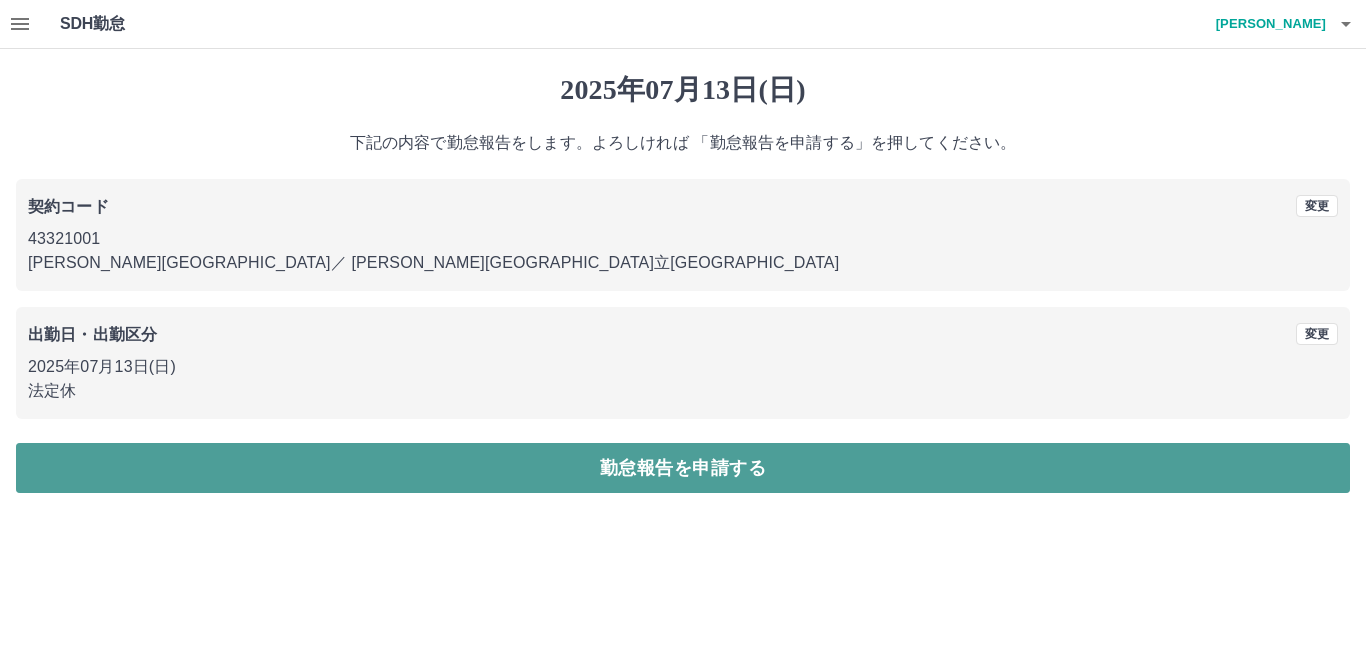 click on "勤怠報告を申請する" at bounding box center [683, 468] 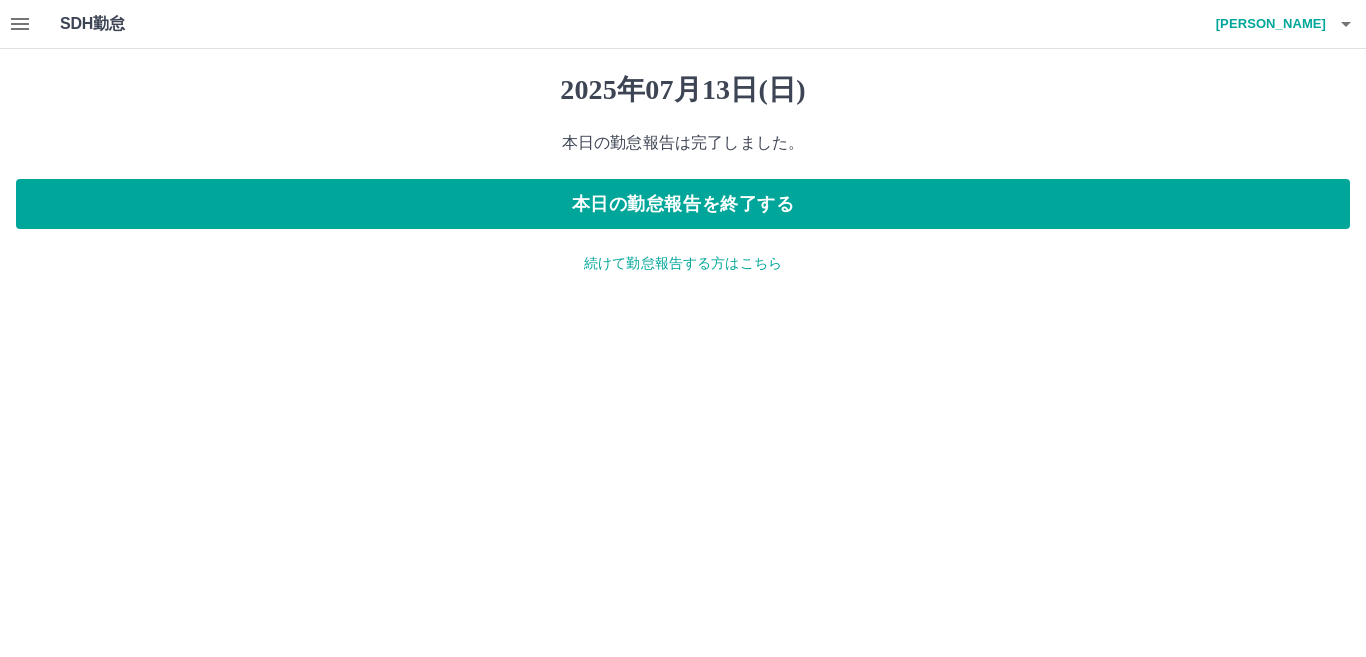 click on "続けて勤怠報告する方はこちら" at bounding box center (683, 263) 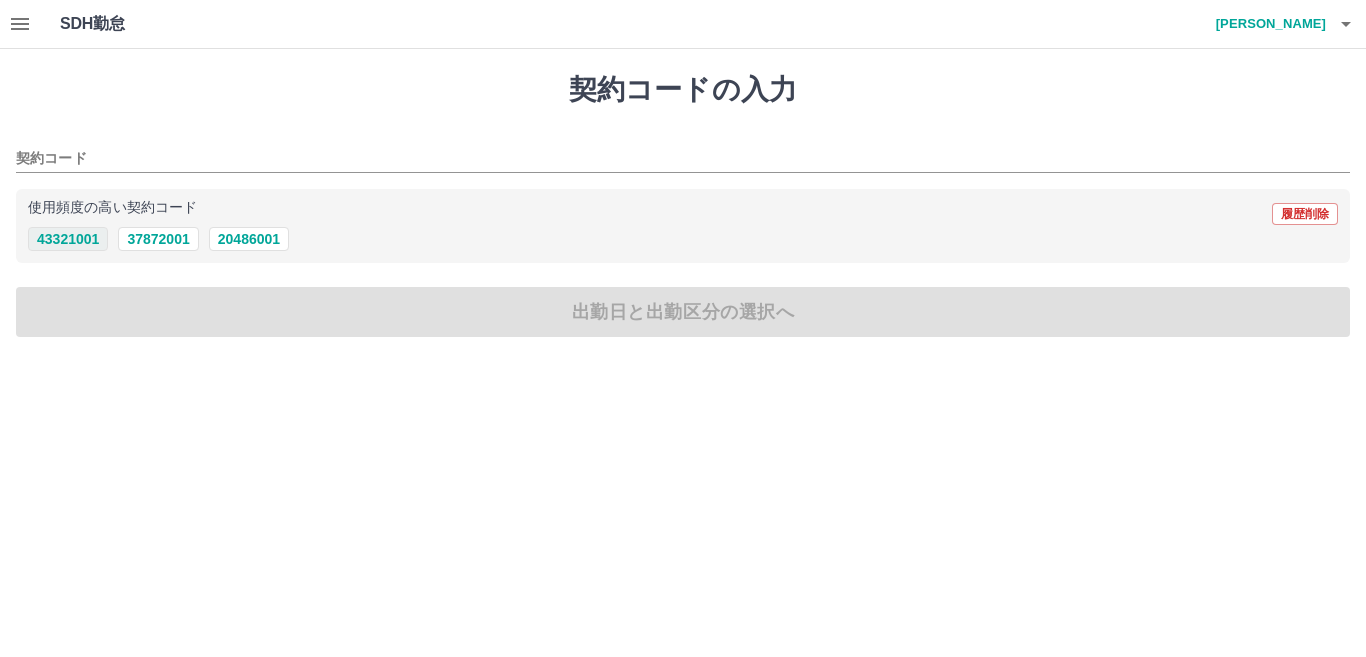 click on "43321001" at bounding box center (68, 239) 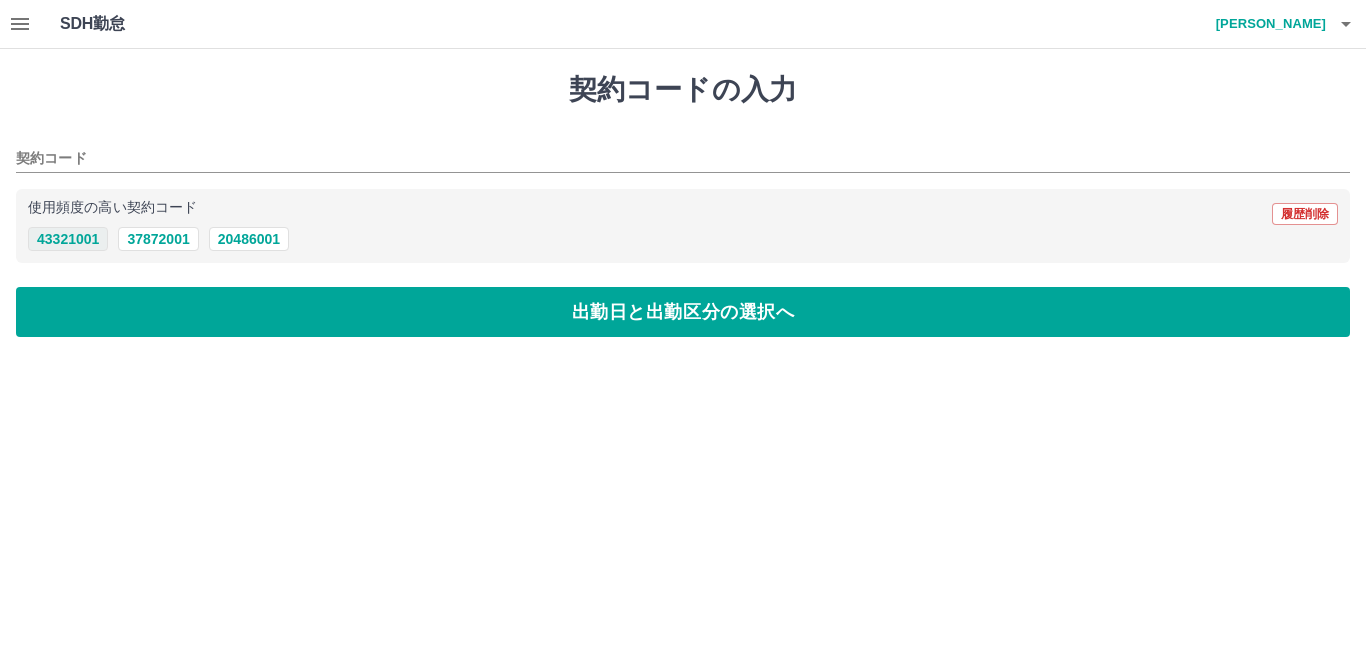 type on "********" 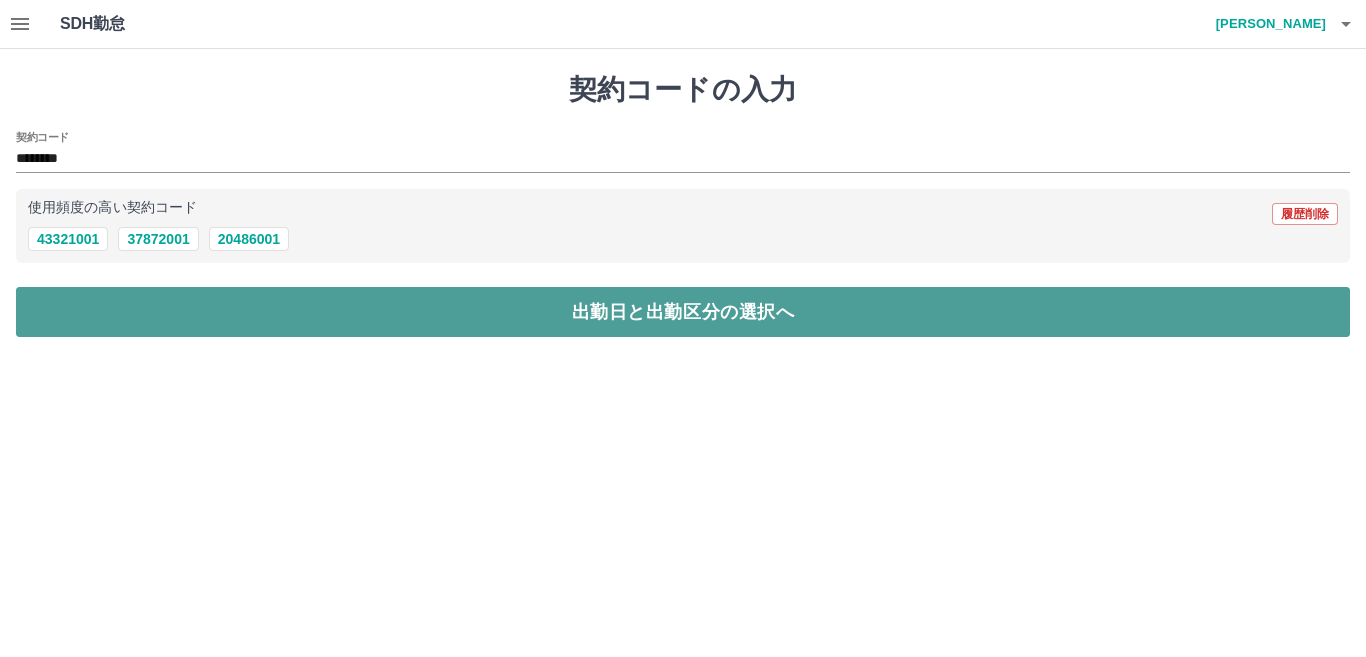 click on "出勤日と出勤区分の選択へ" at bounding box center (683, 312) 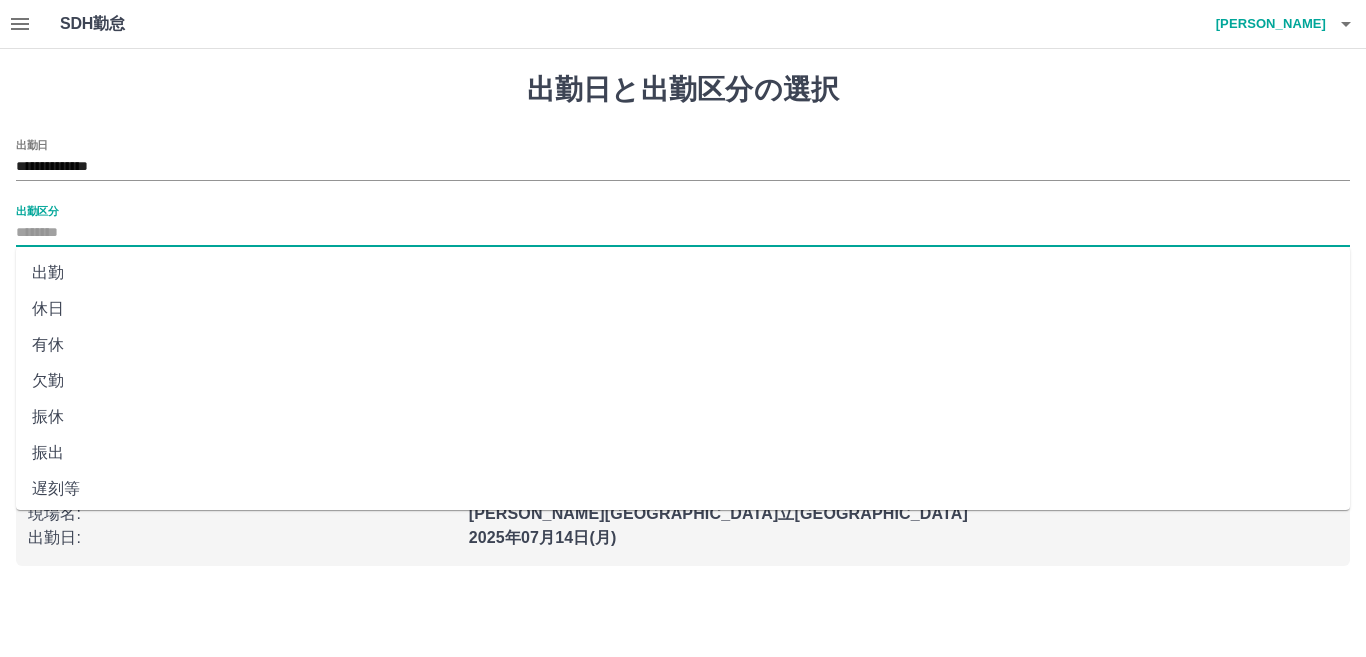 click on "出勤区分" at bounding box center [683, 233] 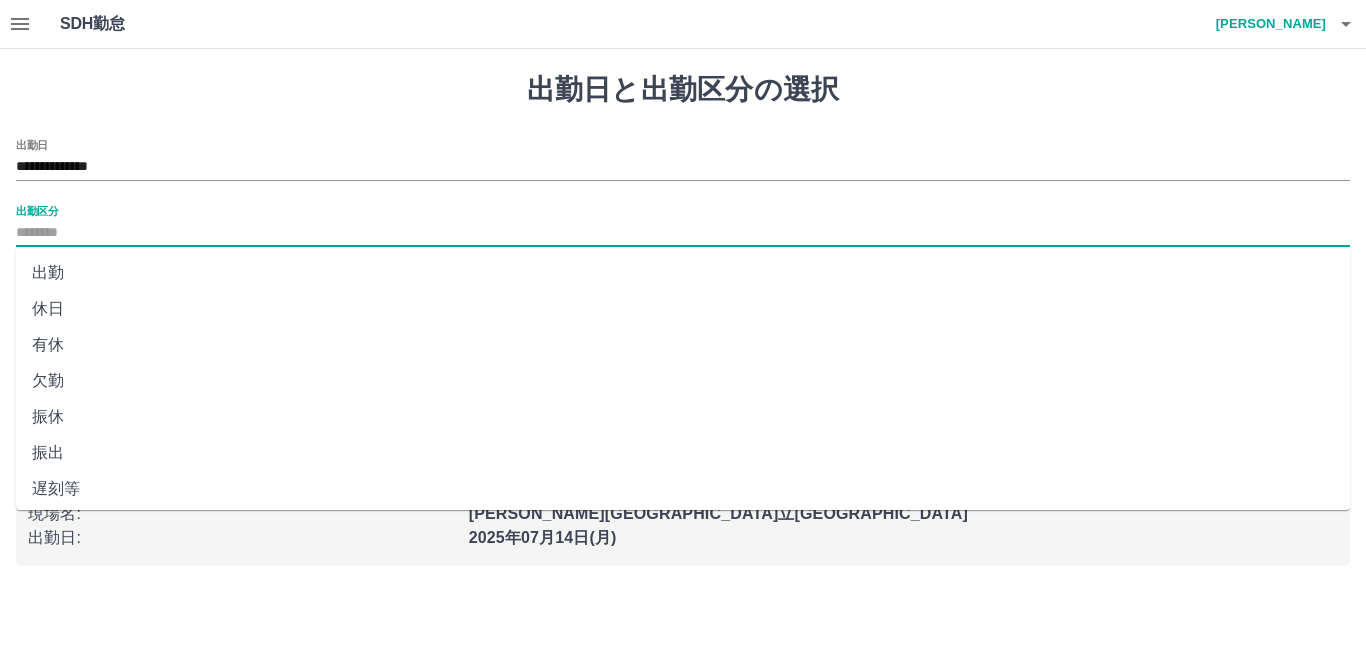 click on "出勤" at bounding box center [683, 273] 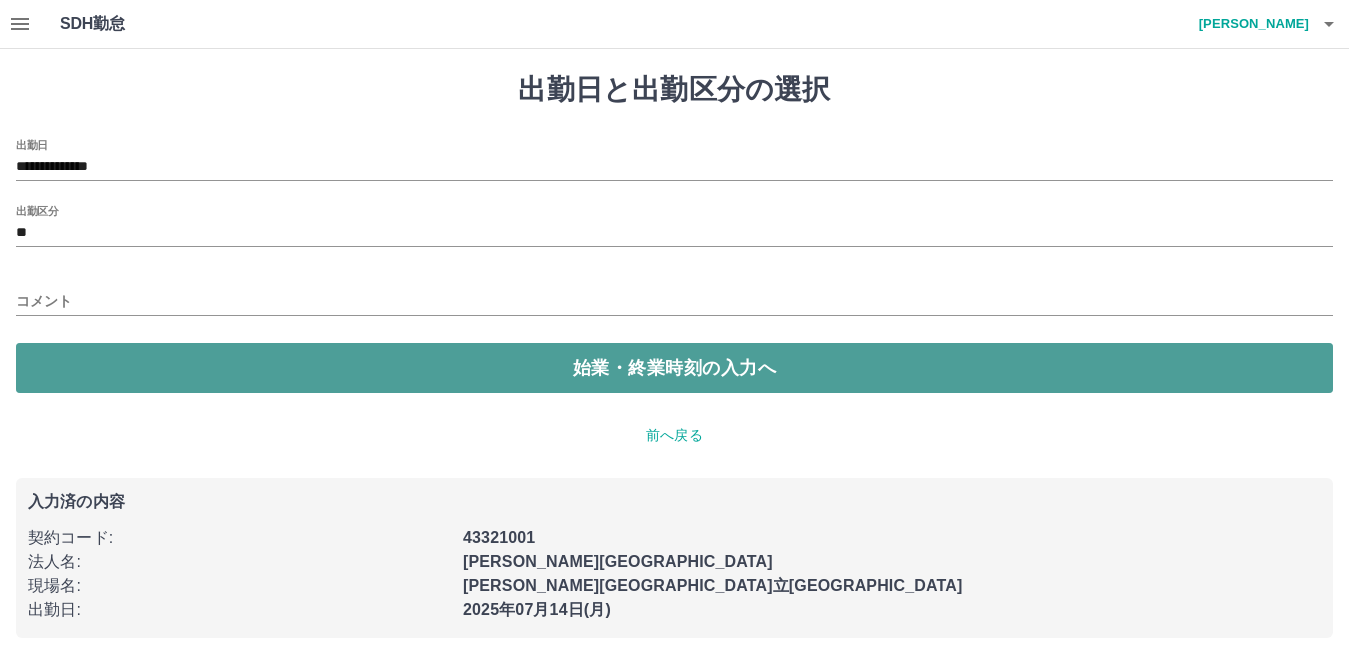 click on "始業・終業時刻の入力へ" at bounding box center (674, 368) 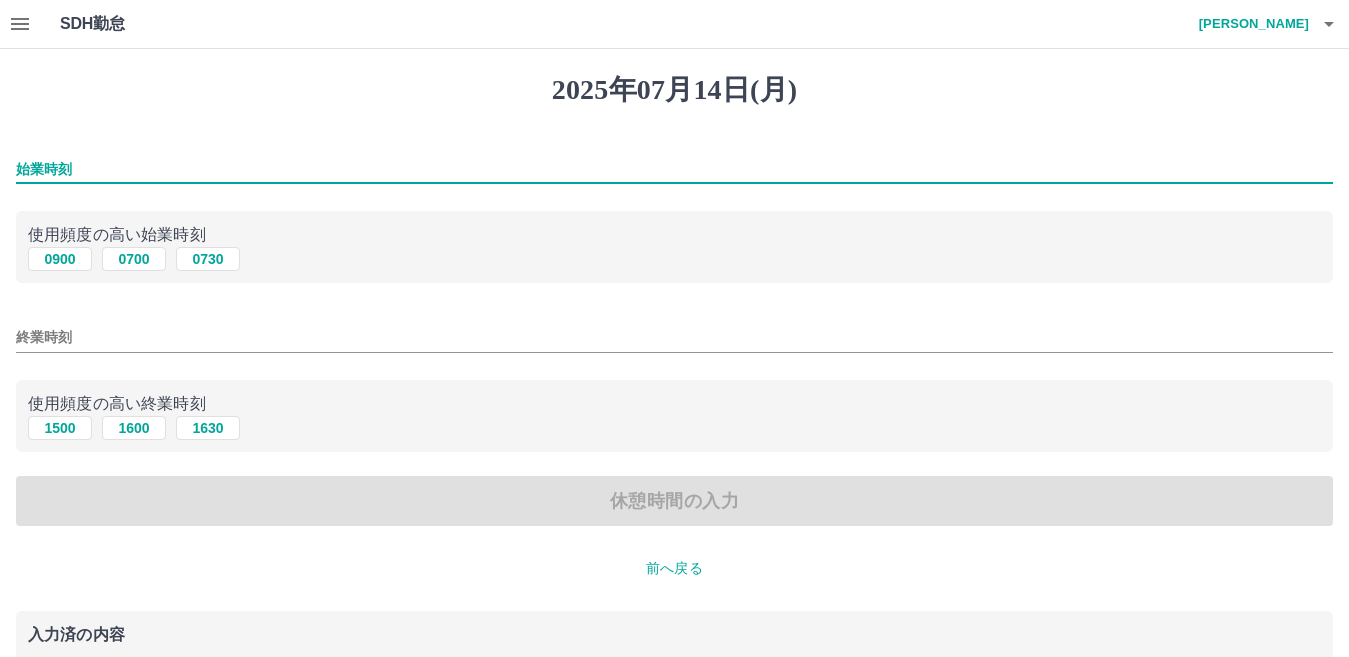 click on "始業時刻" at bounding box center (674, 169) 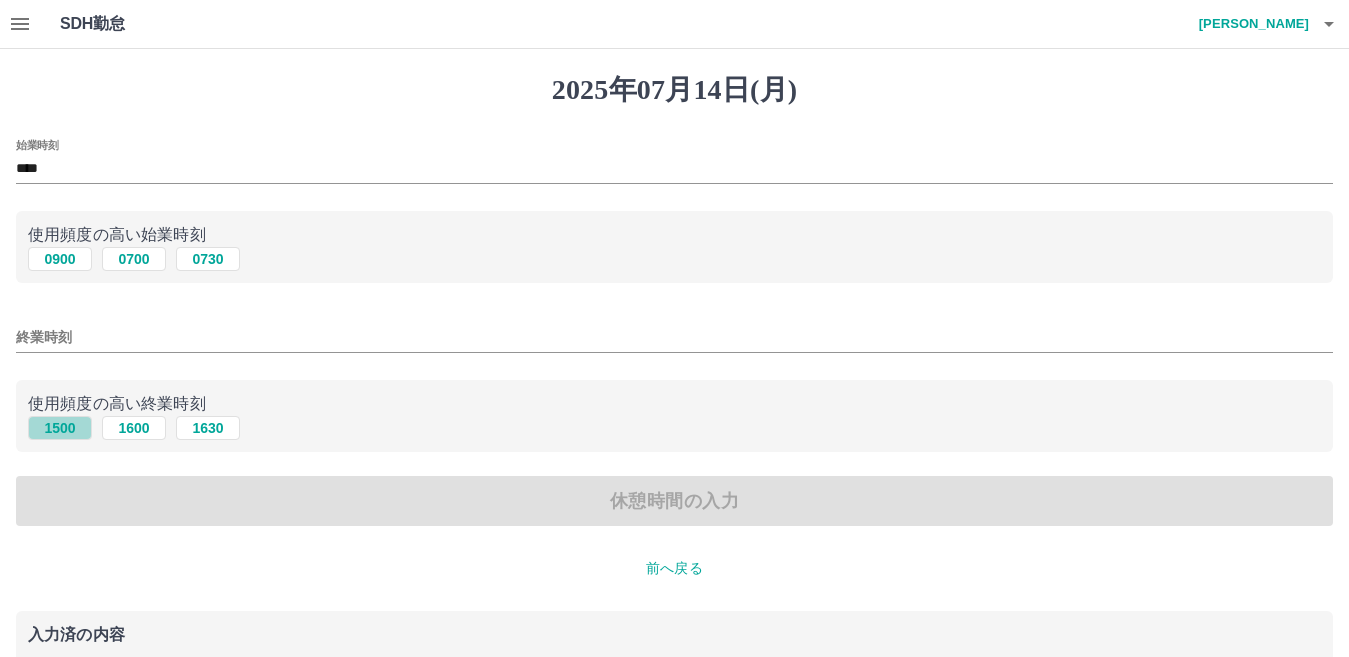 click on "1500" at bounding box center (60, 428) 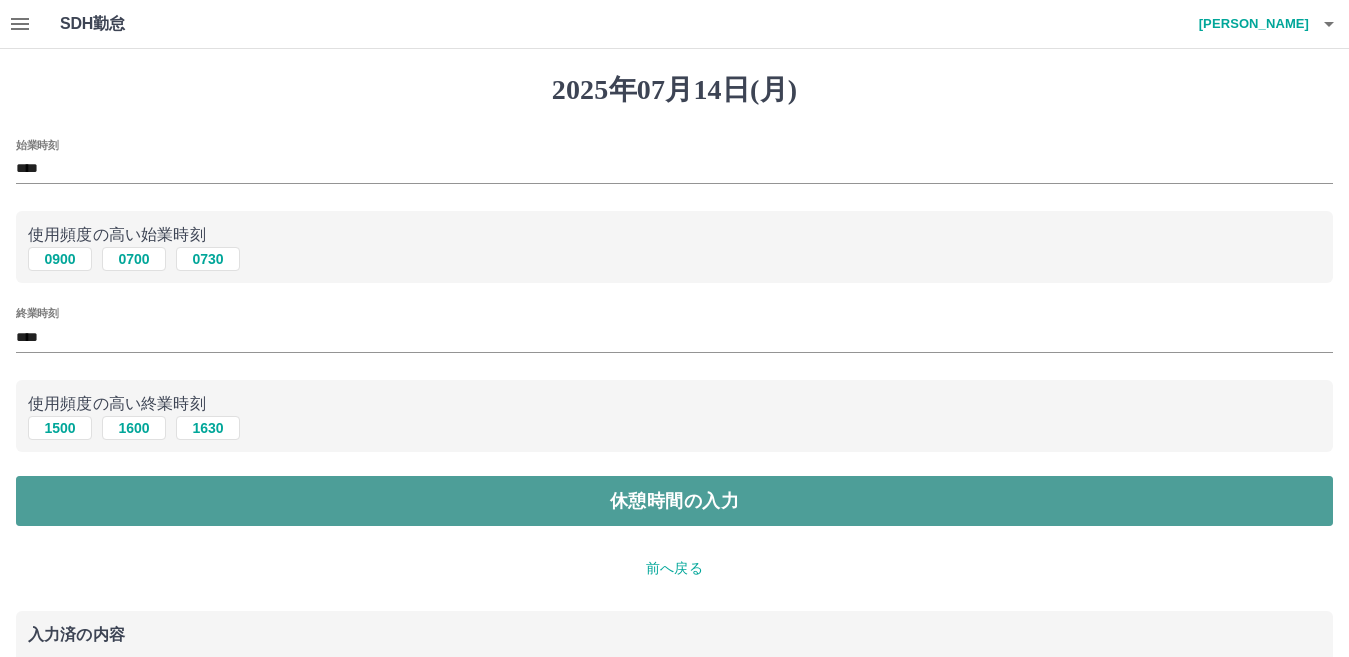click on "休憩時間の入力" at bounding box center (674, 501) 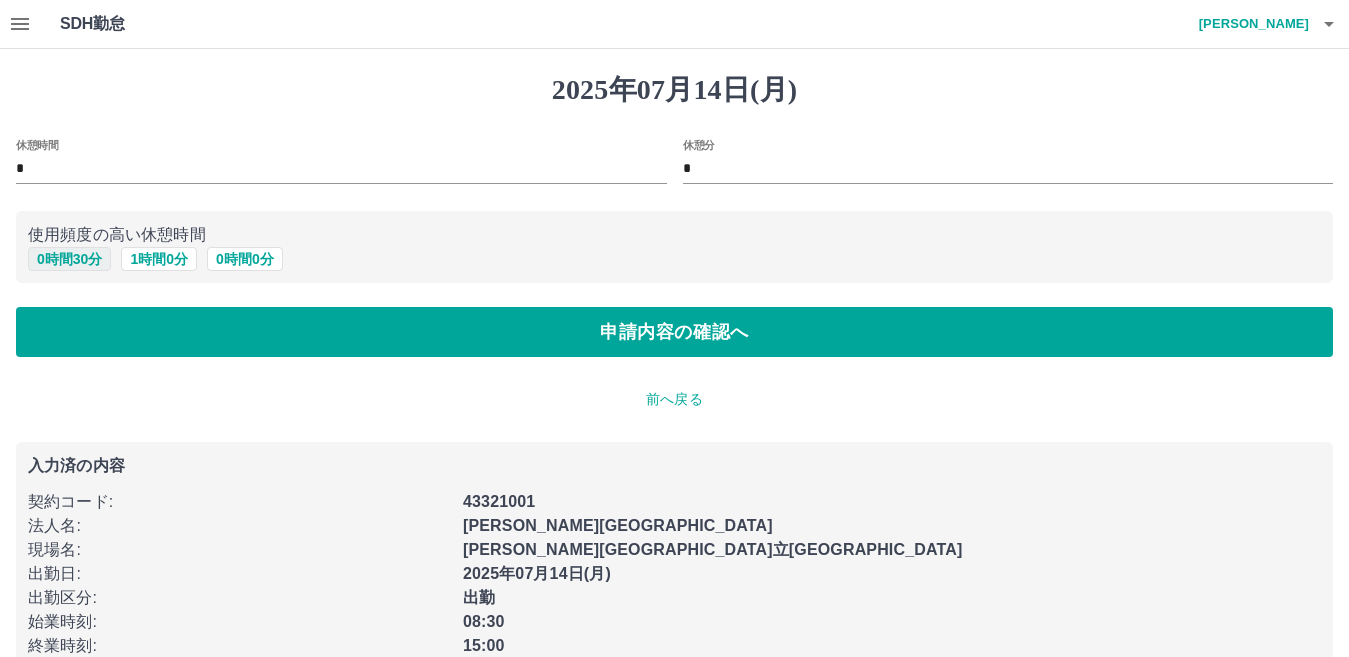 click on "0 時間 30 分" at bounding box center (69, 259) 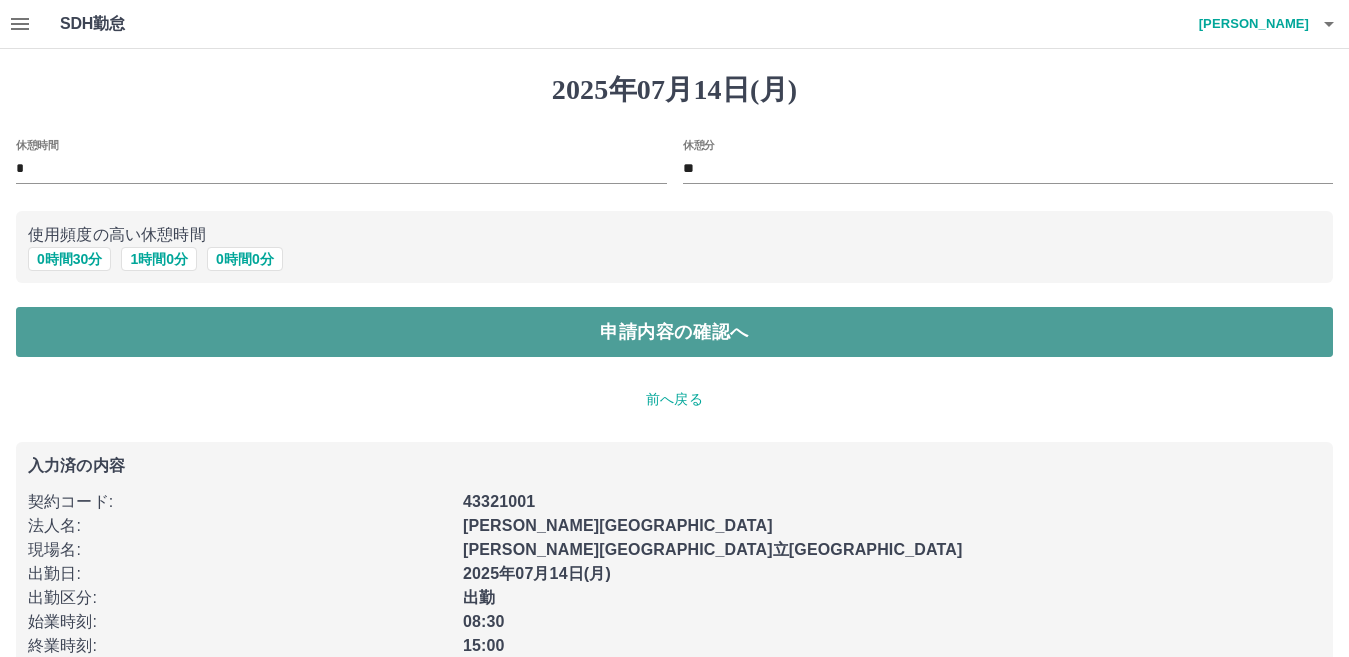 click on "申請内容の確認へ" at bounding box center [674, 332] 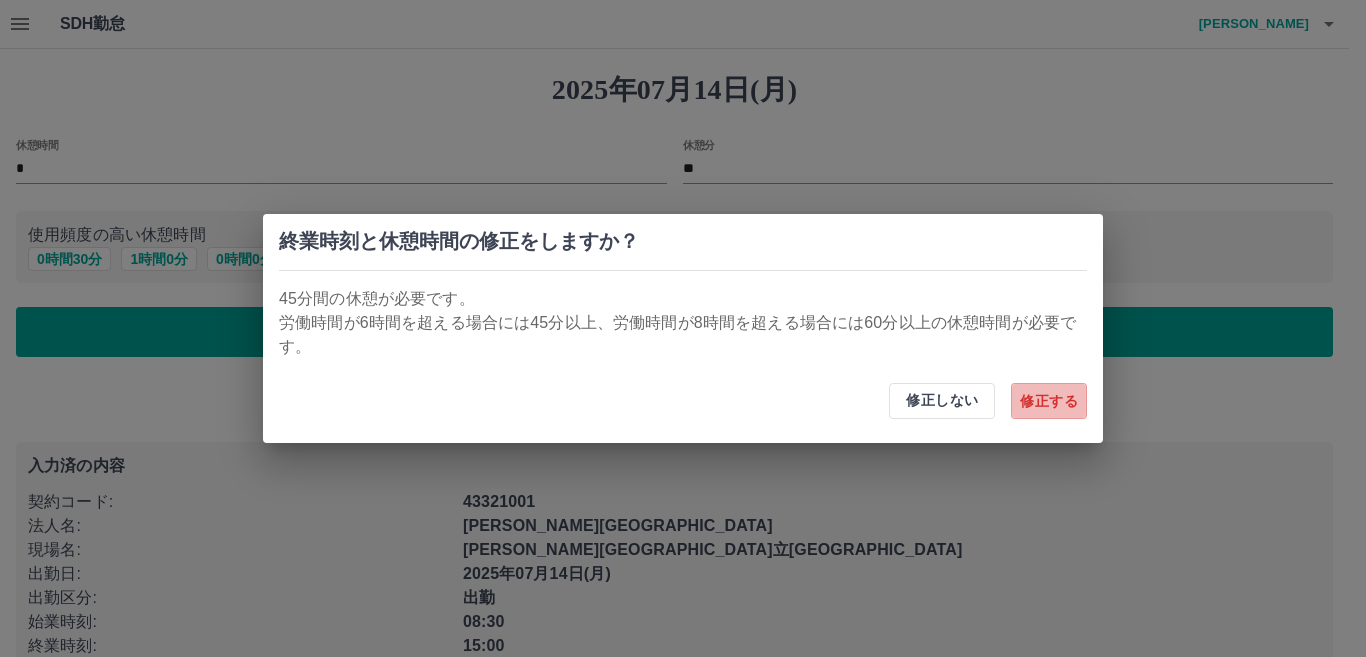 click on "修正する" at bounding box center (1049, 401) 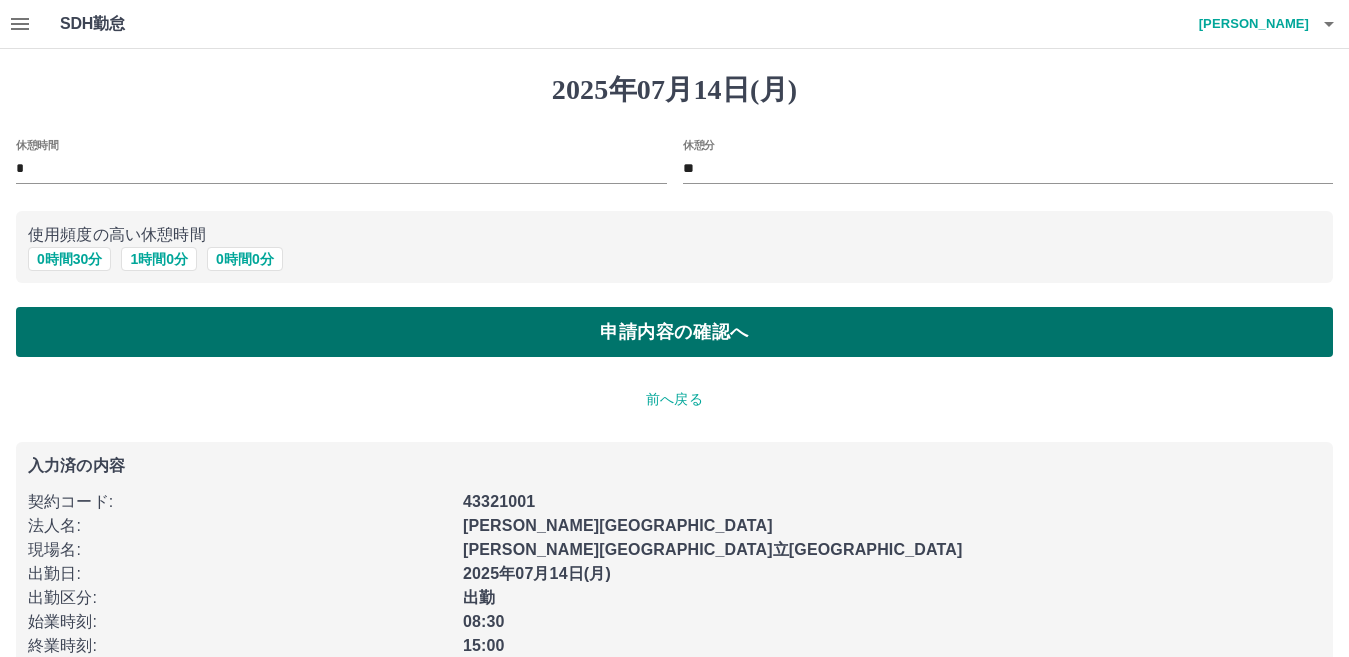 click on "申請内容の確認へ" at bounding box center (674, 332) 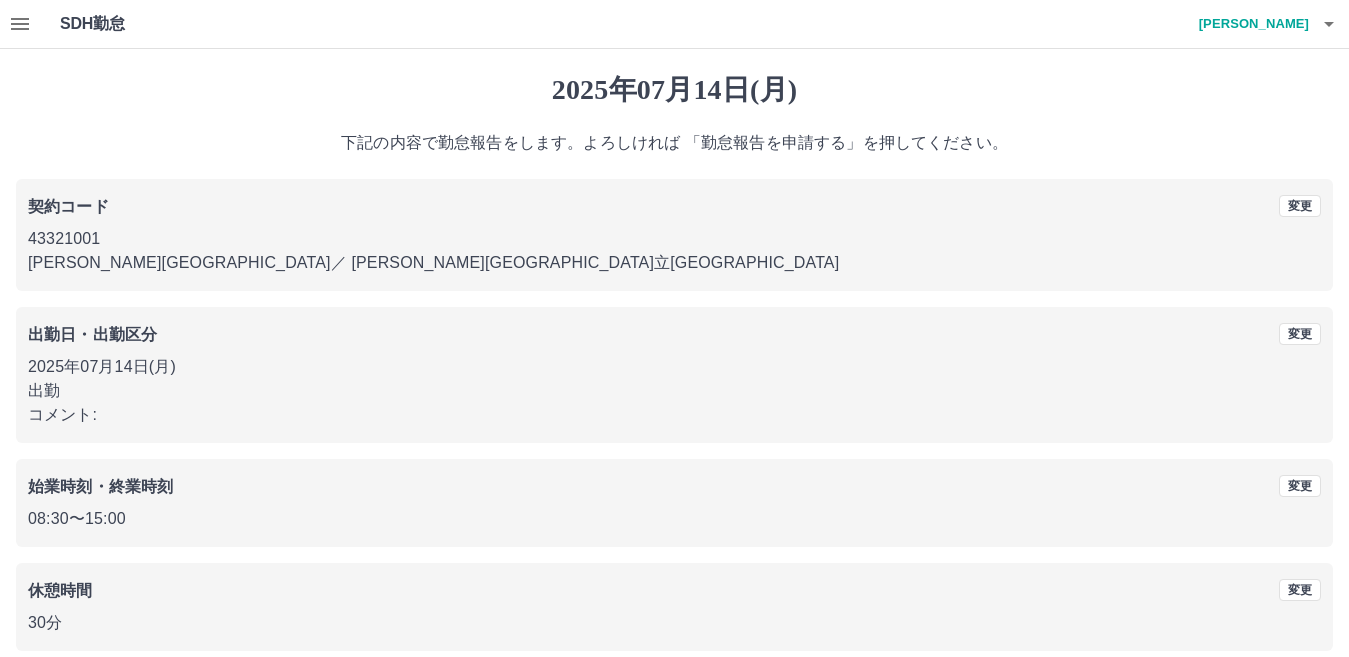 scroll, scrollTop: 92, scrollLeft: 0, axis: vertical 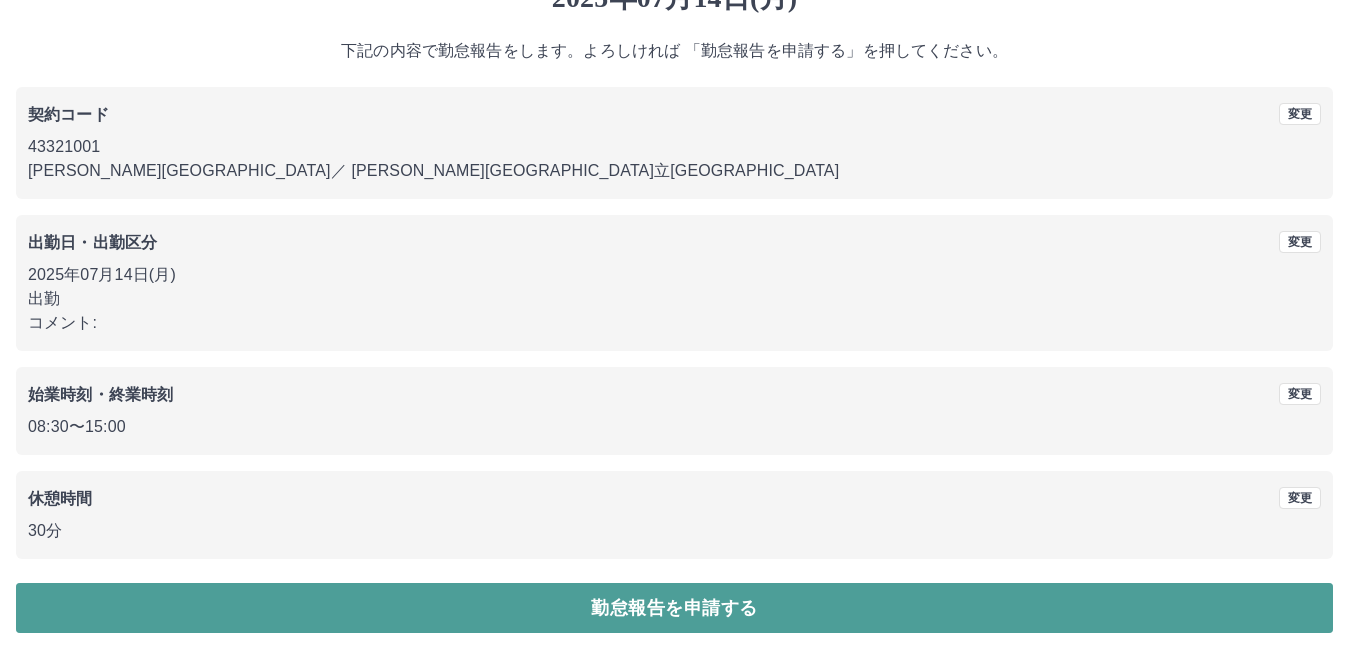 click on "勤怠報告を申請する" at bounding box center (674, 608) 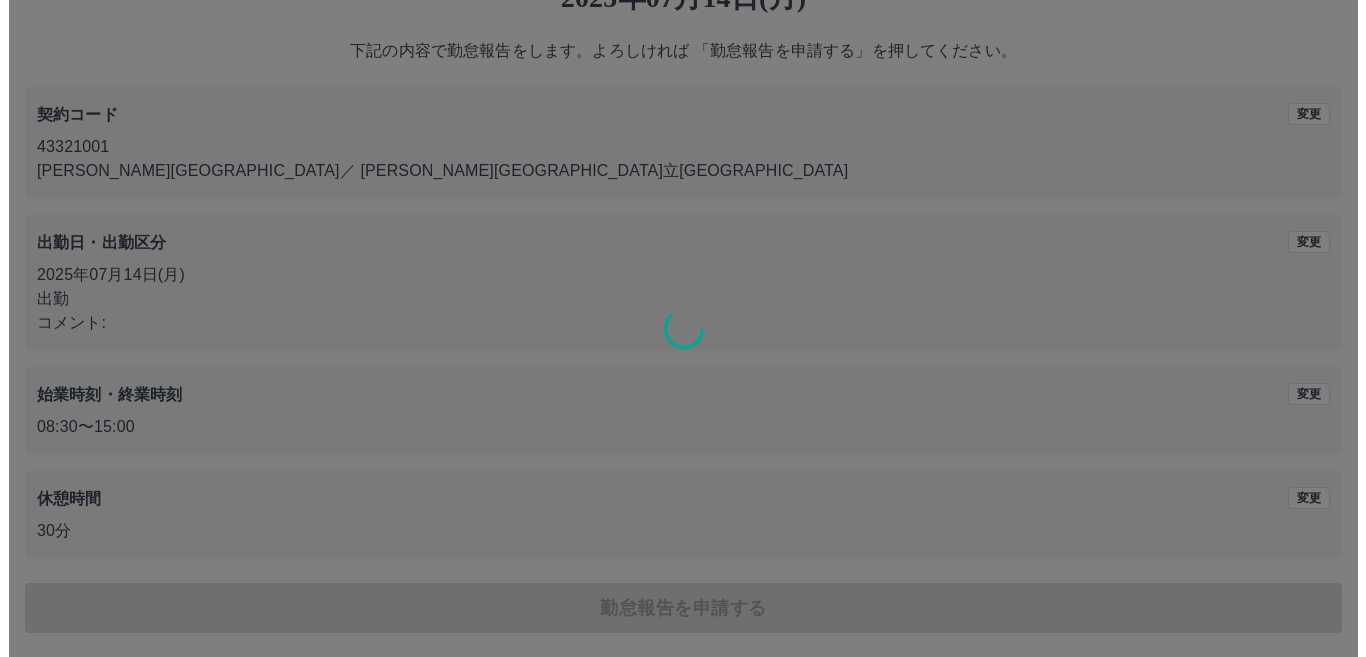 scroll, scrollTop: 0, scrollLeft: 0, axis: both 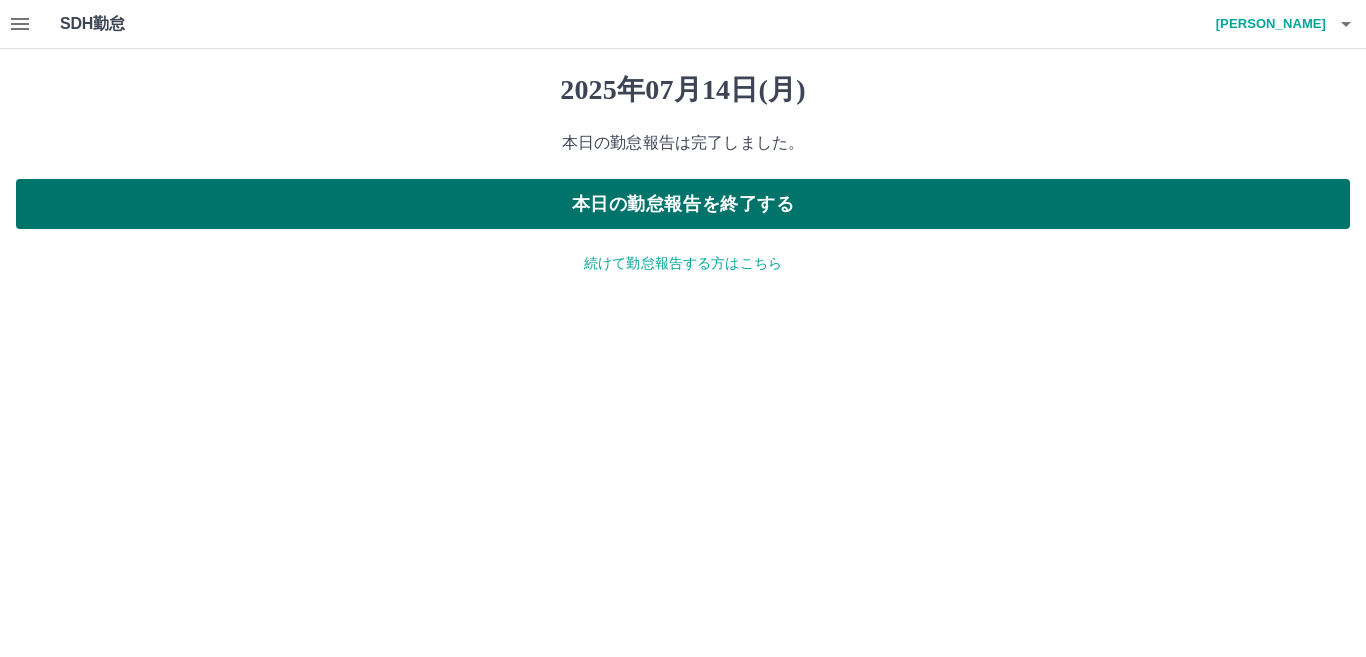click on "本日の勤怠報告を終了する" at bounding box center [683, 204] 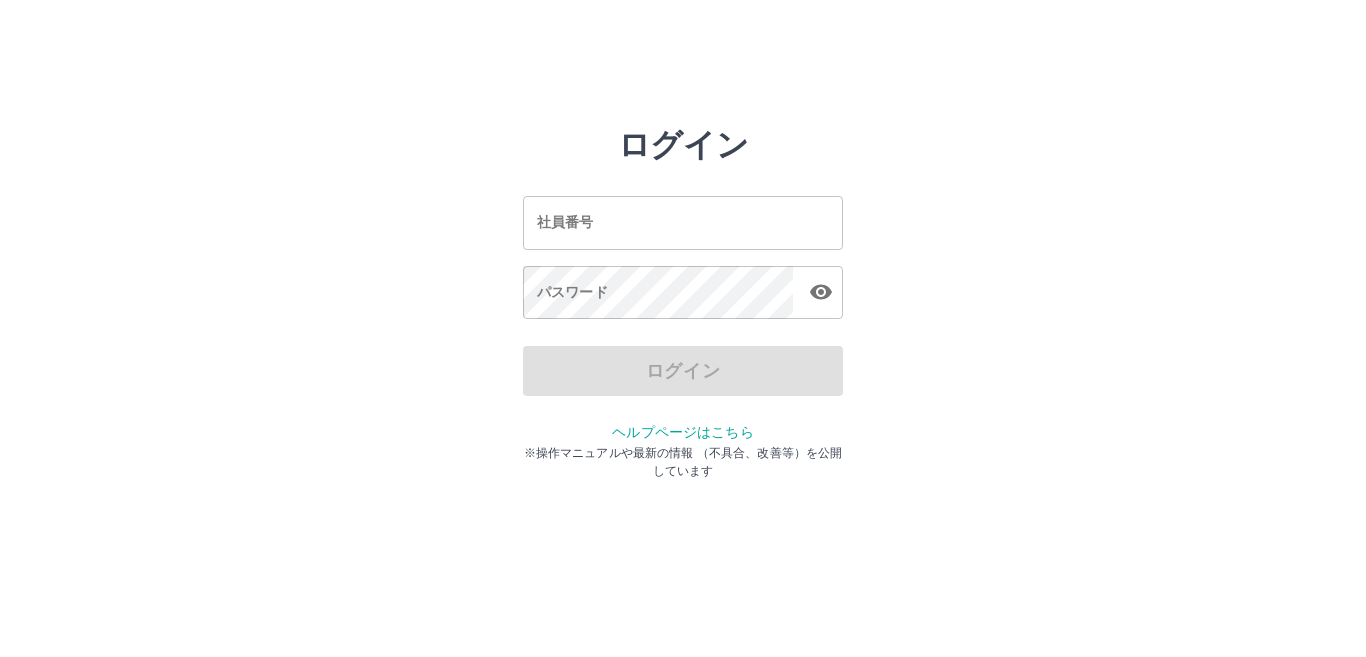 scroll, scrollTop: 0, scrollLeft: 0, axis: both 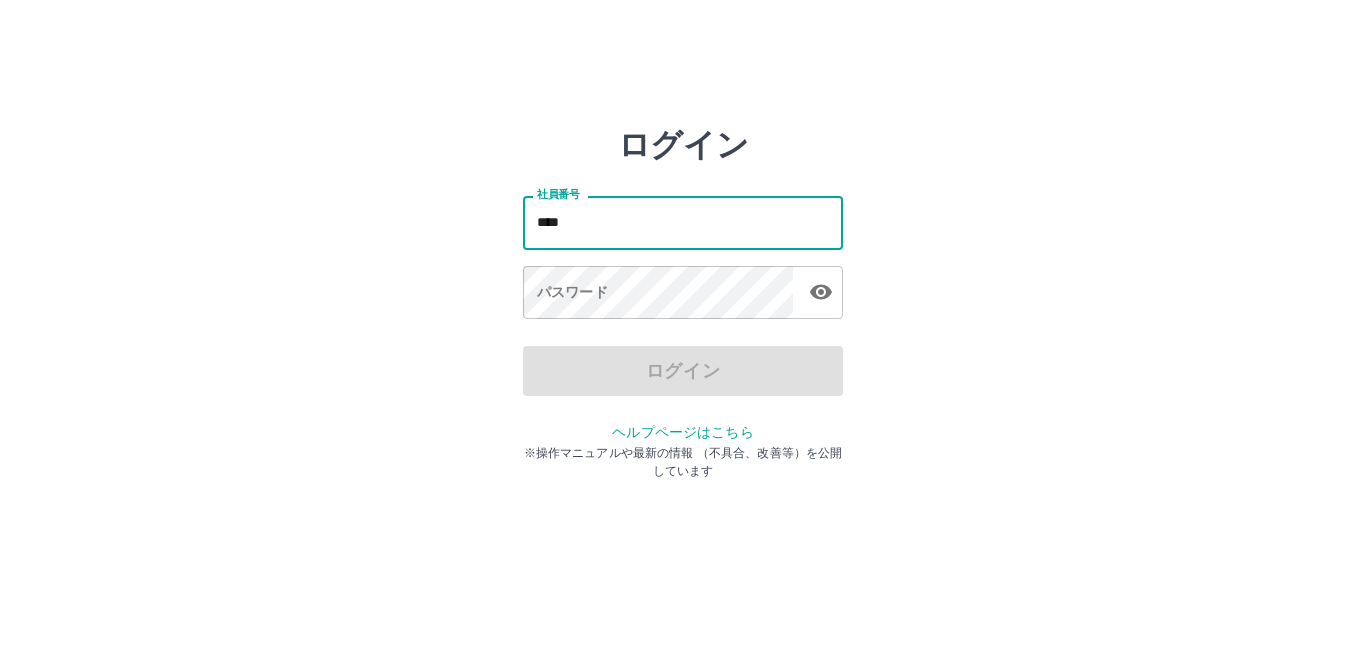 type on "*******" 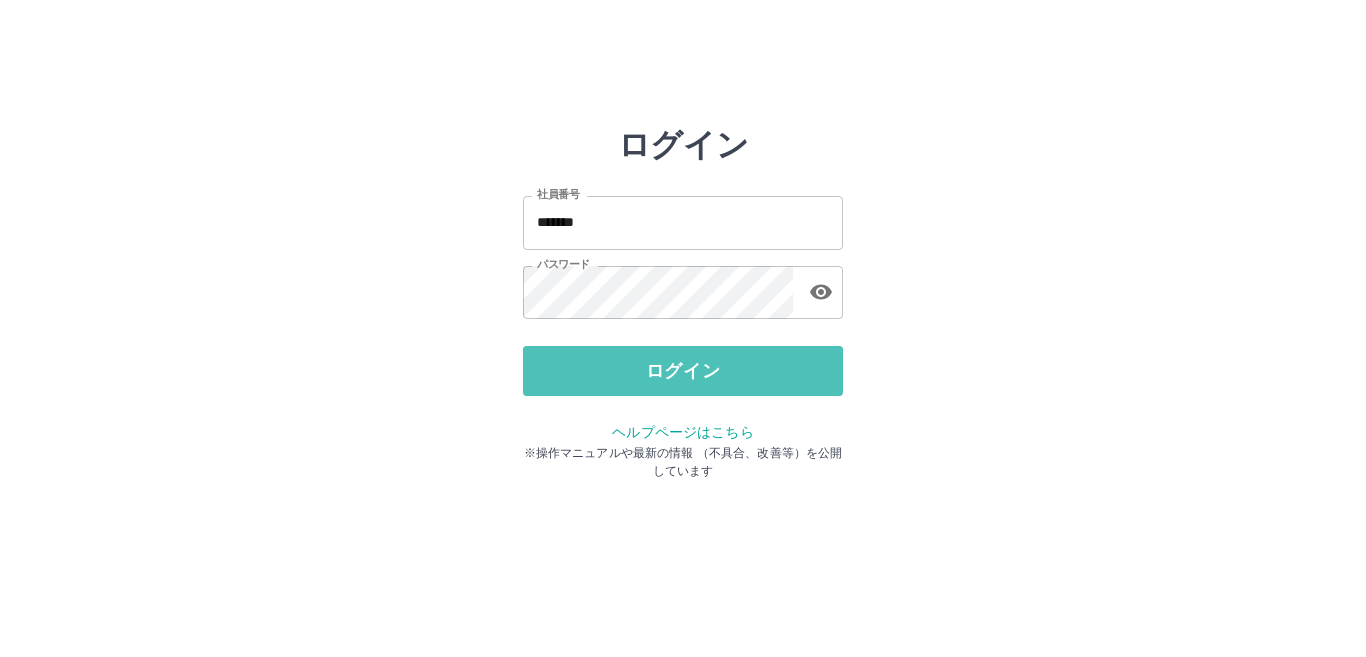 drag, startPoint x: 628, startPoint y: 359, endPoint x: 640, endPoint y: 353, distance: 13.416408 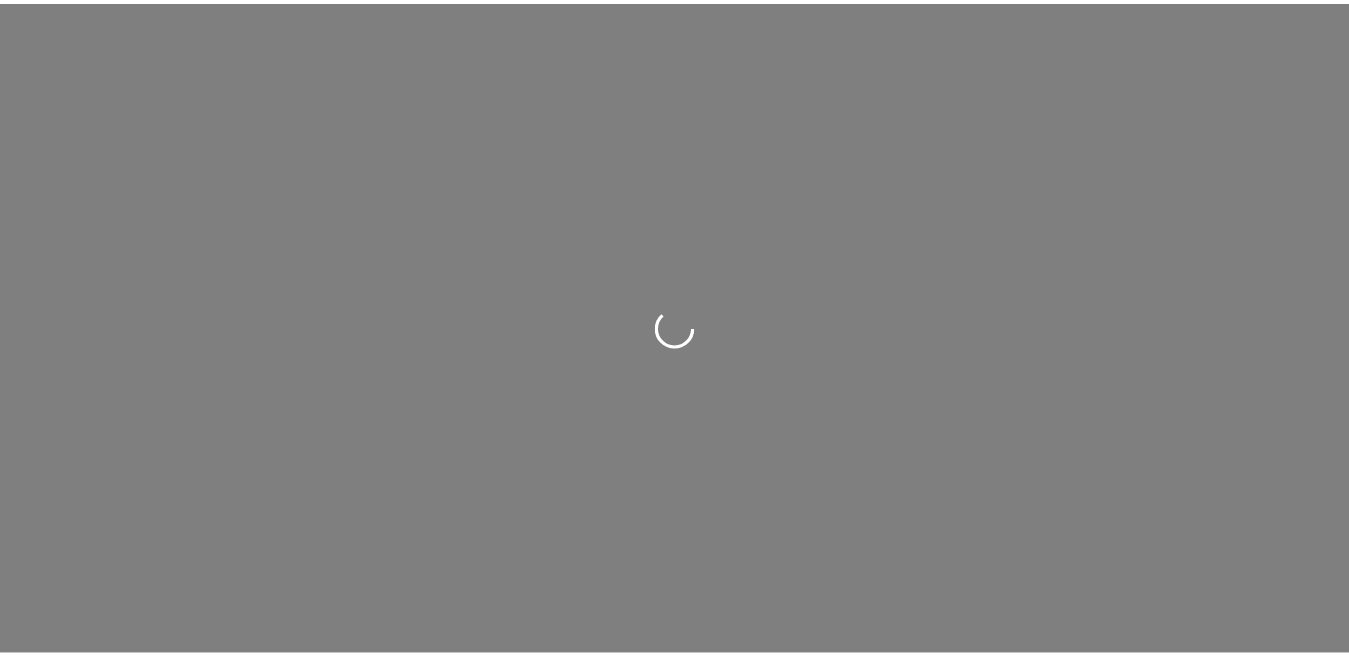 scroll, scrollTop: 0, scrollLeft: 0, axis: both 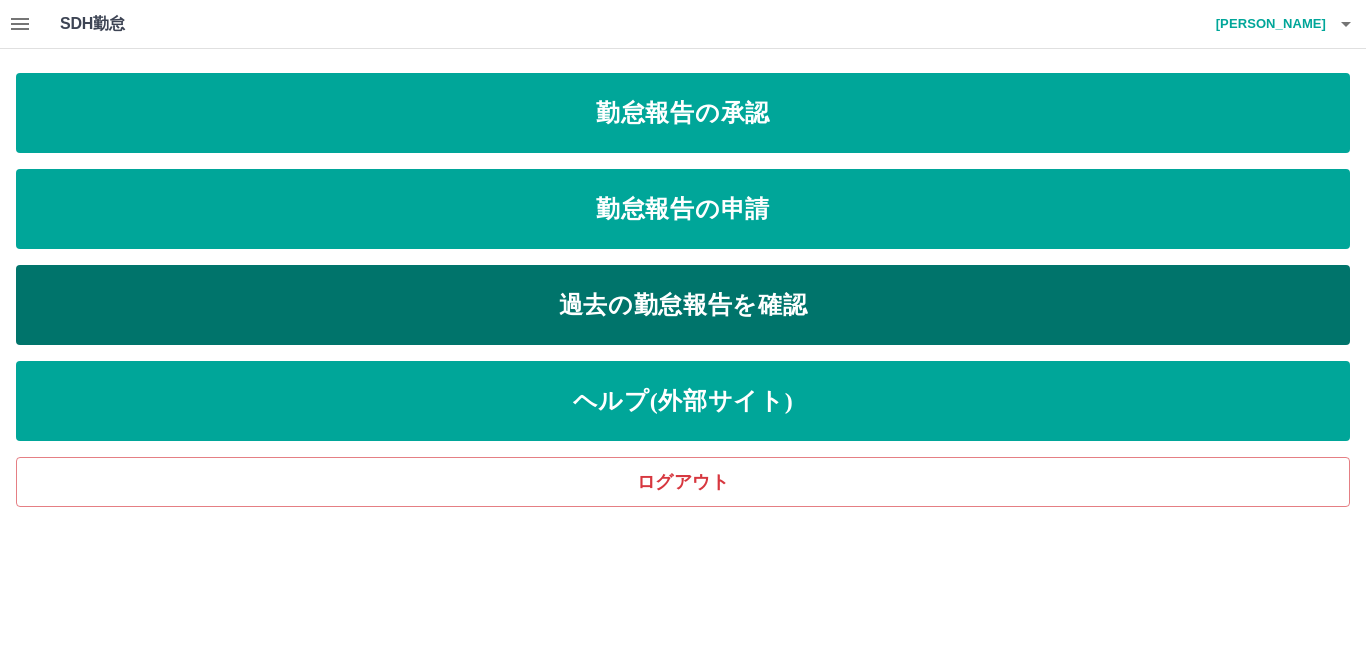 click on "過去の勤怠報告を確認" at bounding box center (683, 305) 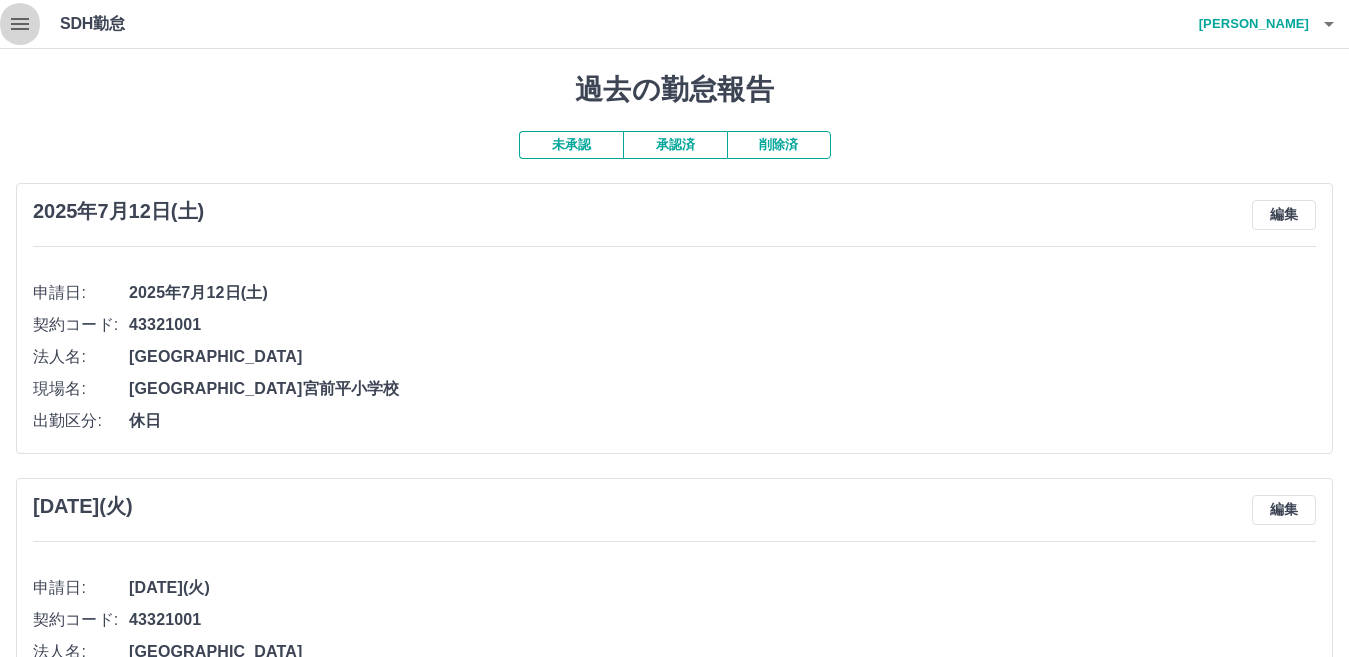 click 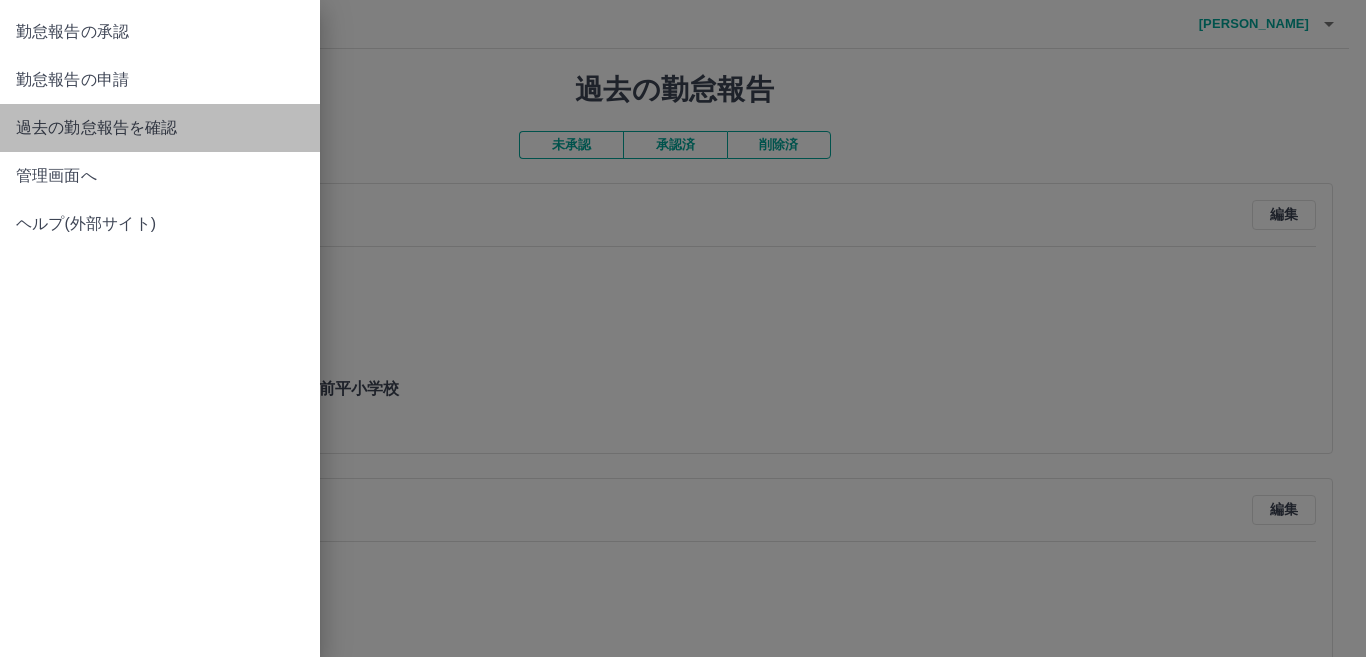 click on "過去の勤怠報告を確認" at bounding box center (160, 128) 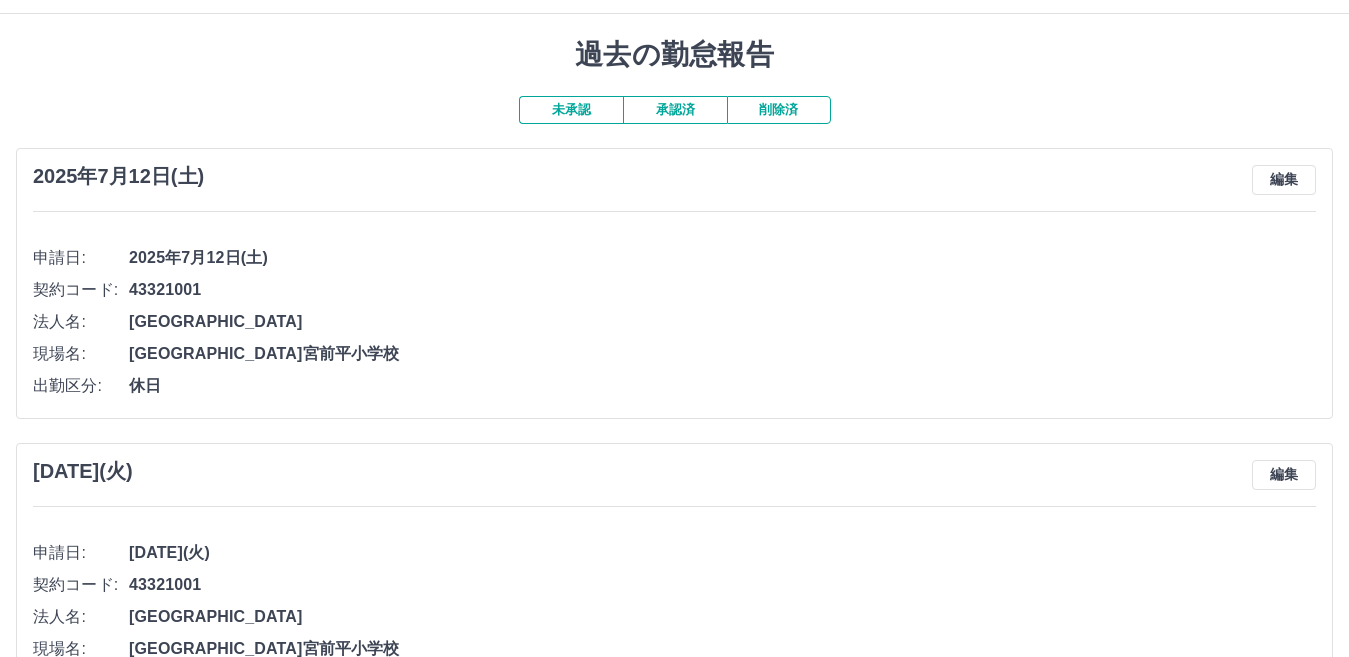 scroll, scrollTop: 0, scrollLeft: 0, axis: both 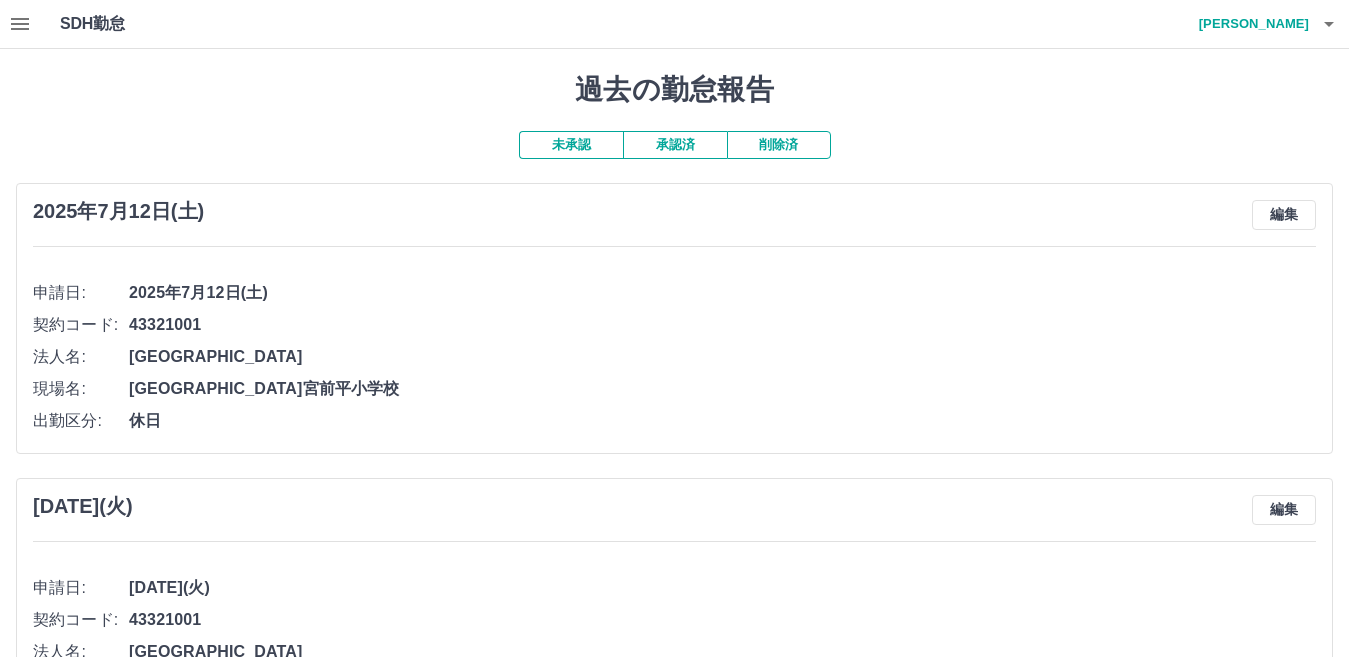 click 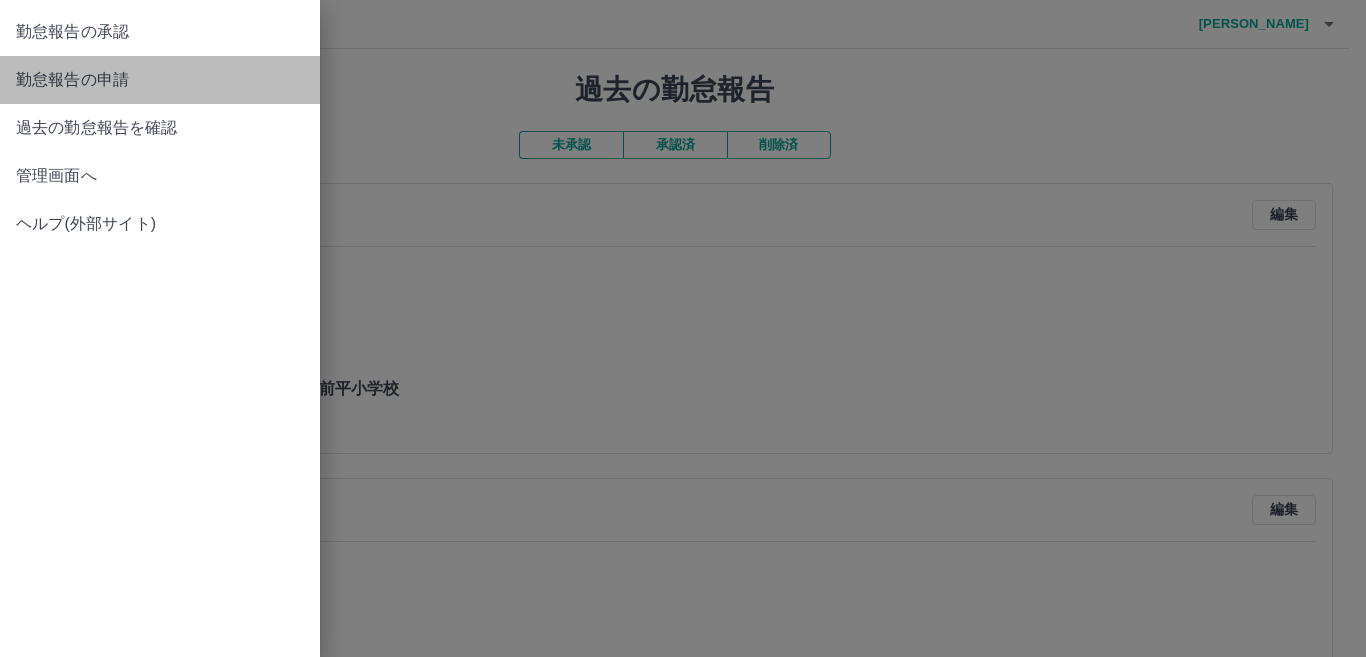 click on "勤怠報告の申請" at bounding box center (160, 80) 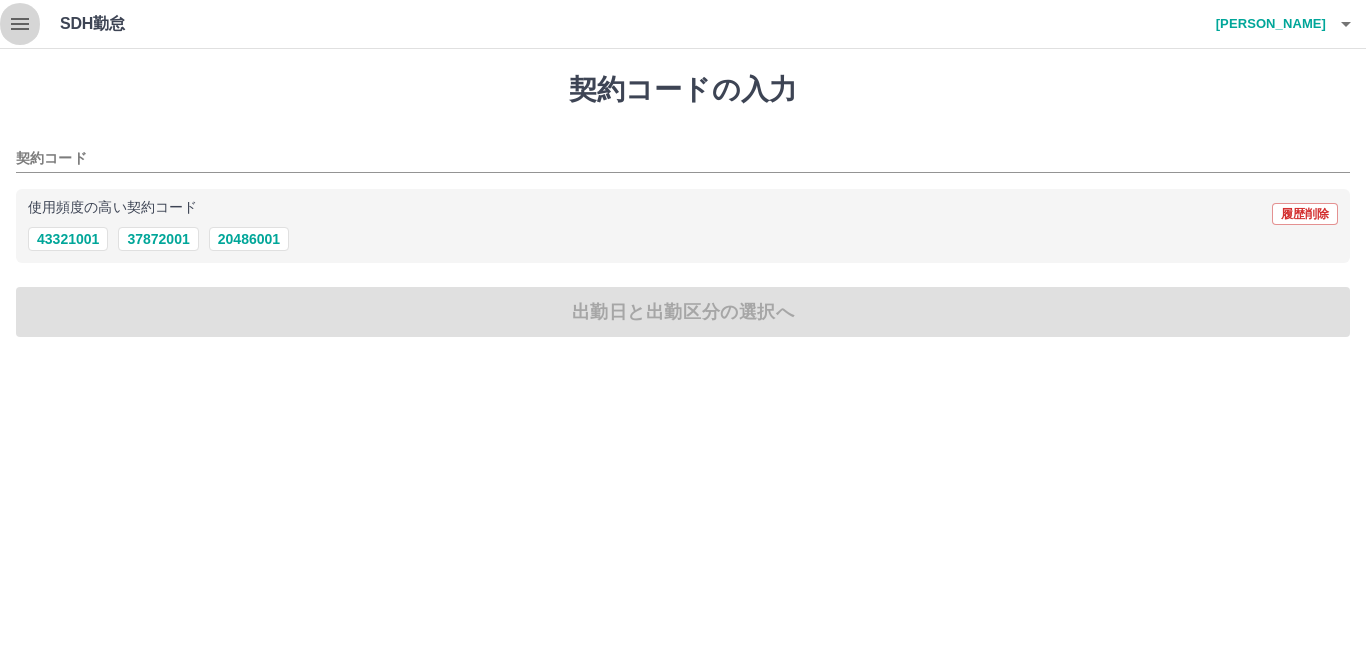click 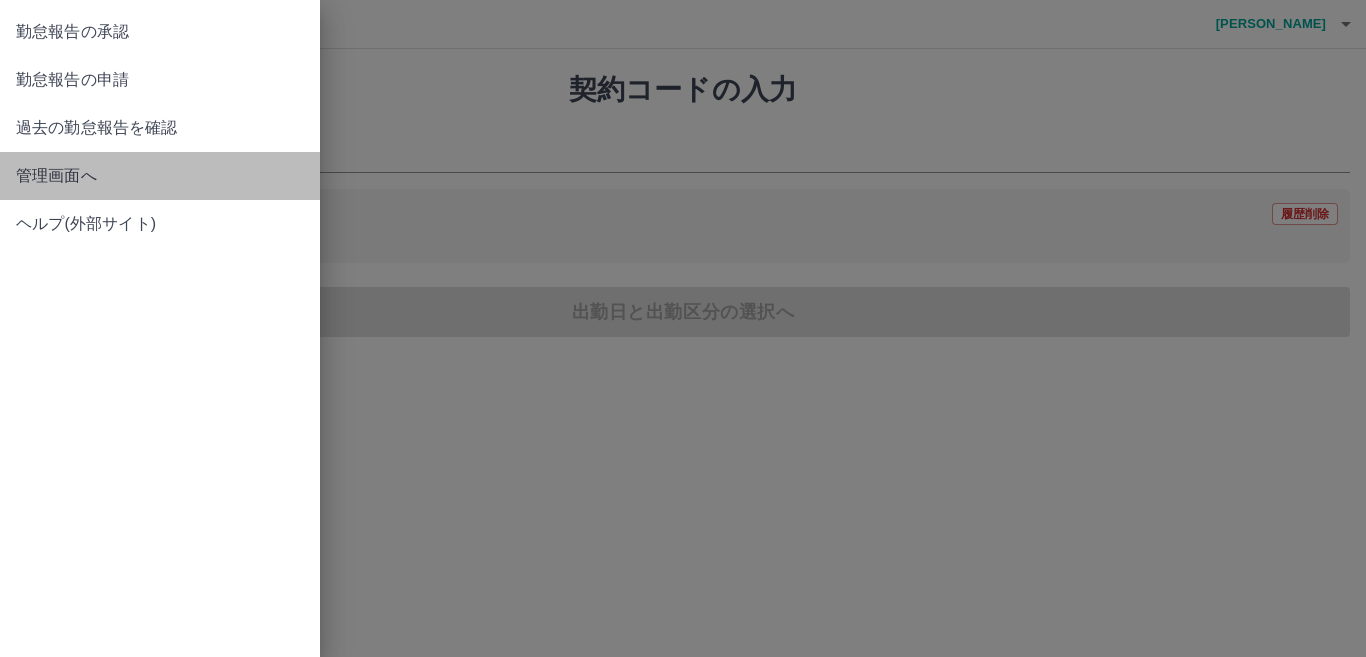 click on "管理画面へ" at bounding box center (160, 176) 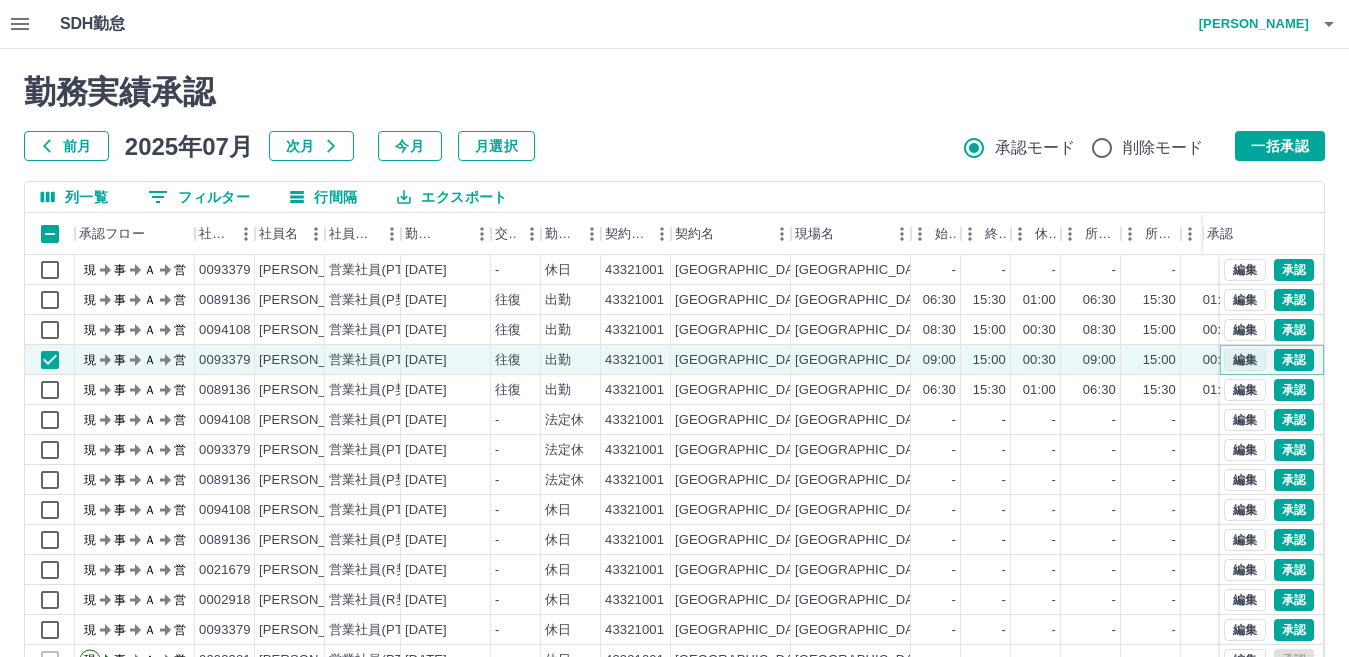 click on "編集" at bounding box center [1245, 360] 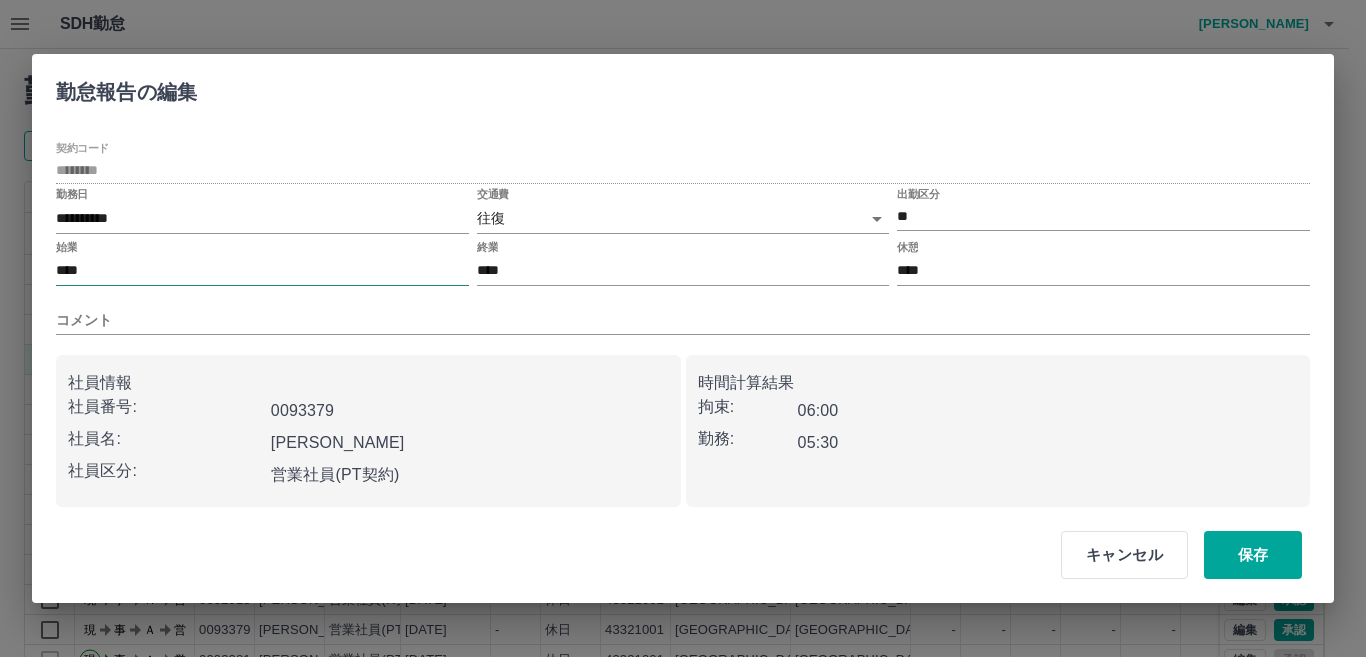 click on "****" at bounding box center (262, 271) 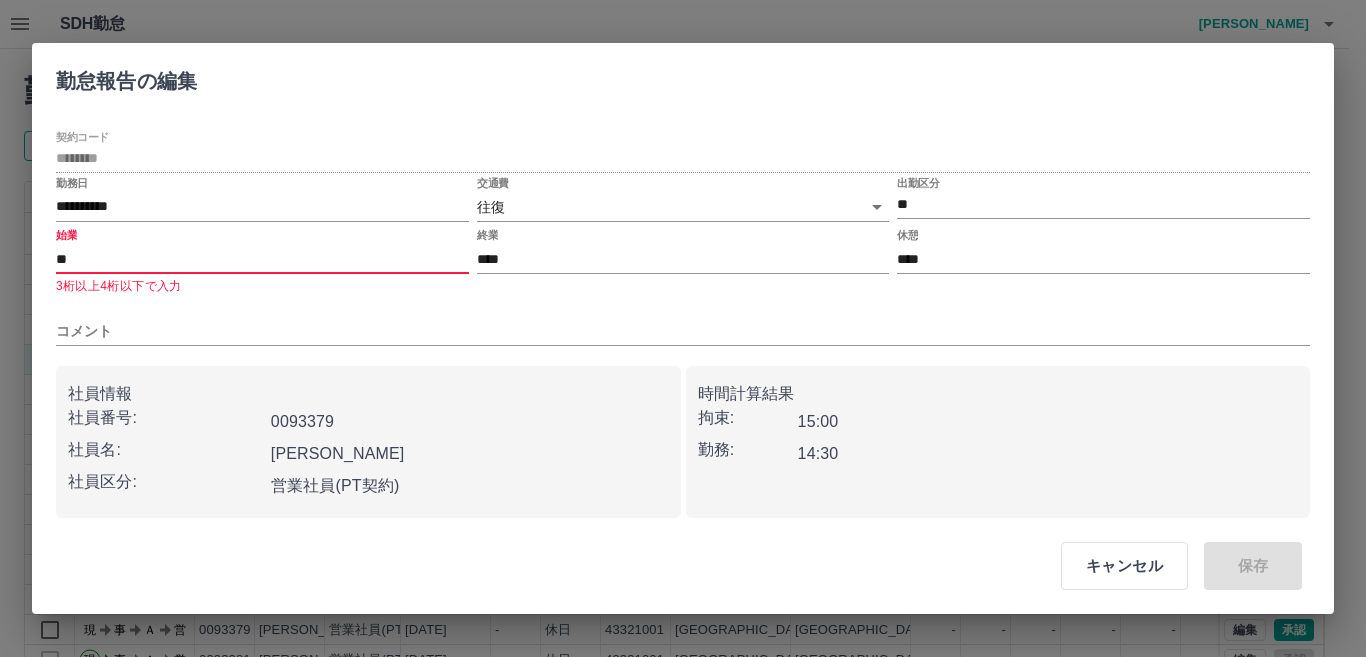 type on "*" 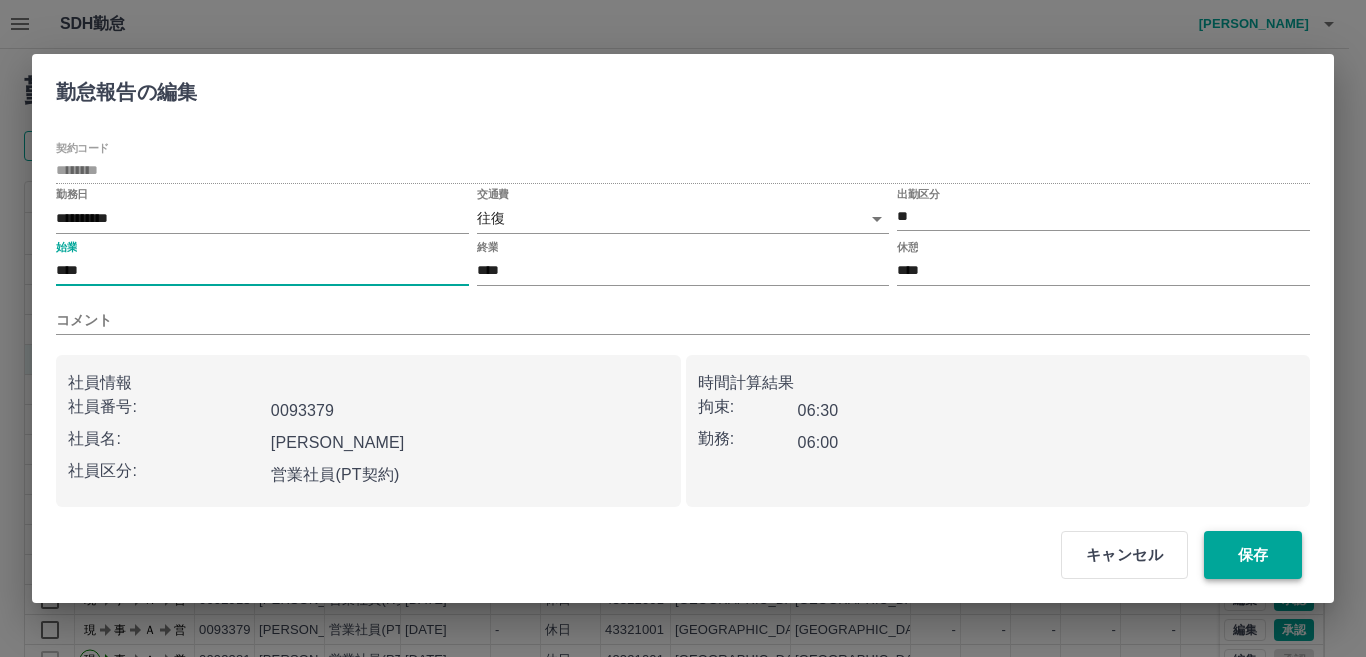 type on "****" 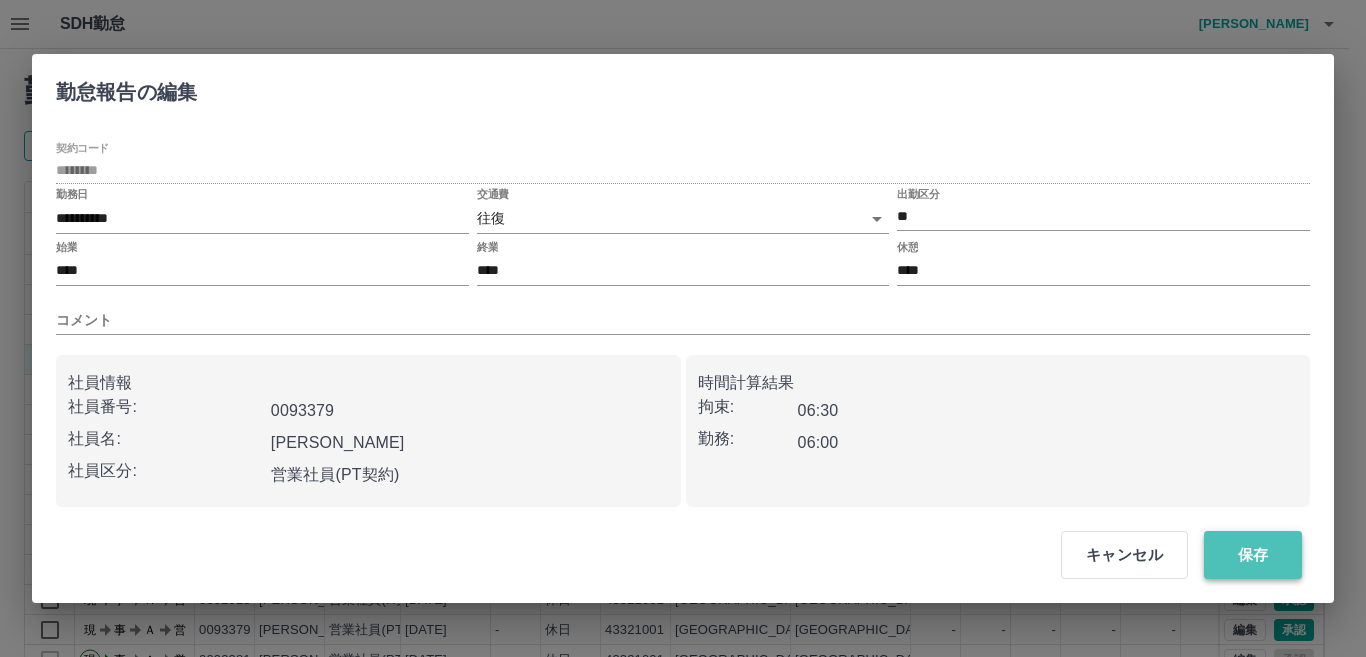 click on "保存" at bounding box center [1253, 555] 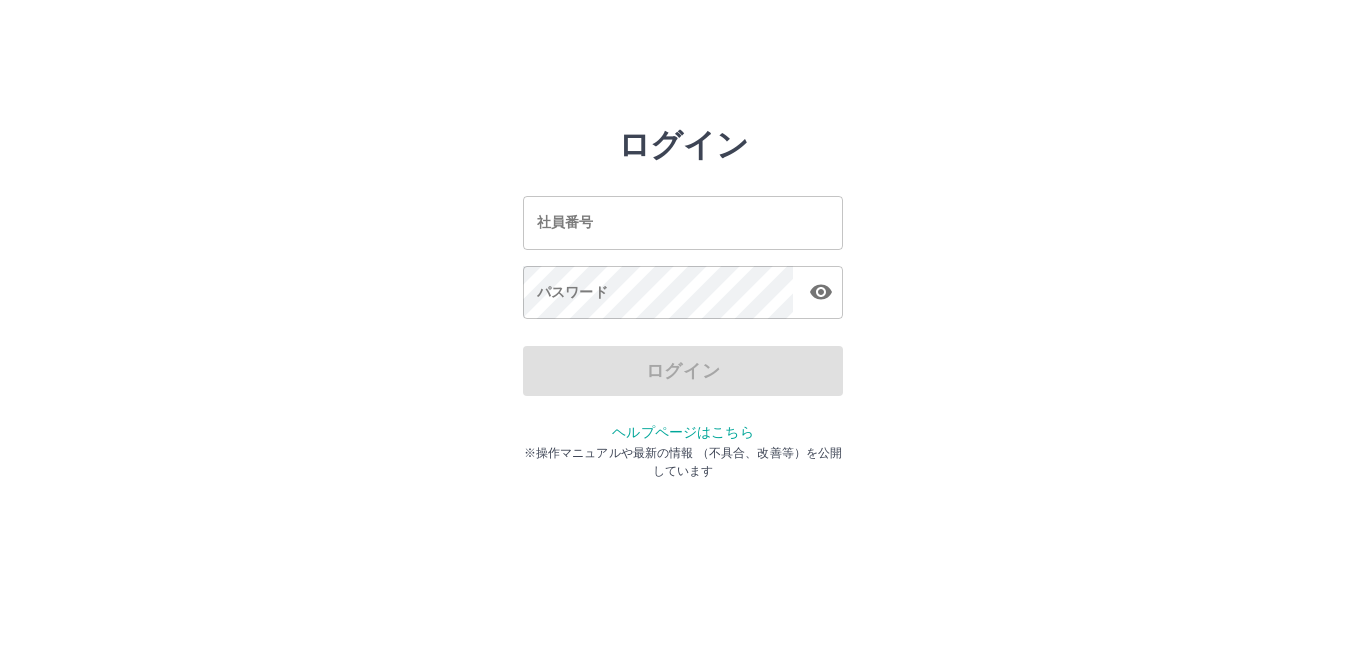 scroll, scrollTop: 0, scrollLeft: 0, axis: both 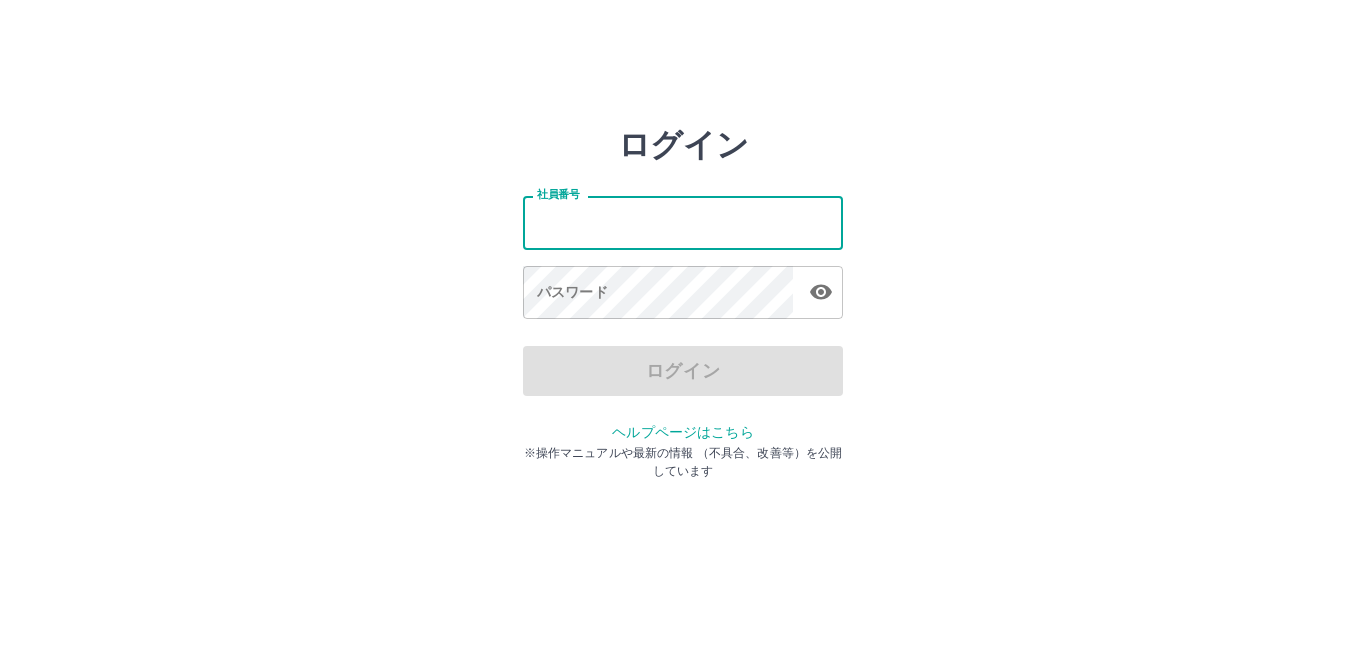 click on "社員番号" at bounding box center [683, 222] 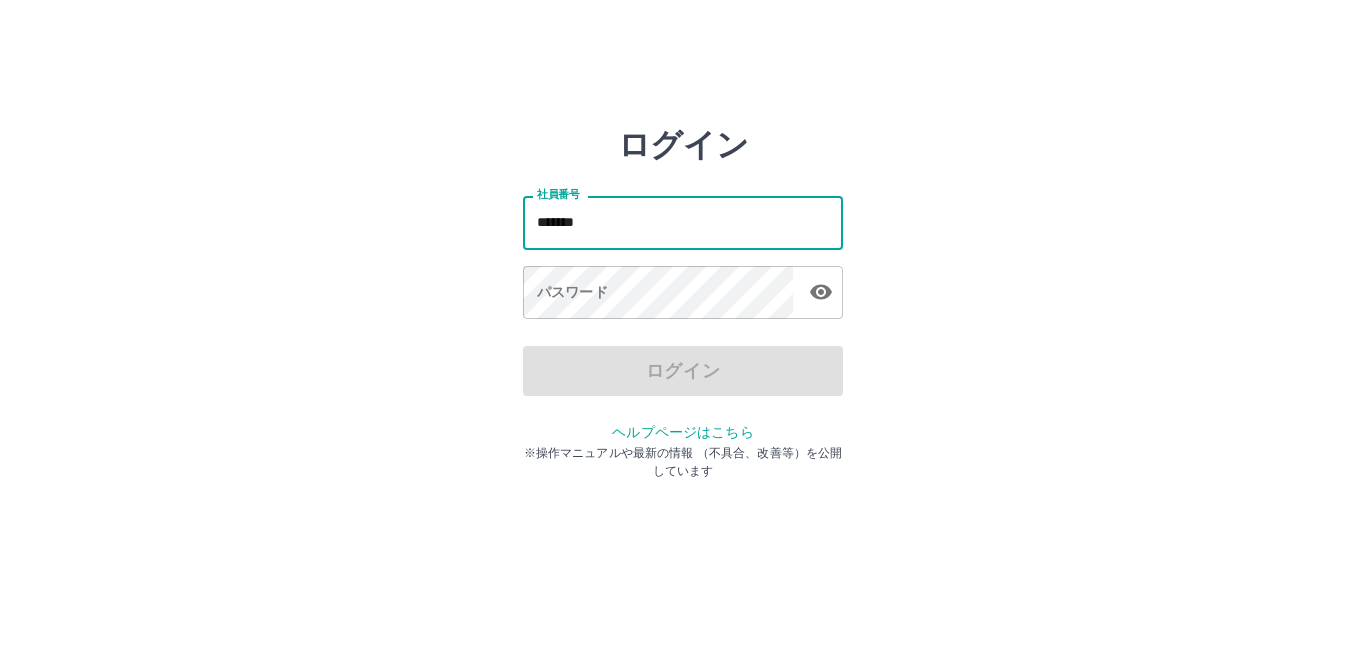 type on "*******" 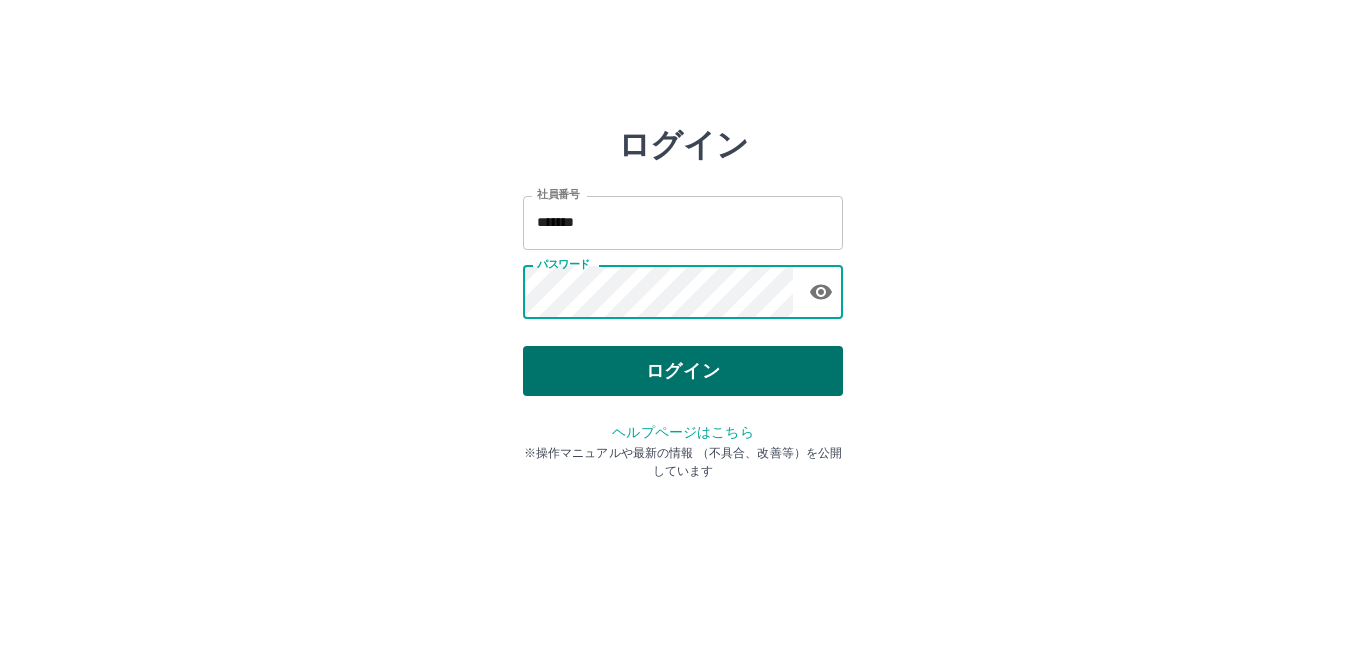 click on "ログイン" at bounding box center [683, 371] 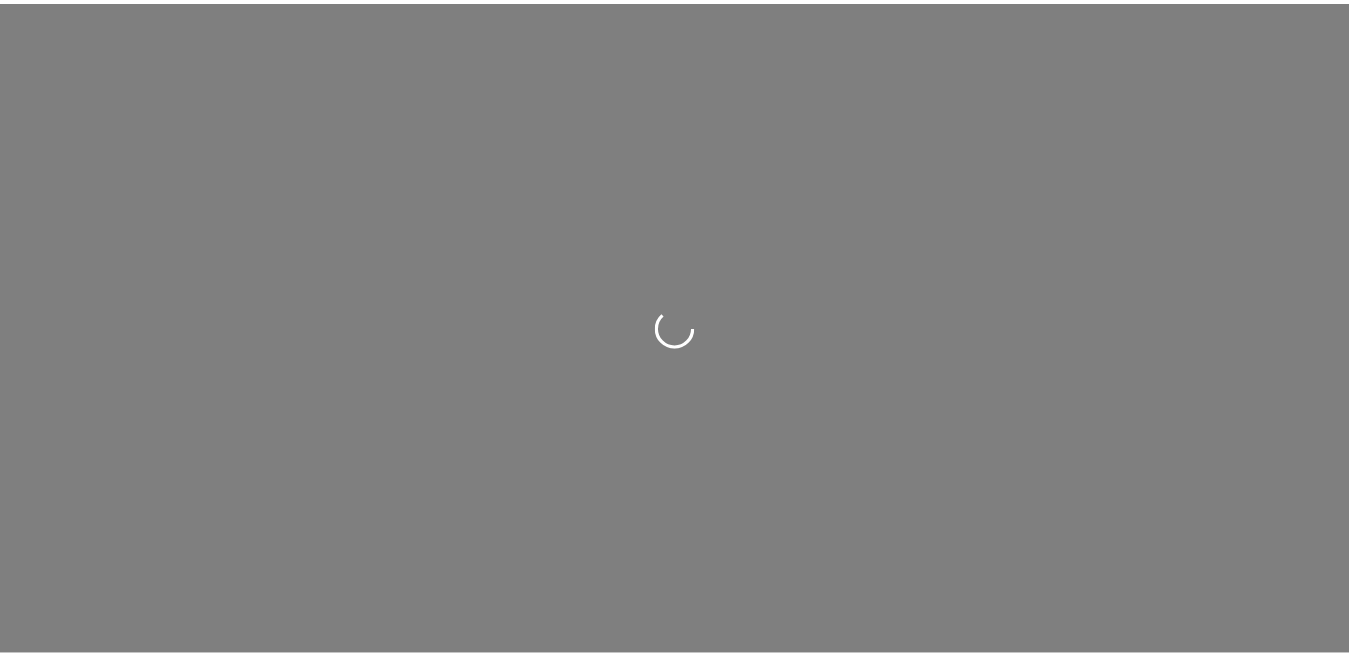 scroll, scrollTop: 0, scrollLeft: 0, axis: both 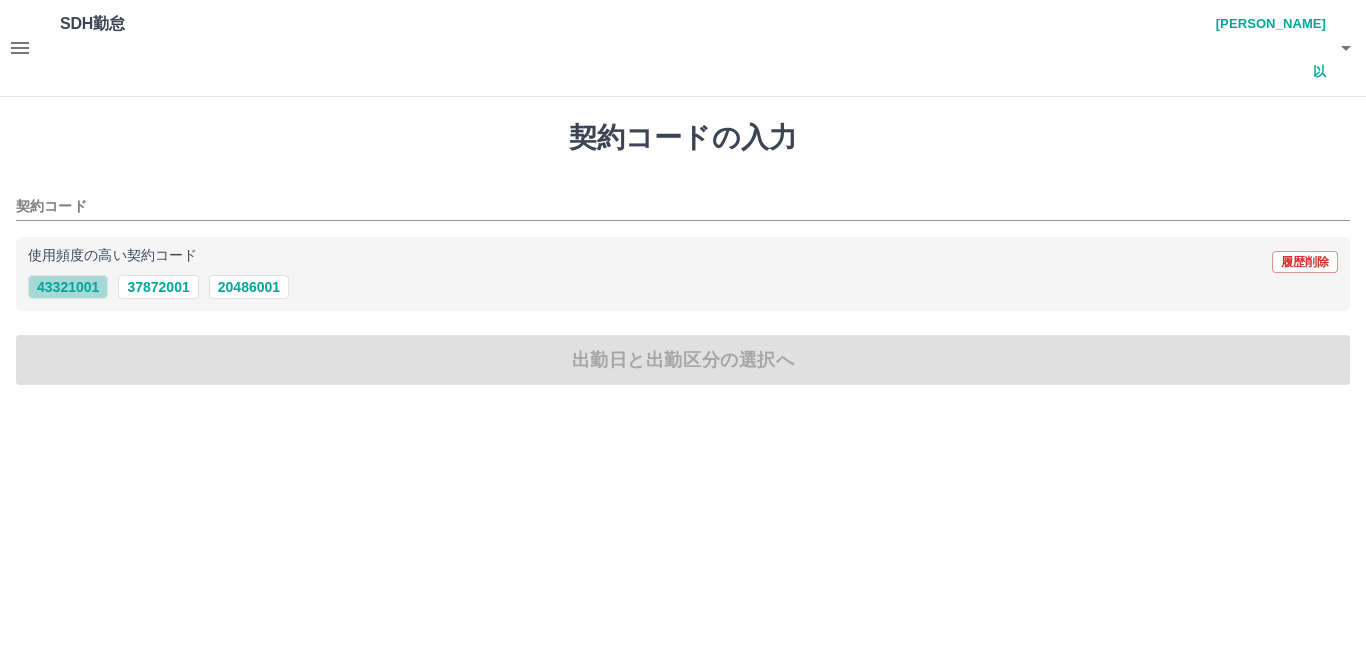 click on "43321001" at bounding box center [68, 287] 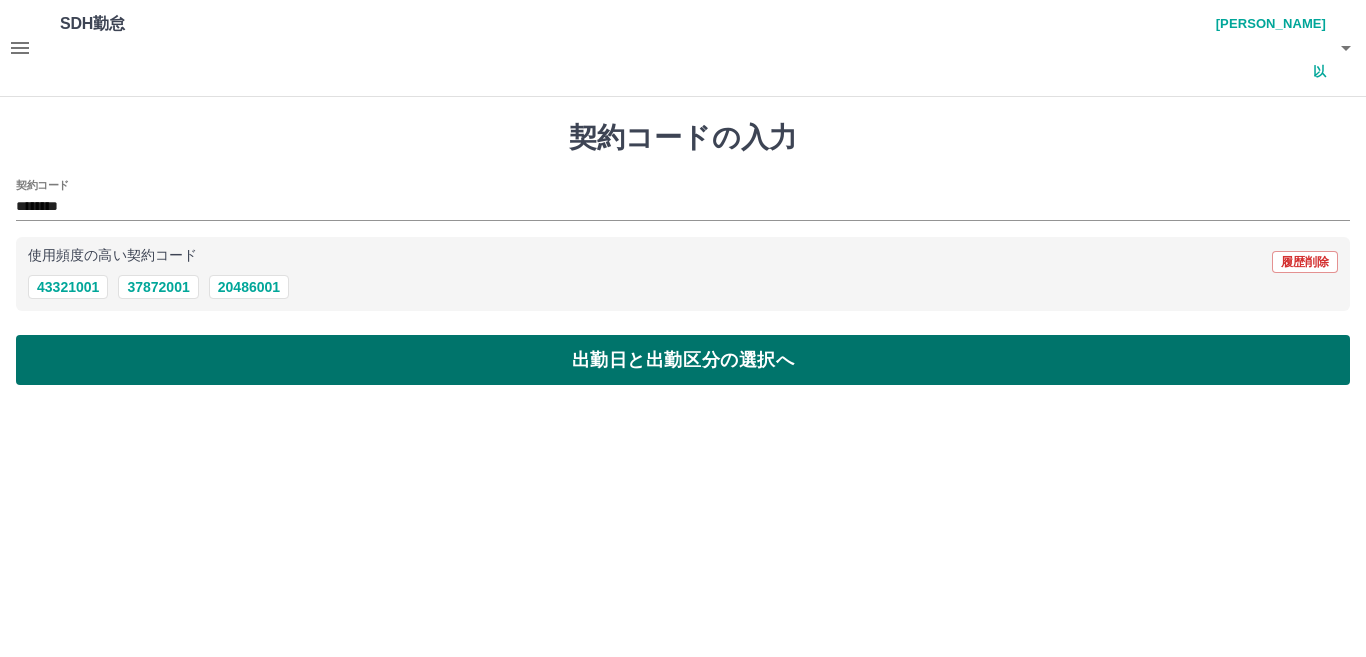 click on "出勤日と出勤区分の選択へ" at bounding box center (683, 360) 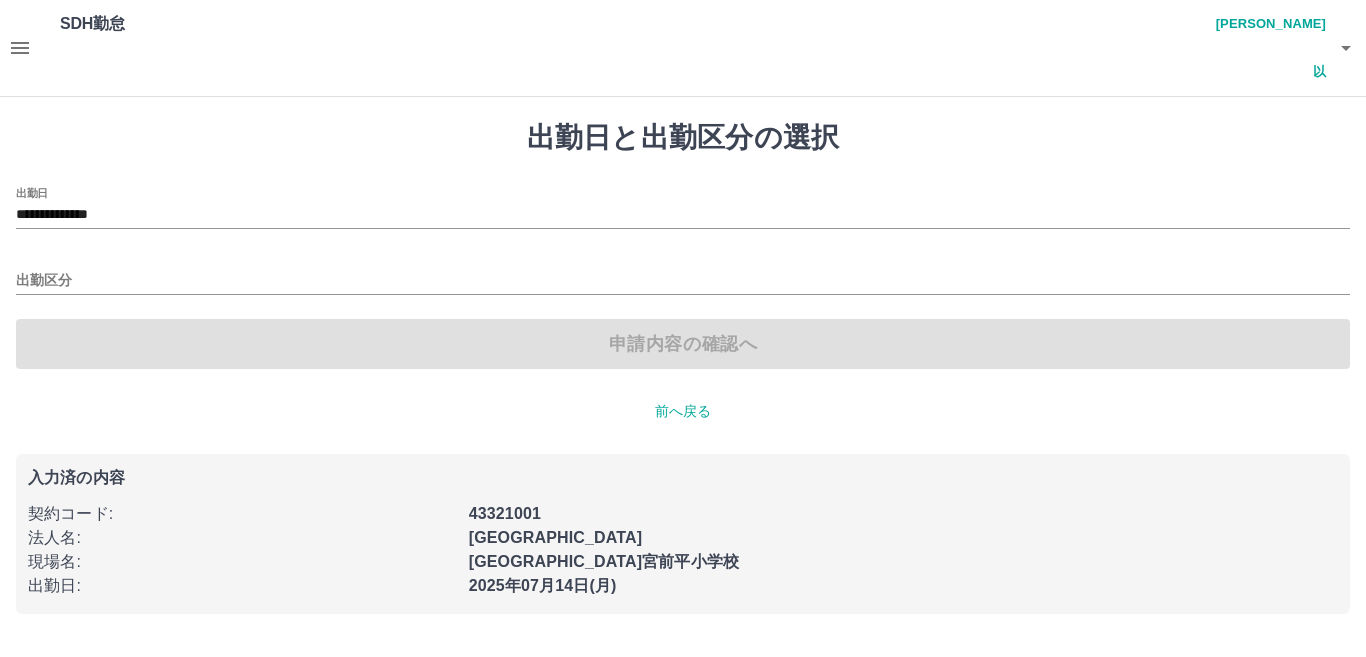 click on "出勤区分" at bounding box center [683, 274] 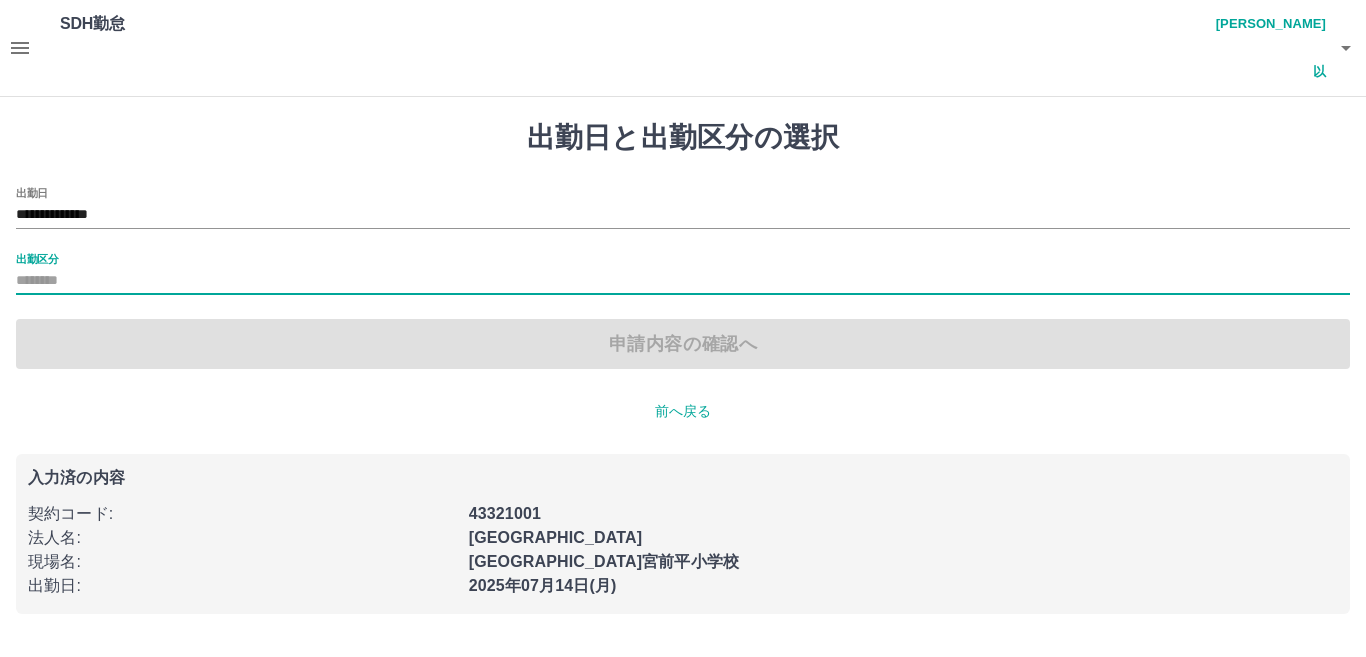 click on "出勤区分" at bounding box center [683, 281] 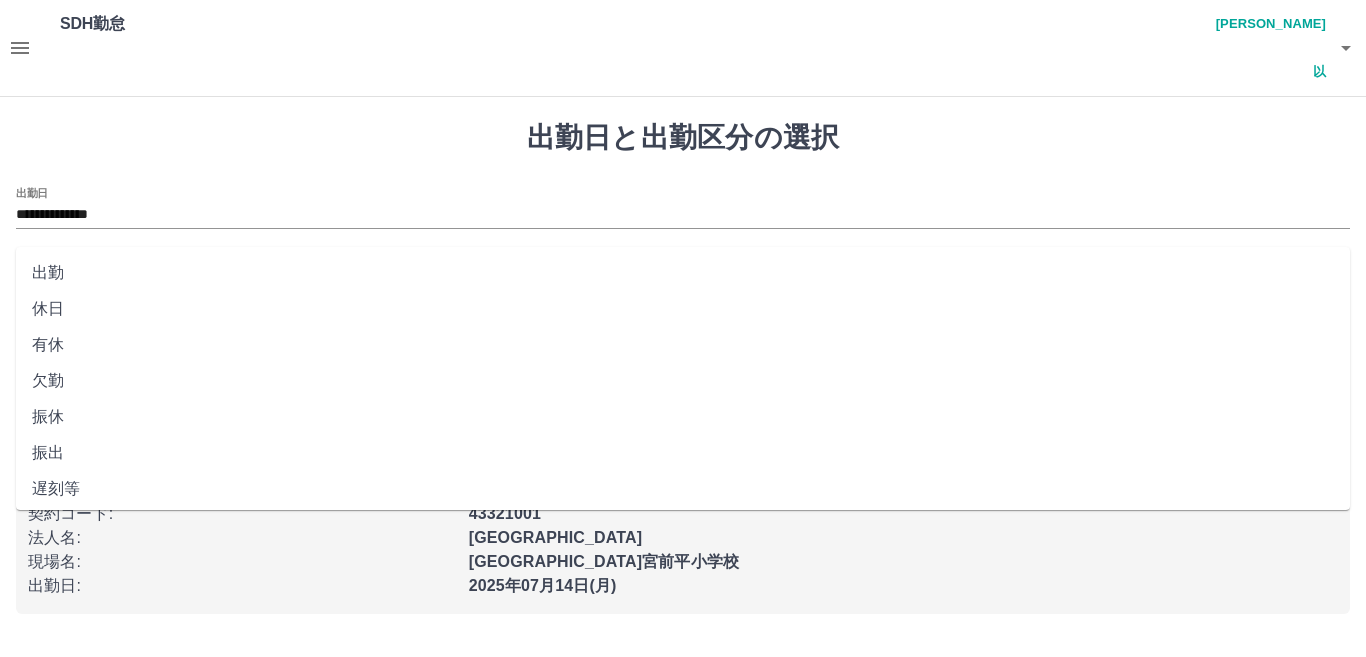 click on "出勤" at bounding box center (683, 273) 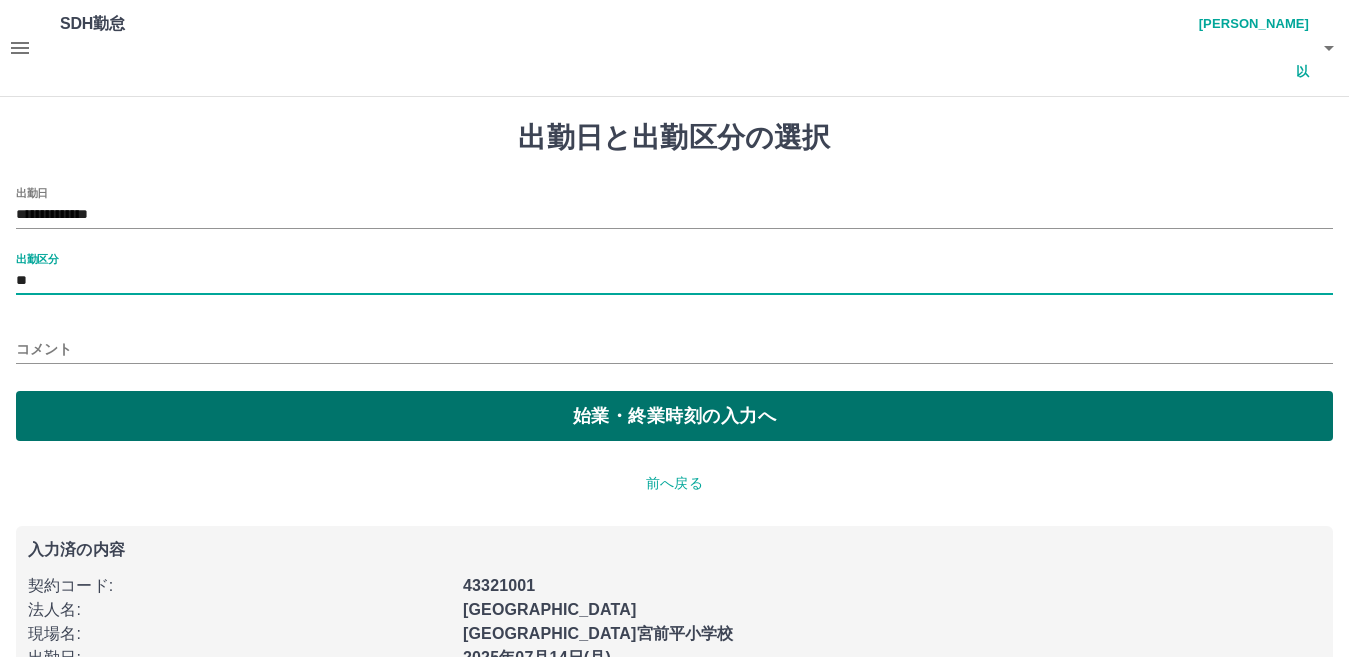click on "始業・終業時刻の入力へ" at bounding box center (674, 416) 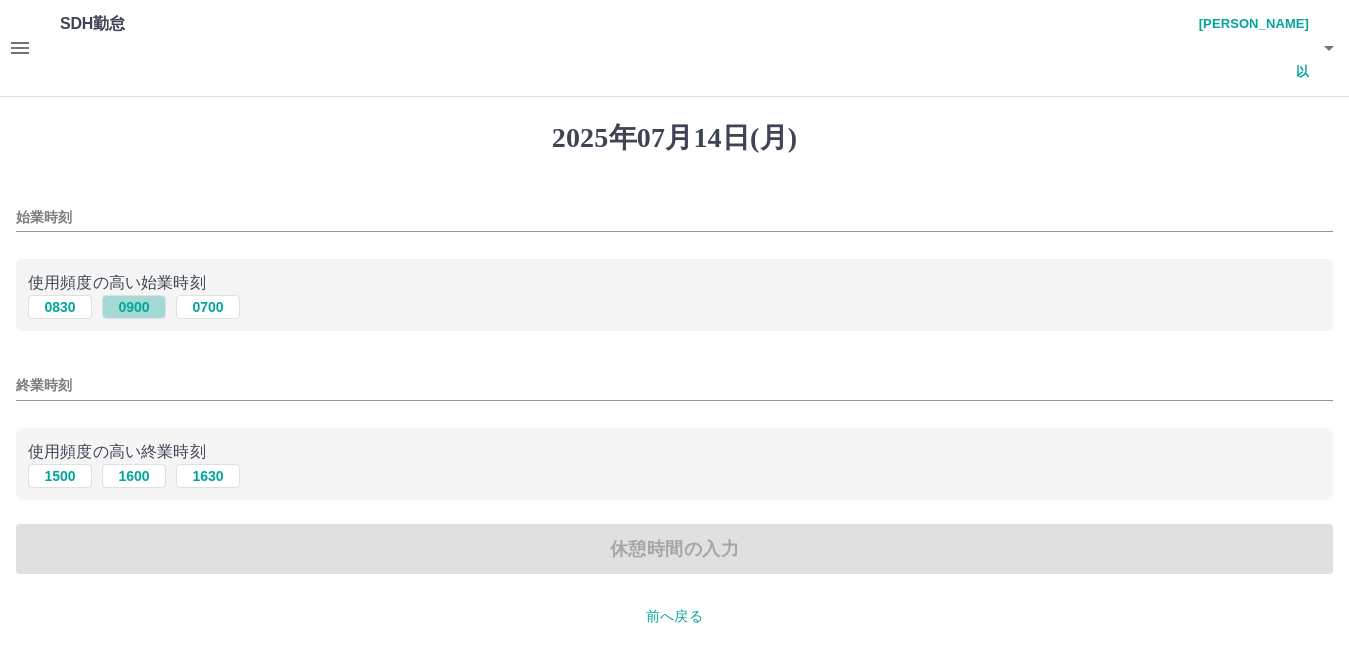 click on "0900" at bounding box center (134, 307) 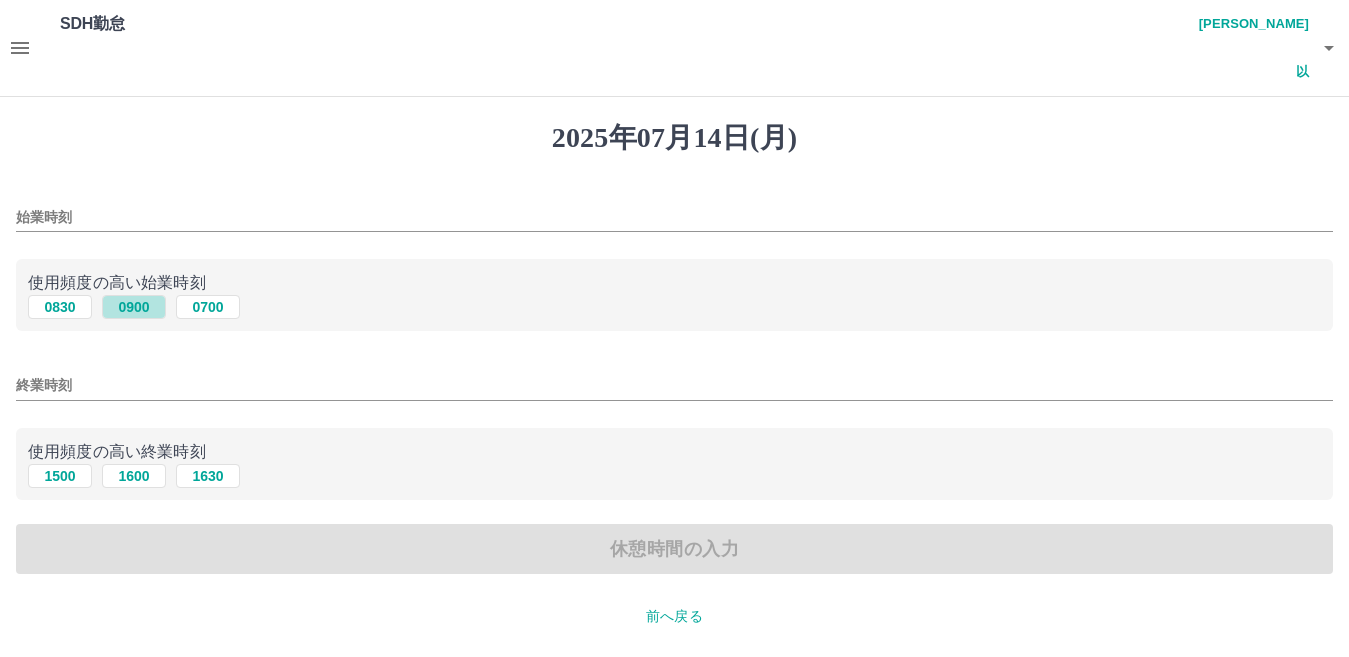 type on "****" 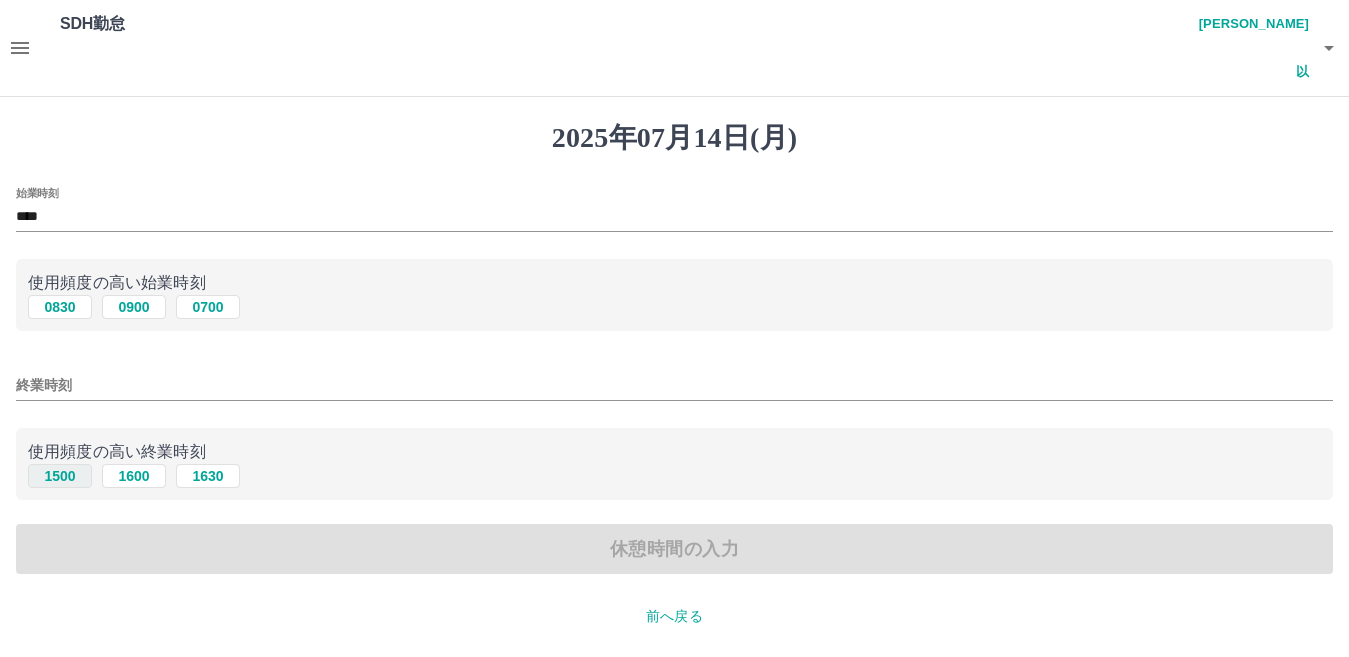 click on "1500" at bounding box center [60, 476] 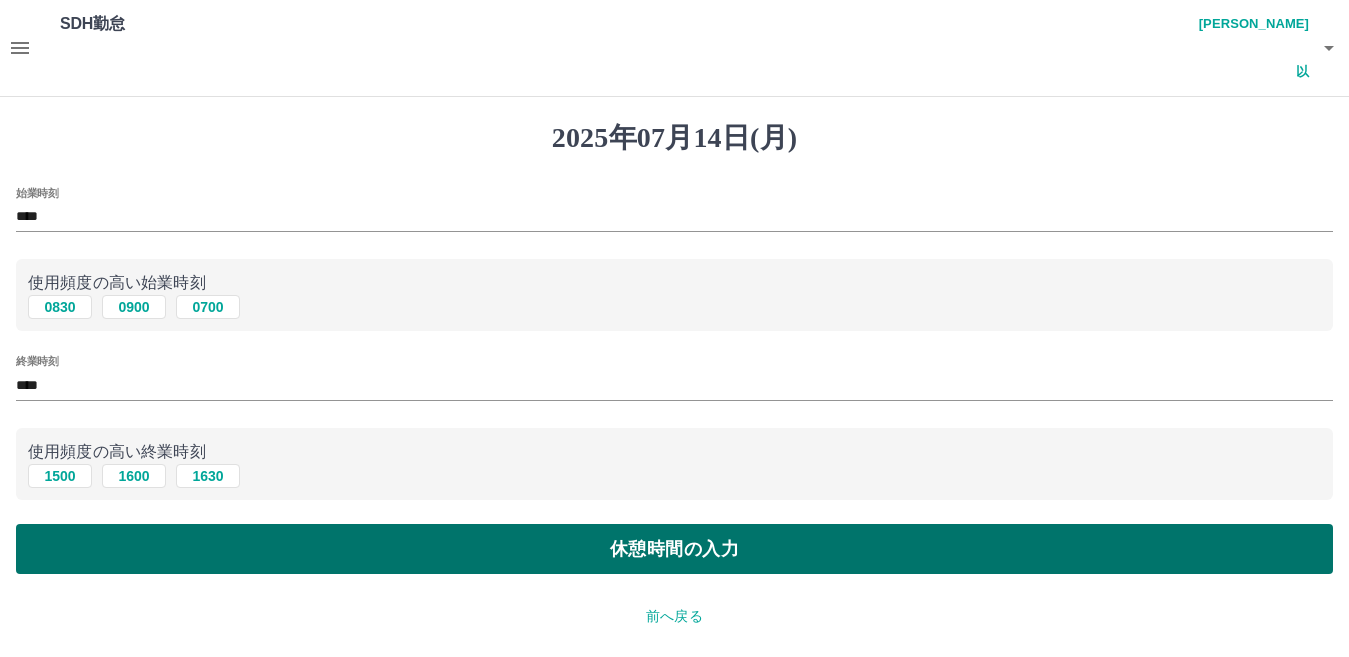 click on "休憩時間の入力" at bounding box center (674, 549) 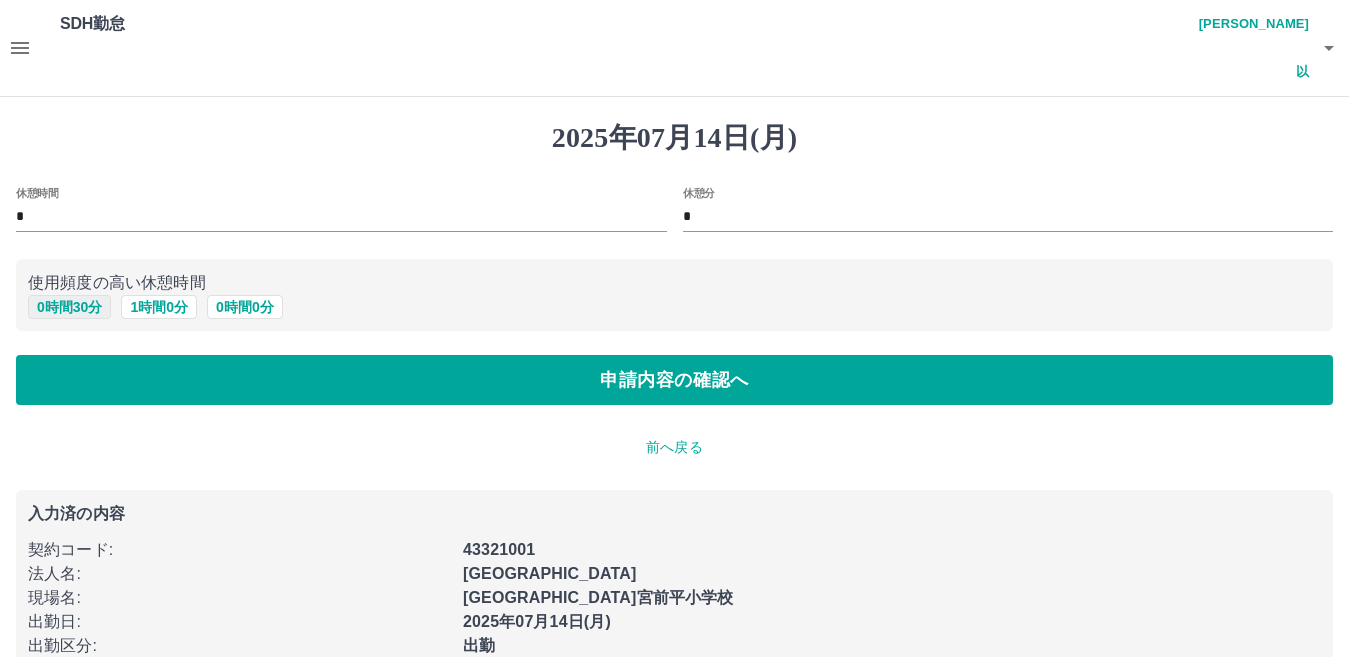 click on "0 時間 30 分" at bounding box center [69, 307] 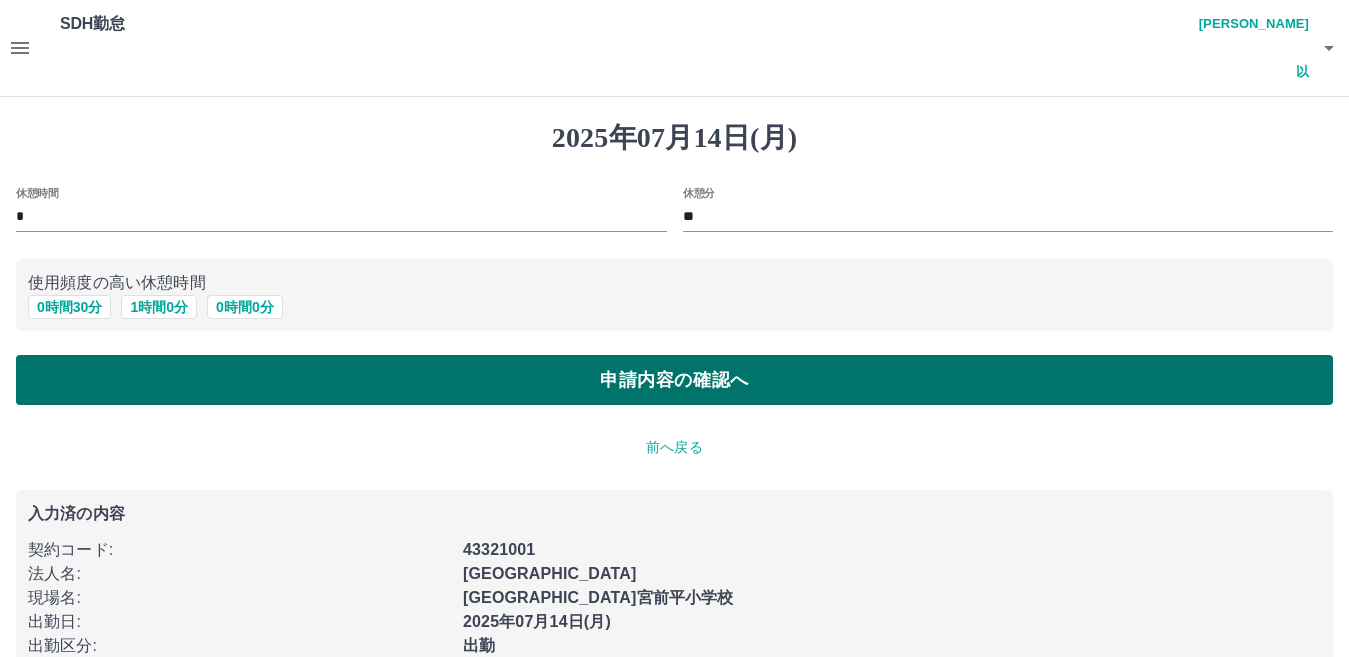 click on "申請内容の確認へ" at bounding box center [674, 380] 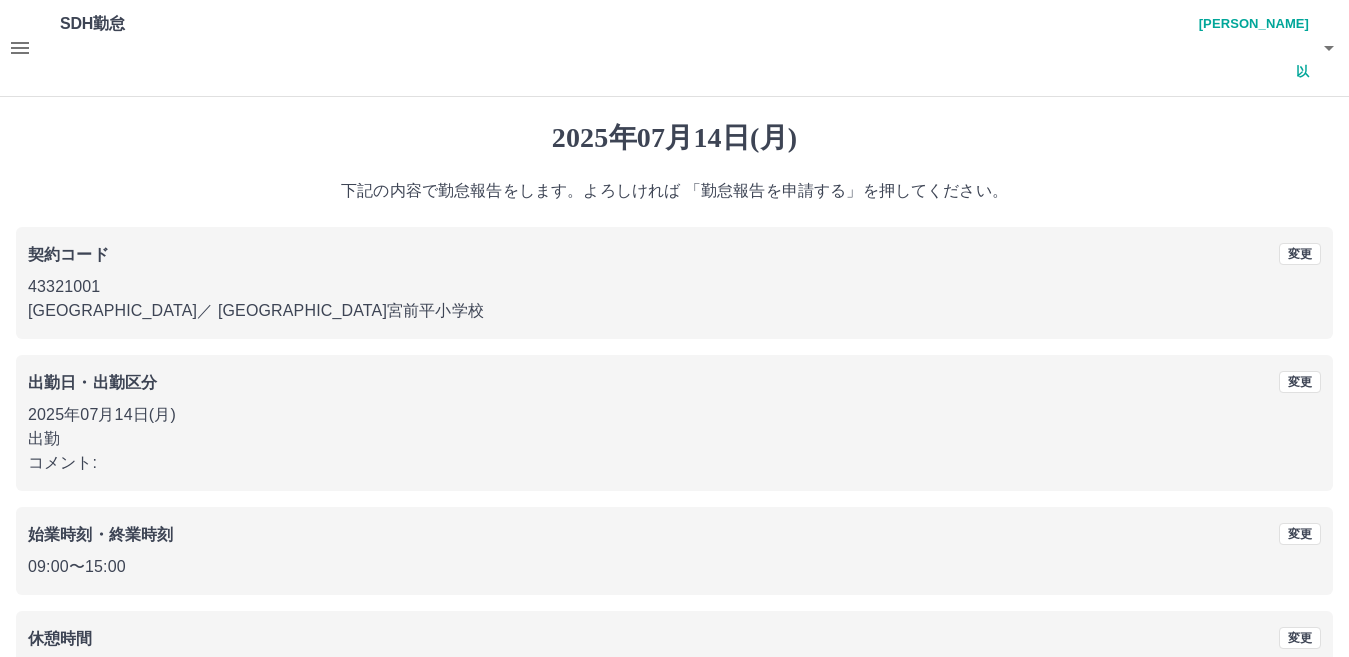scroll, scrollTop: 92, scrollLeft: 0, axis: vertical 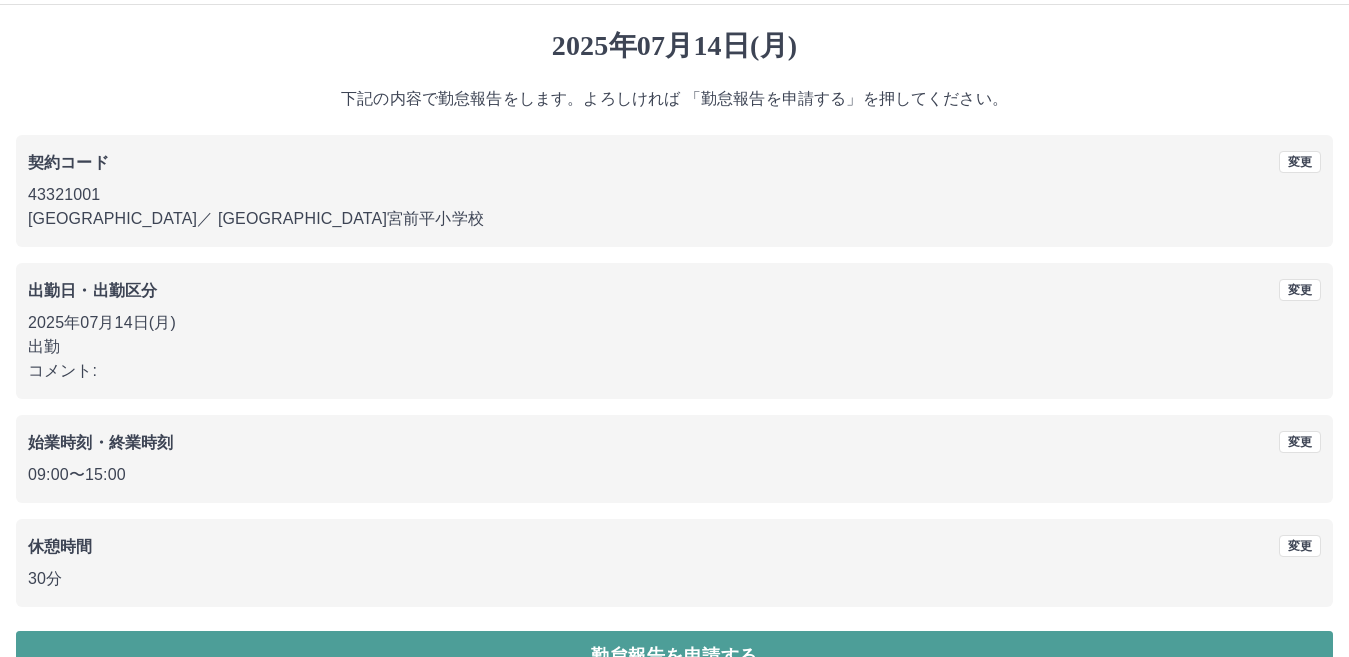 click on "勤怠報告を申請する" at bounding box center (674, 656) 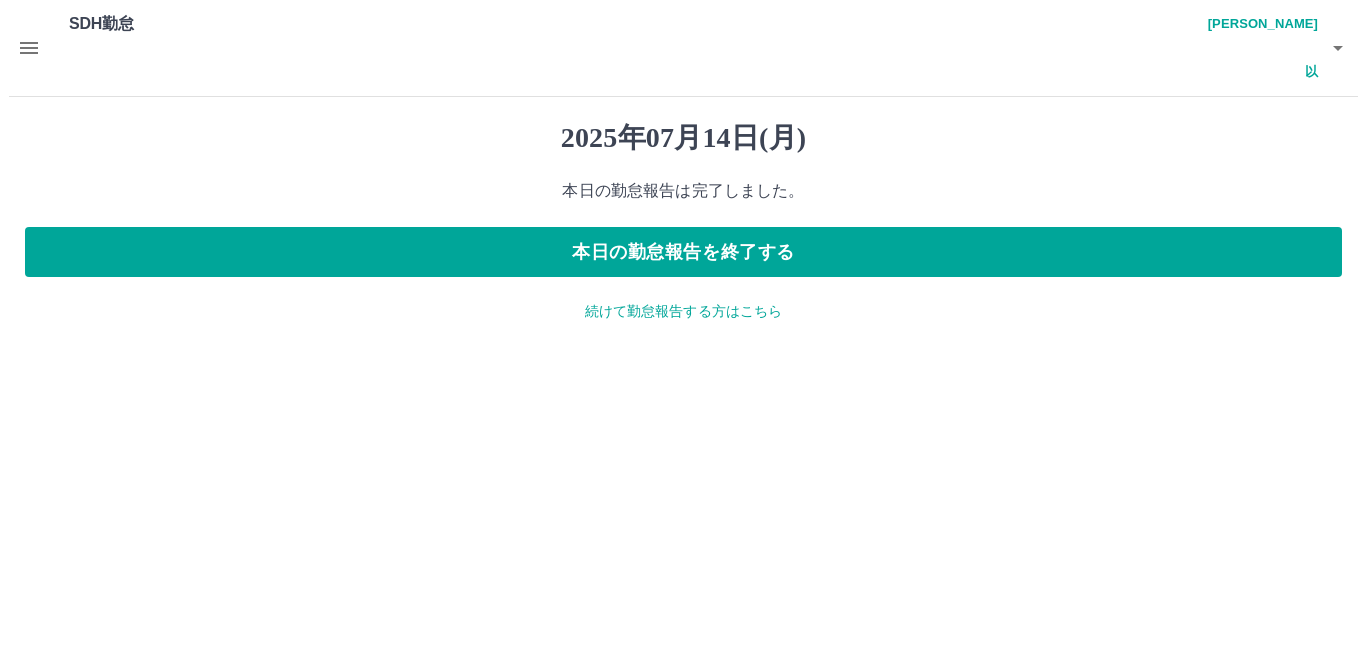 scroll, scrollTop: 0, scrollLeft: 0, axis: both 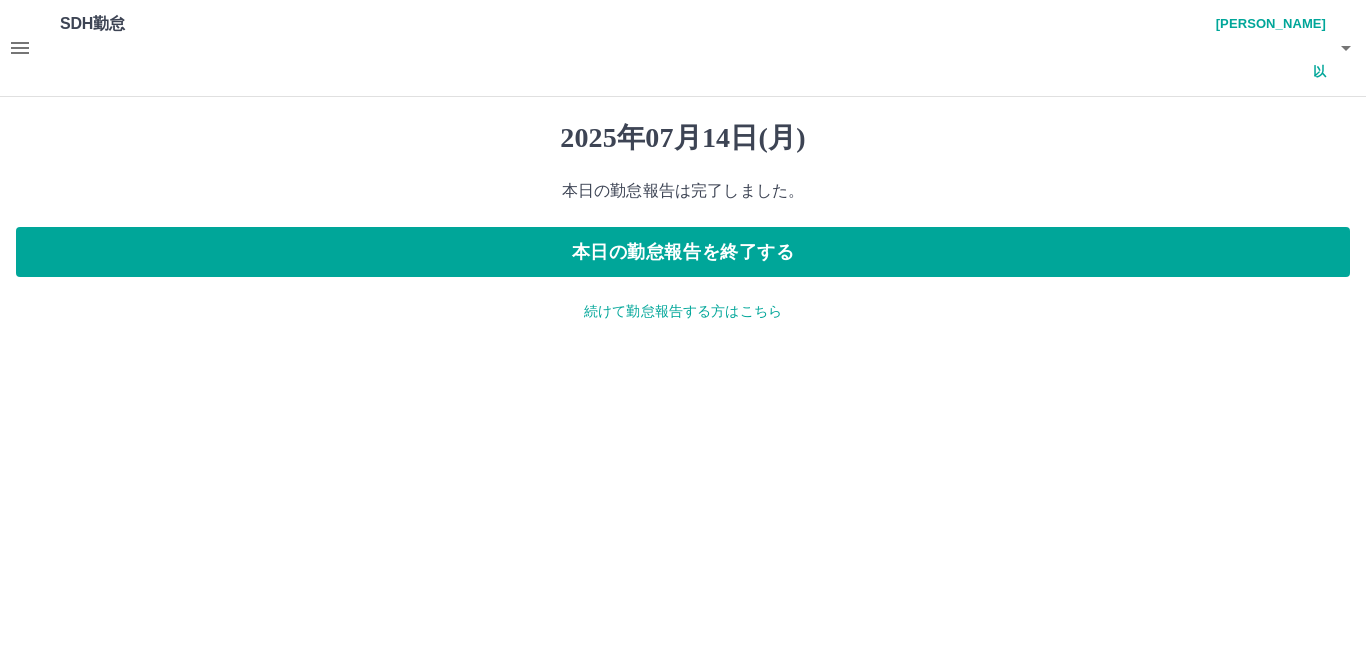 click on "続けて勤怠報告する方はこちら" at bounding box center [683, 311] 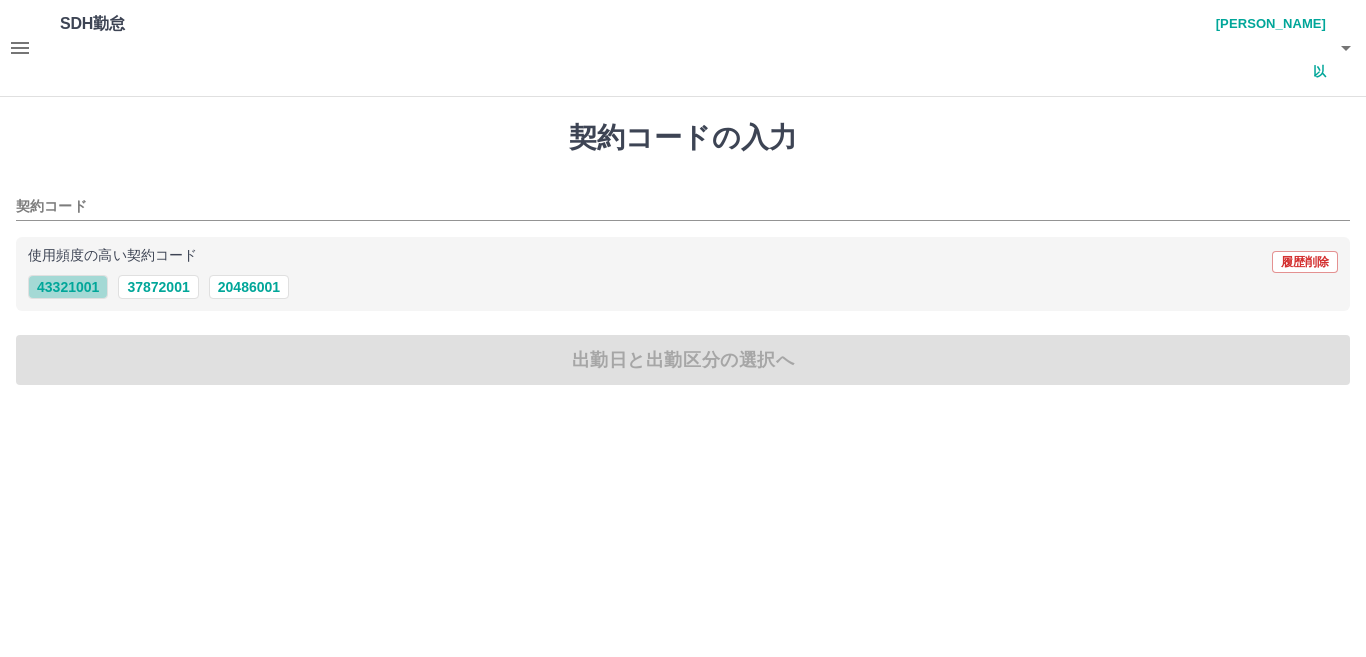 click on "43321001" at bounding box center (68, 287) 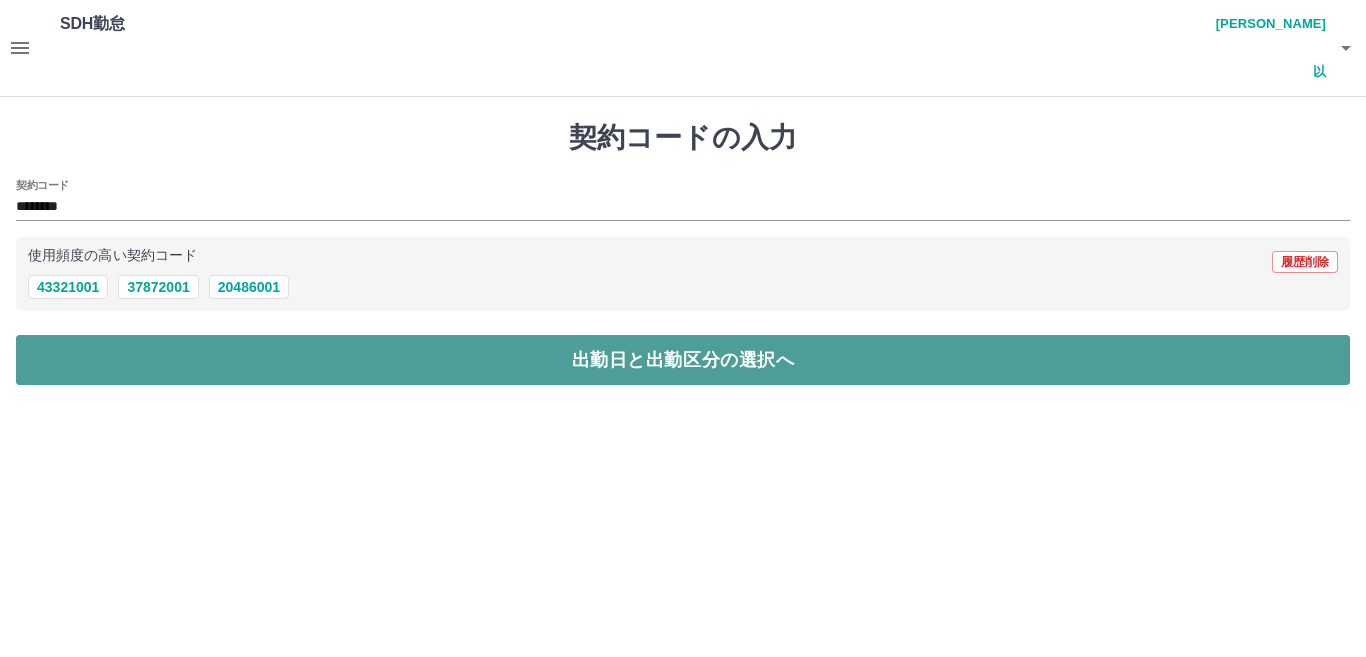 click on "出勤日と出勤区分の選択へ" at bounding box center [683, 360] 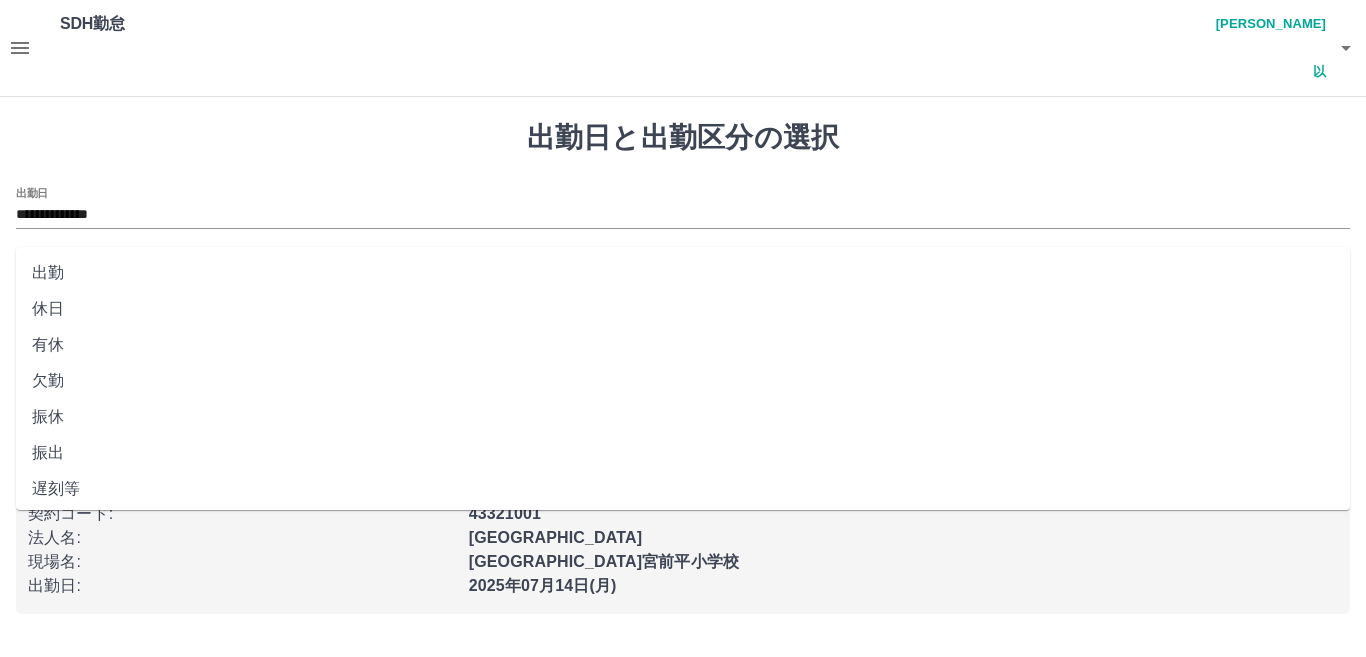 click on "出勤区分" at bounding box center [683, 281] 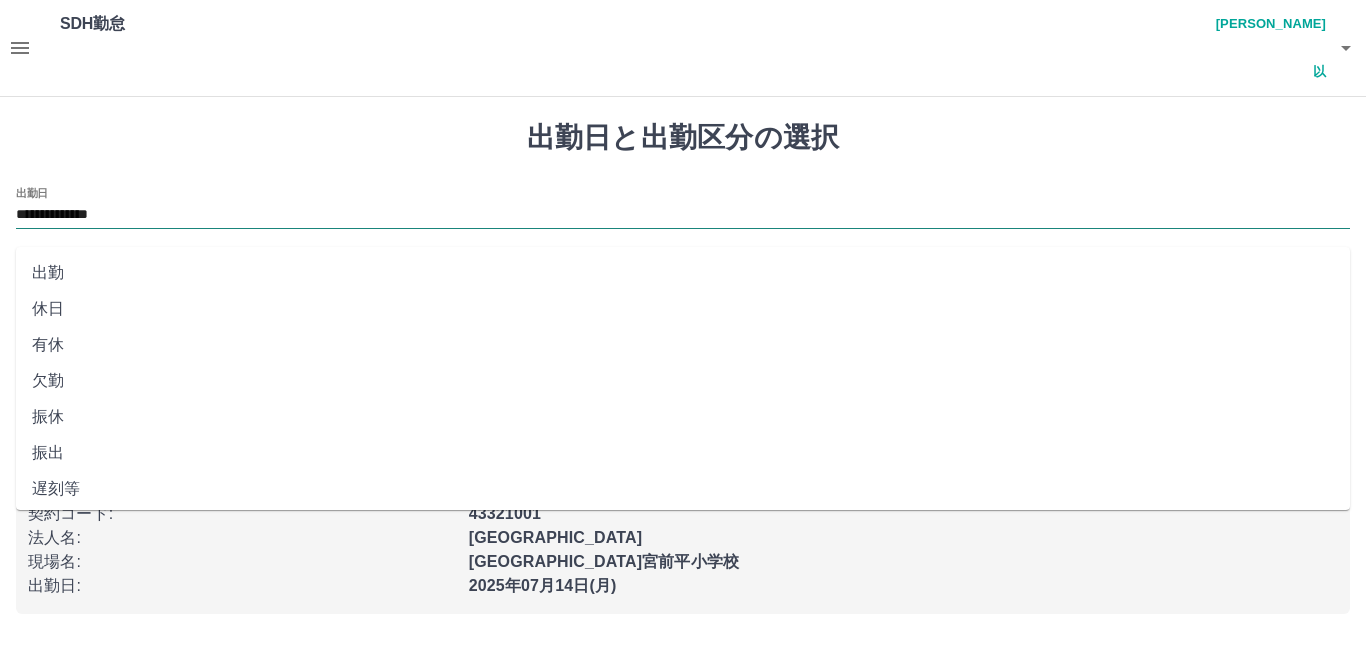 click on "**********" at bounding box center (683, 215) 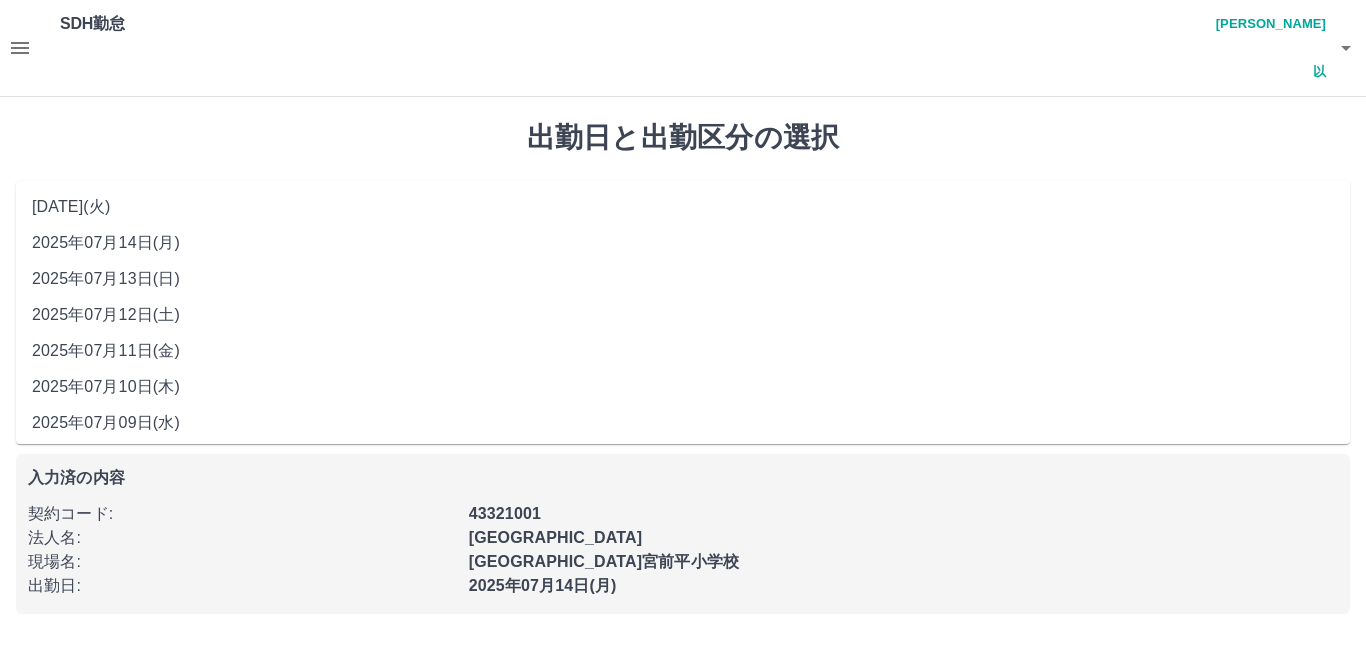 click on "2025年07月13日(日)" at bounding box center (683, 279) 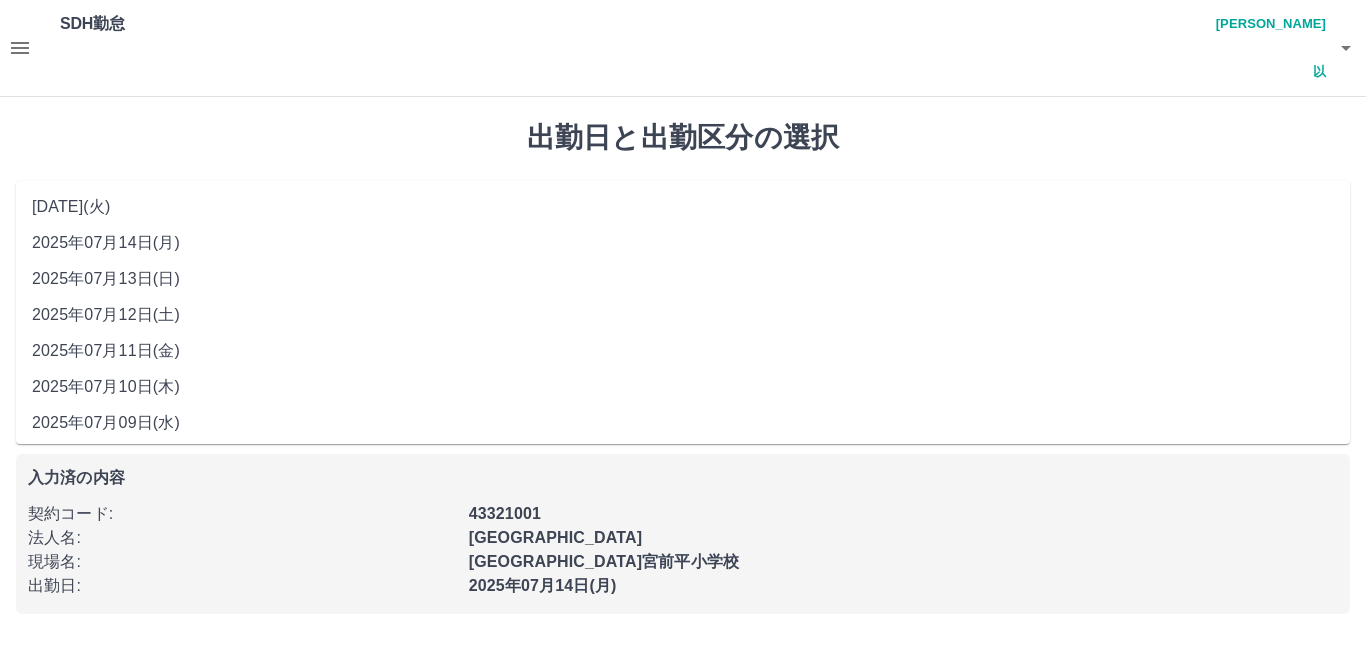 type on "**********" 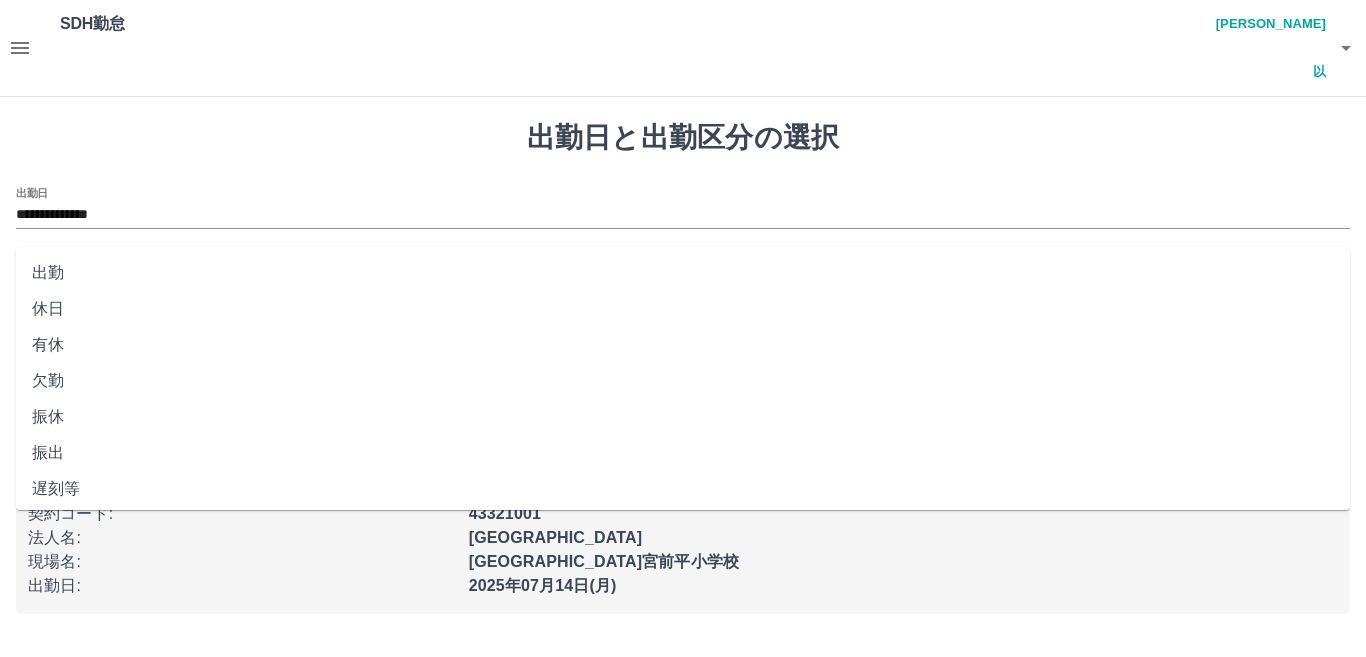 click on "出勤区分" at bounding box center [683, 281] 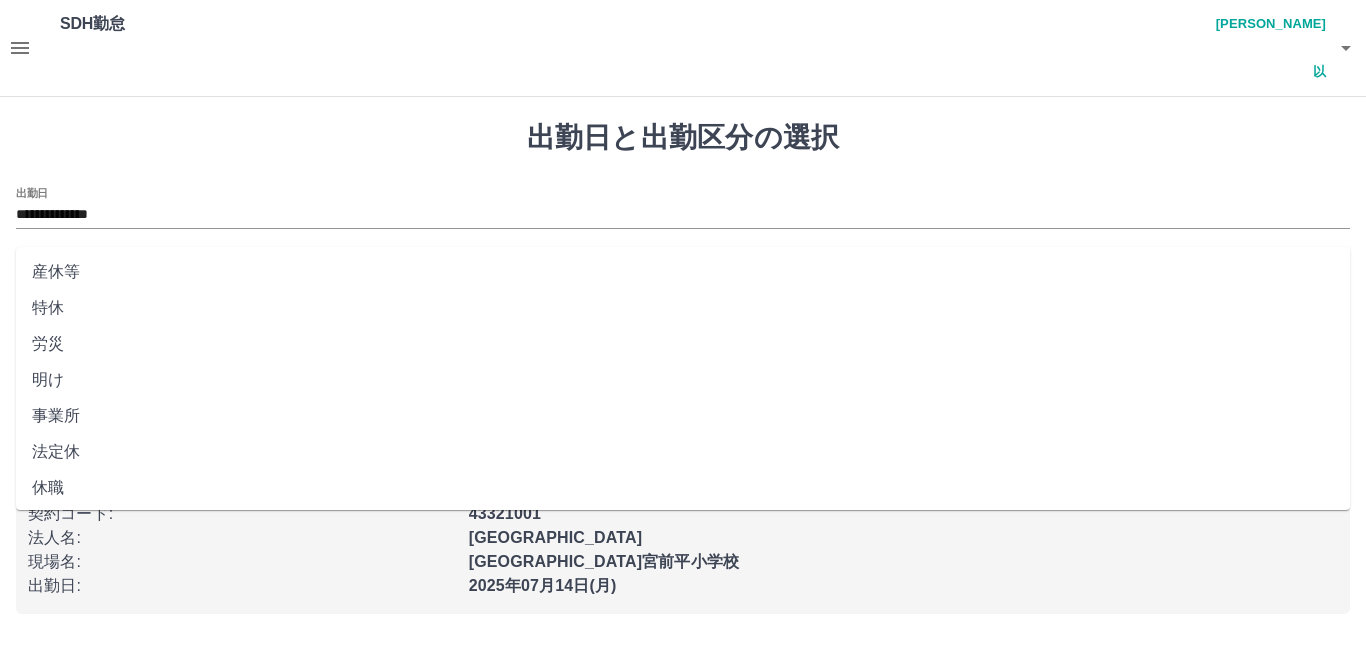 scroll, scrollTop: 400, scrollLeft: 0, axis: vertical 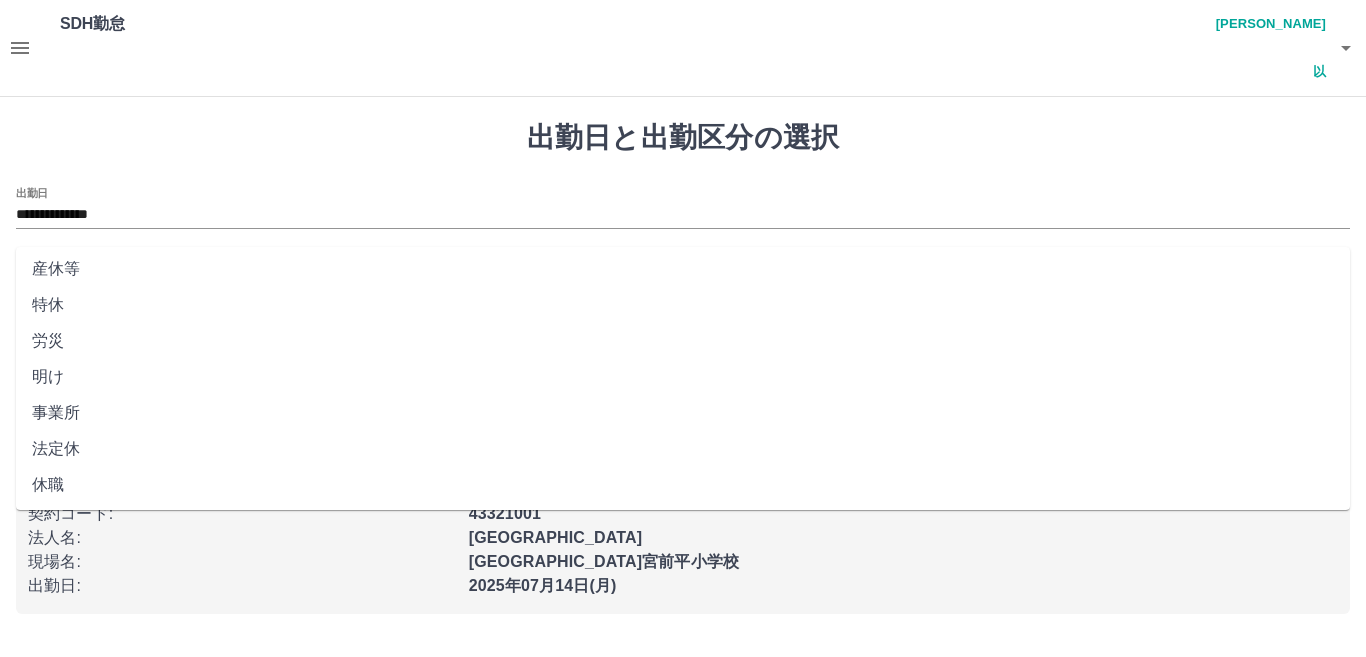 click on "法定休" at bounding box center [683, 449] 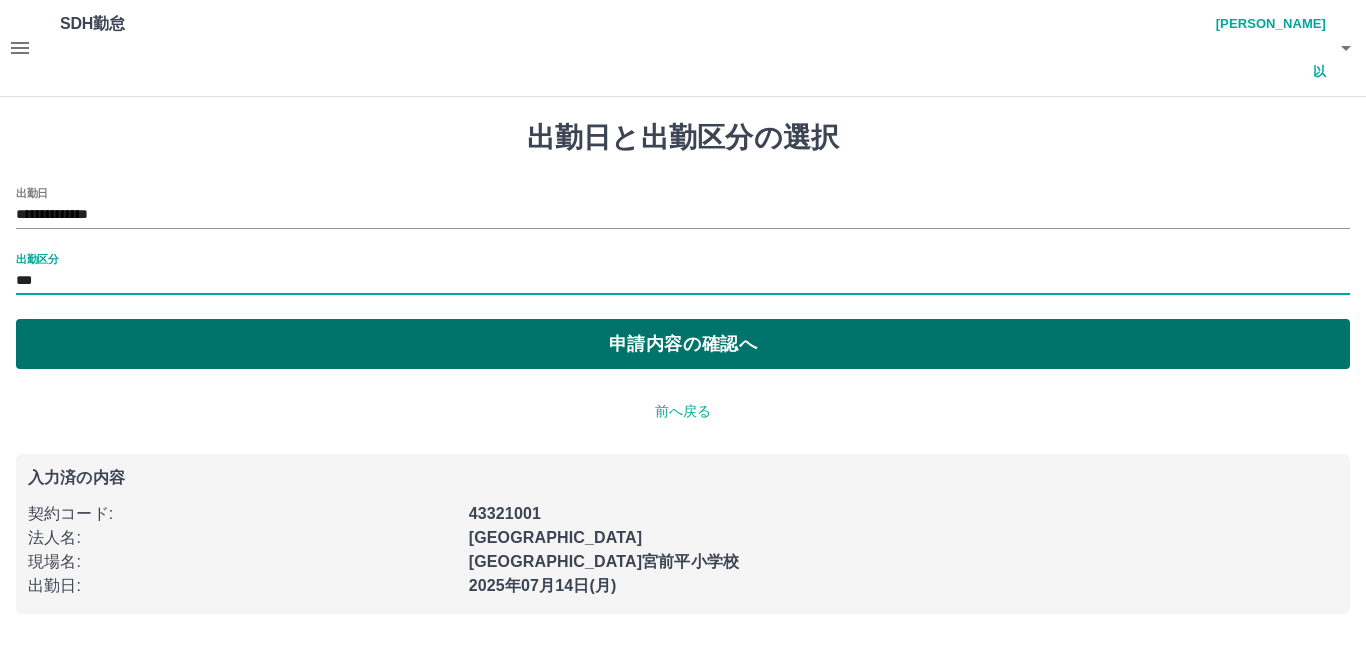 click on "申請内容の確認へ" at bounding box center [683, 344] 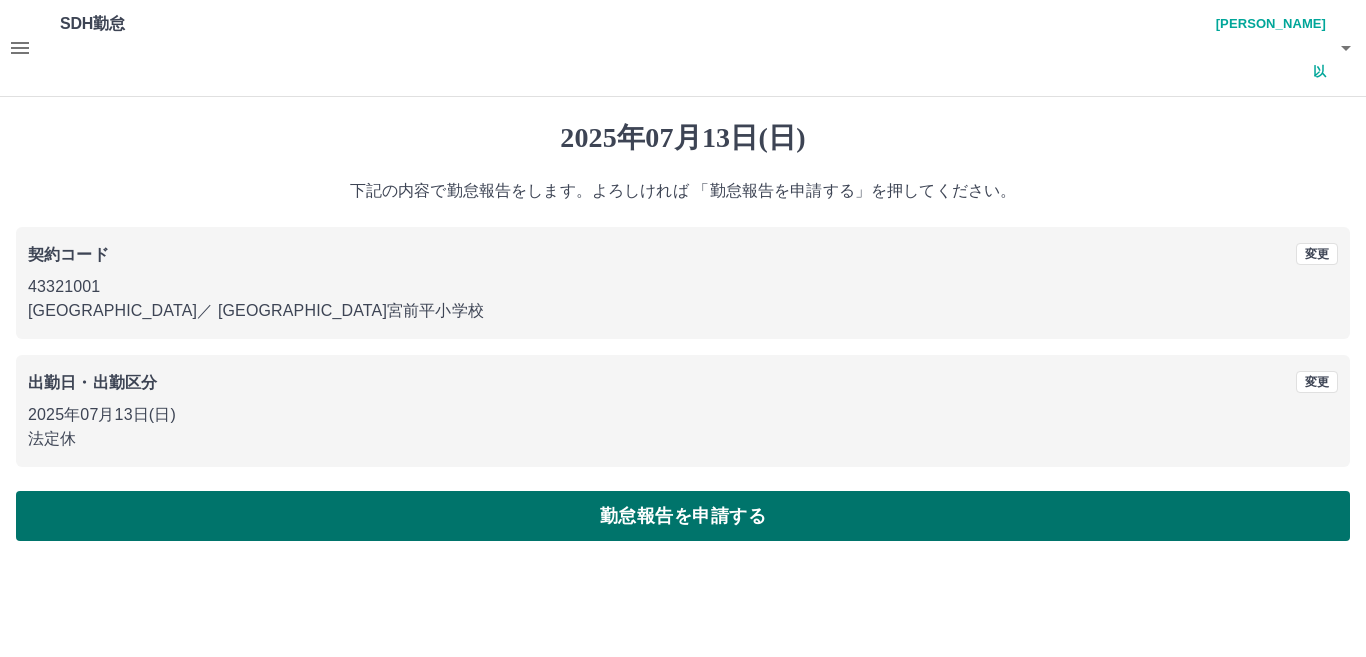 click on "勤怠報告を申請する" at bounding box center (683, 516) 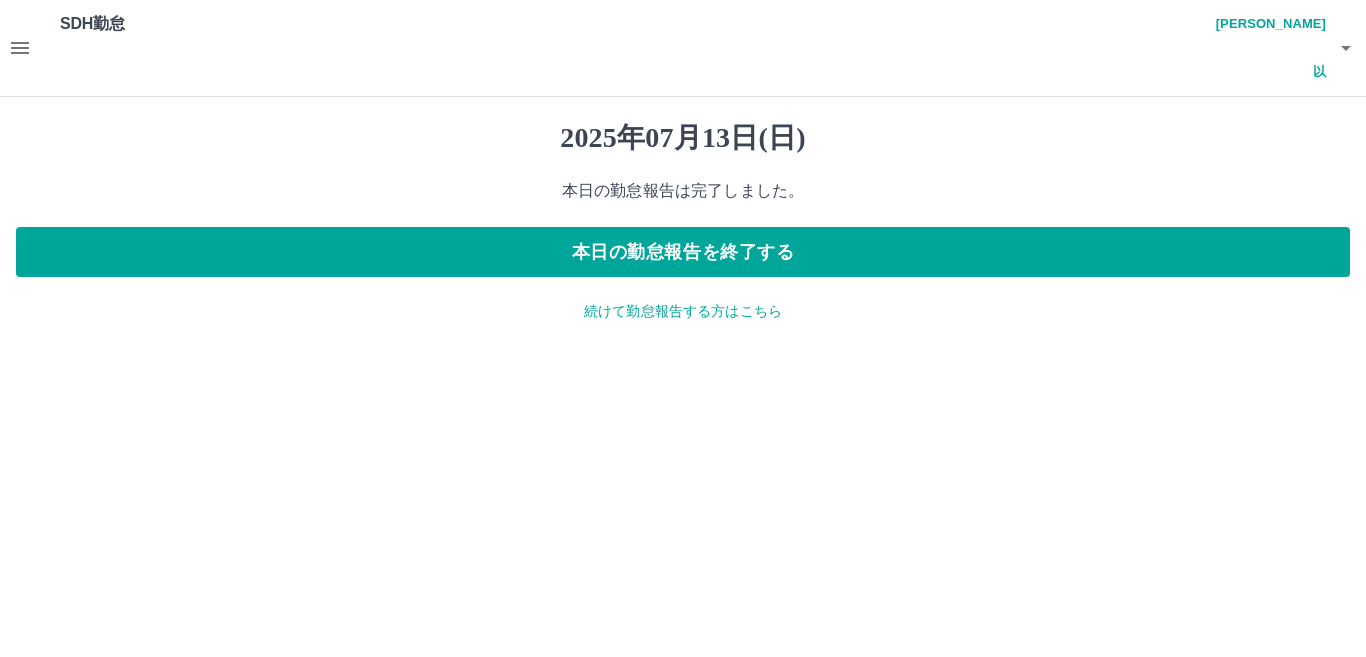 click on "続けて勤怠報告する方はこちら" at bounding box center (683, 311) 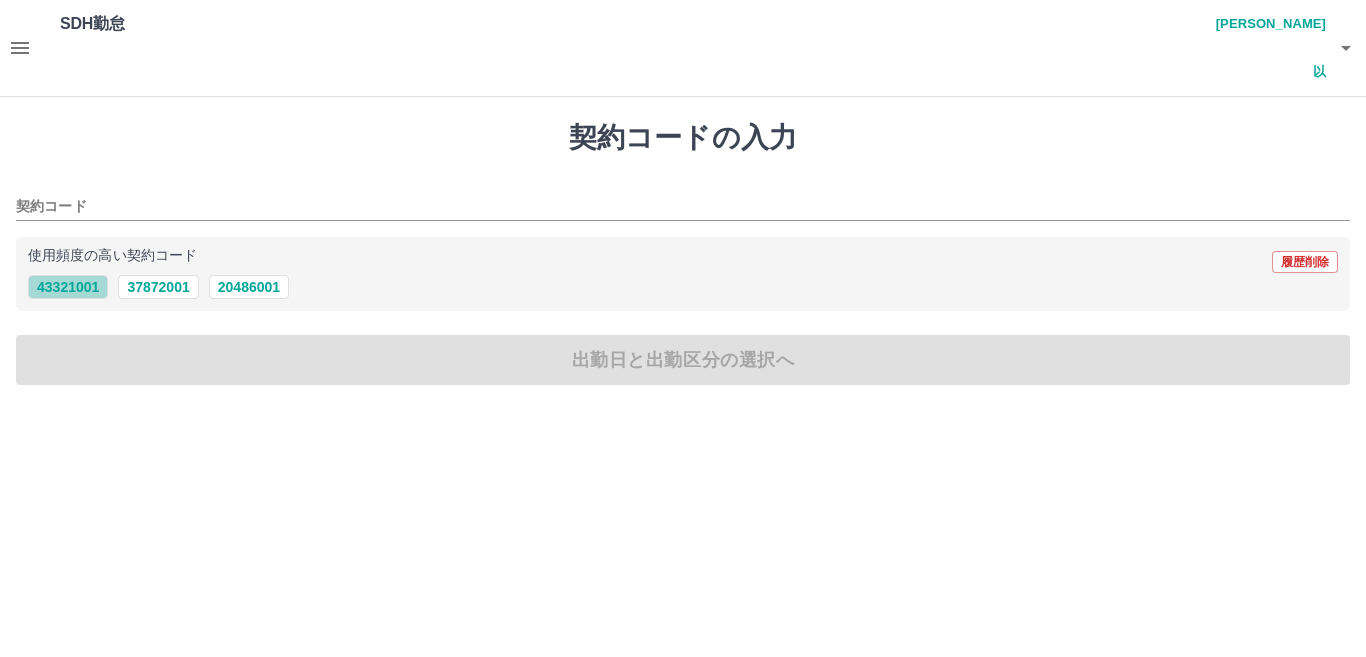 drag, startPoint x: 39, startPoint y: 236, endPoint x: 54, endPoint y: 250, distance: 20.518284 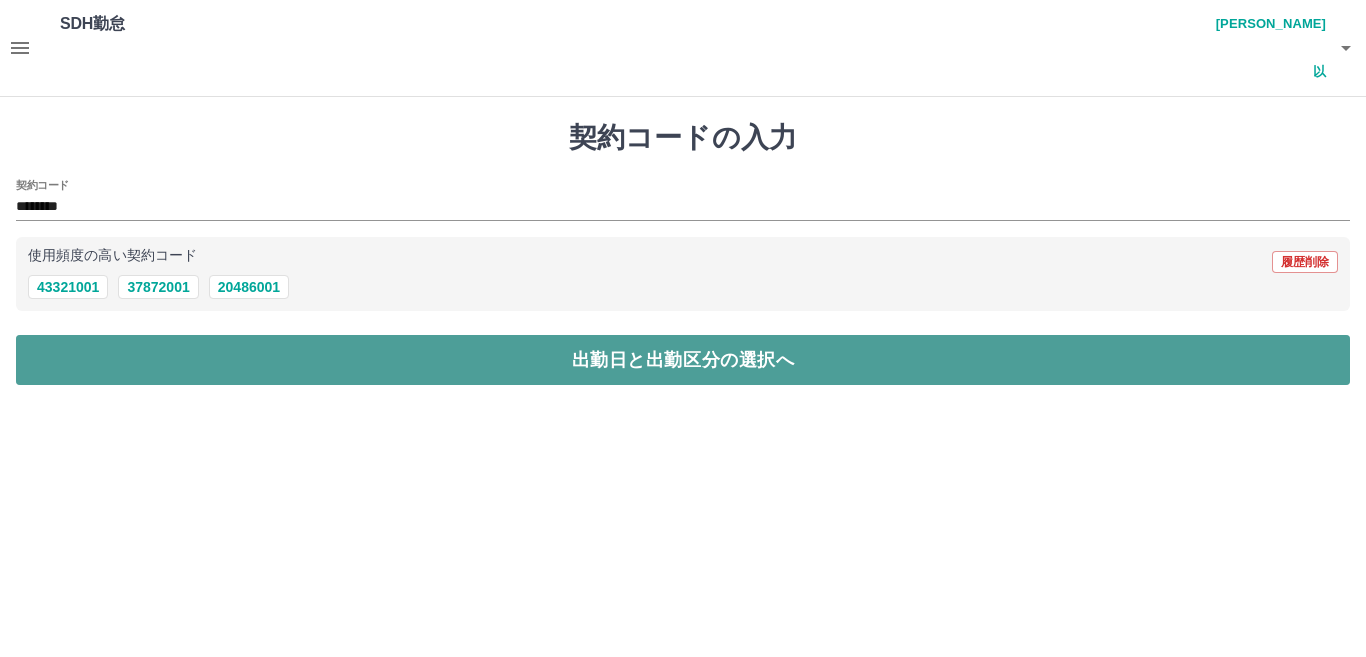 click on "出勤日と出勤区分の選択へ" at bounding box center (683, 360) 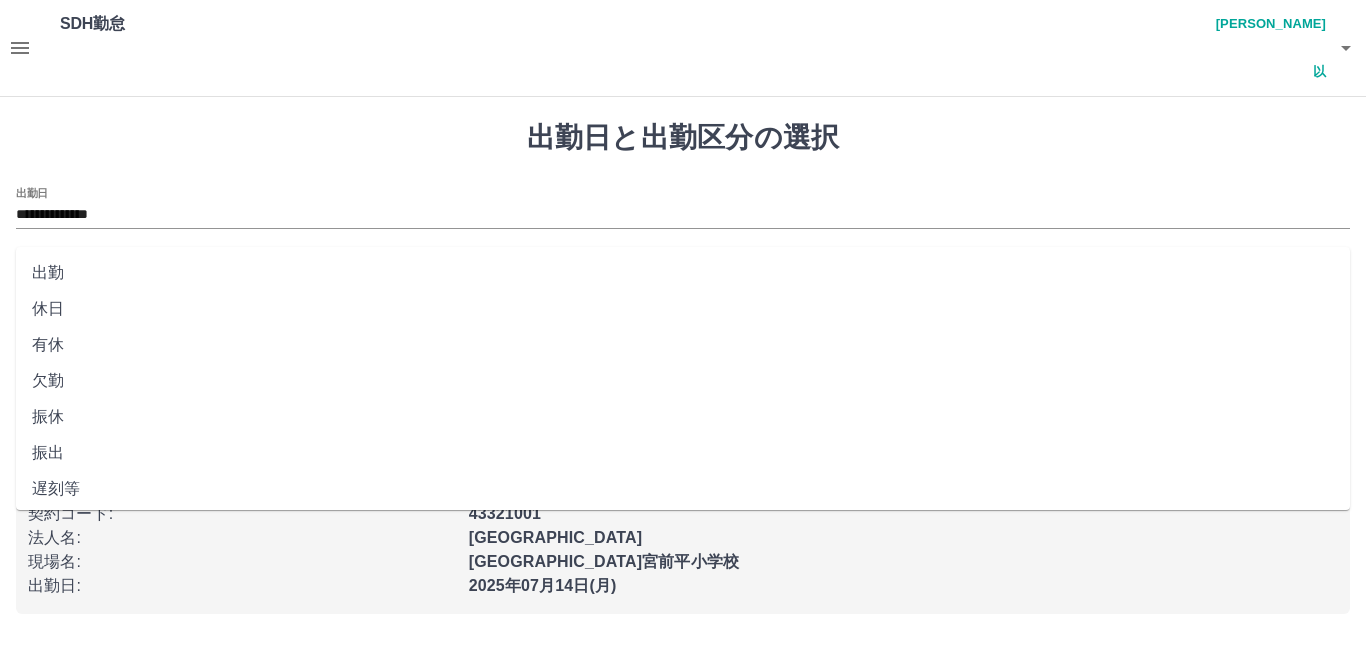 click on "出勤区分" at bounding box center (683, 281) 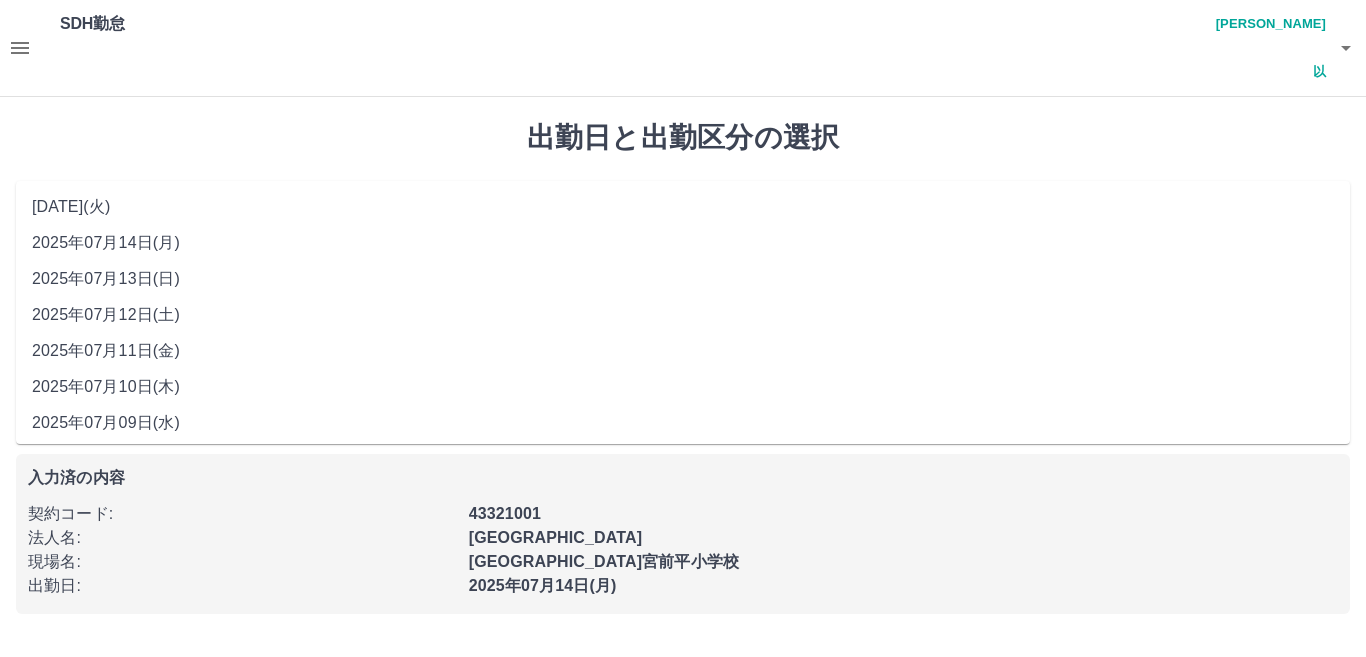 click on "**********" at bounding box center (683, 215) 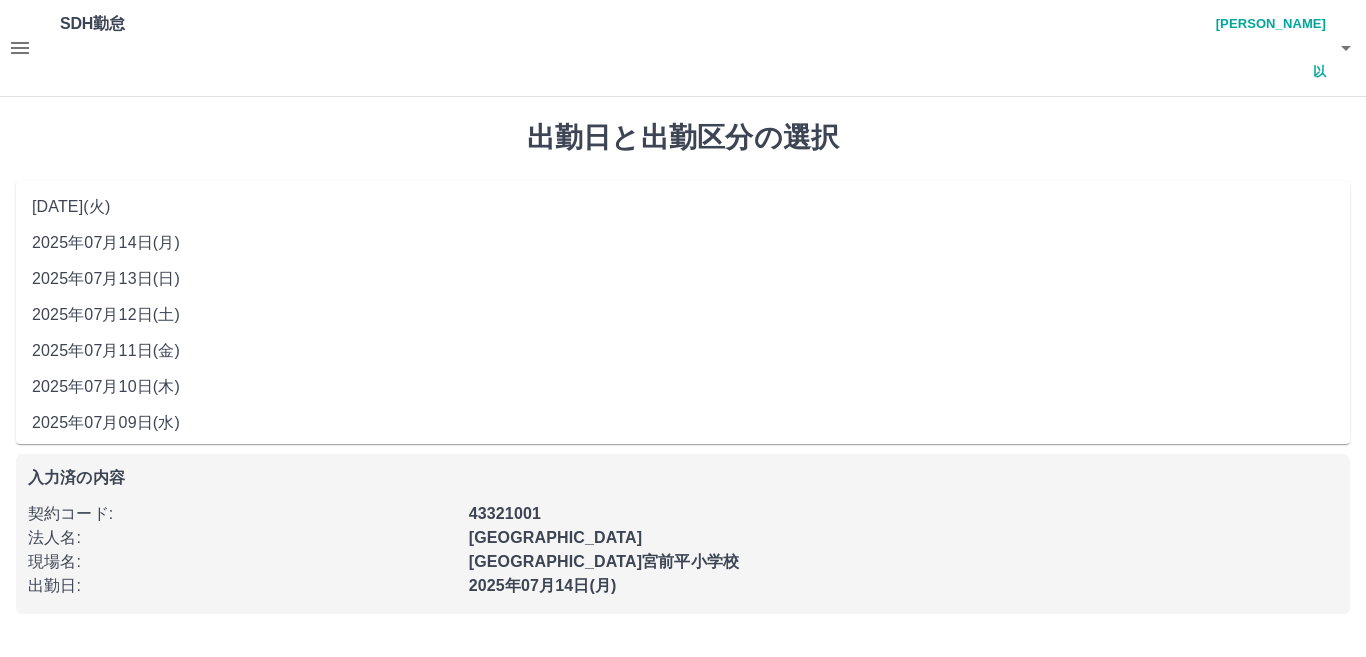 click on "2025年07月12日(土)" at bounding box center [683, 315] 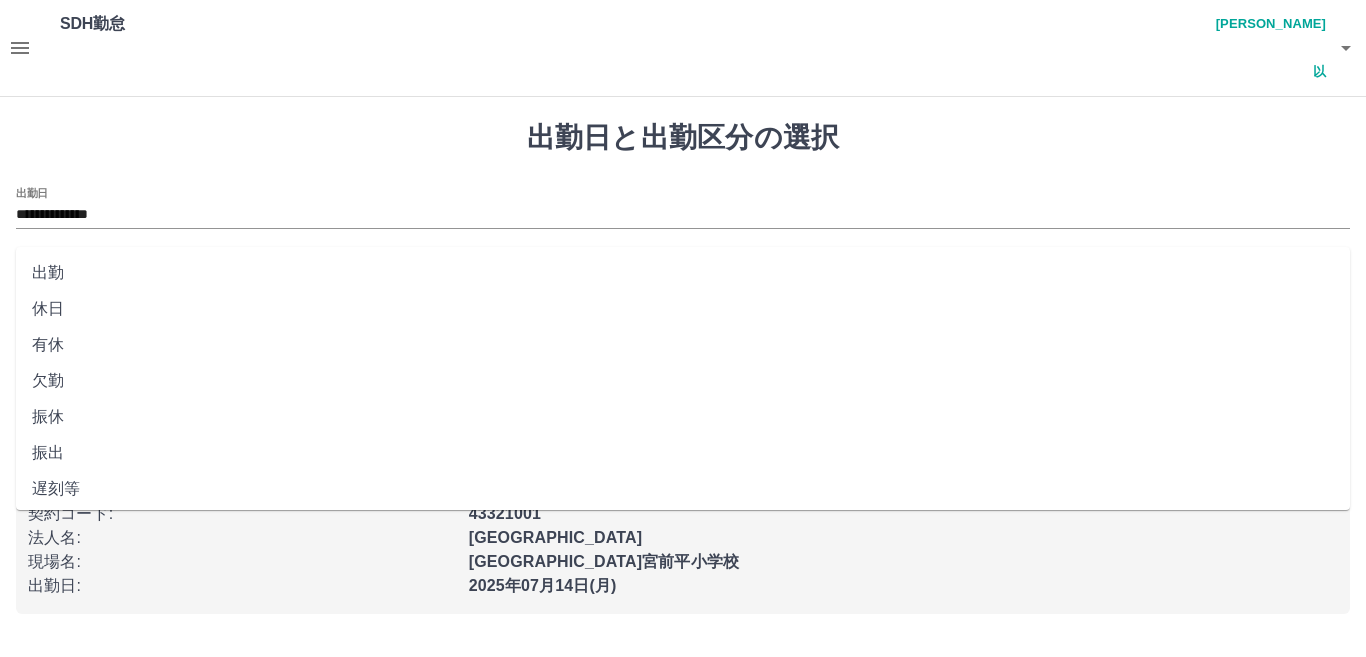 click on "出勤区分" at bounding box center (683, 281) 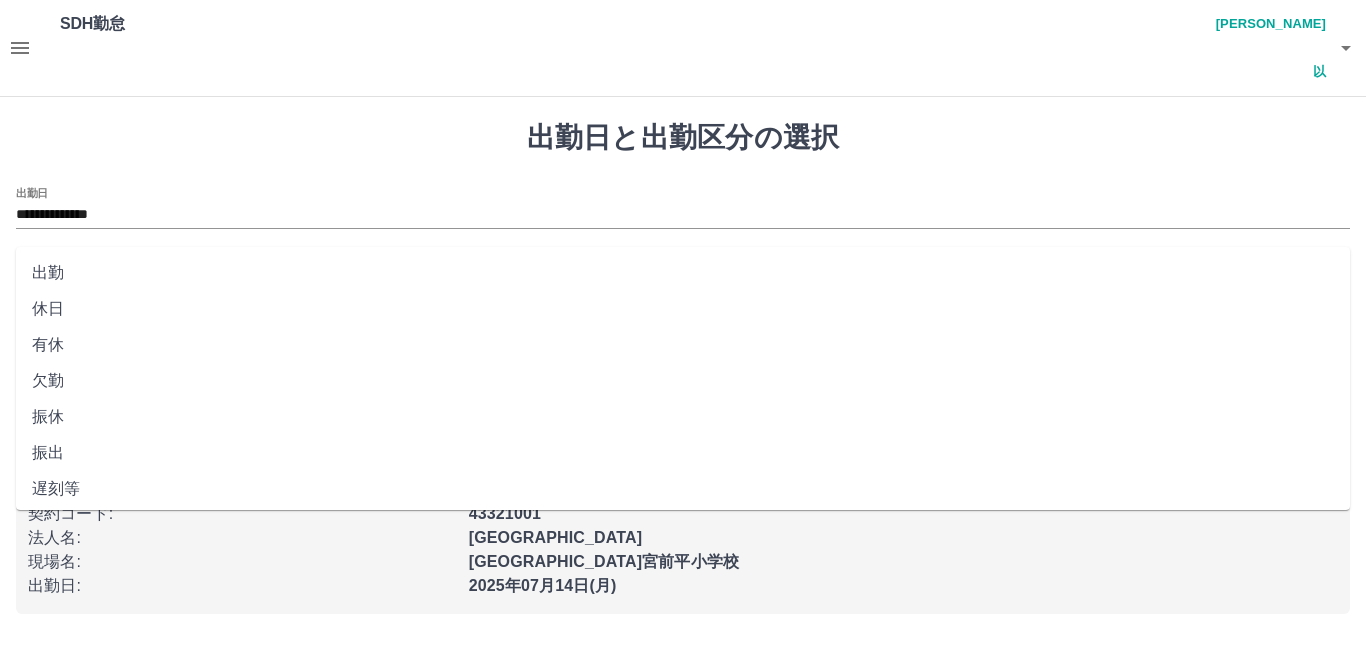 click on "休日" at bounding box center [683, 309] 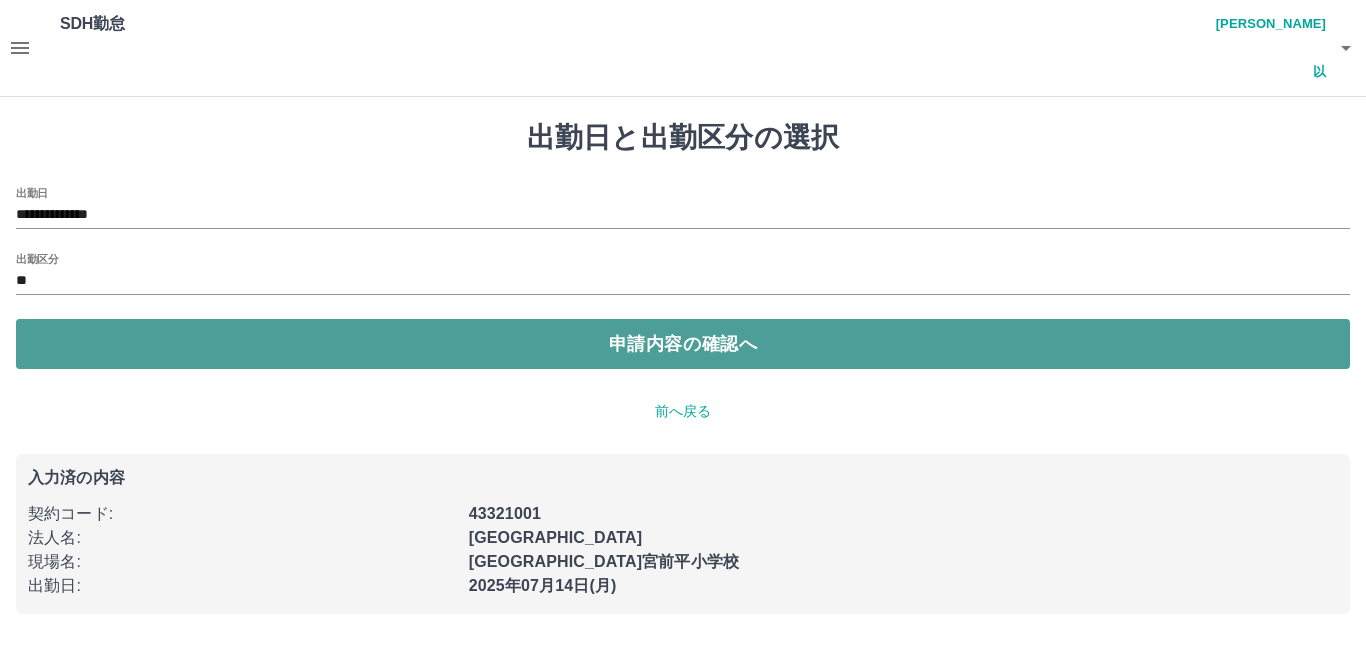 click on "申請内容の確認へ" at bounding box center [683, 344] 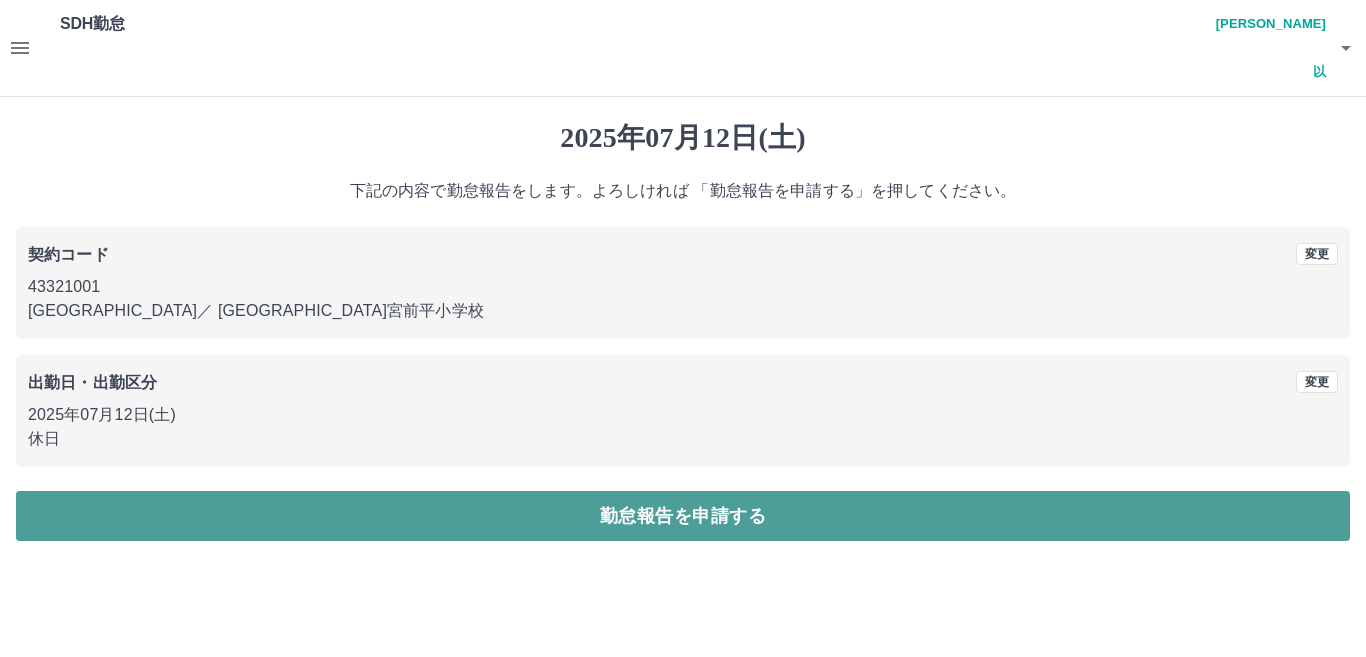 click on "勤怠報告を申請する" at bounding box center (683, 516) 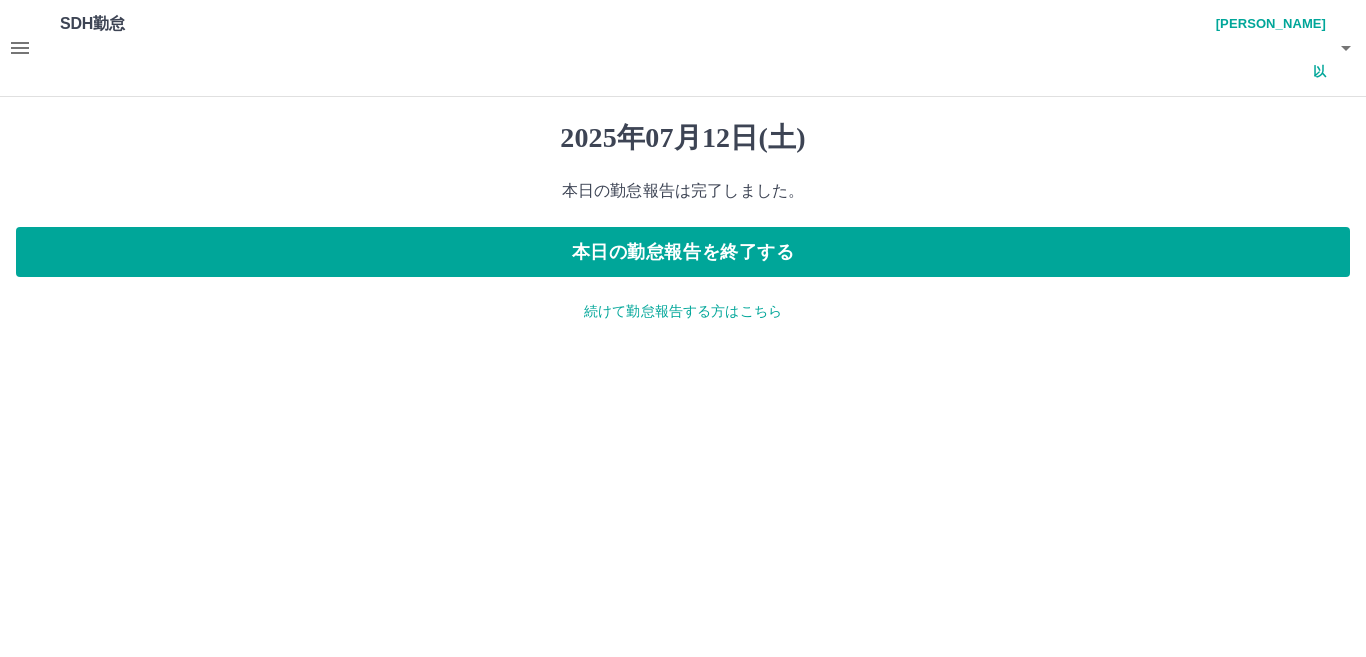 click on "続けて勤怠報告する方はこちら" at bounding box center (683, 311) 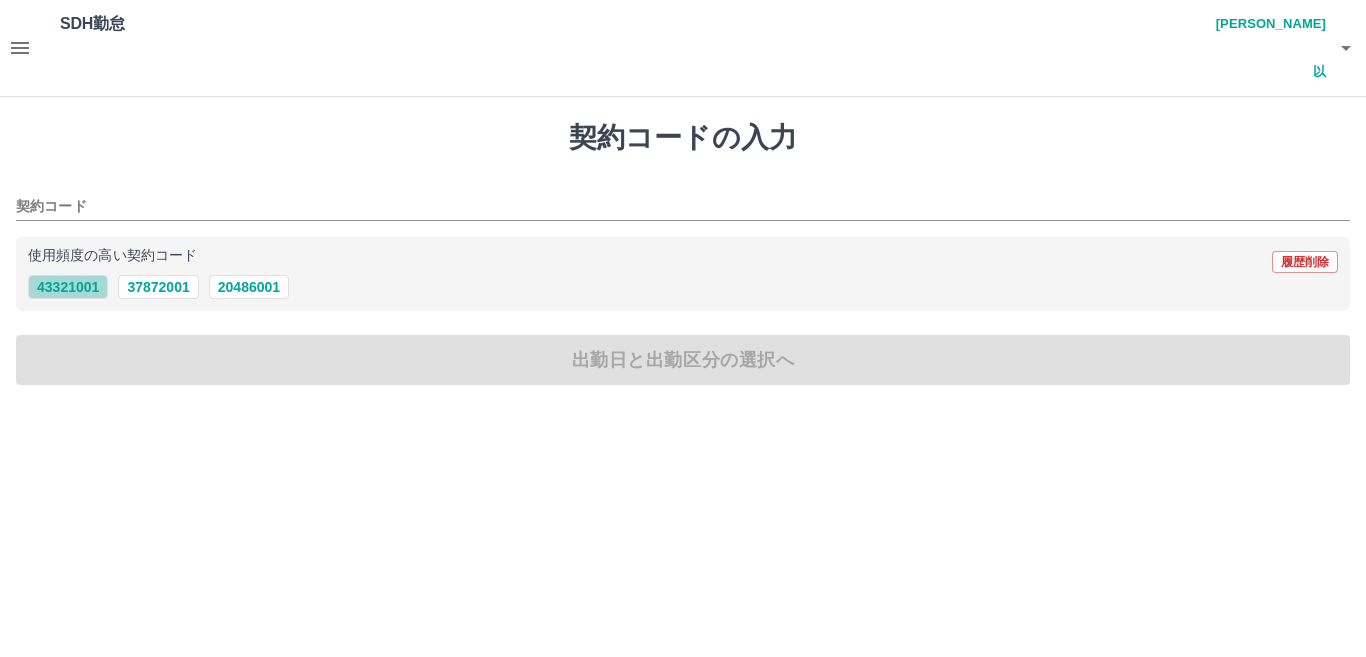 click on "43321001" at bounding box center (68, 287) 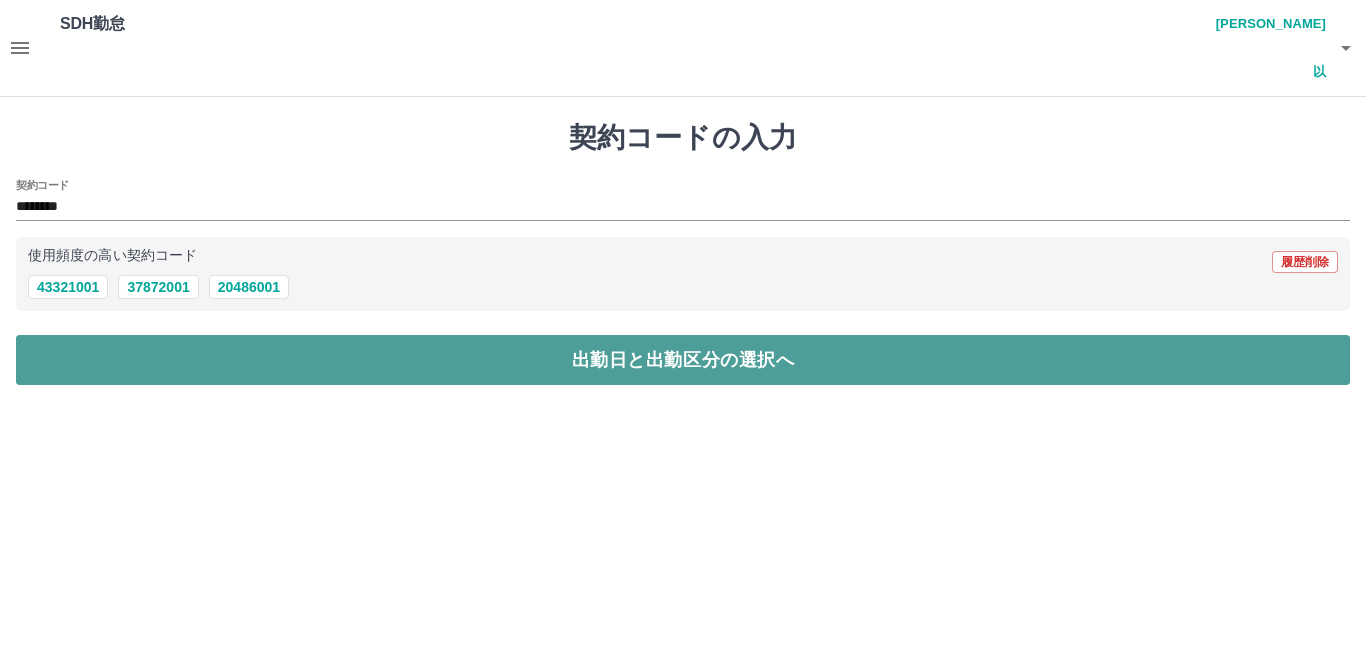 click on "出勤日と出勤区分の選択へ" at bounding box center [683, 360] 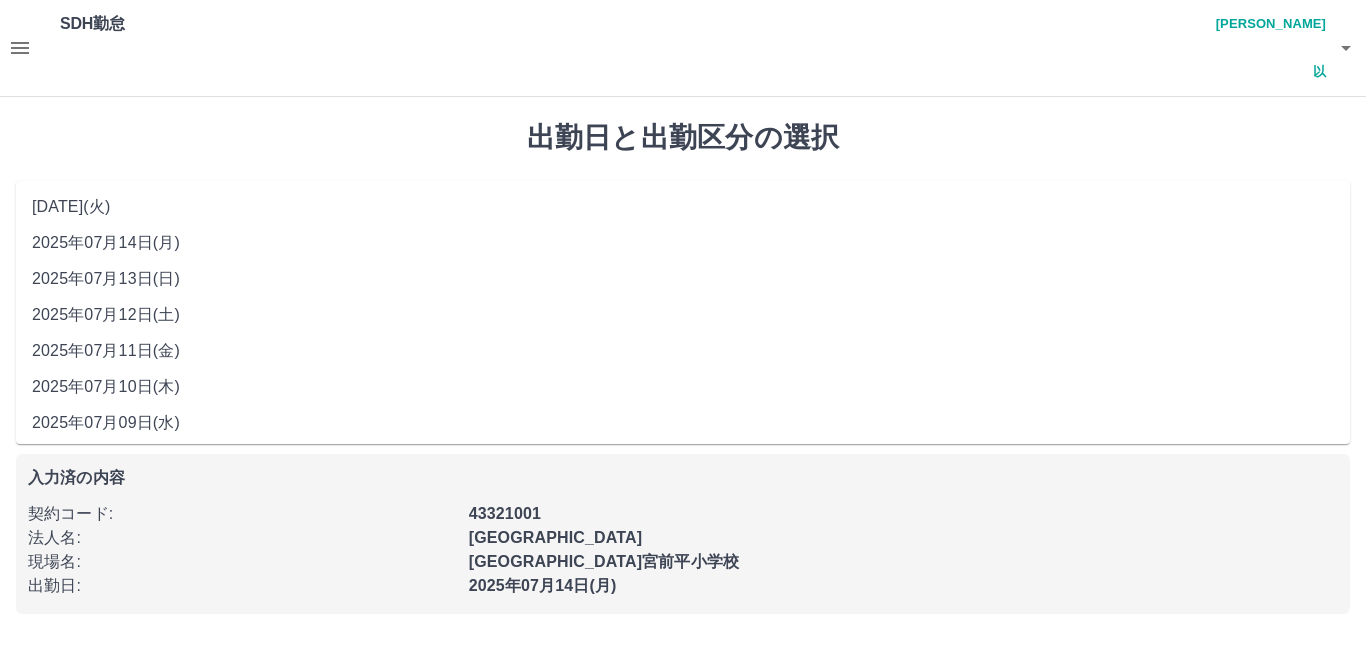 click on "**********" at bounding box center [683, 215] 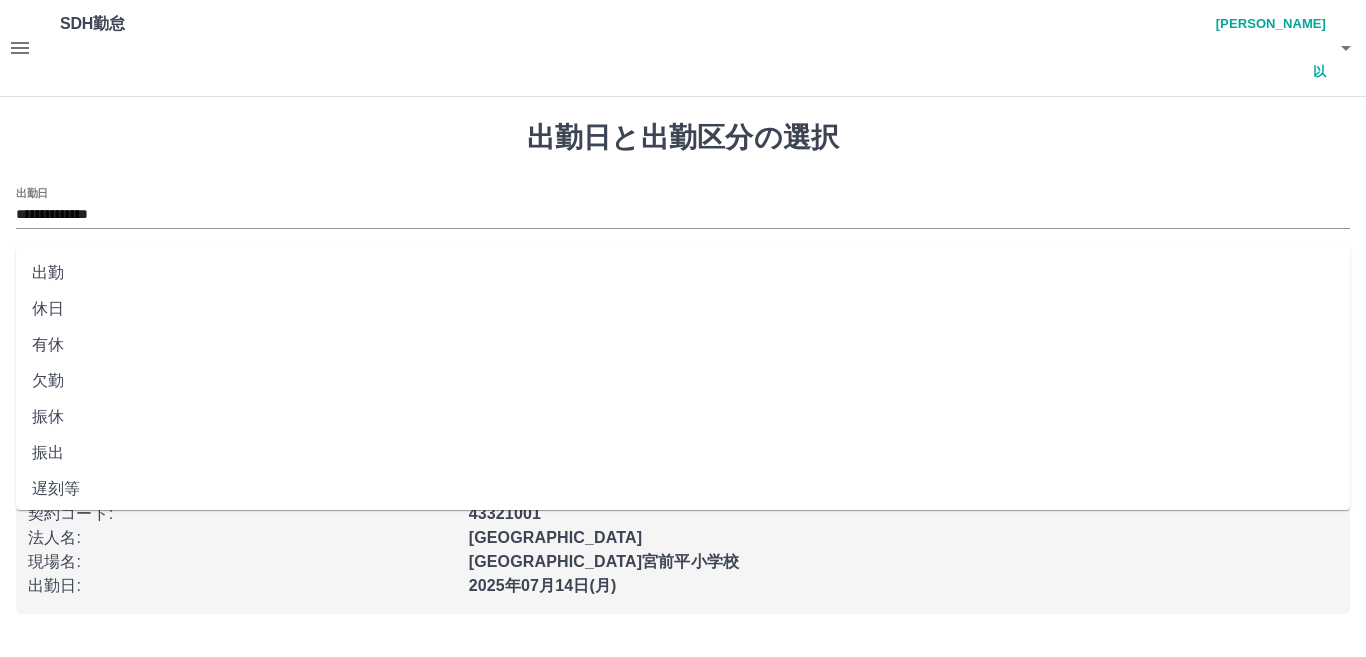 click on "出勤区分" at bounding box center [683, 281] 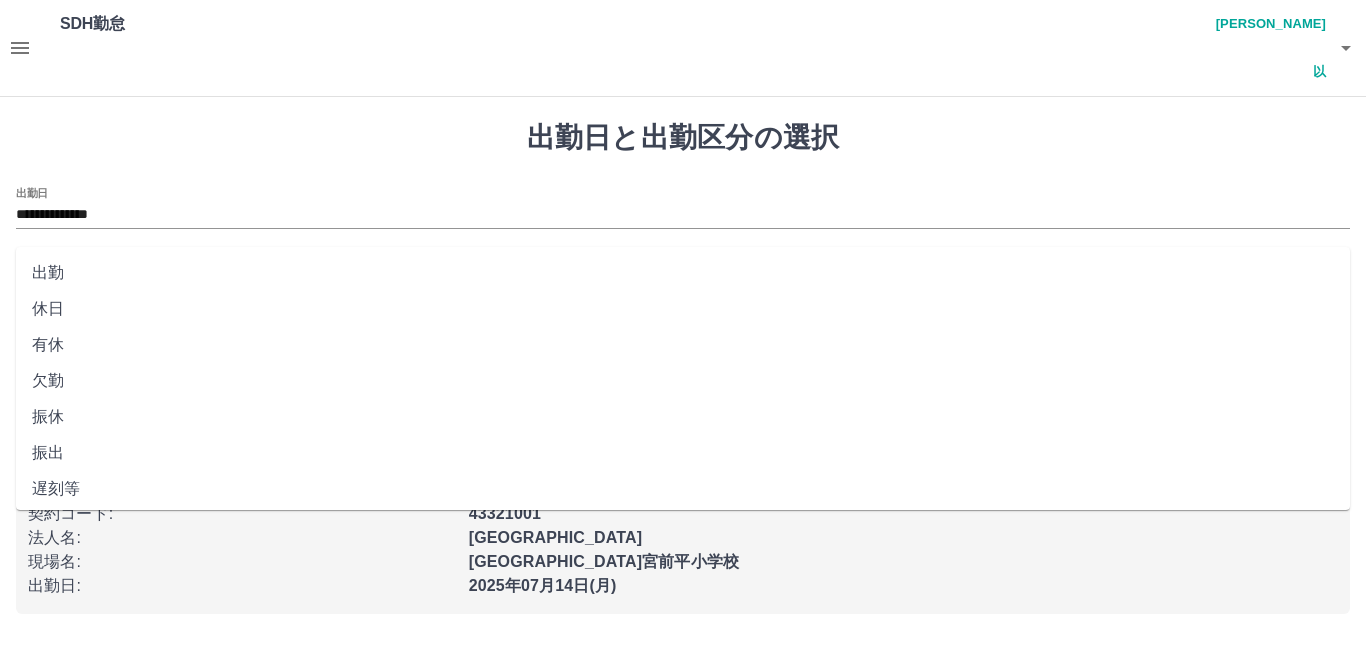 click on "休日" at bounding box center (683, 309) 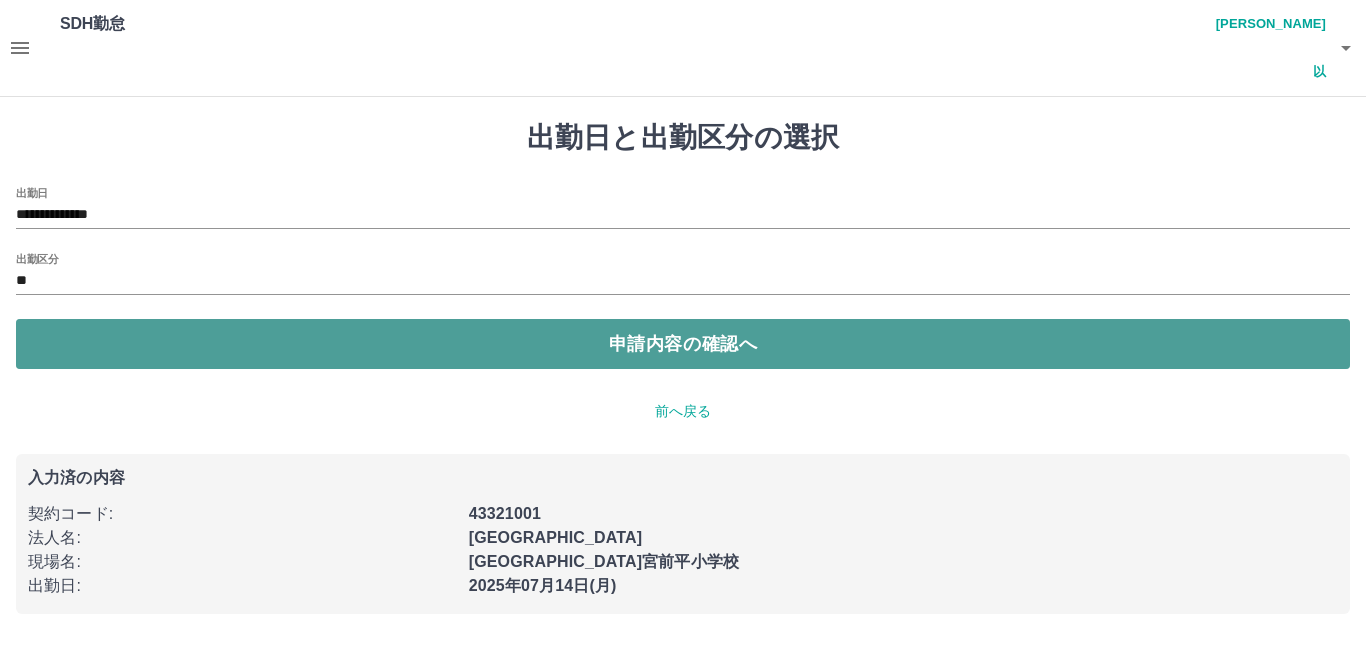 click on "申請内容の確認へ" at bounding box center [683, 344] 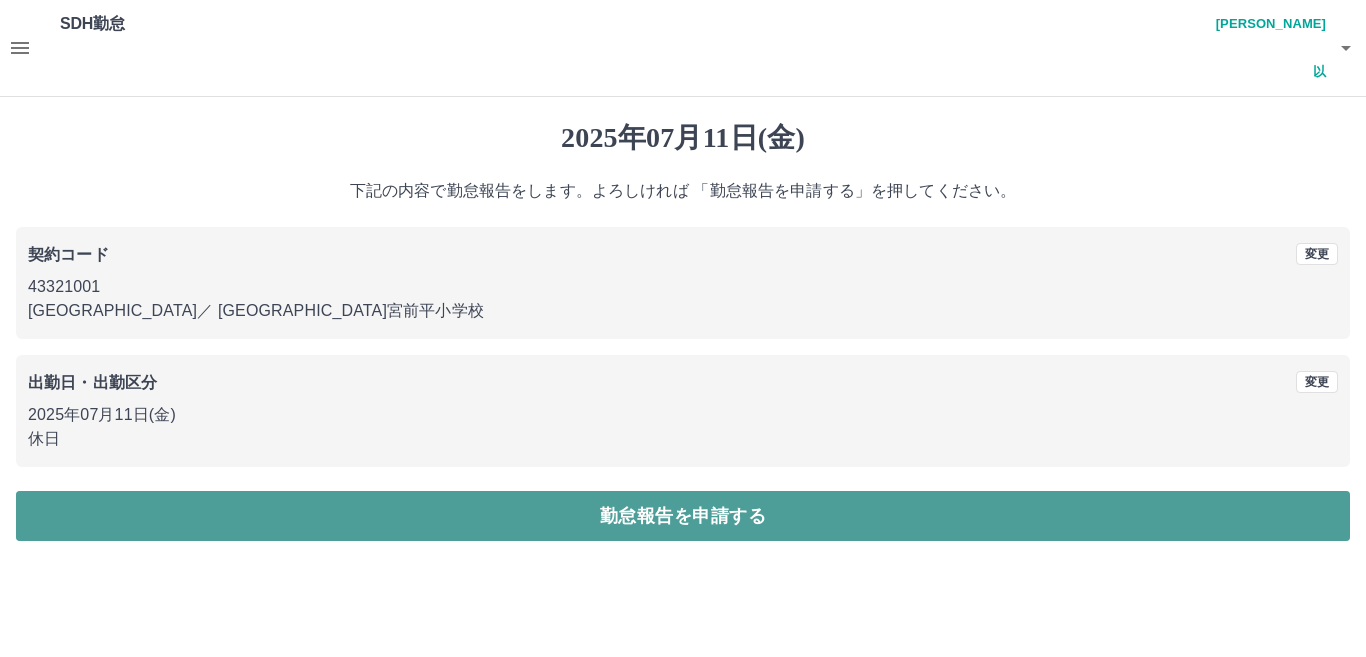 click on "勤怠報告を申請する" at bounding box center (683, 516) 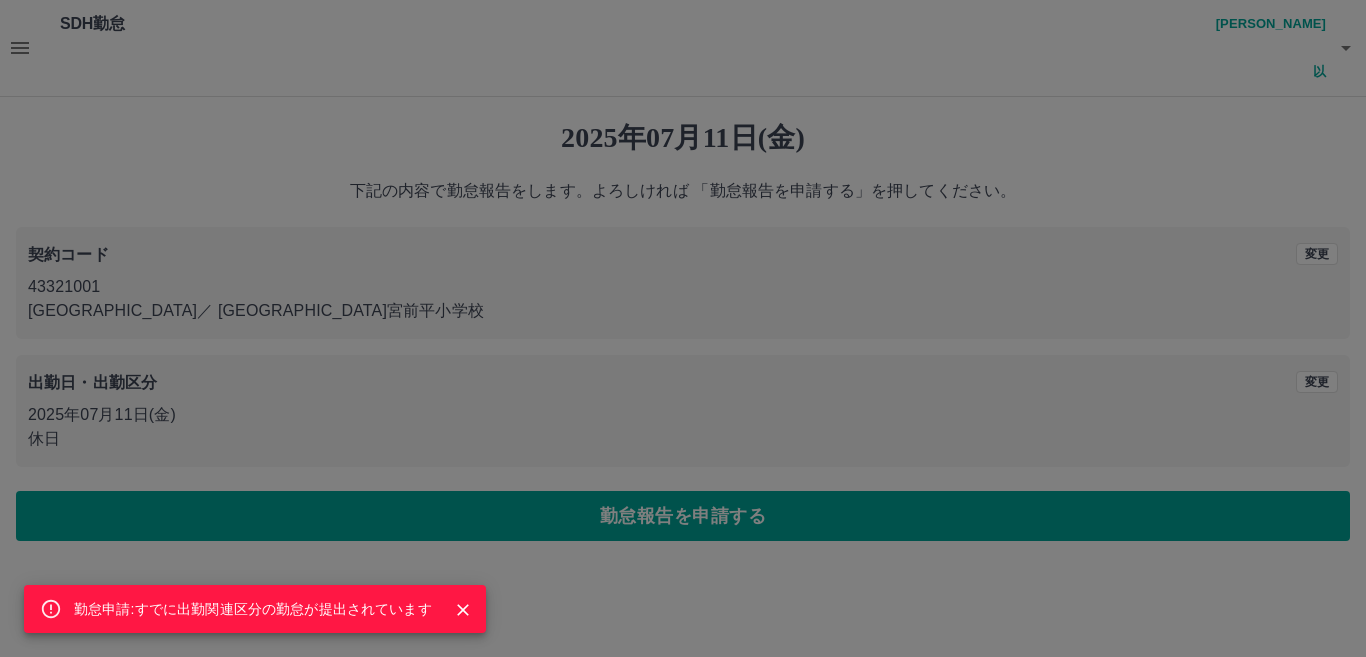 click at bounding box center [455, 609] 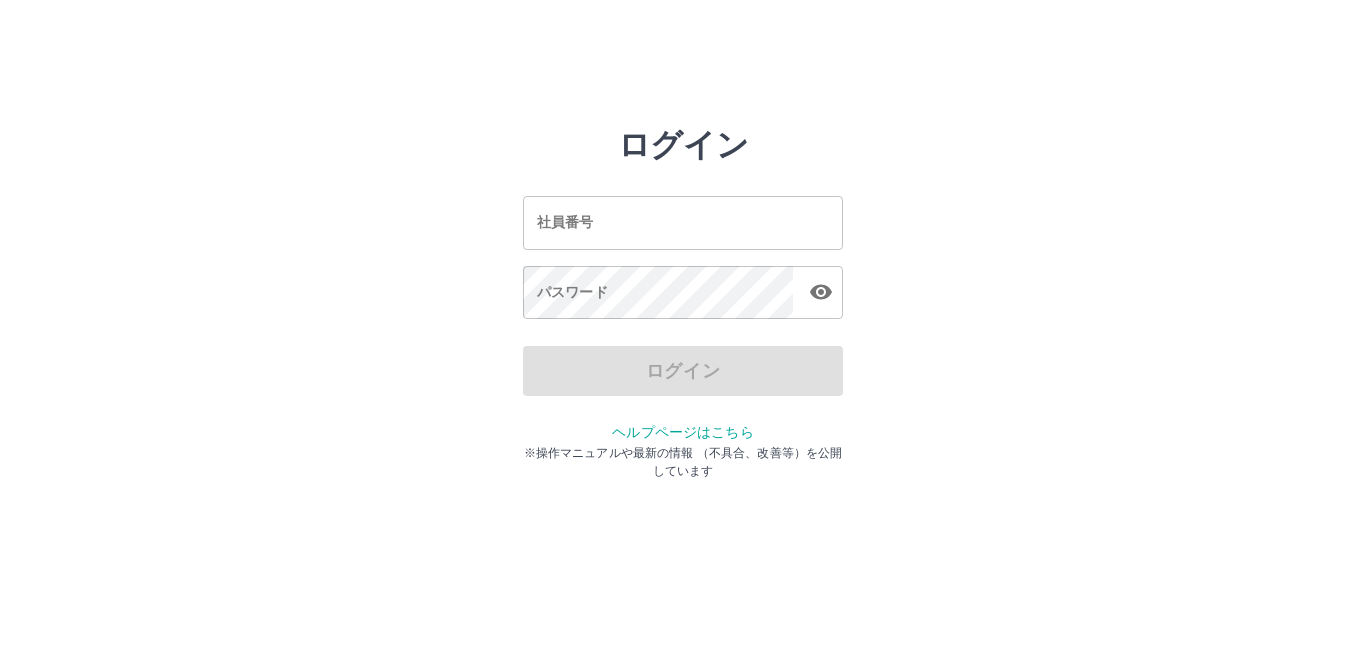 scroll, scrollTop: 0, scrollLeft: 0, axis: both 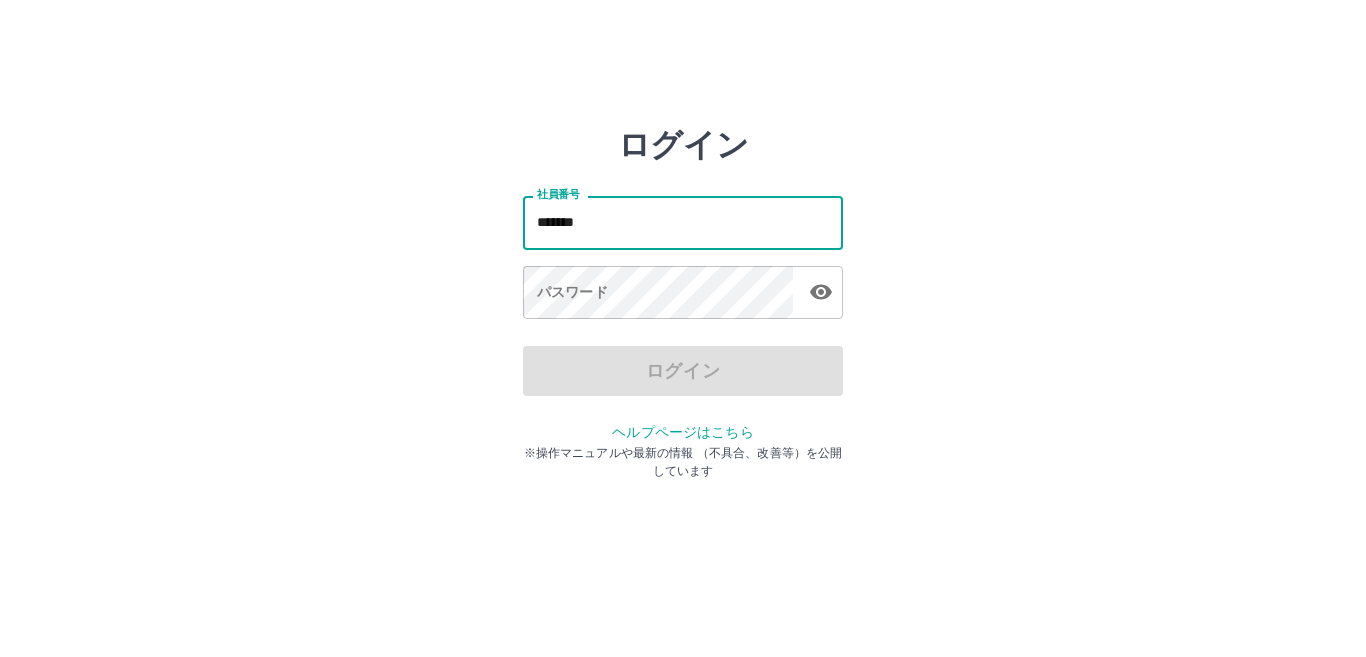 type on "*******" 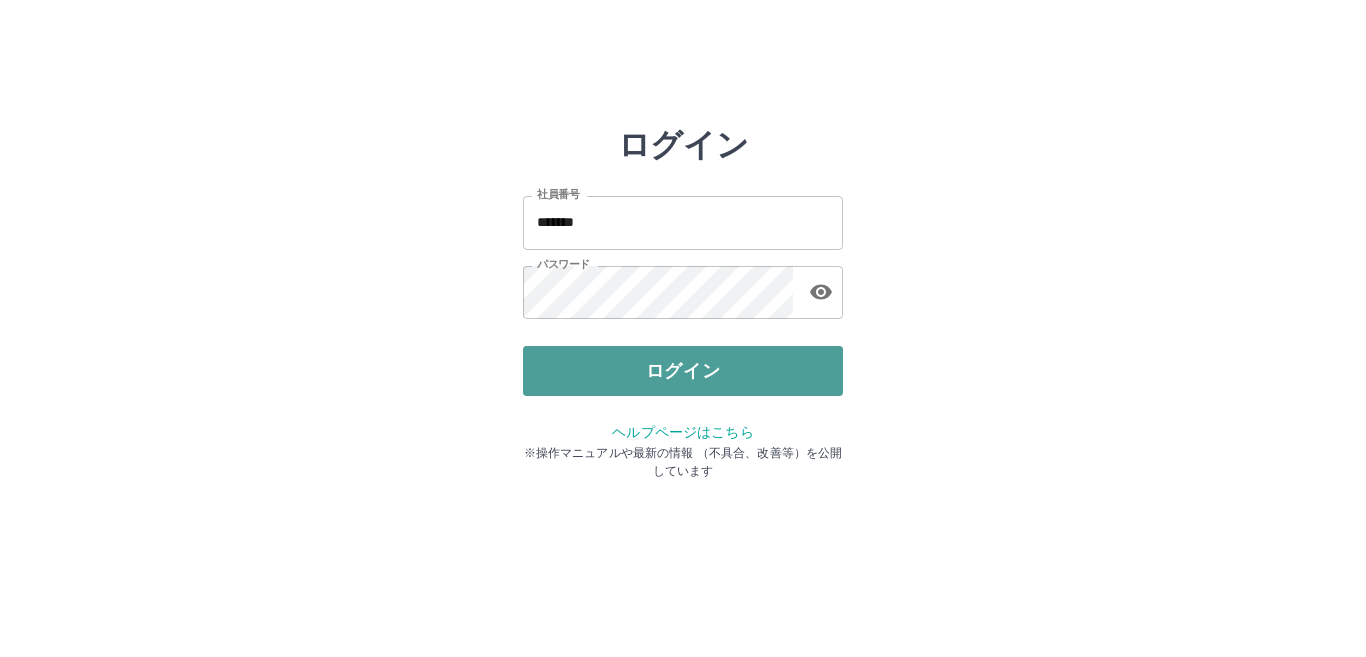 click on "ログイン" at bounding box center [683, 371] 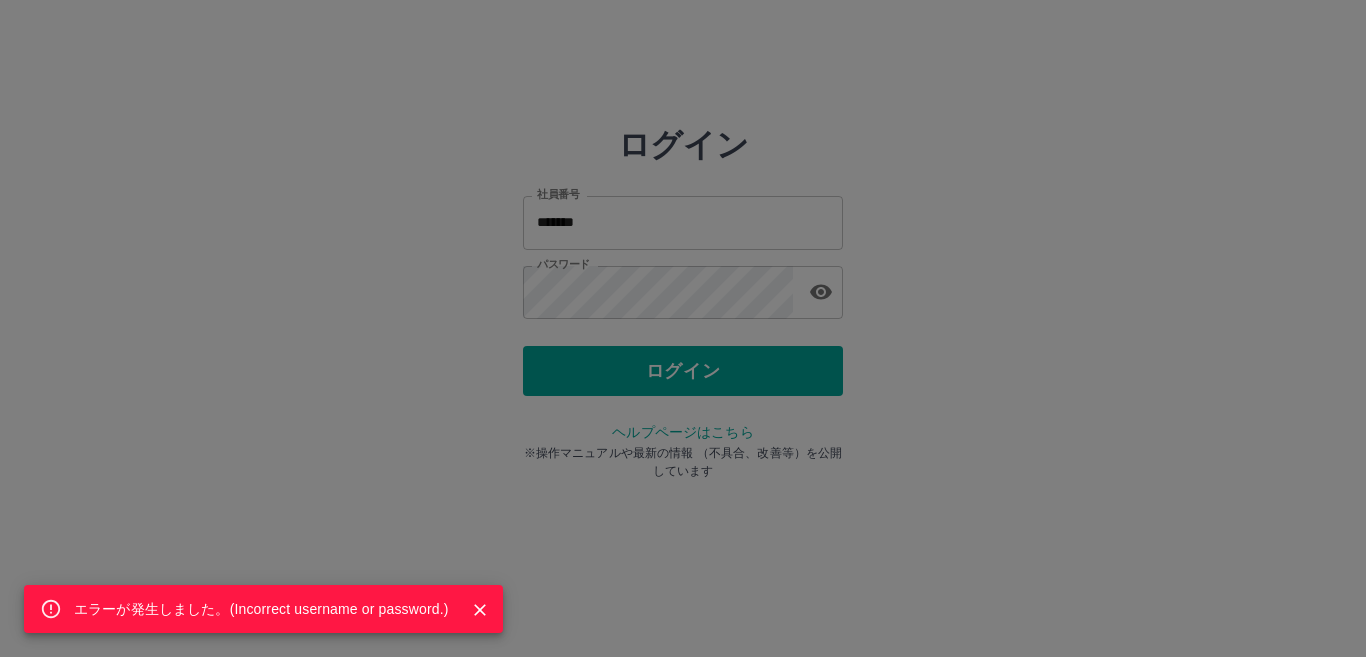 click on "エラーが発生しました。( Incorrect username or password. )" at bounding box center (683, 328) 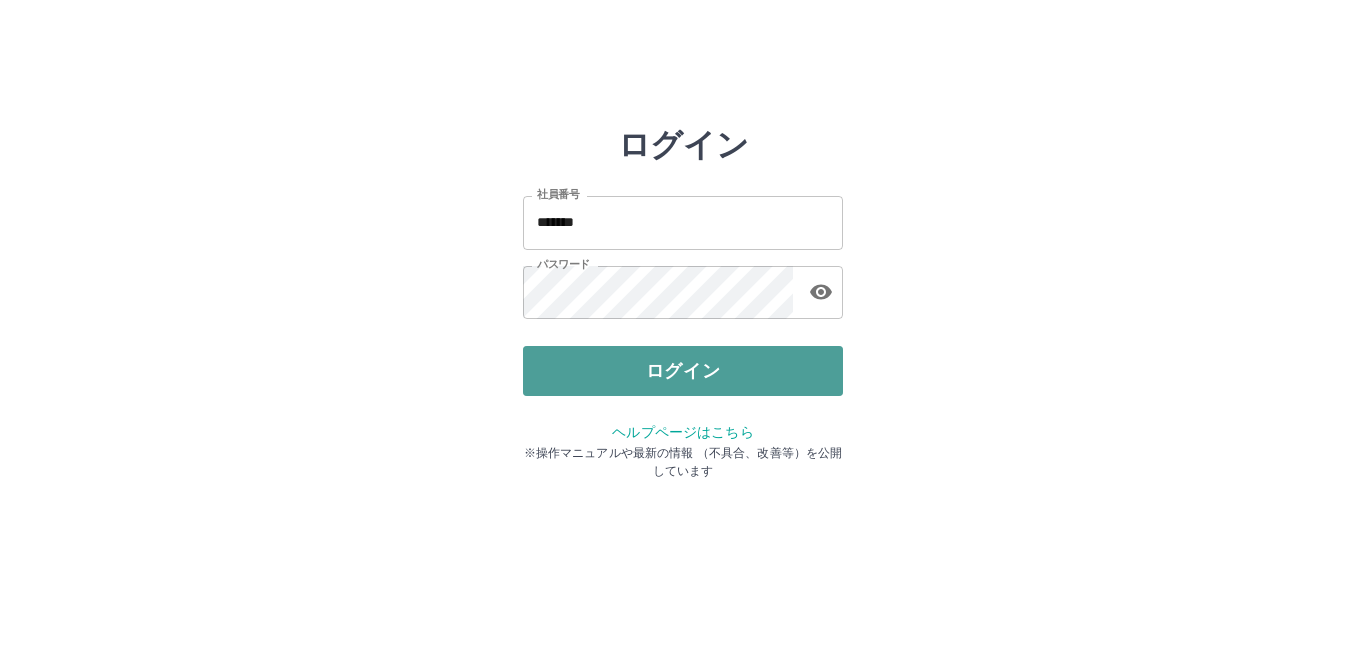 click on "ログイン" at bounding box center (683, 371) 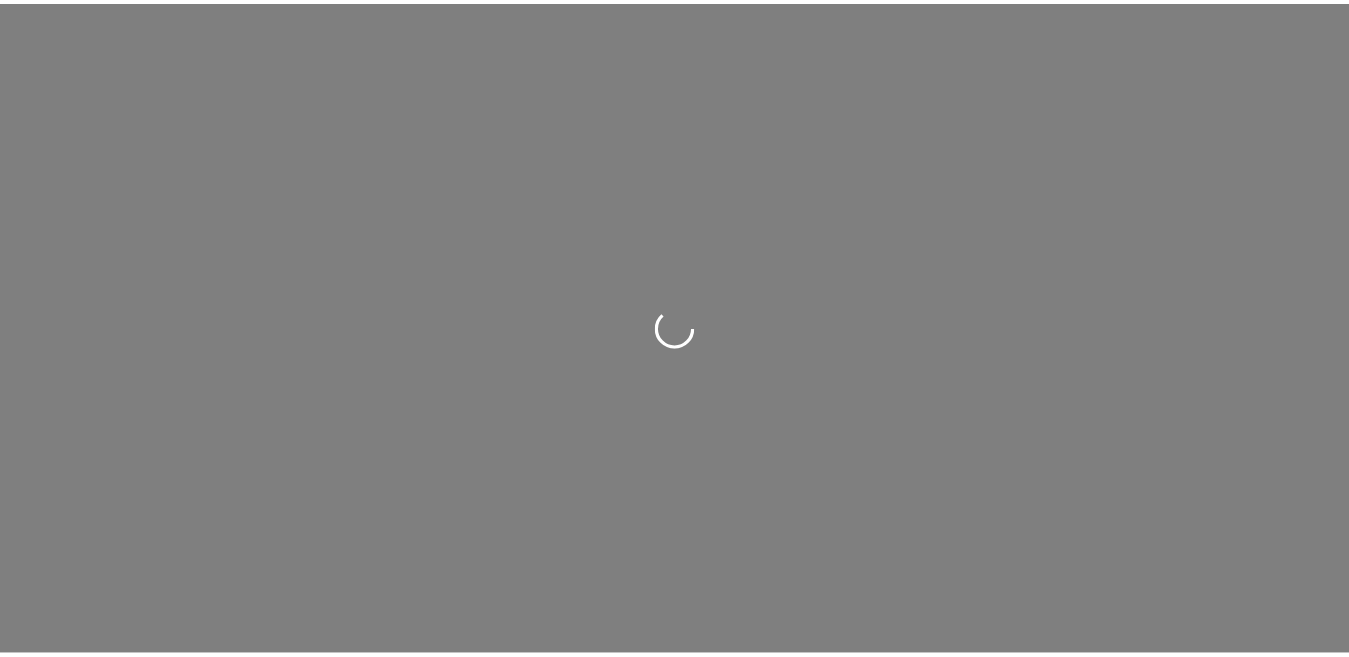 scroll, scrollTop: 0, scrollLeft: 0, axis: both 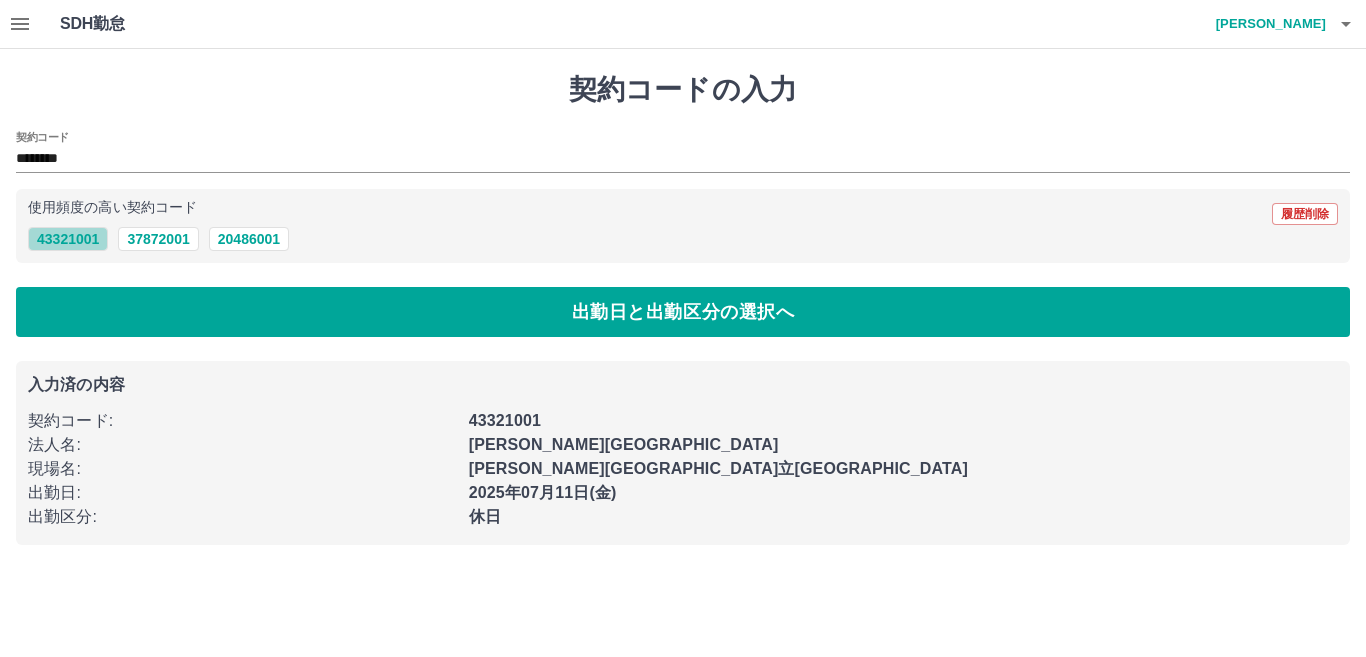 click on "43321001" at bounding box center [68, 239] 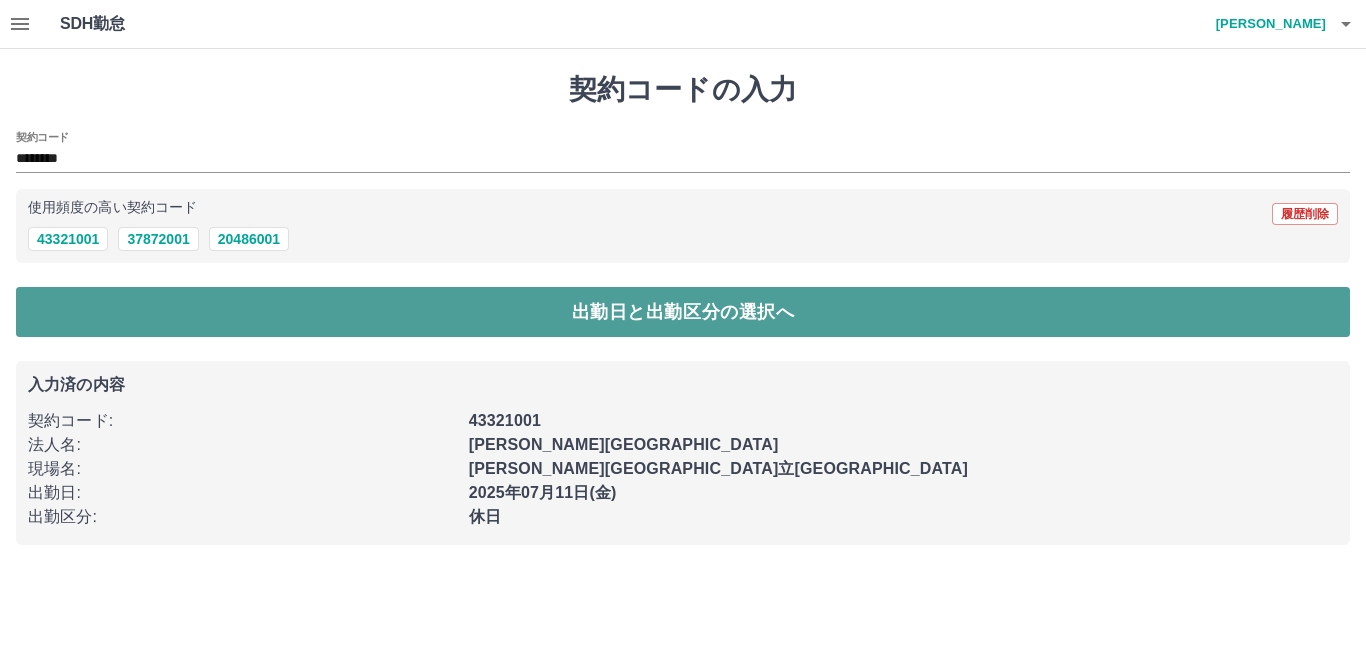 click on "出勤日と出勤区分の選択へ" at bounding box center (683, 312) 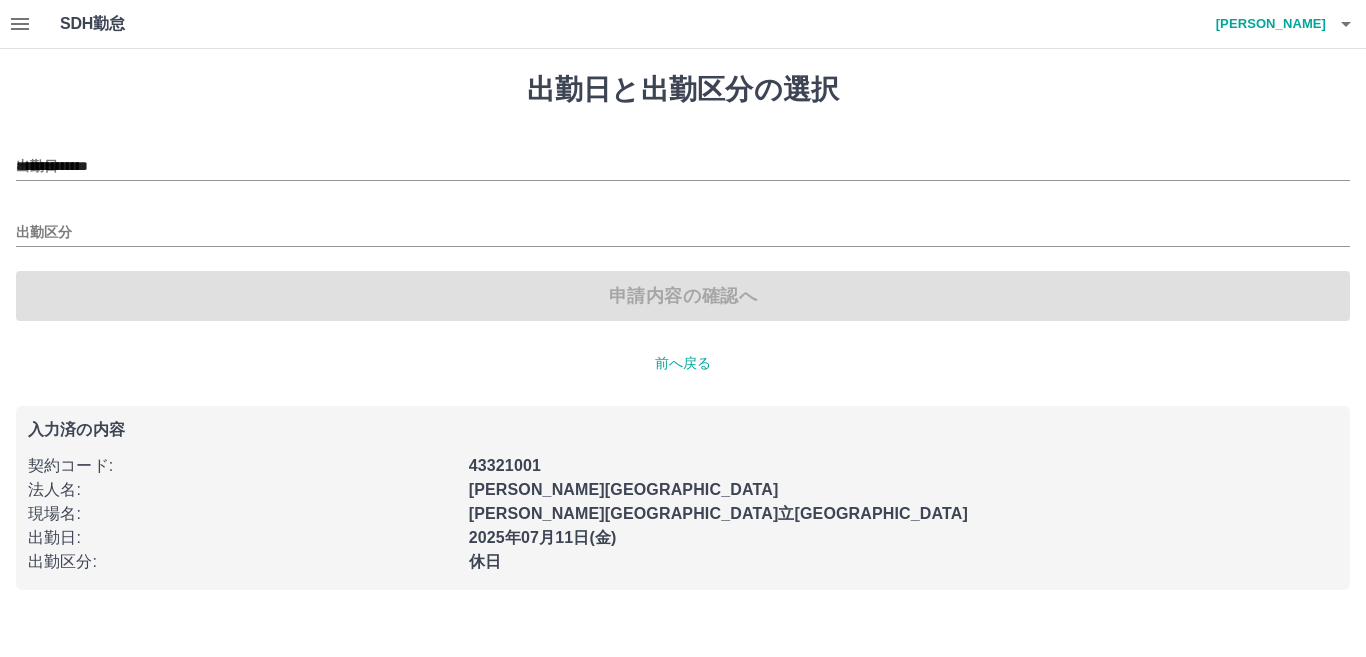type on "**********" 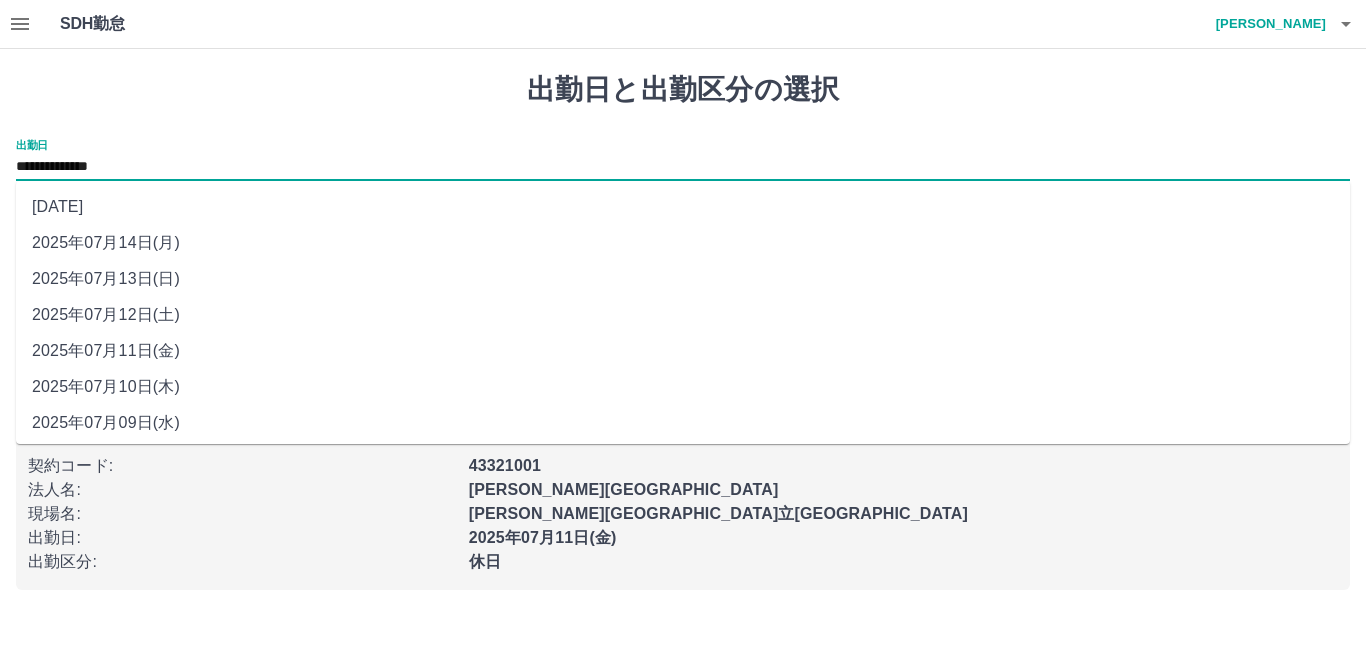 click on "**********" at bounding box center (683, 167) 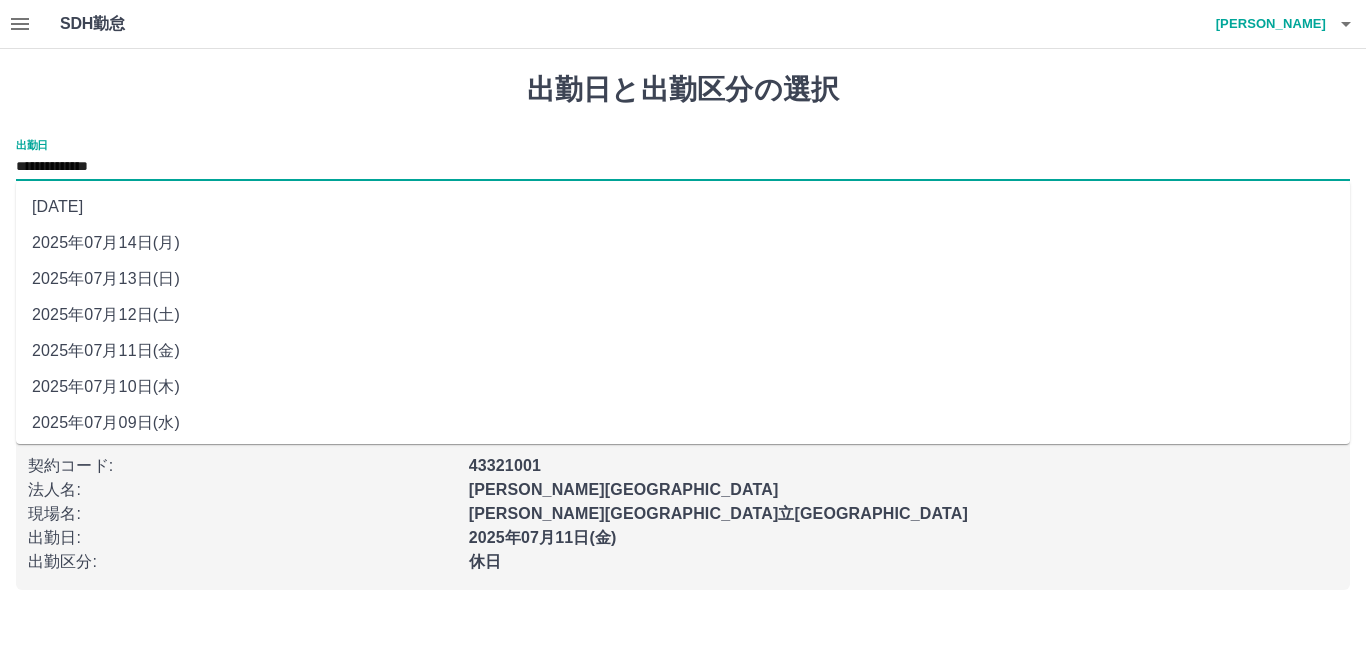 click on "2025年07月11日(金)" at bounding box center (683, 351) 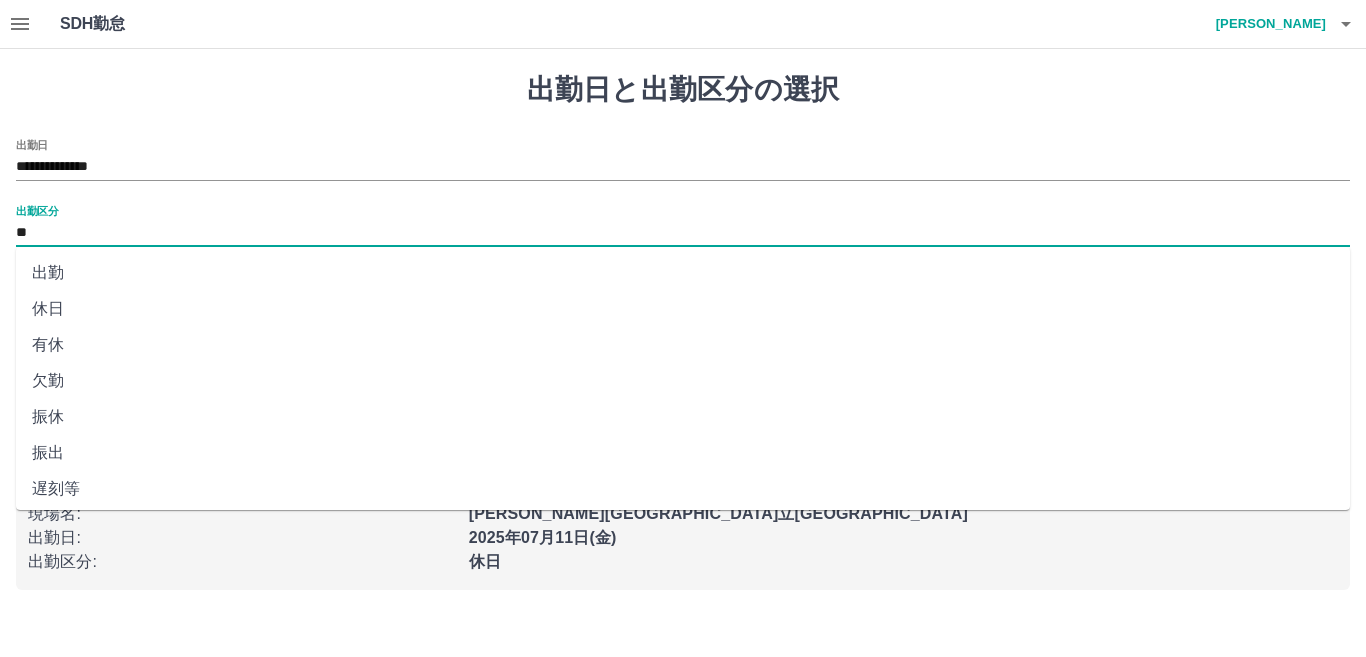 click on "**" at bounding box center (683, 233) 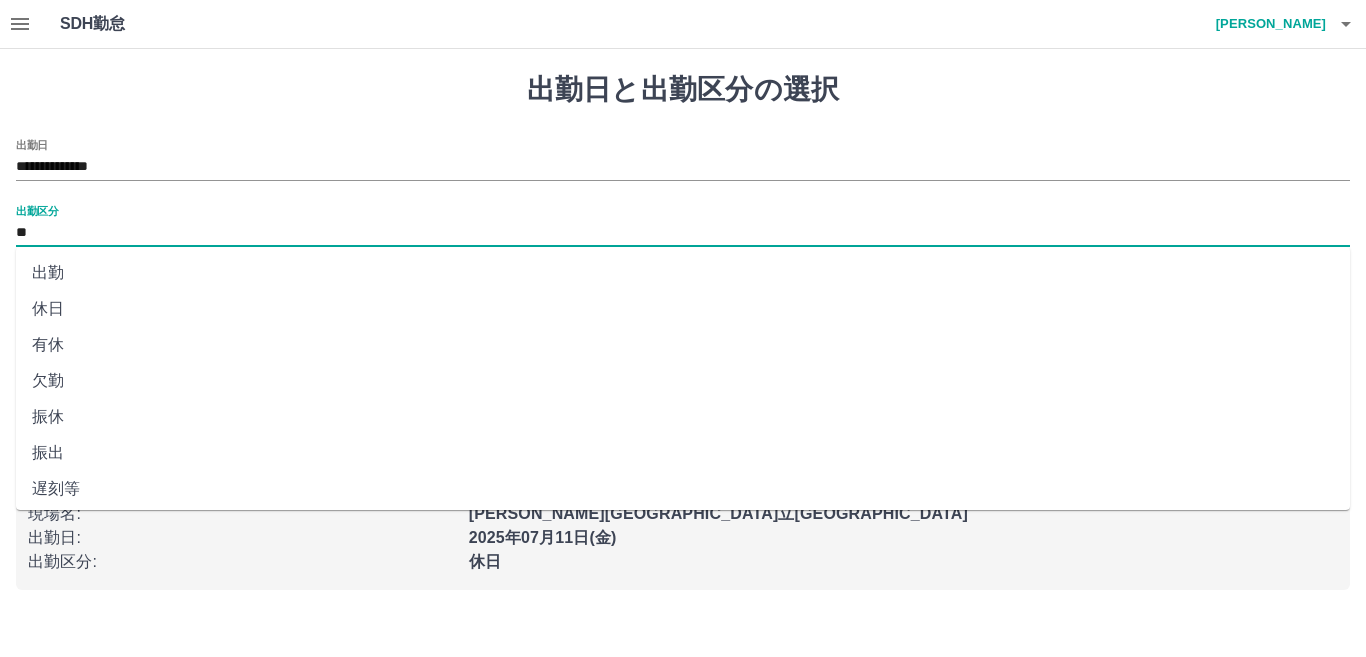 click on "出勤" at bounding box center [683, 273] 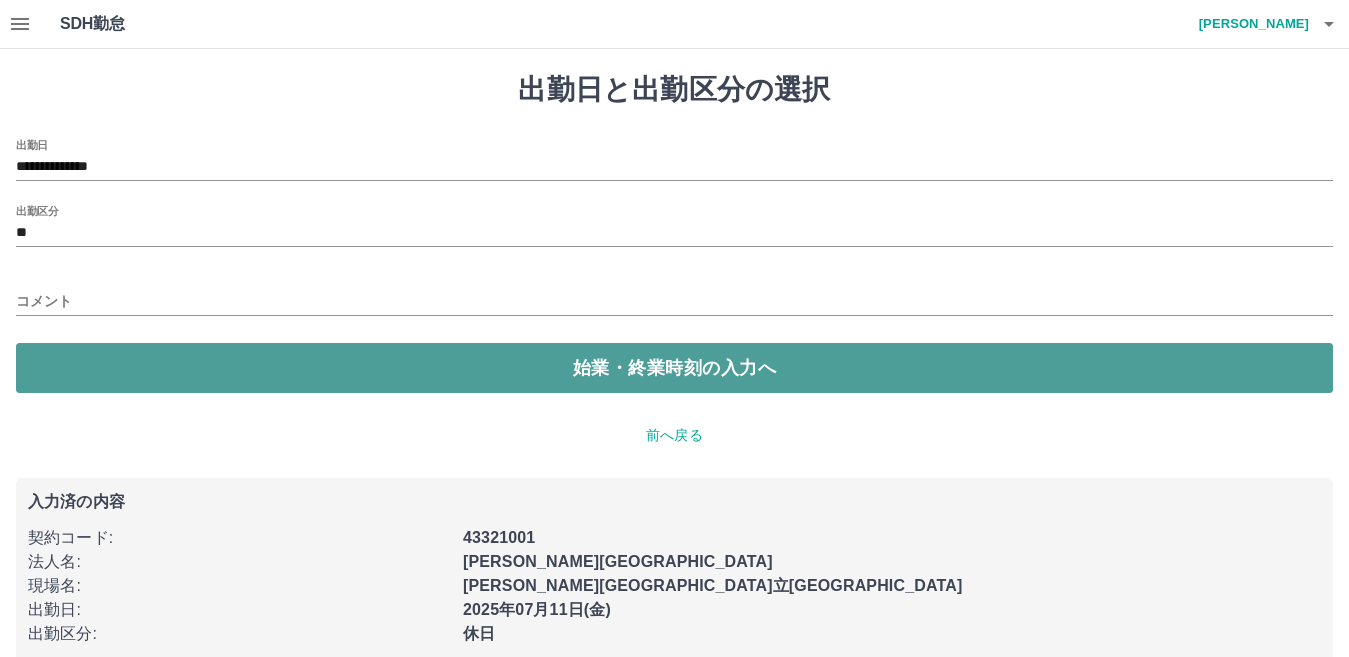 click on "始業・終業時刻の入力へ" at bounding box center [674, 368] 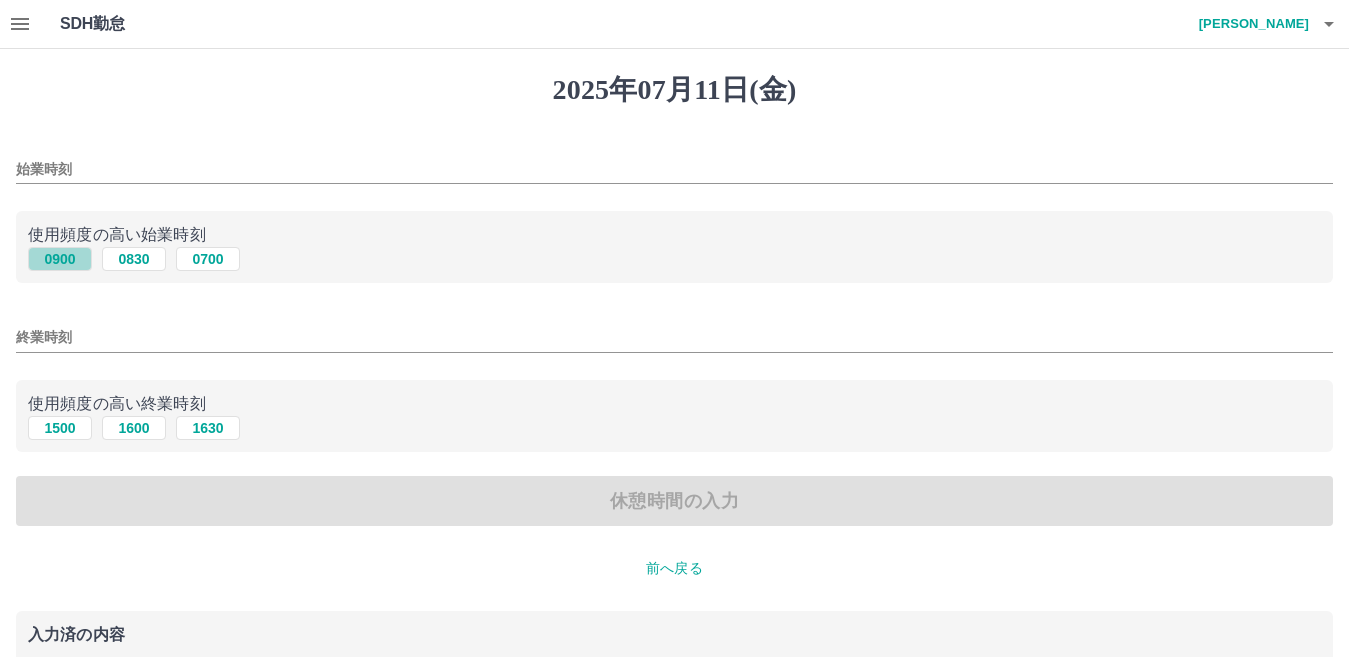 click on "0900" at bounding box center (60, 259) 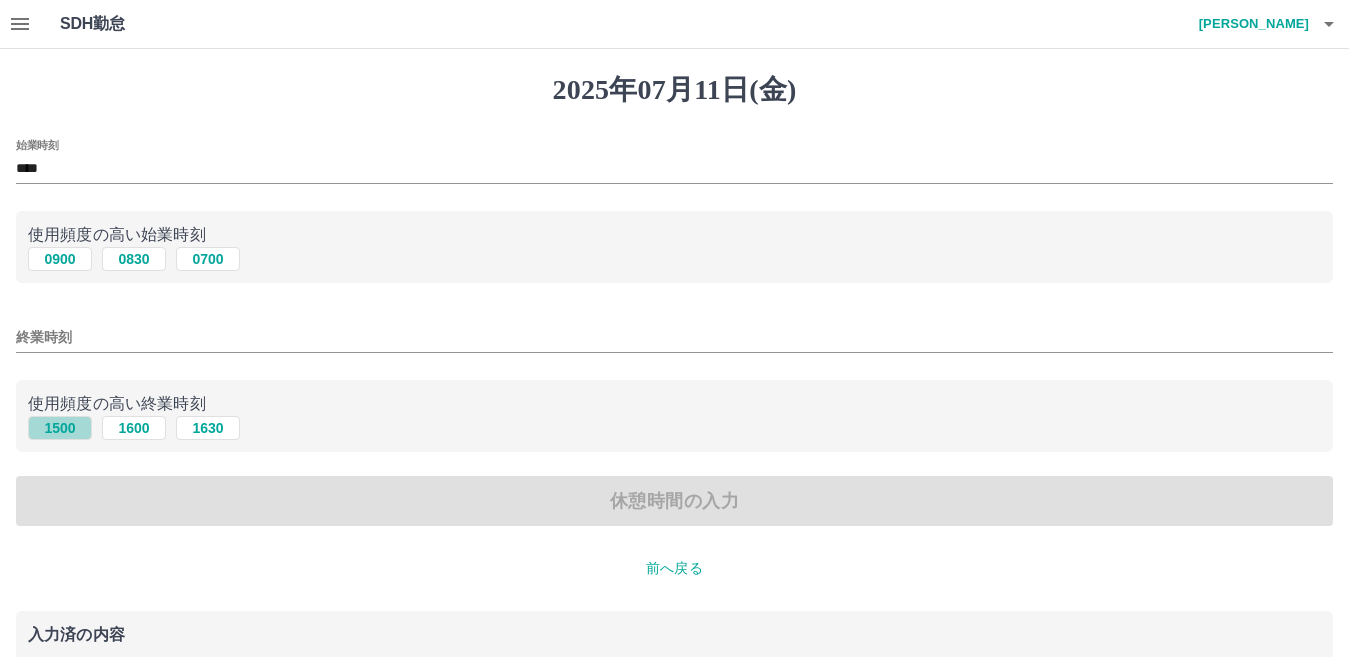 click on "1500" at bounding box center (60, 428) 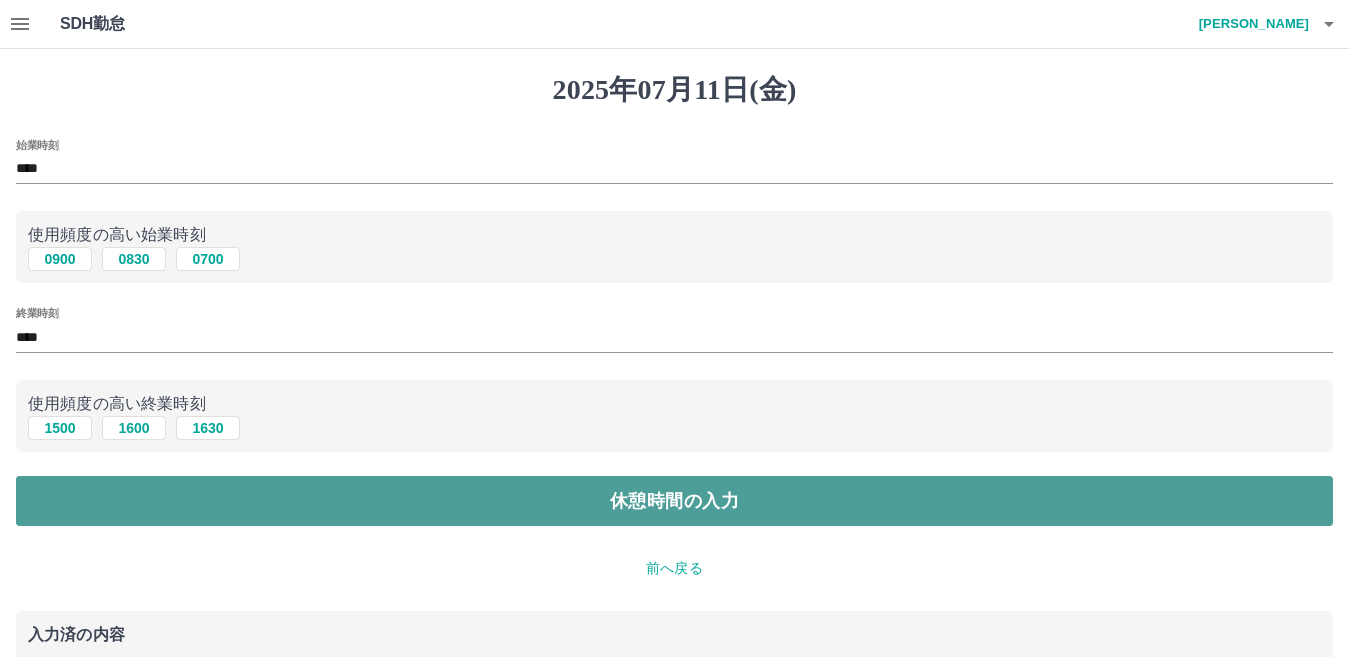 click on "休憩時間の入力" at bounding box center (674, 501) 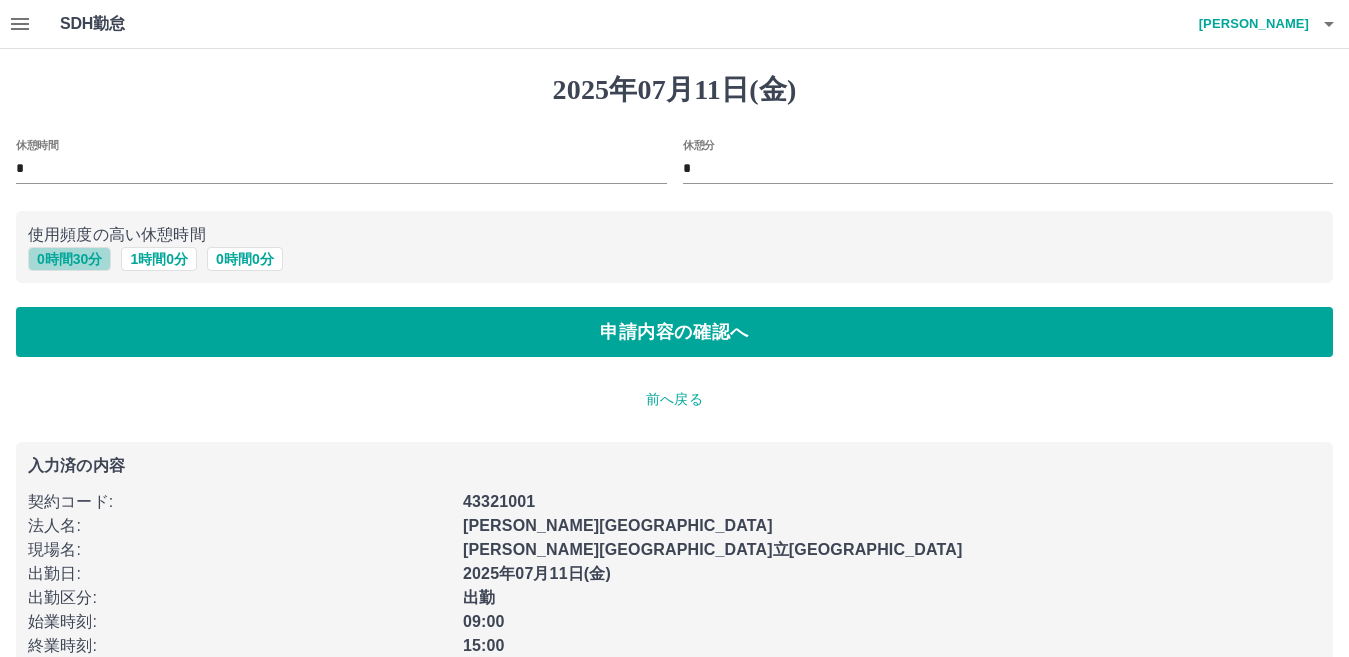 click on "0 時間 30 分" at bounding box center (69, 259) 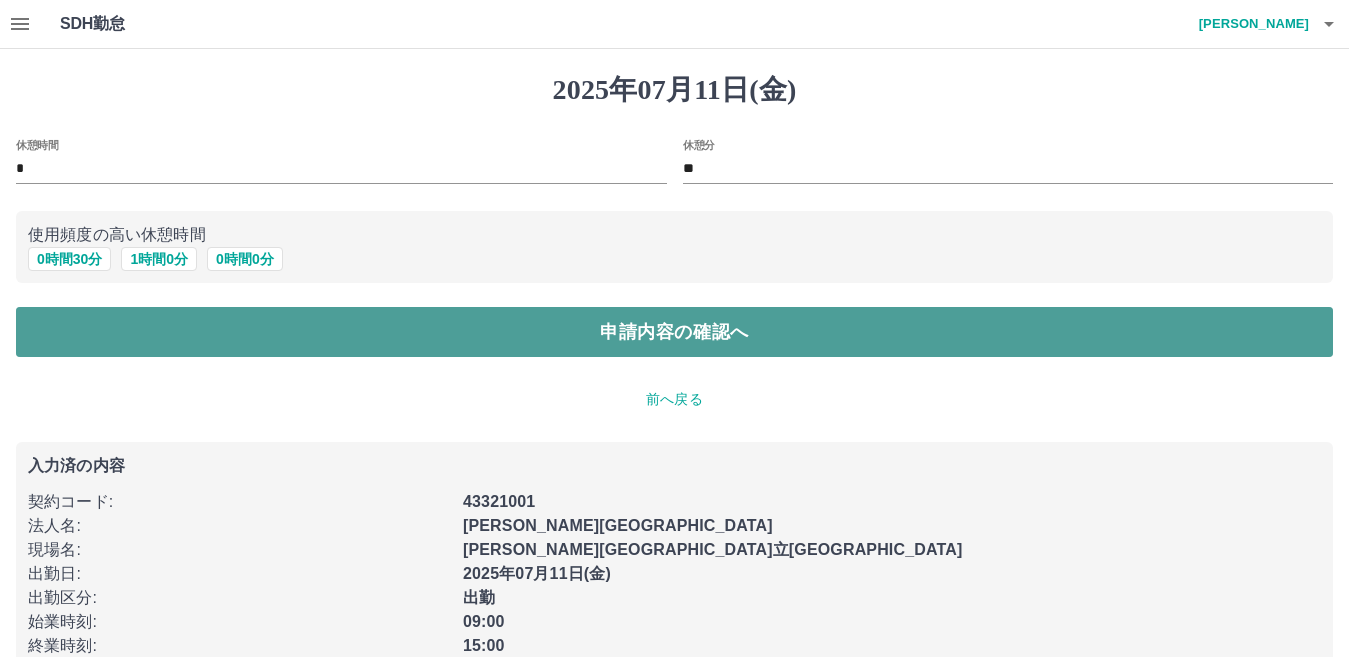 click on "申請内容の確認へ" at bounding box center [674, 332] 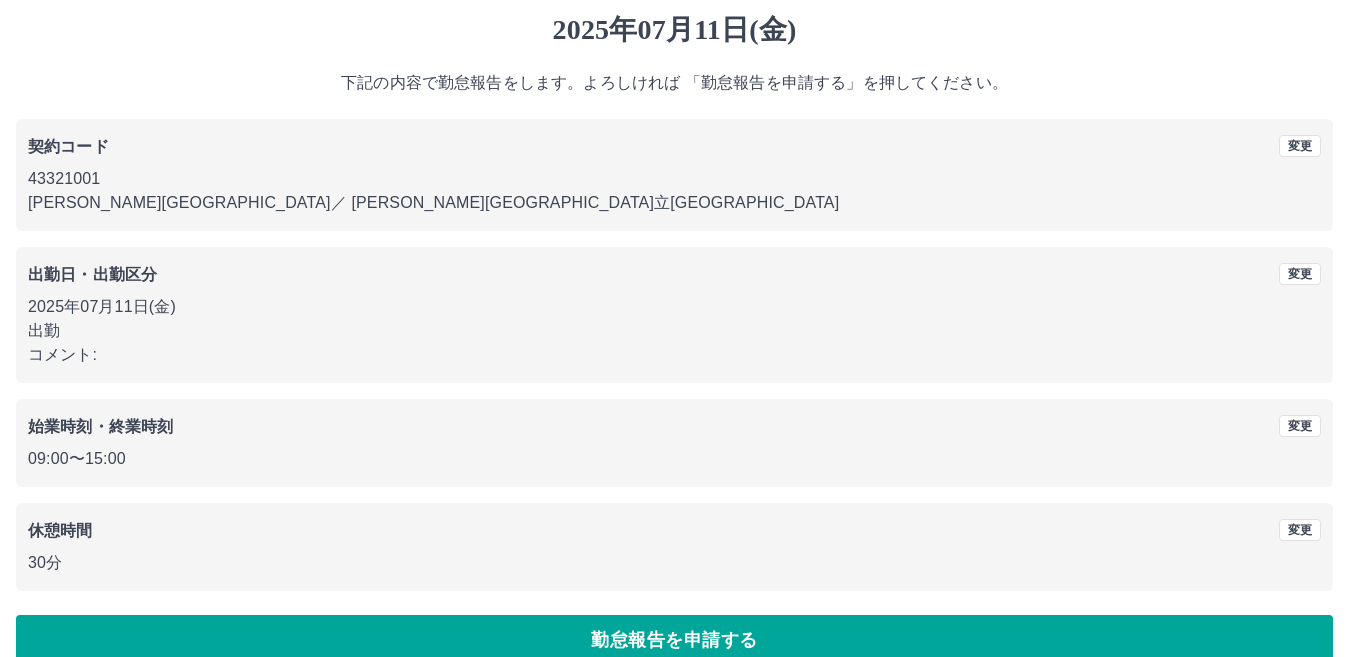 scroll, scrollTop: 92, scrollLeft: 0, axis: vertical 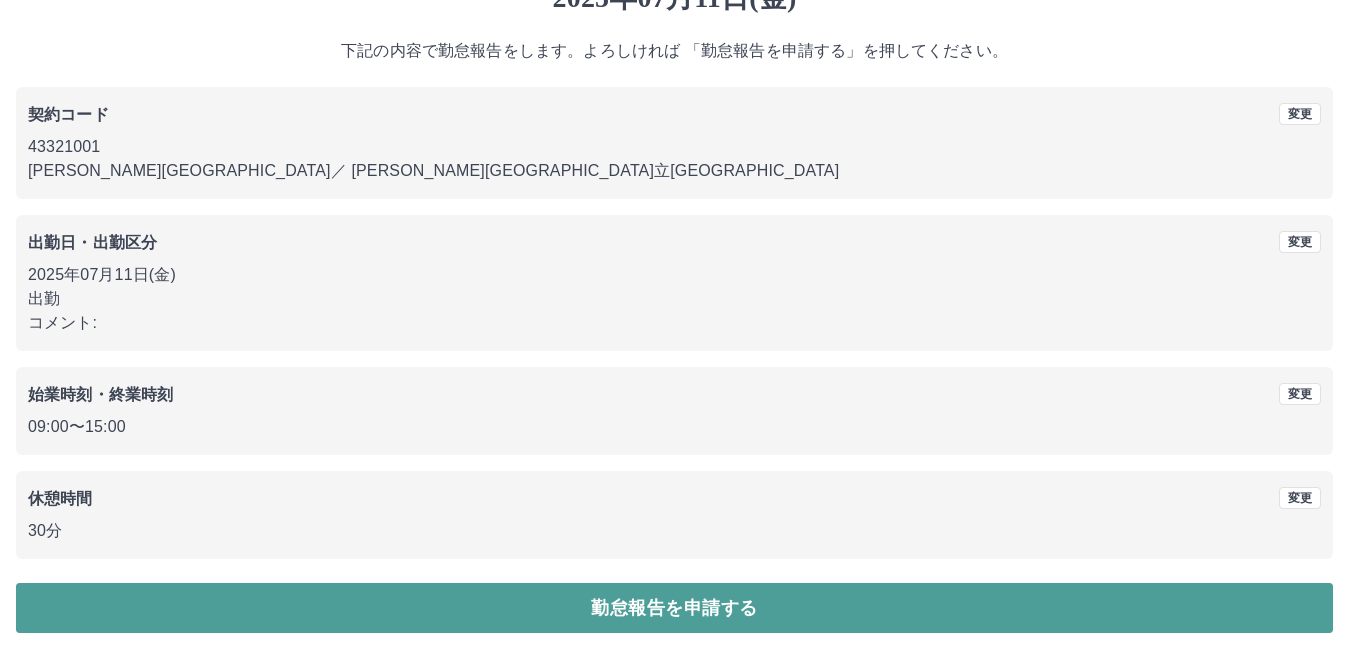 click on "勤怠報告を申請する" at bounding box center (674, 608) 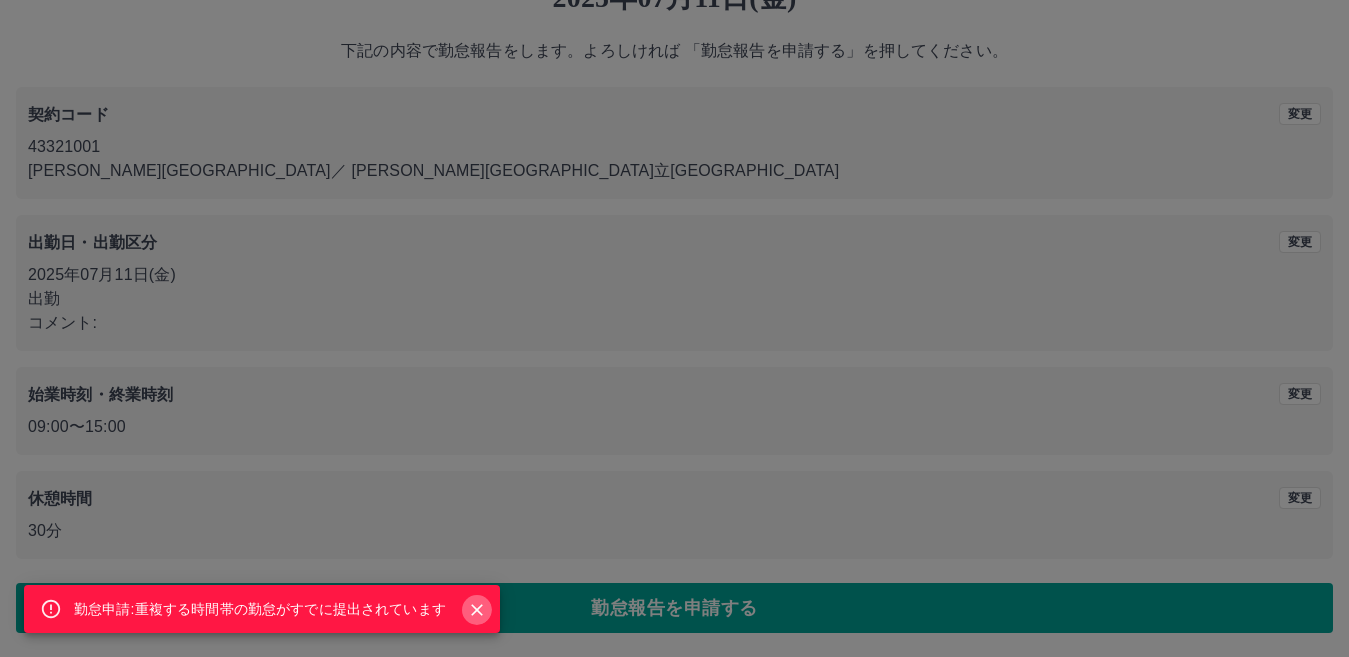 click 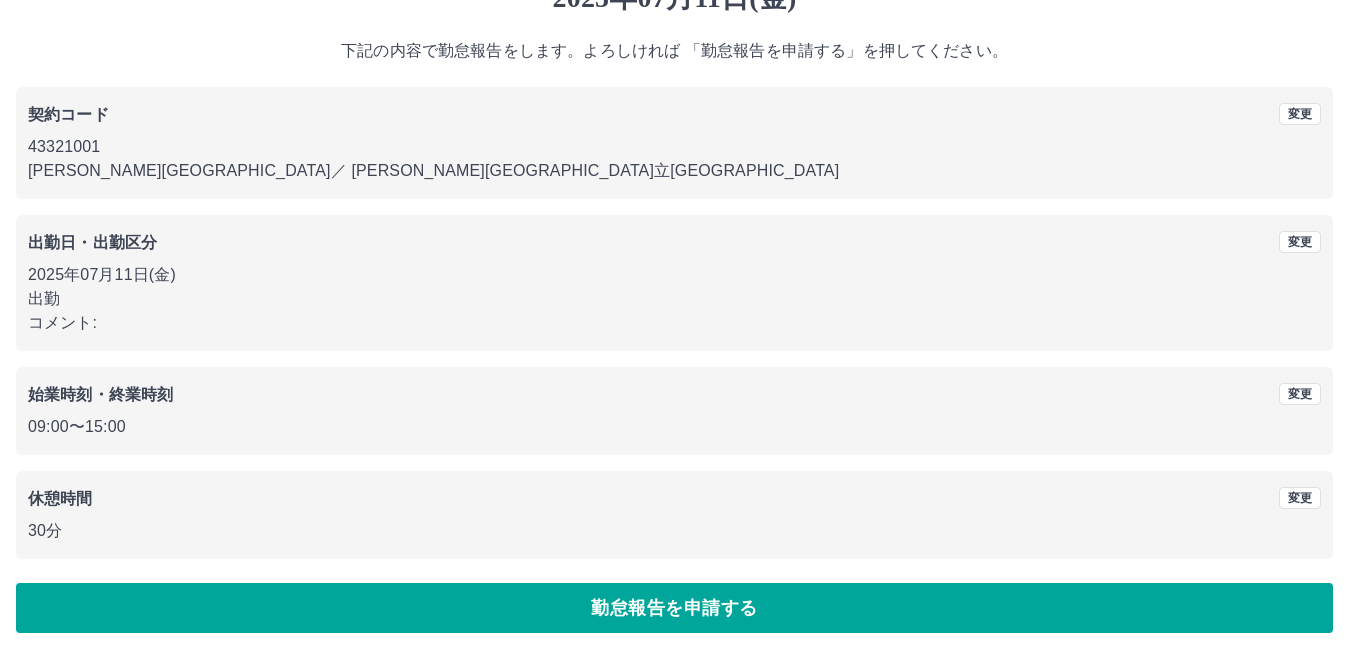 scroll, scrollTop: 12, scrollLeft: 0, axis: vertical 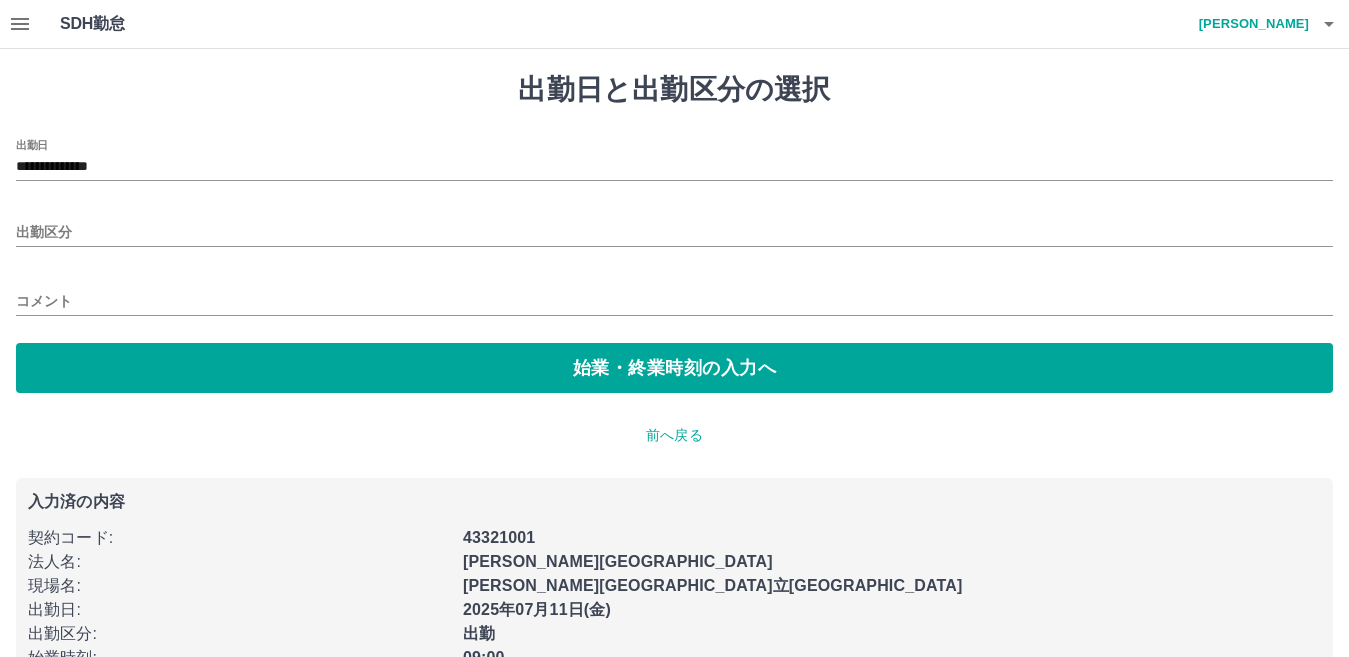 type on "**********" 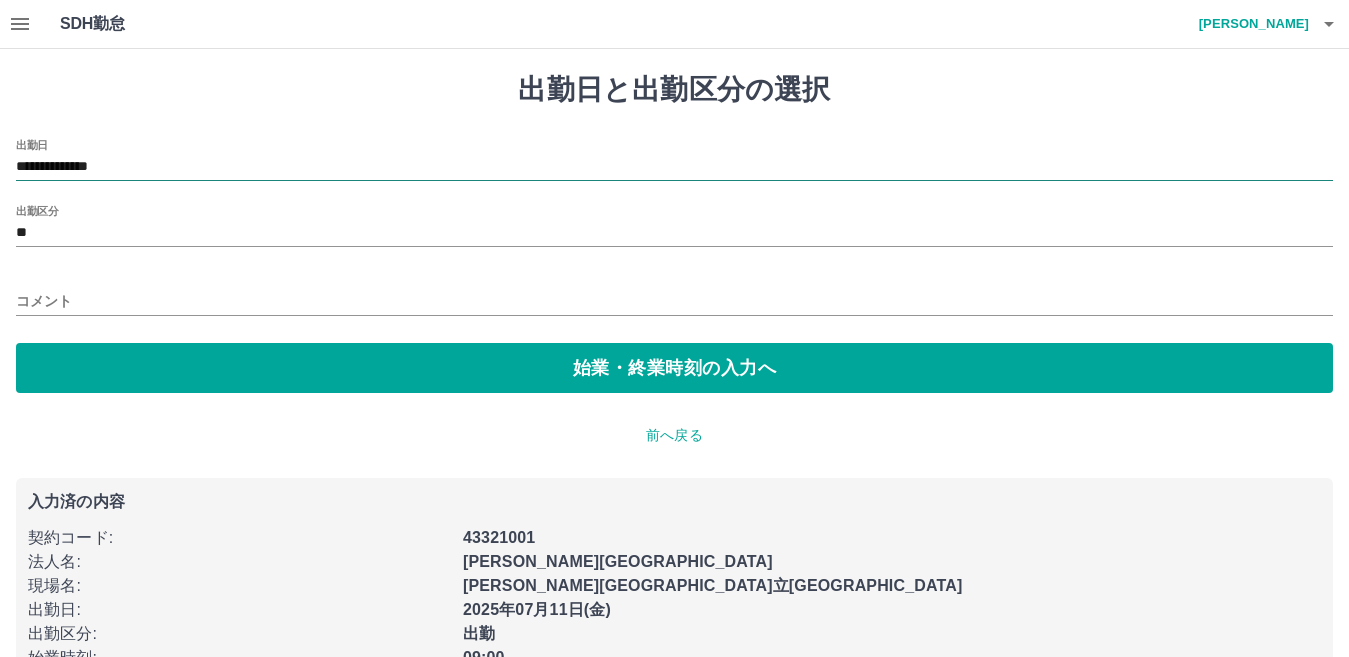 click on "**********" at bounding box center [674, 167] 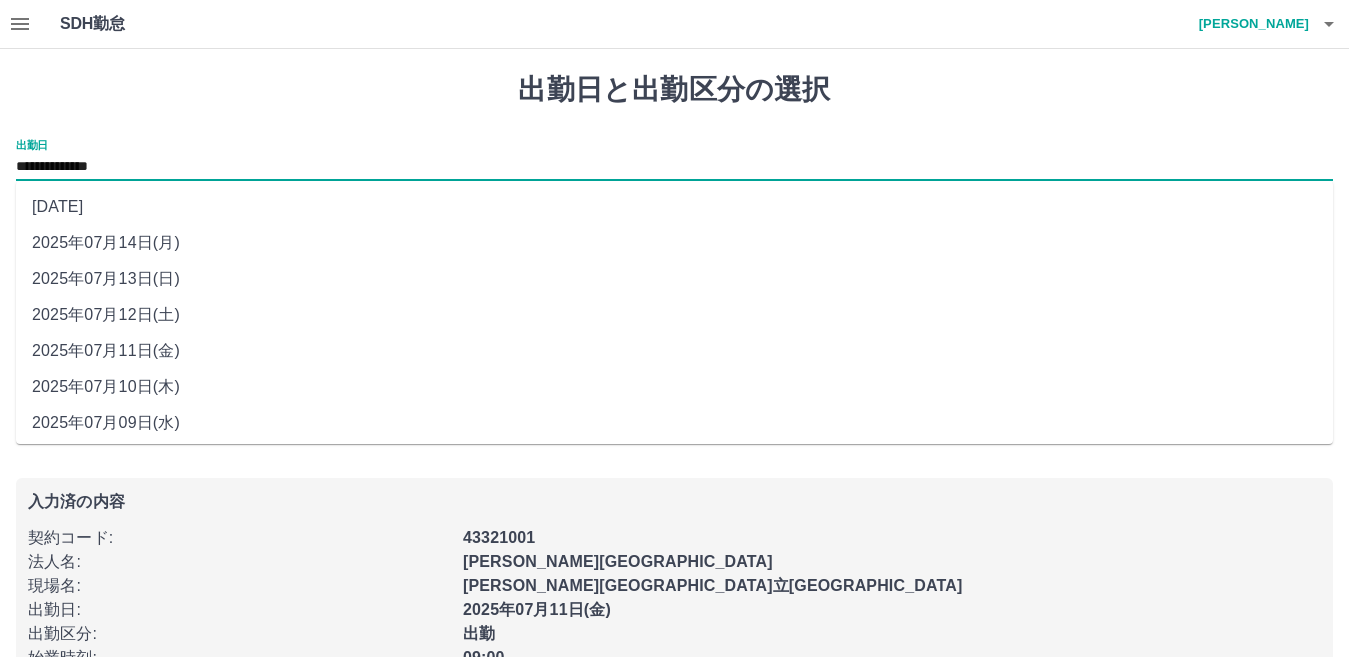 click on "2025年07月12日(土)" at bounding box center (674, 315) 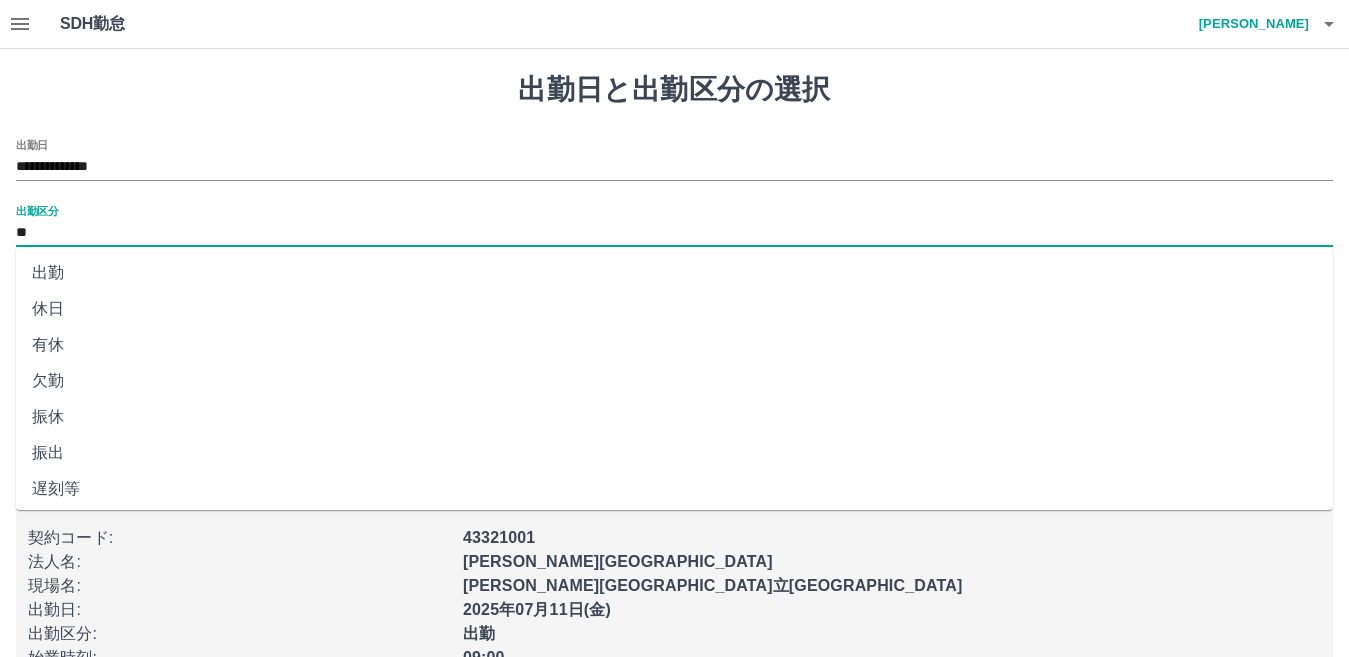 click on "**" at bounding box center (674, 233) 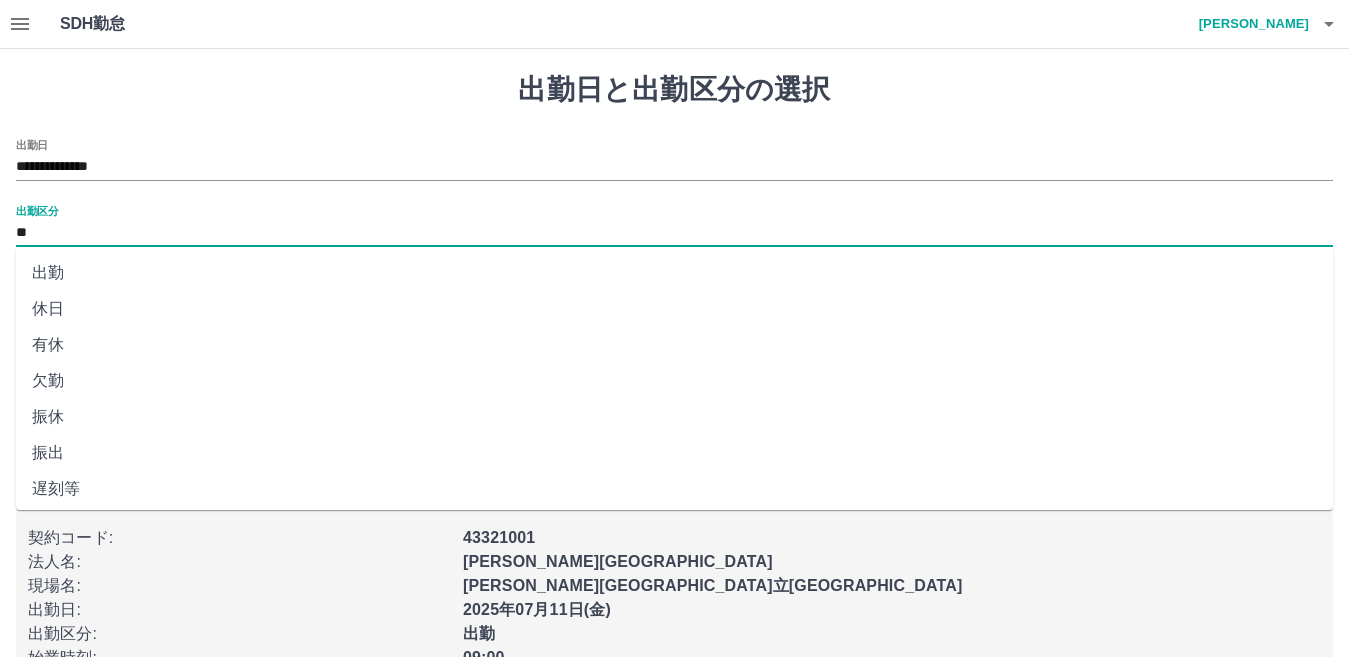 click on "休日" at bounding box center [674, 309] 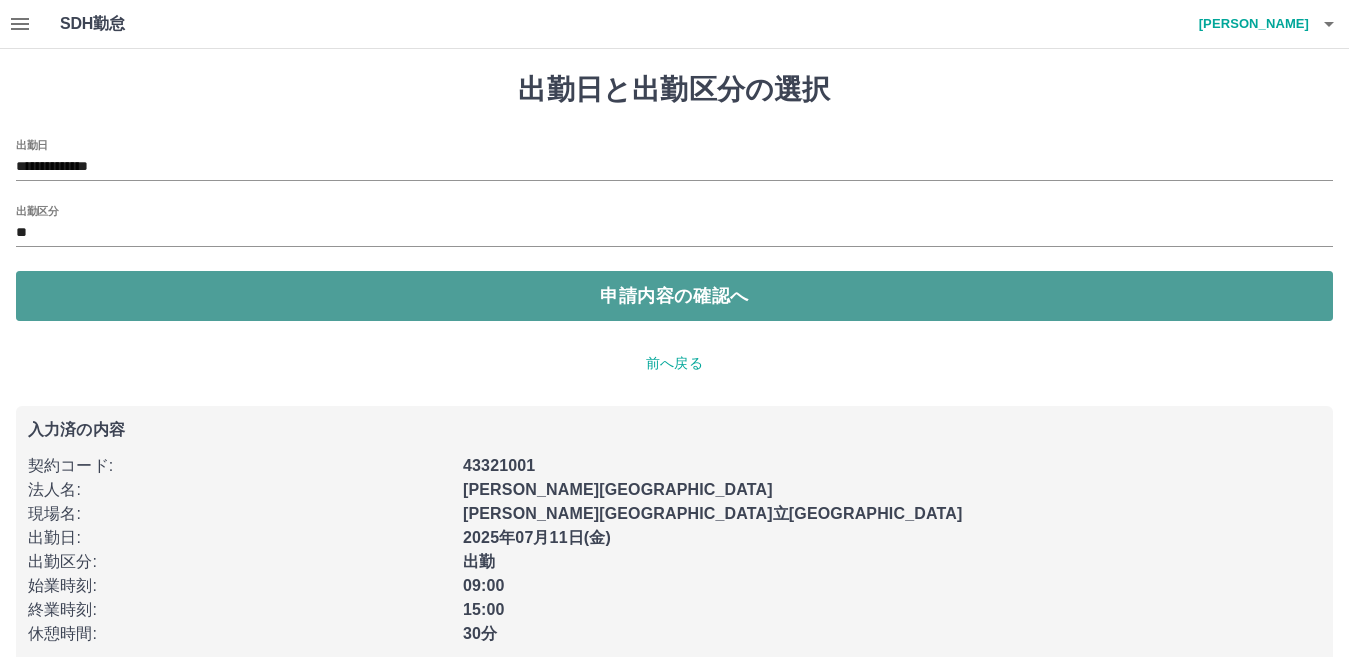 click on "申請内容の確認へ" at bounding box center [674, 296] 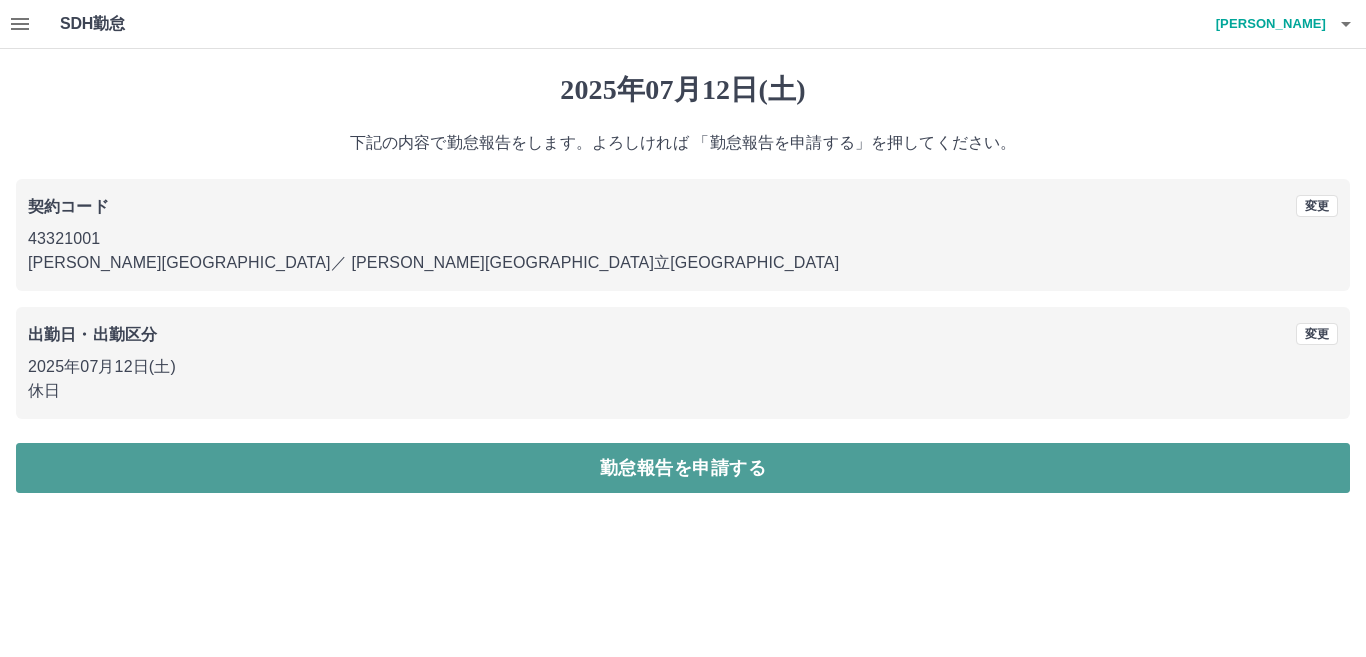 click on "勤怠報告を申請する" at bounding box center [683, 468] 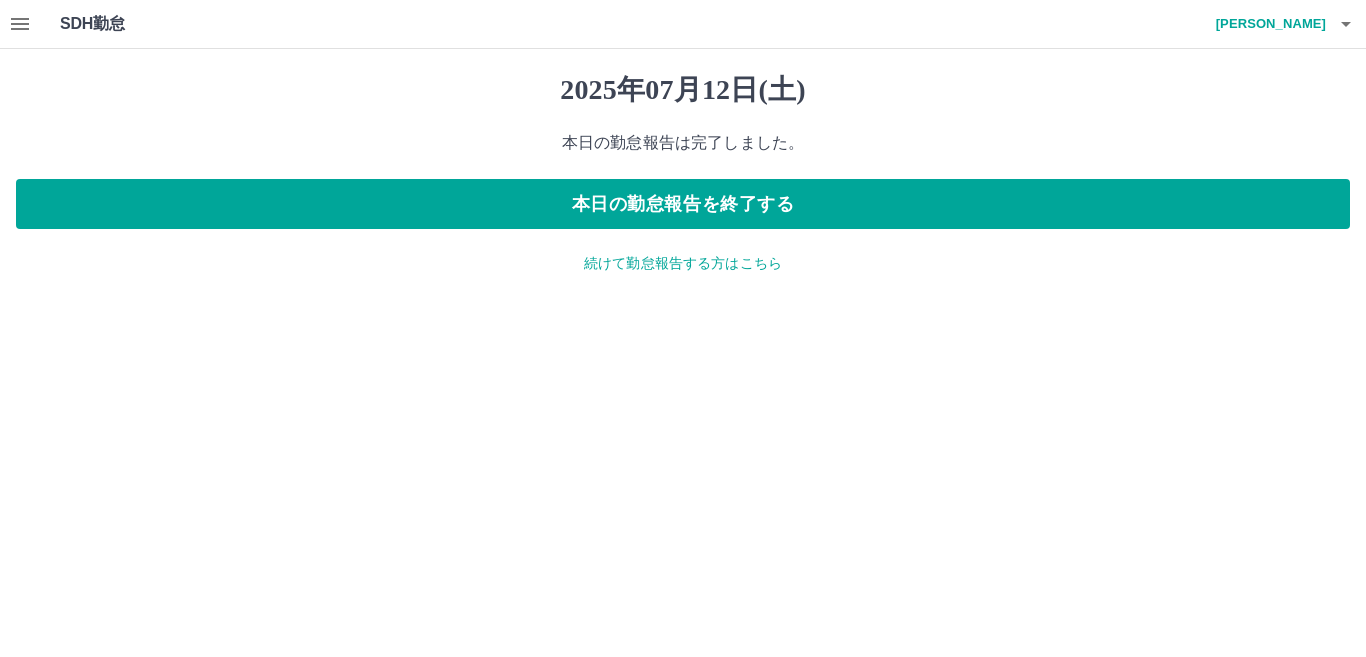 click on "続けて勤怠報告する方はこちら" at bounding box center [683, 263] 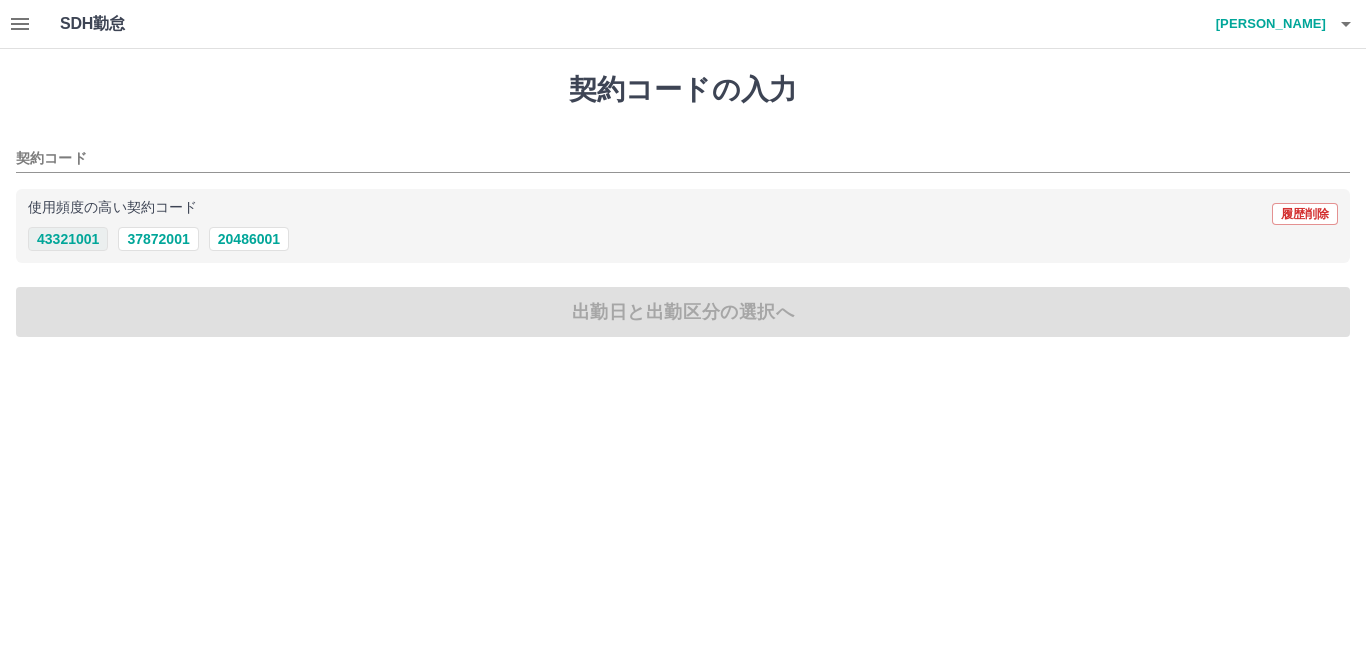 click on "43321001" at bounding box center (68, 239) 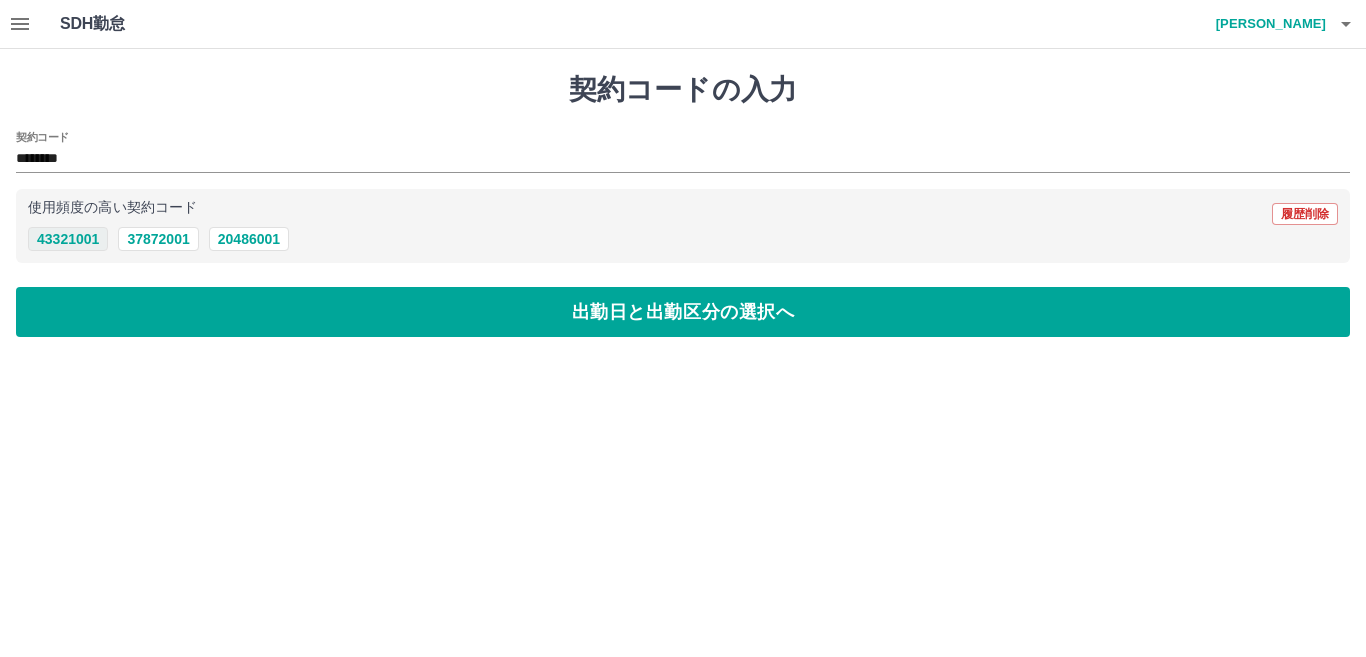 type on "********" 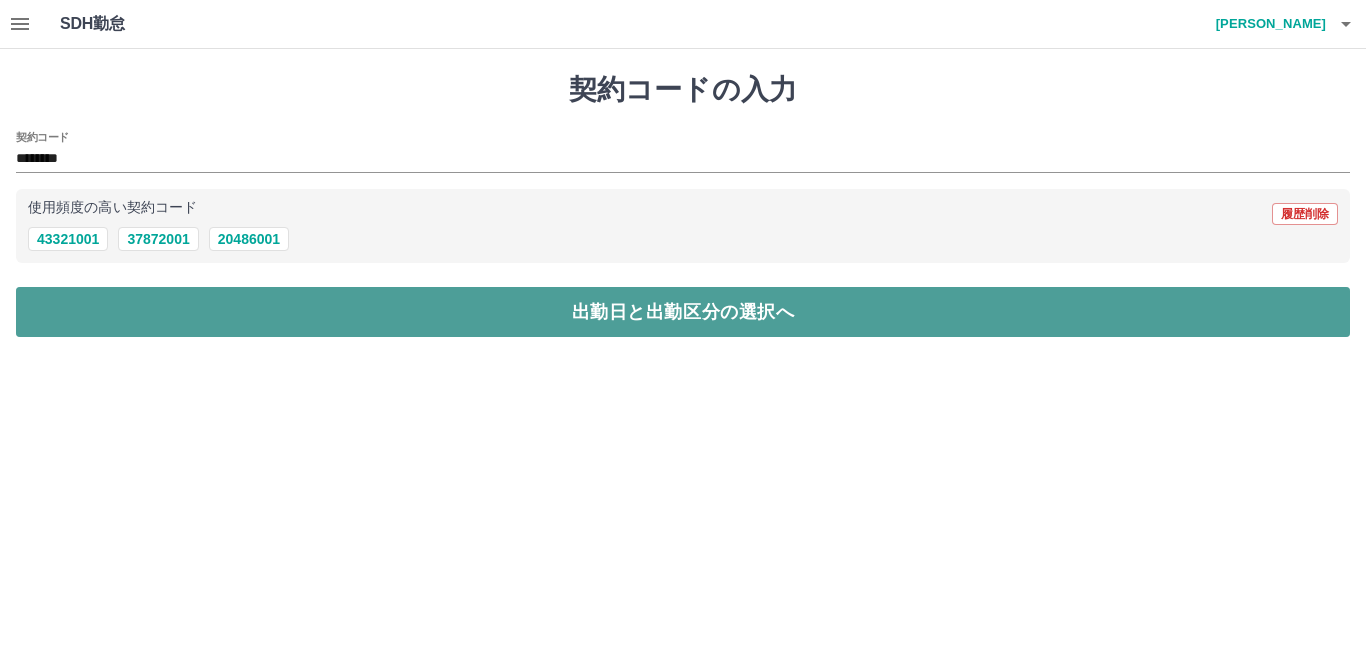 click on "出勤日と出勤区分の選択へ" at bounding box center [683, 312] 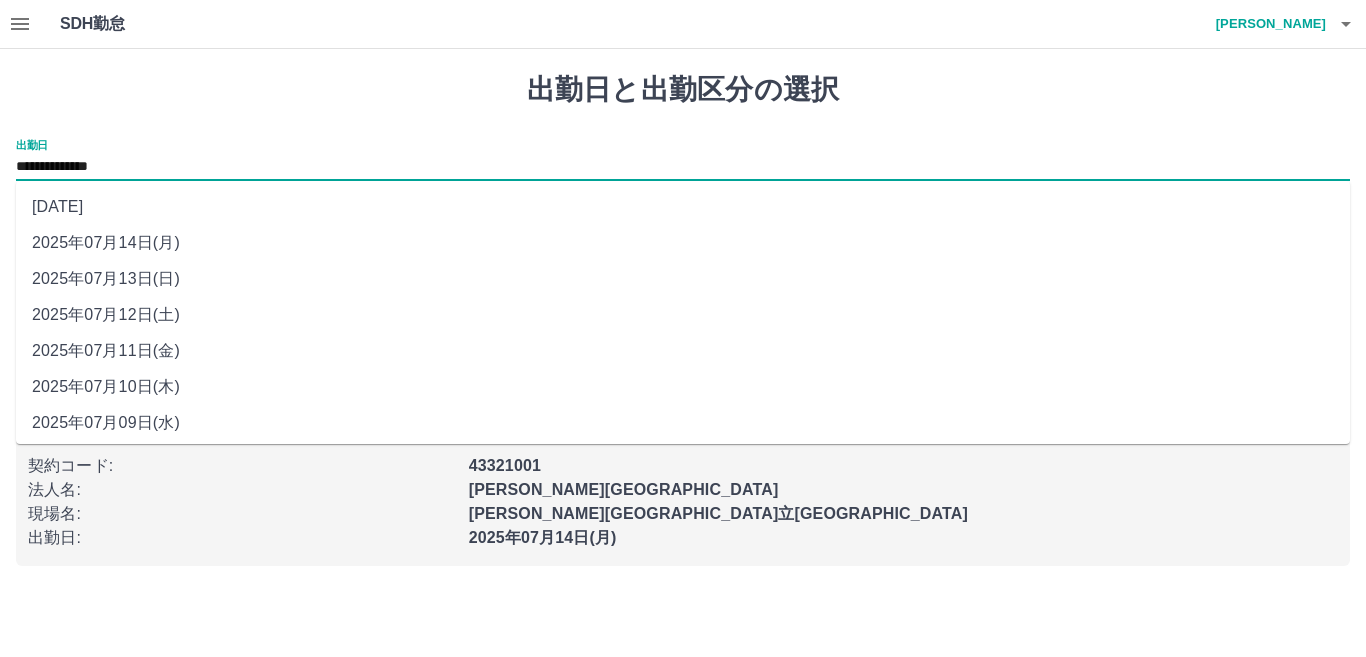 click on "**********" at bounding box center (683, 167) 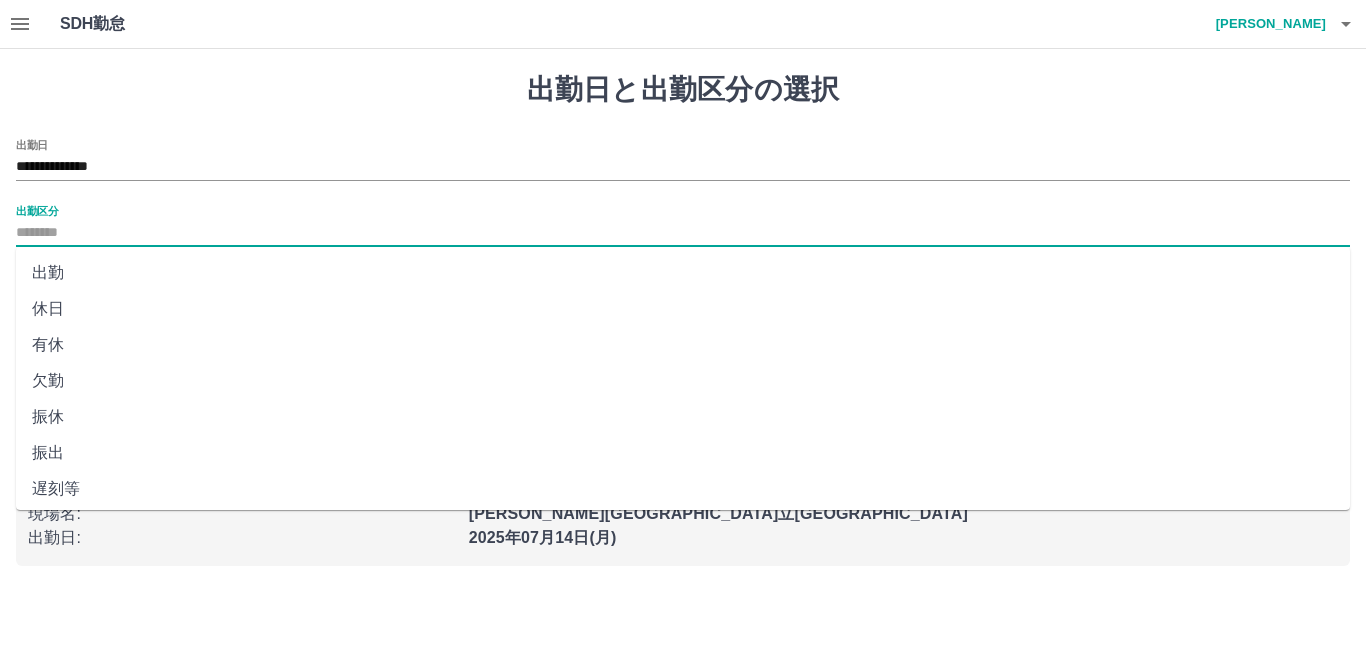 click on "出勤区分" at bounding box center [683, 233] 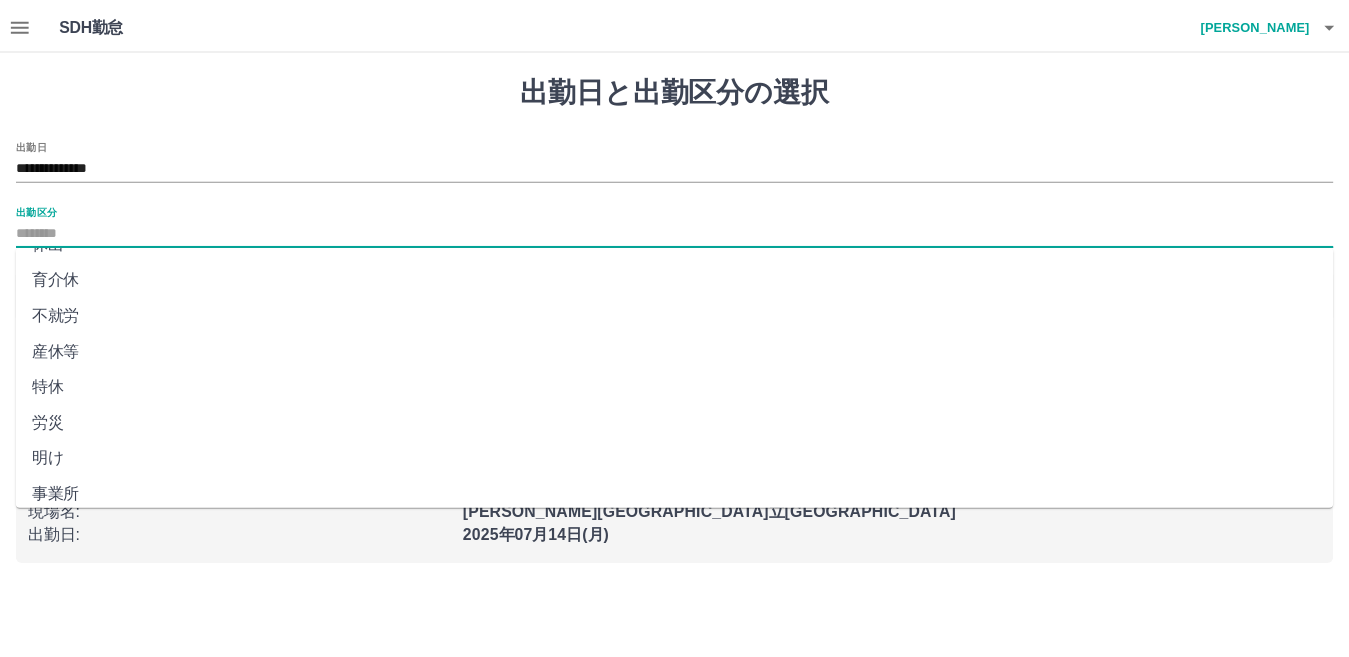 scroll, scrollTop: 360, scrollLeft: 0, axis: vertical 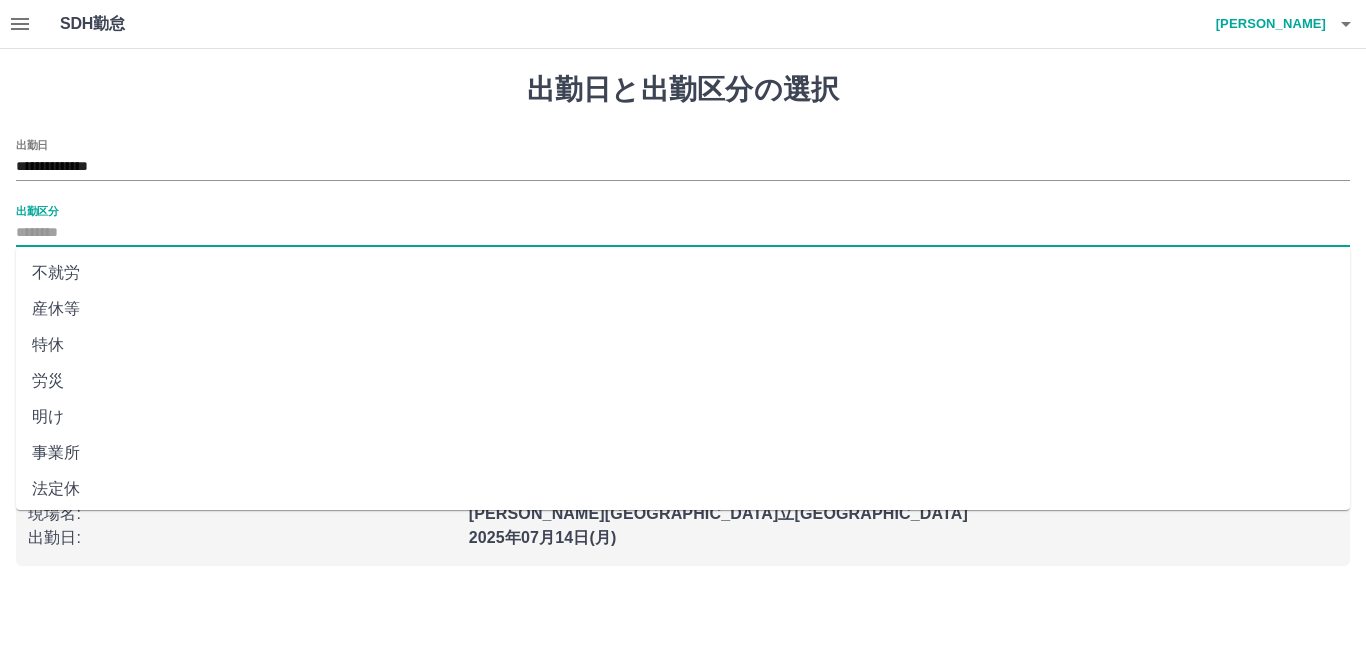 click on "法定休" at bounding box center [683, 489] 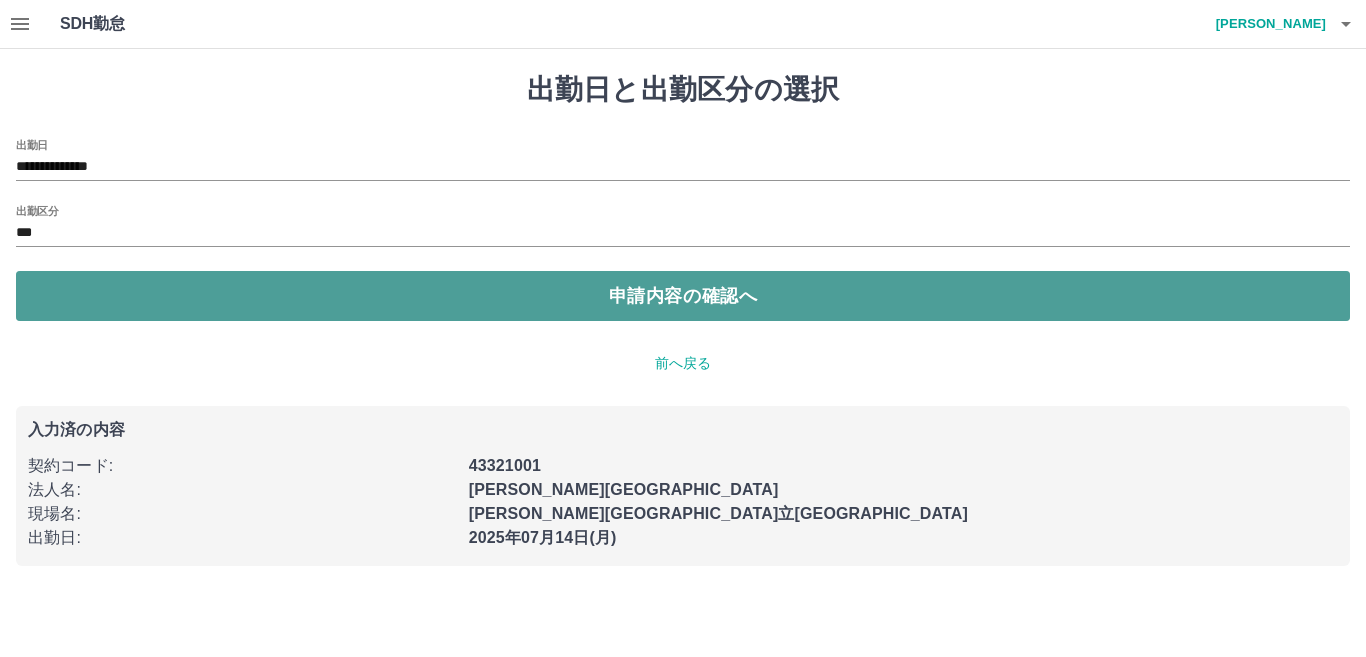 click on "申請内容の確認へ" at bounding box center (683, 296) 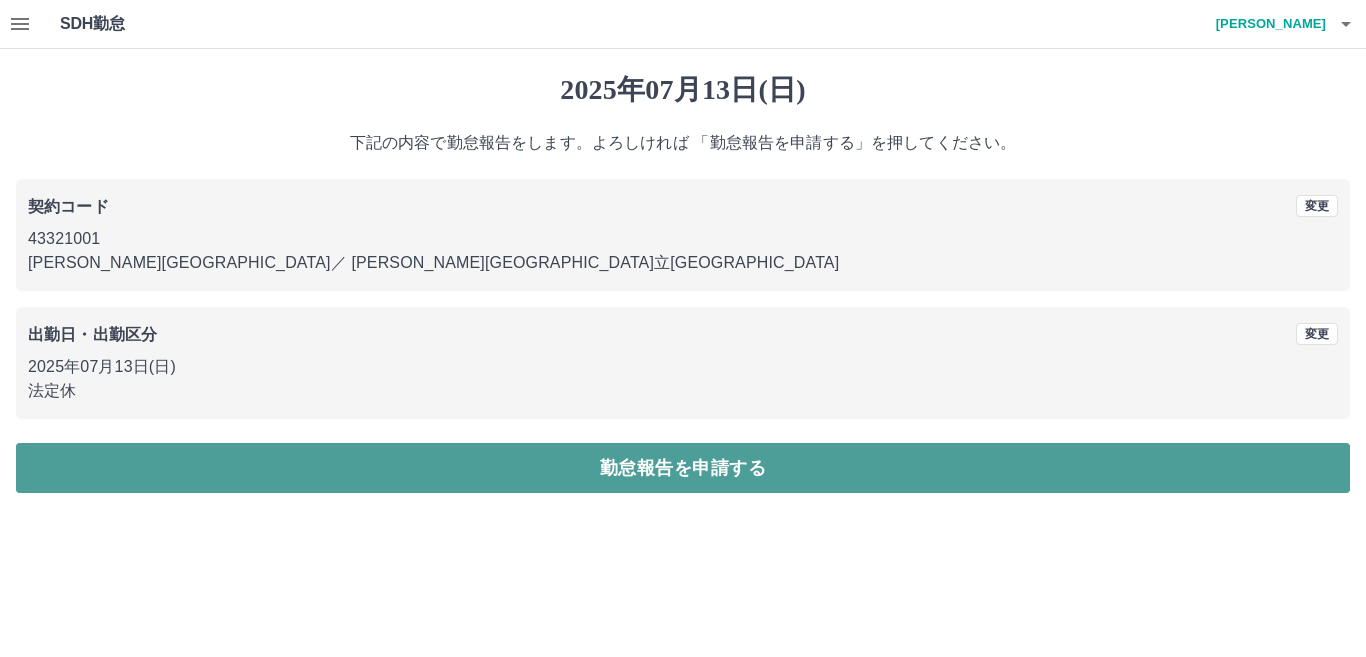 click on "勤怠報告を申請する" at bounding box center [683, 468] 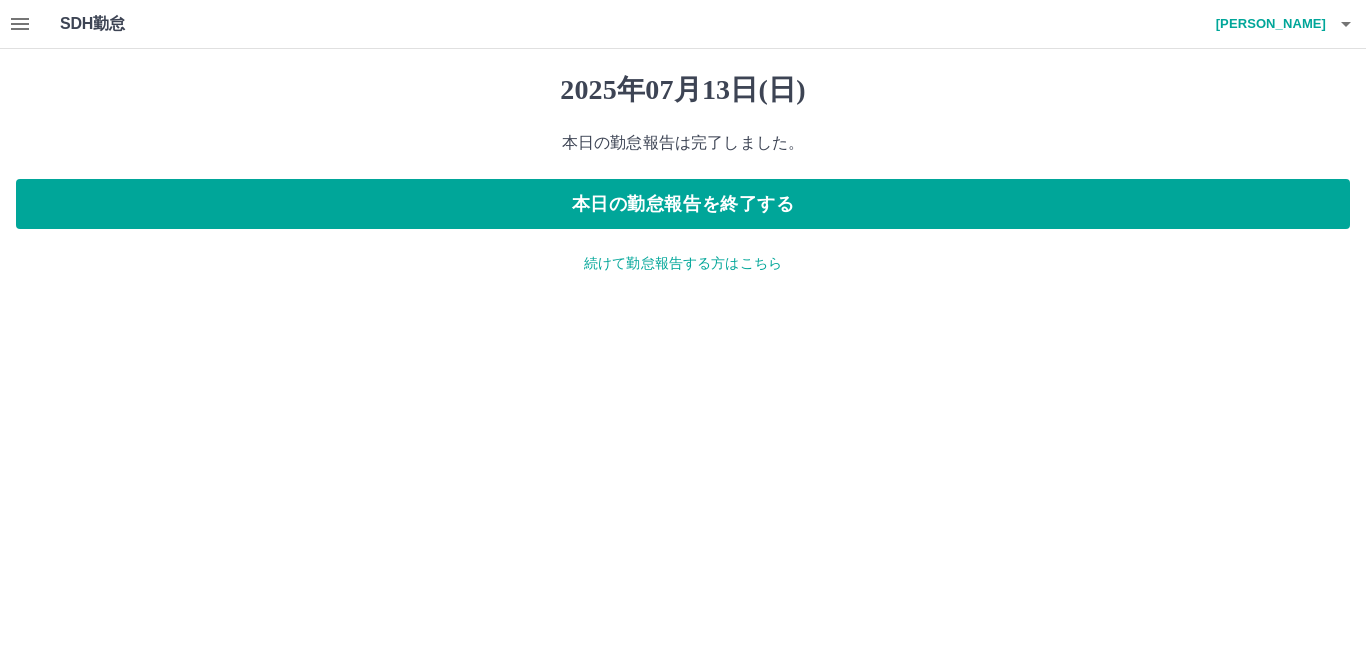 click on "続けて勤怠報告する方はこちら" at bounding box center (683, 263) 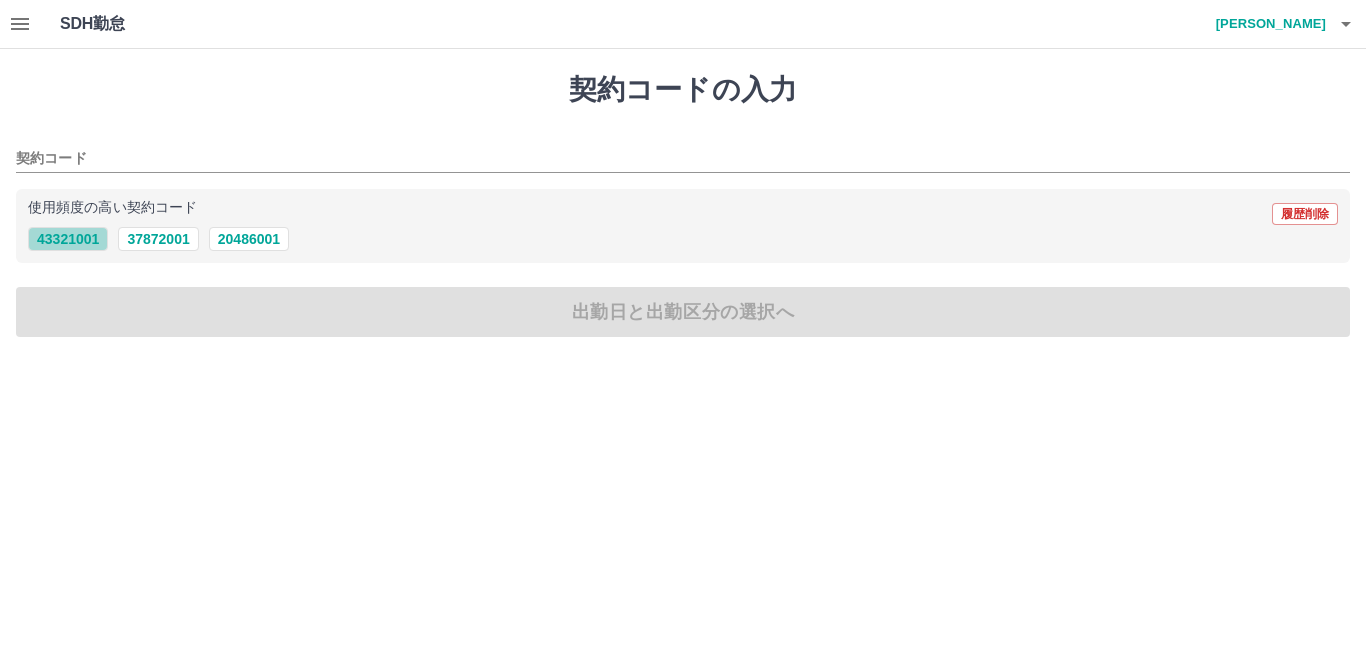 click on "43321001" at bounding box center [68, 239] 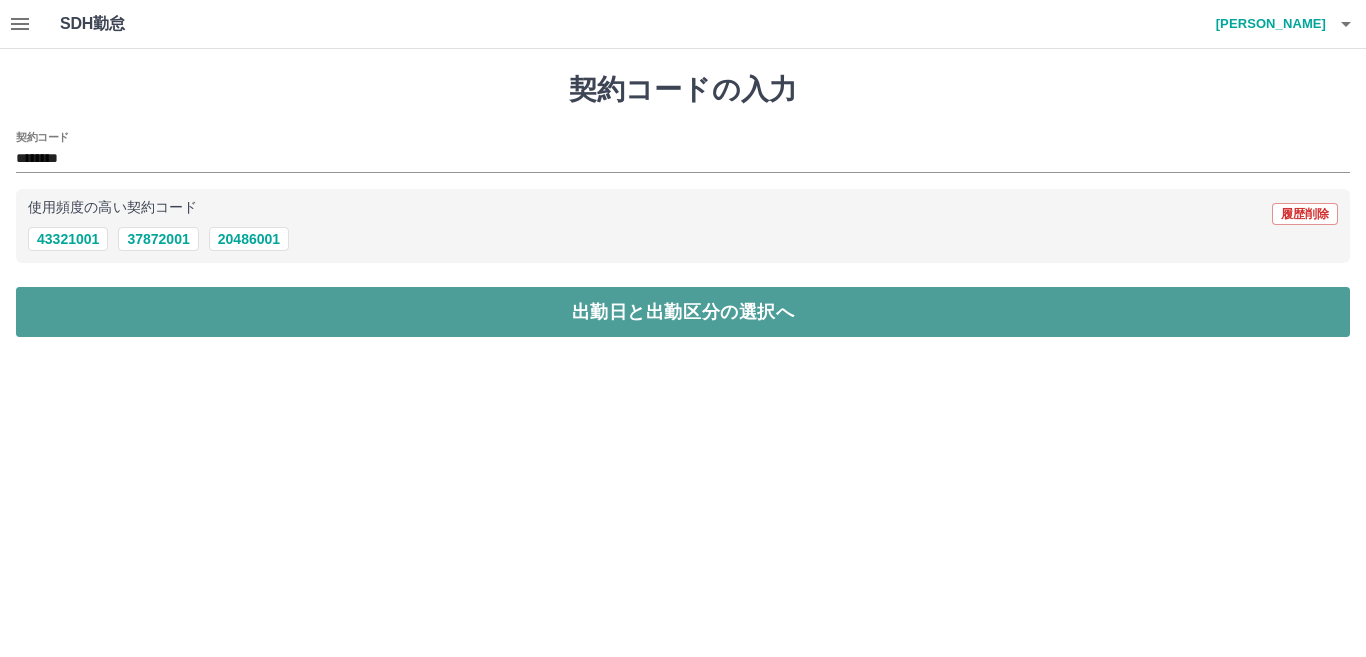 click on "出勤日と出勤区分の選択へ" at bounding box center [683, 312] 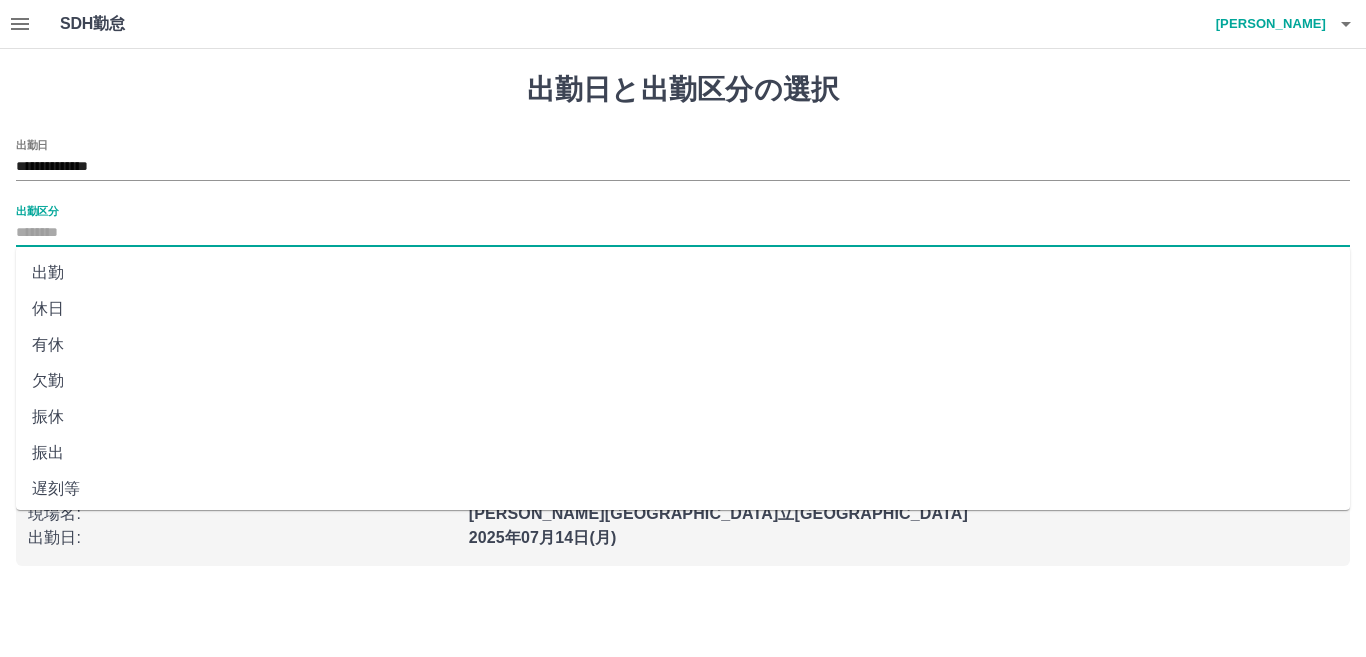 click on "出勤区分" at bounding box center (683, 233) 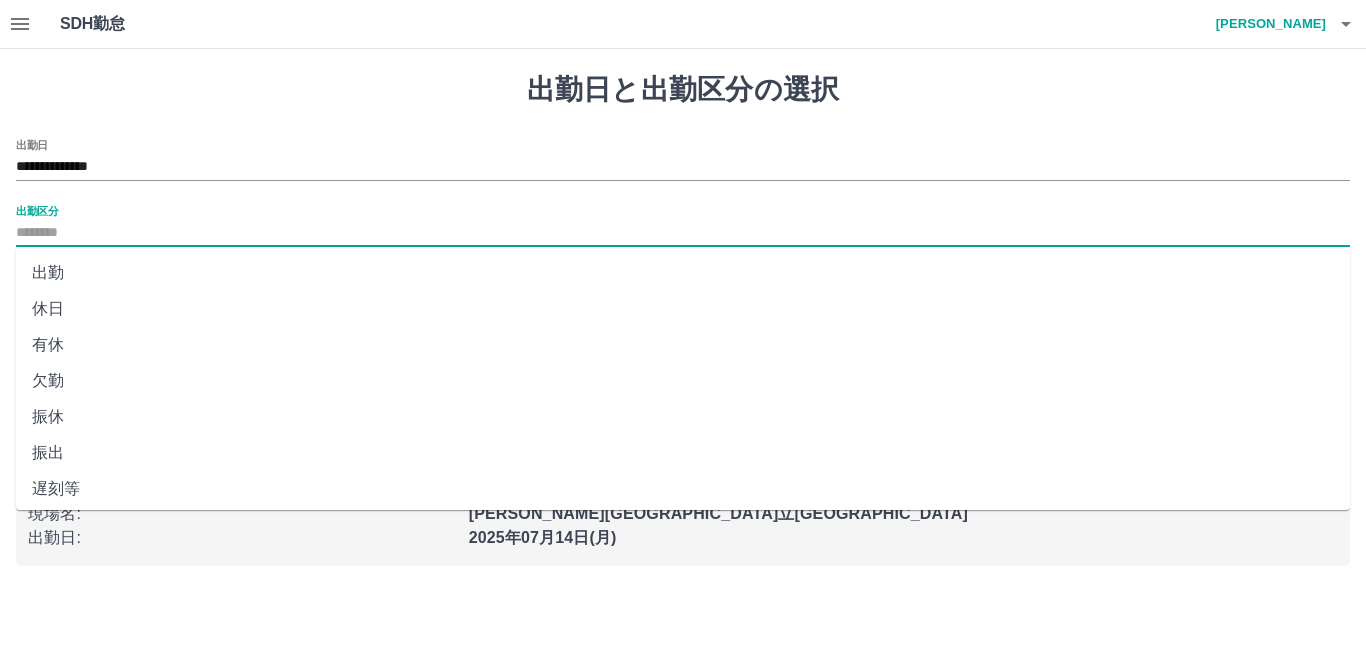 click on "出勤" at bounding box center (683, 273) 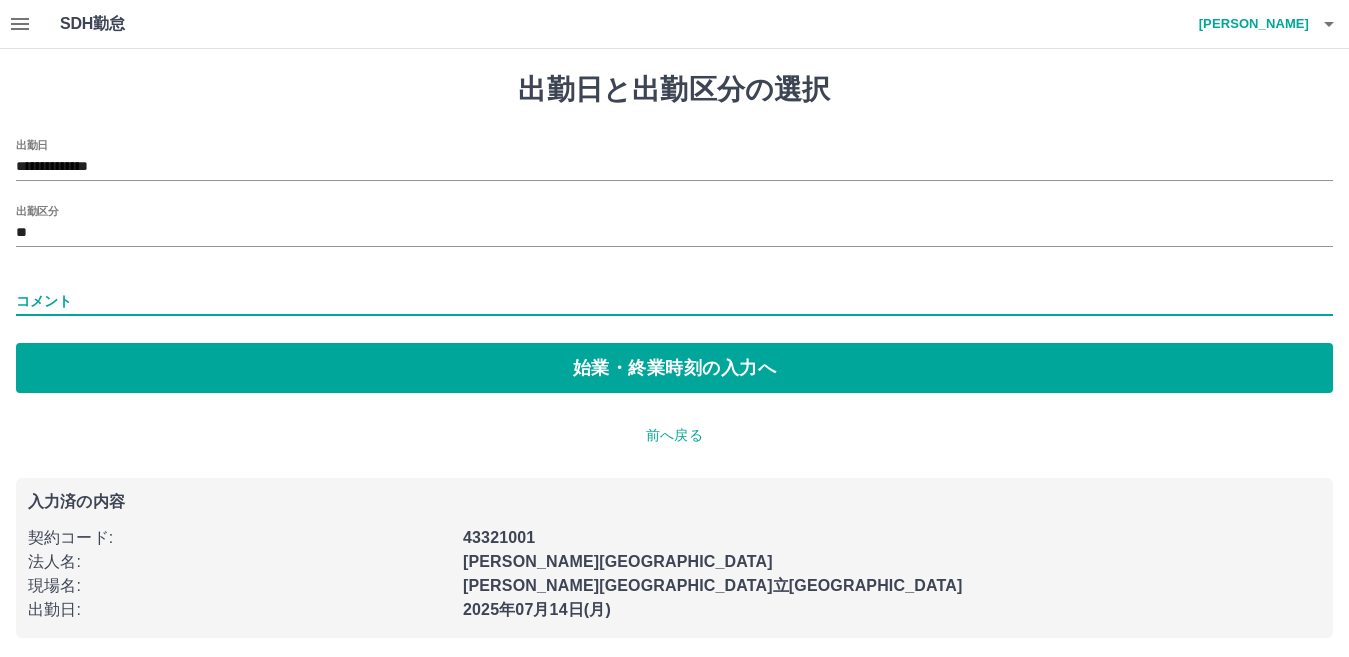 click on "コメント" at bounding box center (674, 301) 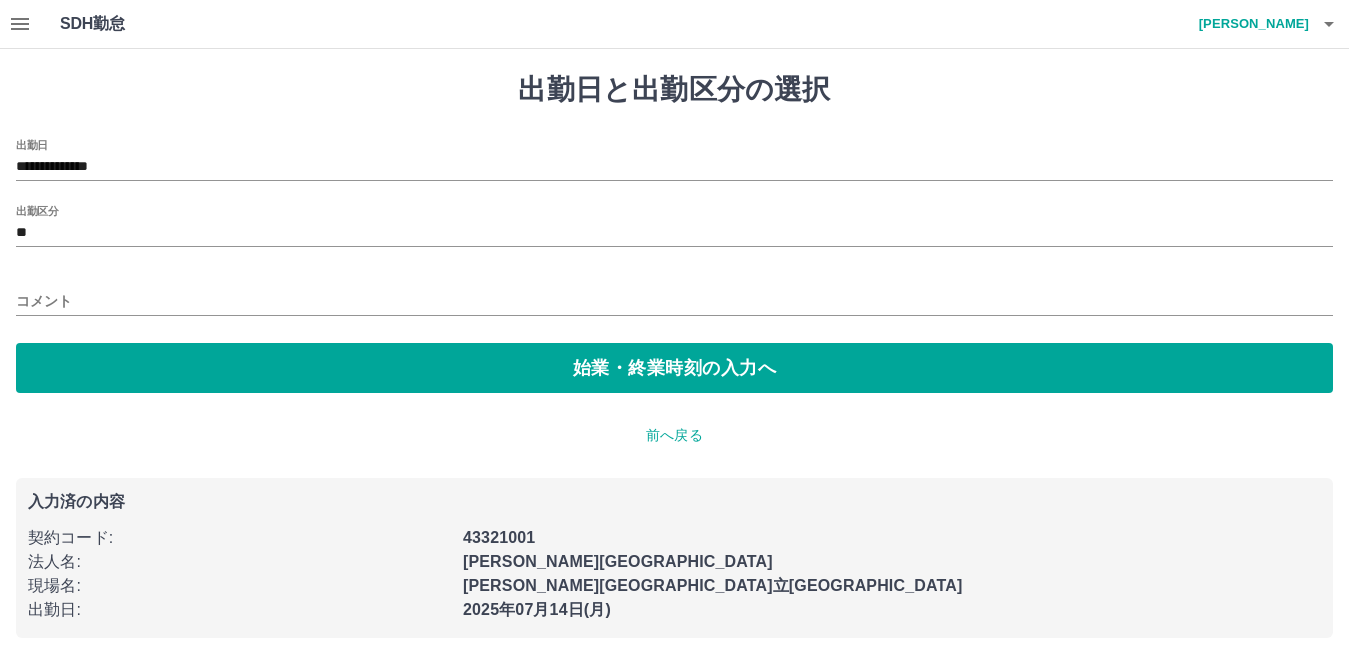 click on "前へ戻る" at bounding box center [674, 435] 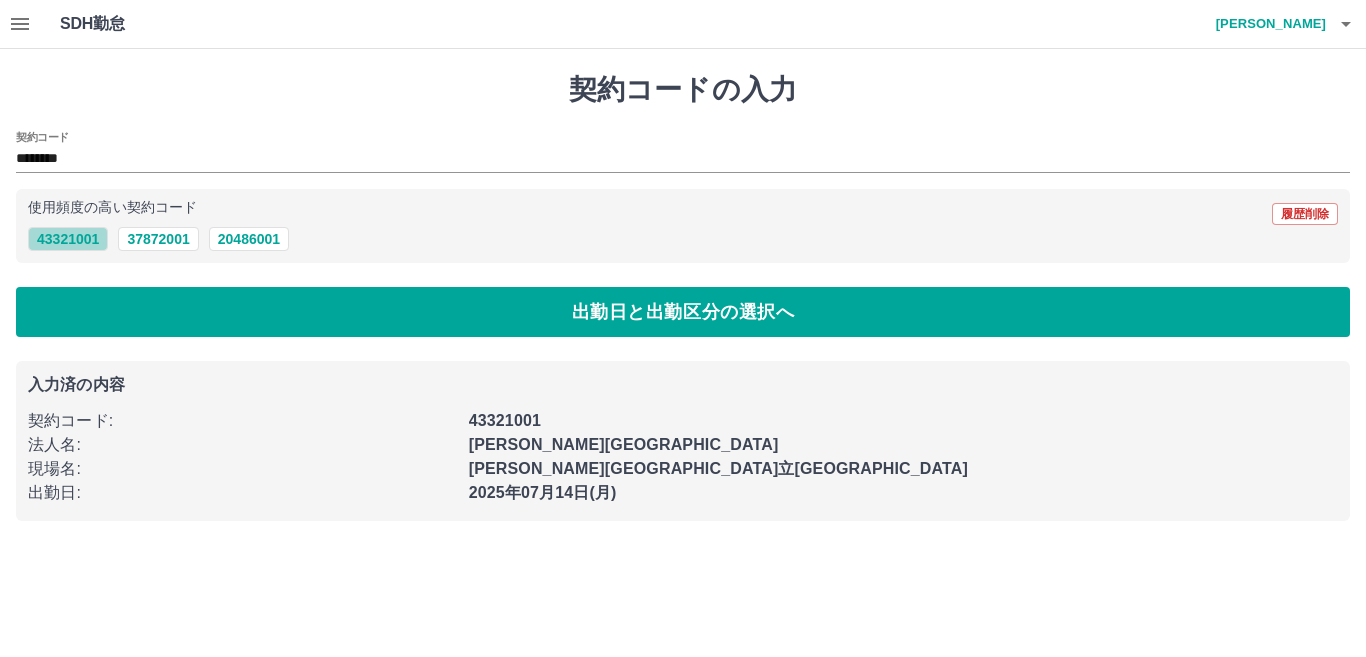 click on "43321001" at bounding box center [68, 239] 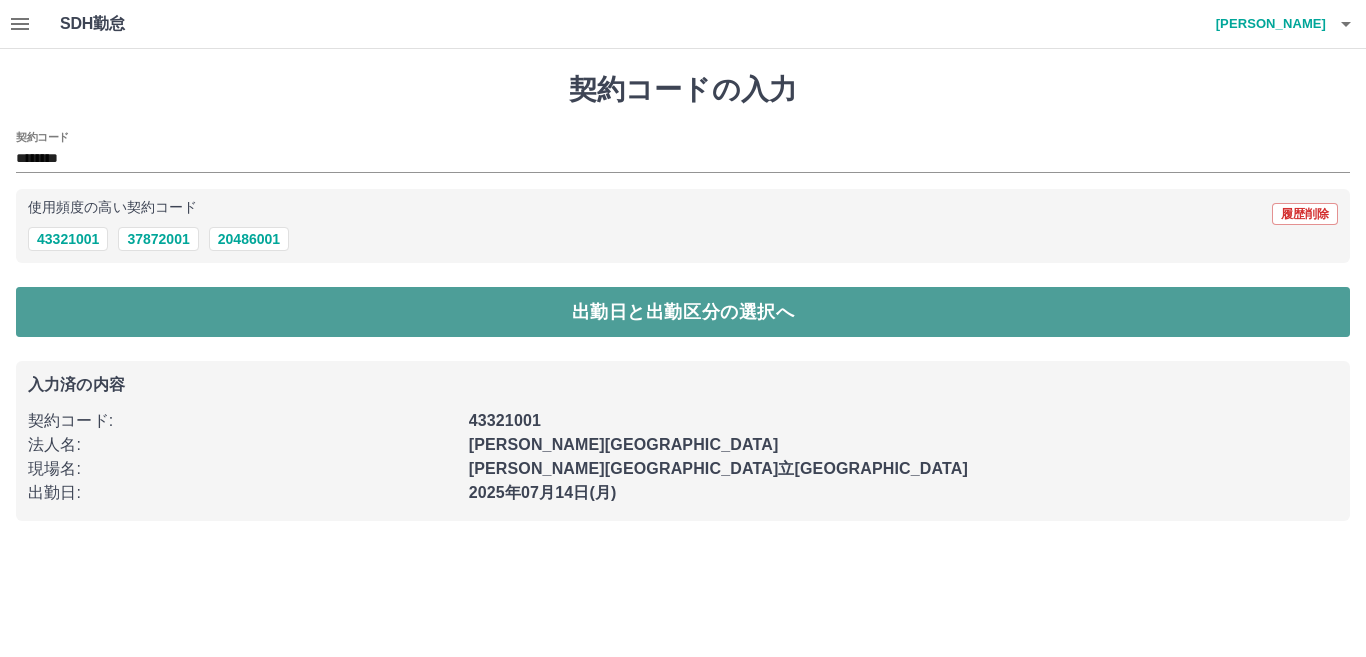 click on "出勤日と出勤区分の選択へ" at bounding box center [683, 312] 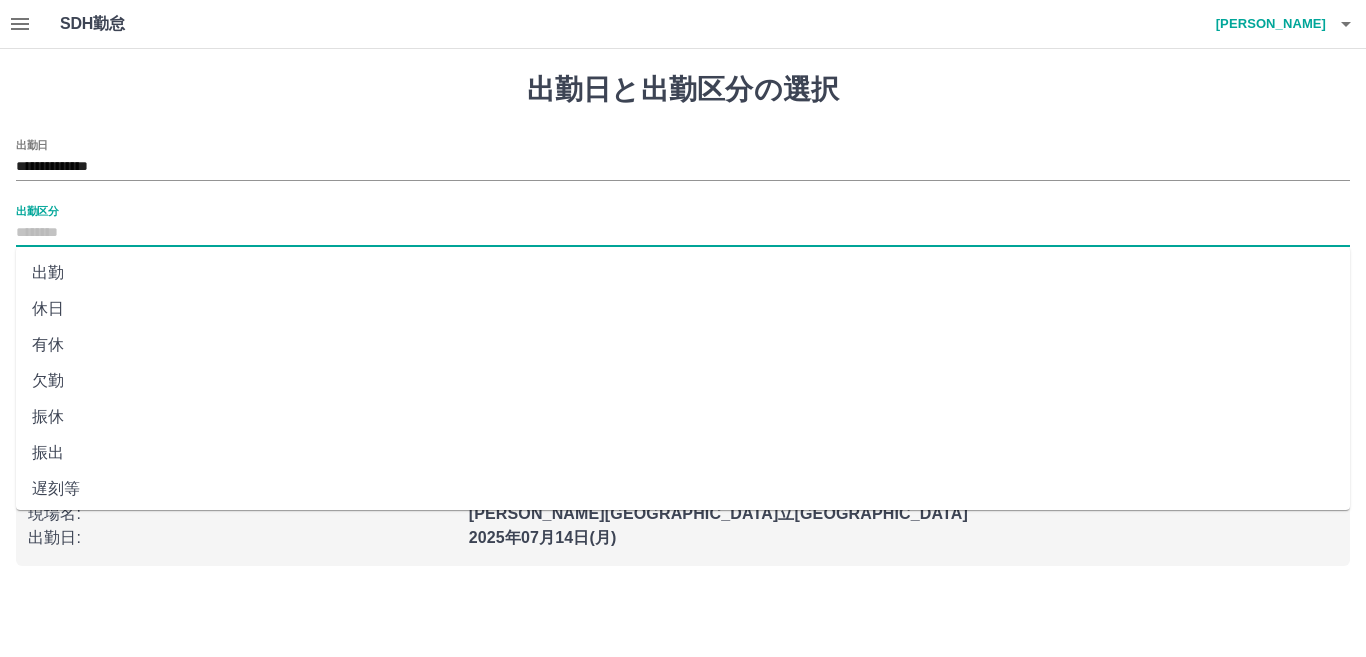 click on "出勤区分" at bounding box center (683, 233) 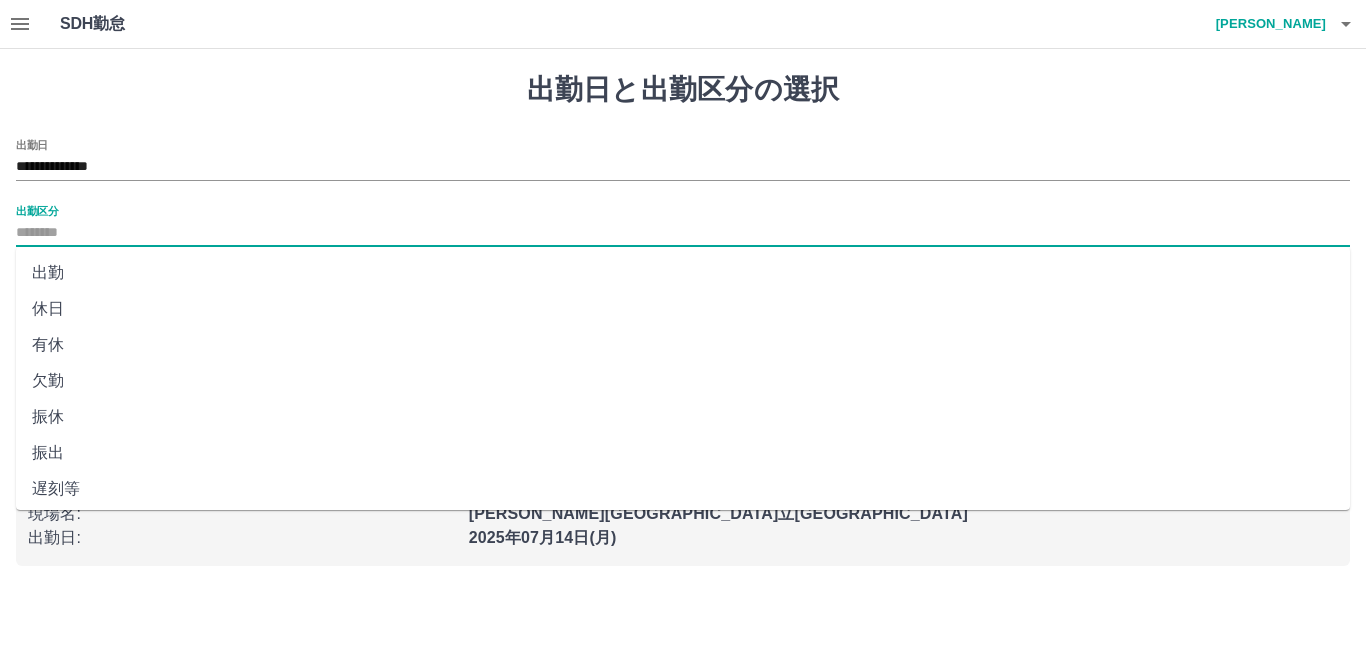 click on "出勤" at bounding box center [683, 273] 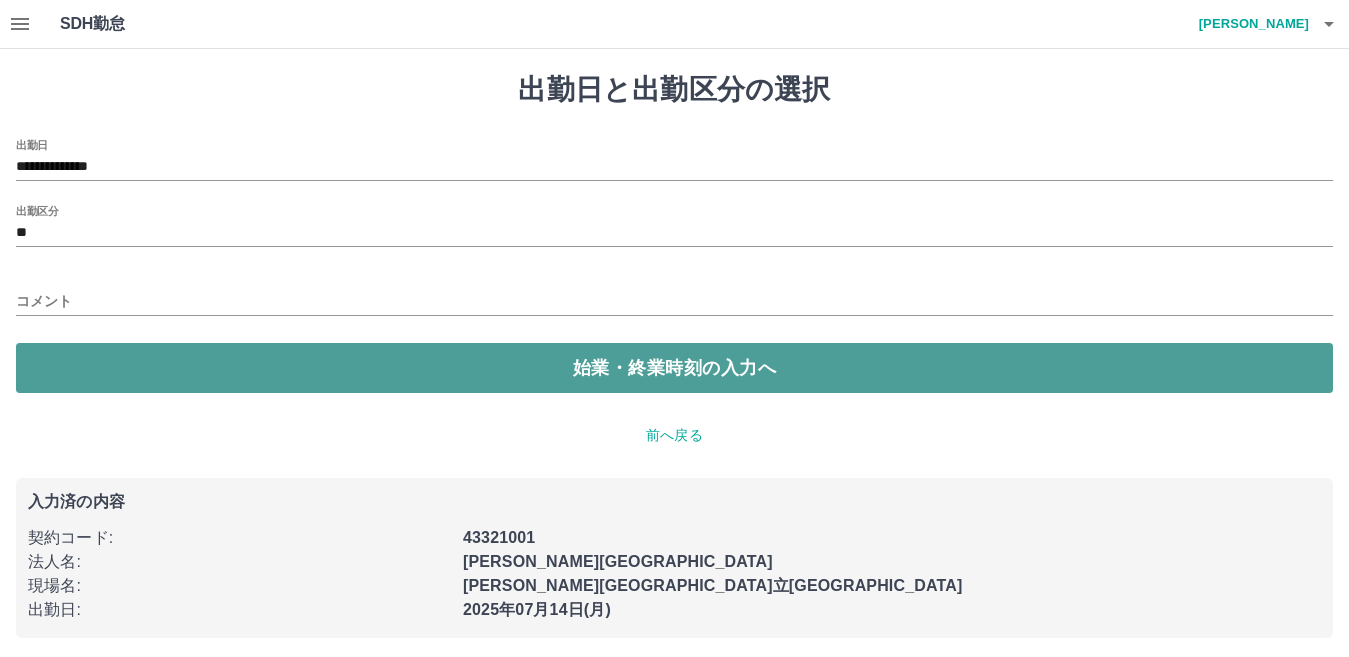 click on "始業・終業時刻の入力へ" at bounding box center (674, 368) 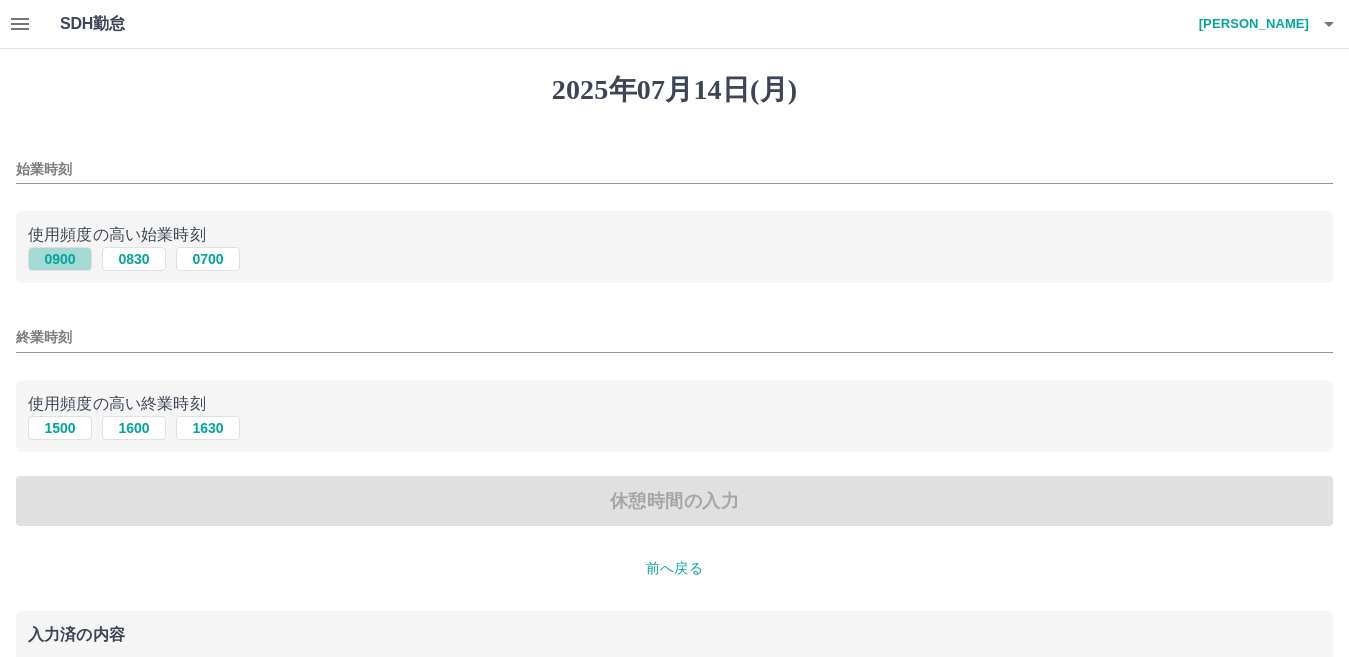 click on "0900" at bounding box center (60, 259) 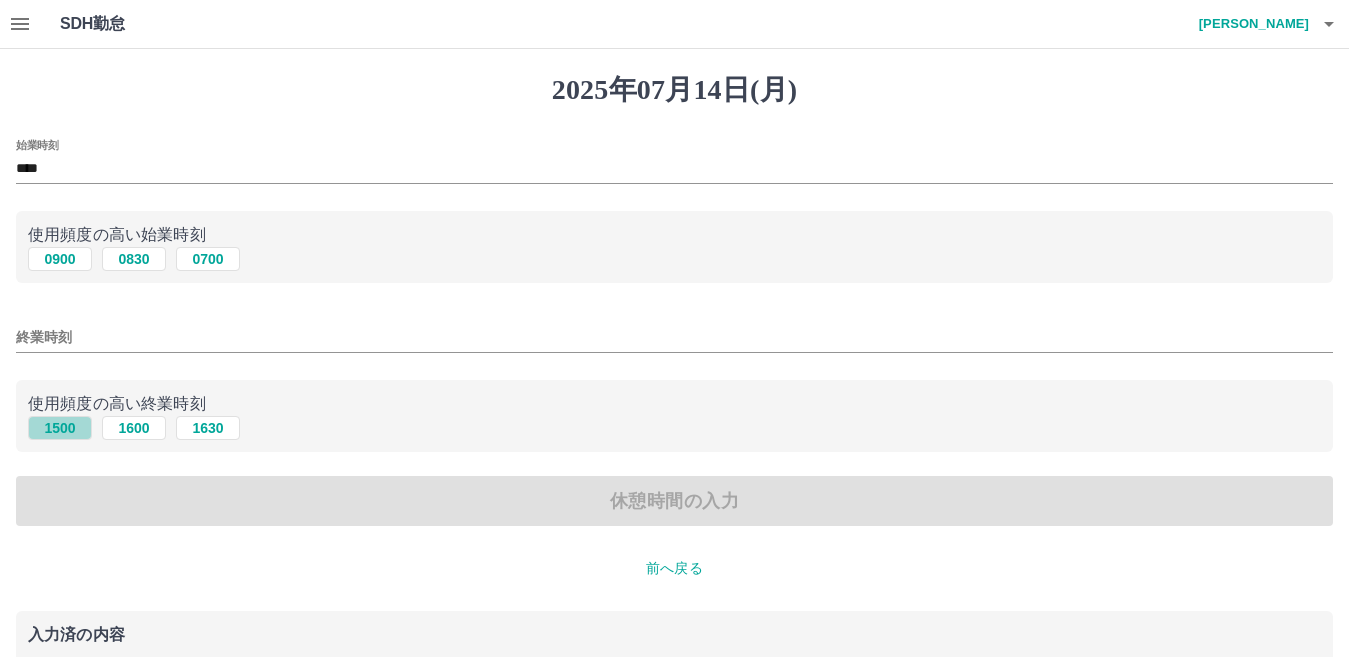 click on "1500" at bounding box center [60, 428] 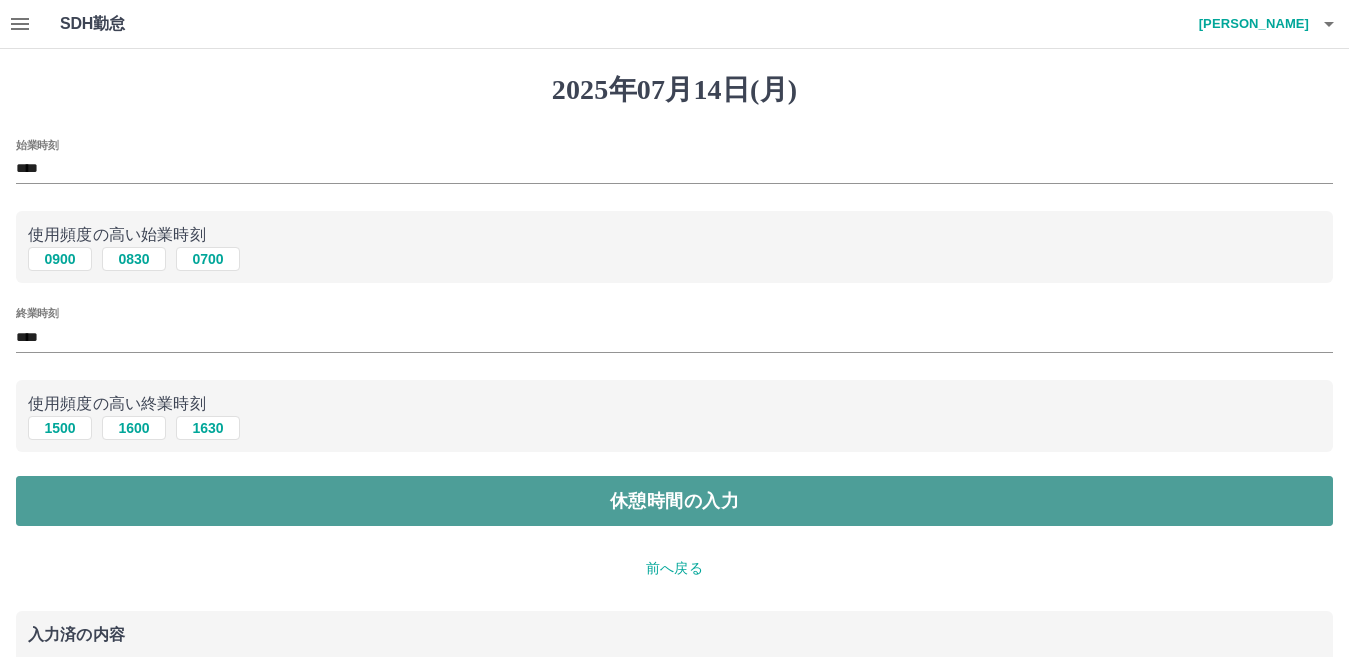 click on "休憩時間の入力" at bounding box center [674, 501] 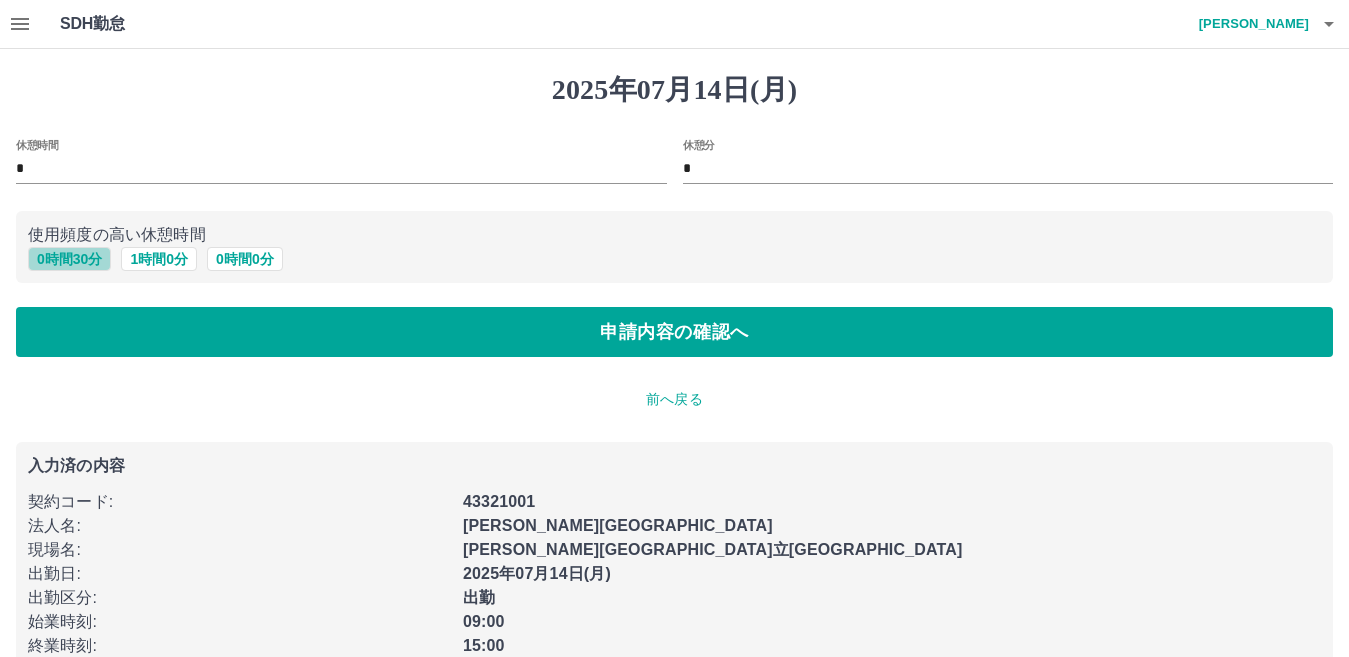 click on "0 時間 30 分" at bounding box center (69, 259) 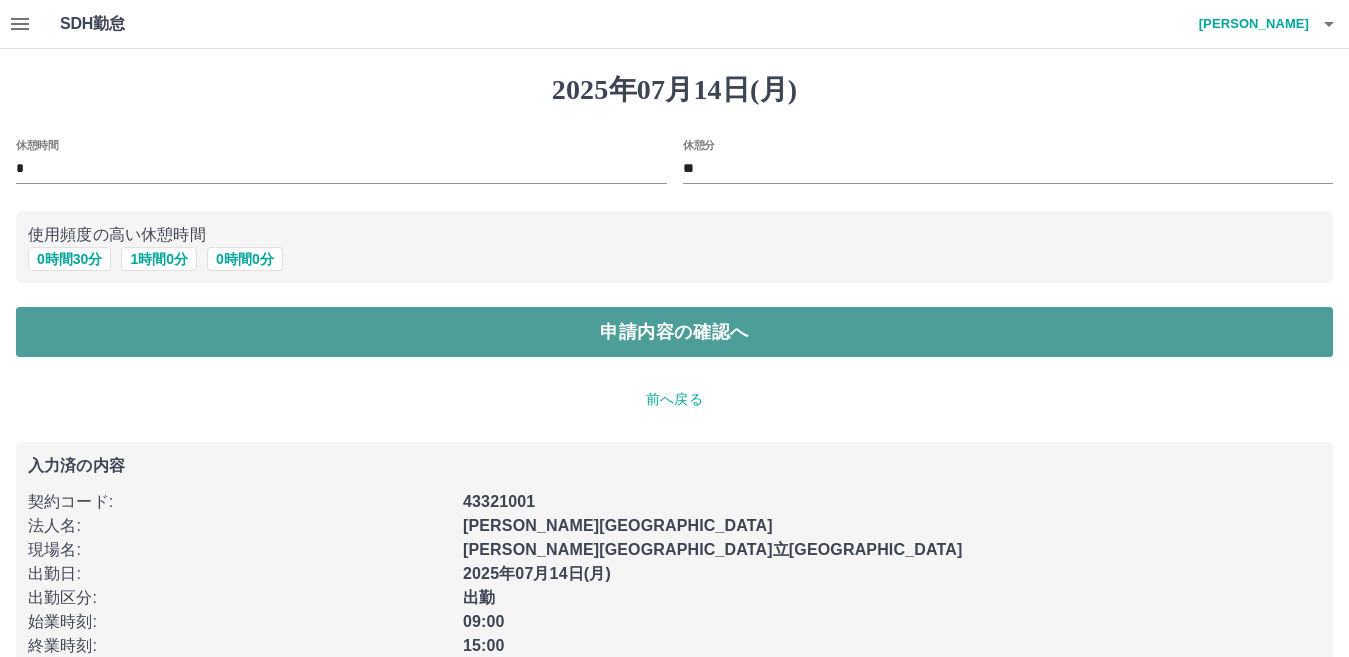 click on "申請内容の確認へ" at bounding box center [674, 332] 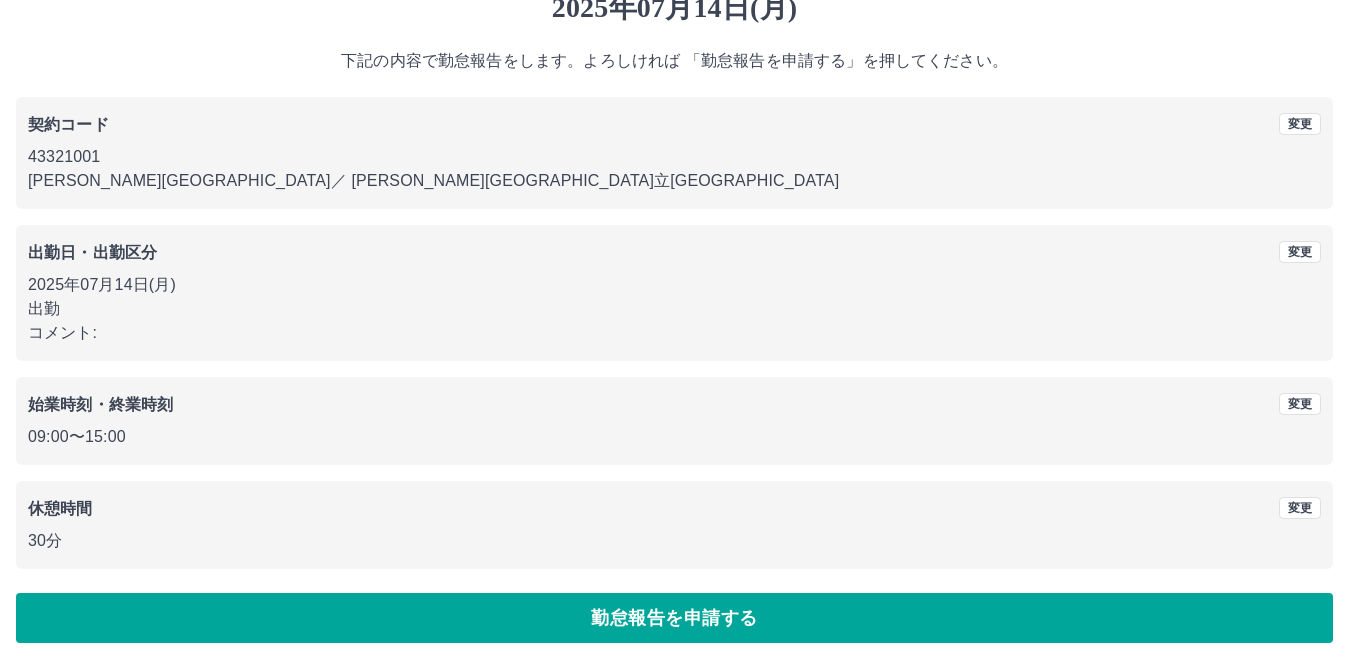 scroll, scrollTop: 92, scrollLeft: 0, axis: vertical 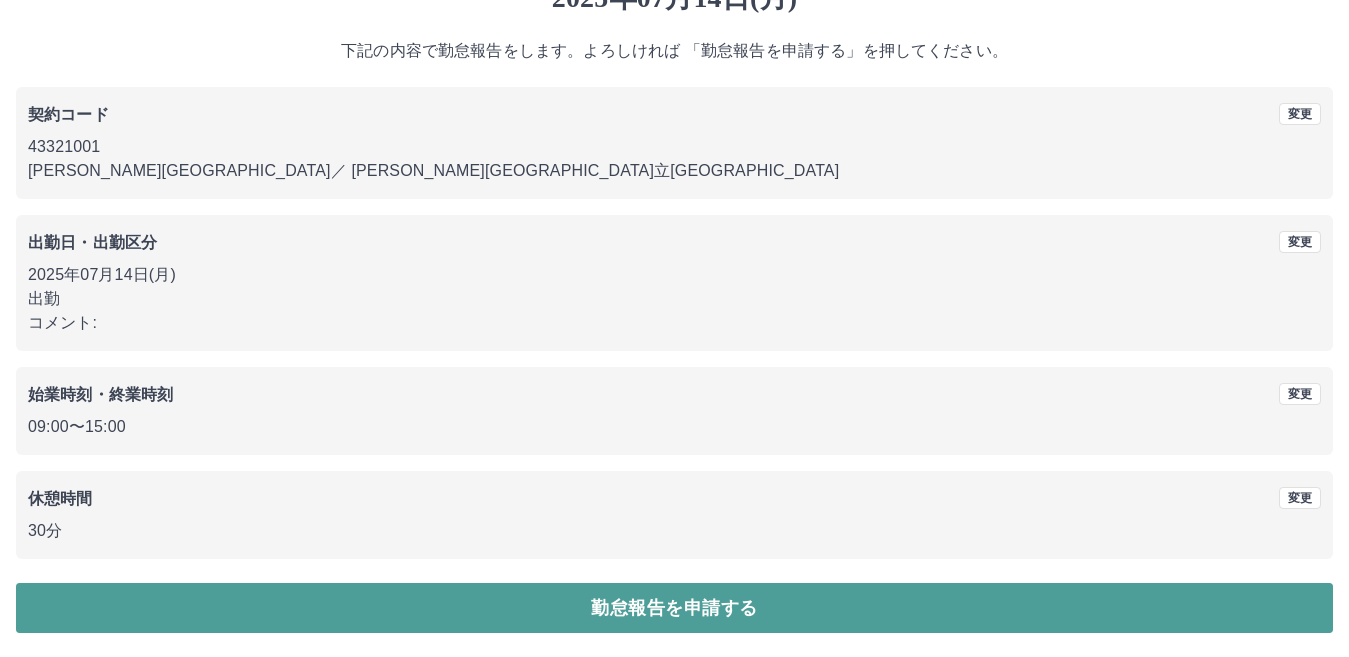 click on "勤怠報告を申請する" at bounding box center (674, 608) 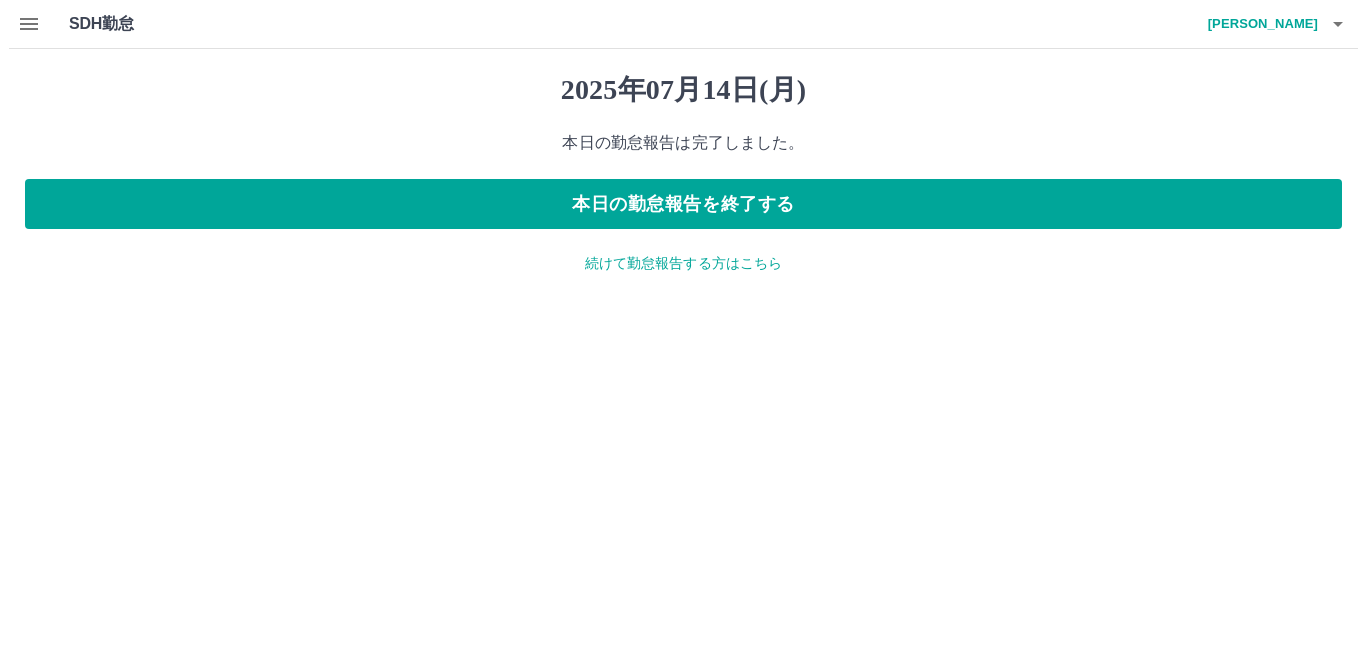 scroll, scrollTop: 0, scrollLeft: 0, axis: both 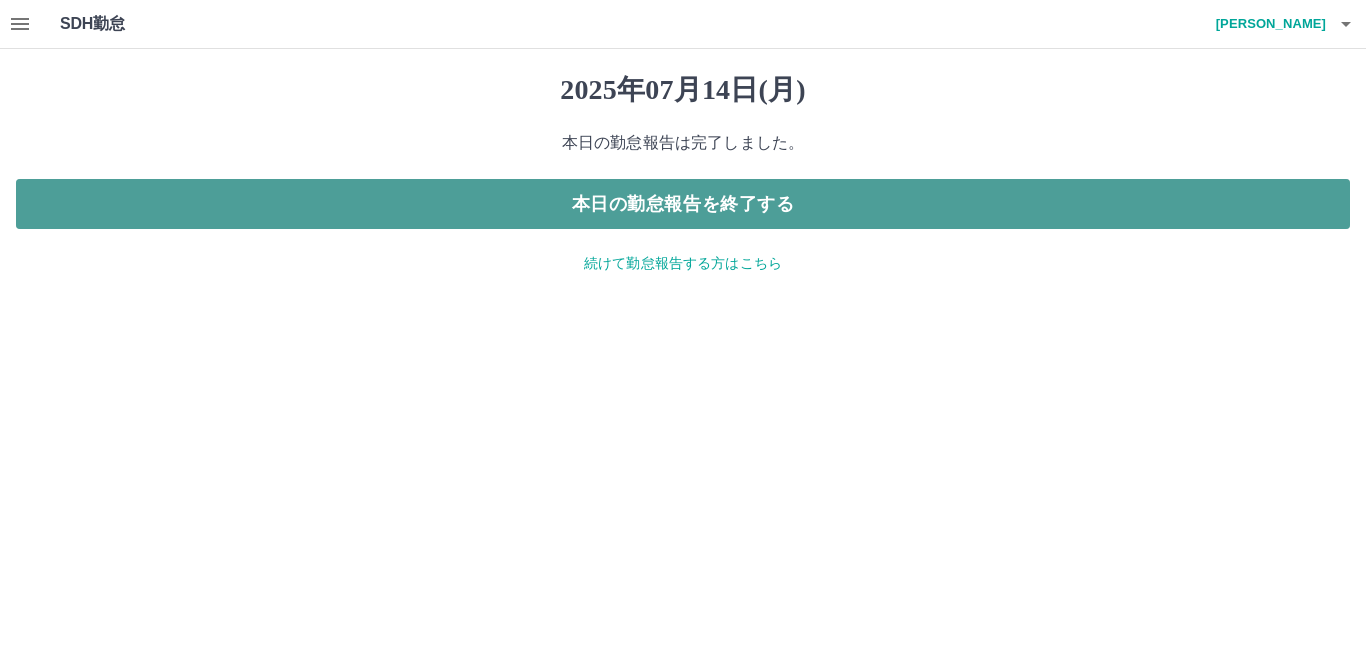click on "本日の勤怠報告を終了する" at bounding box center (683, 204) 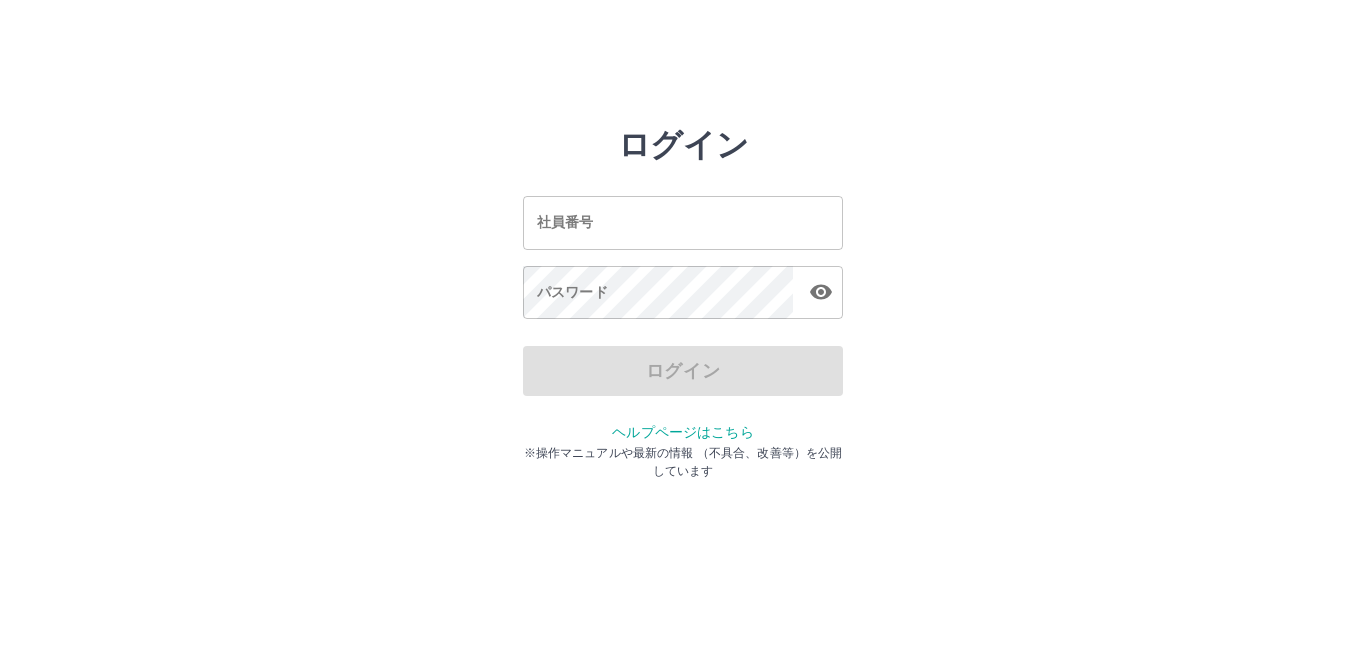 scroll, scrollTop: 0, scrollLeft: 0, axis: both 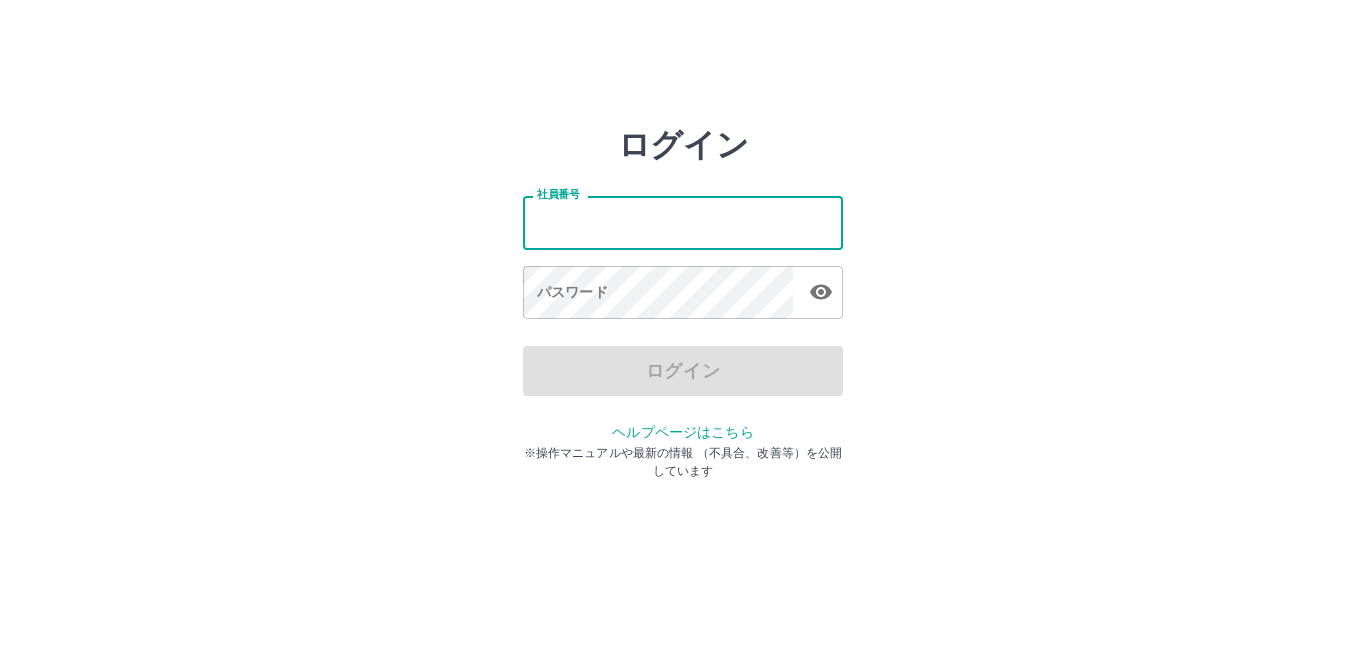 click on "社員番号" at bounding box center (683, 222) 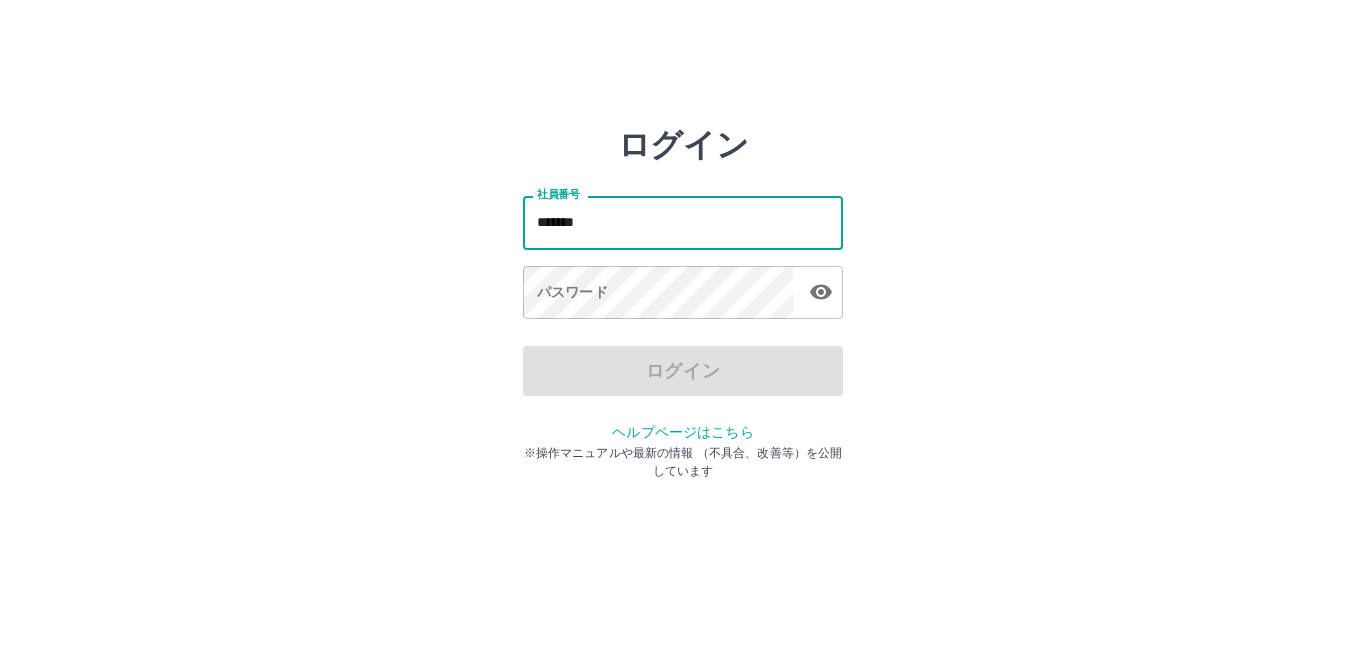 type on "*******" 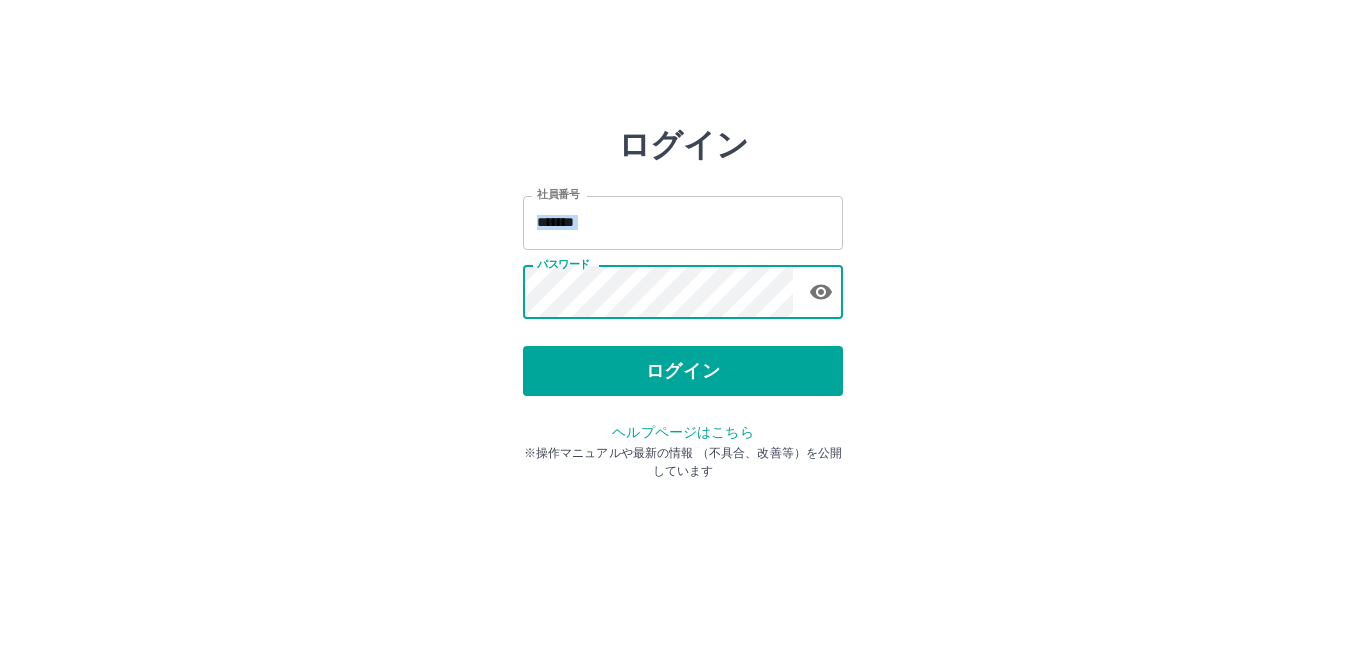 drag, startPoint x: 834, startPoint y: 186, endPoint x: 745, endPoint y: 497, distance: 323.48416 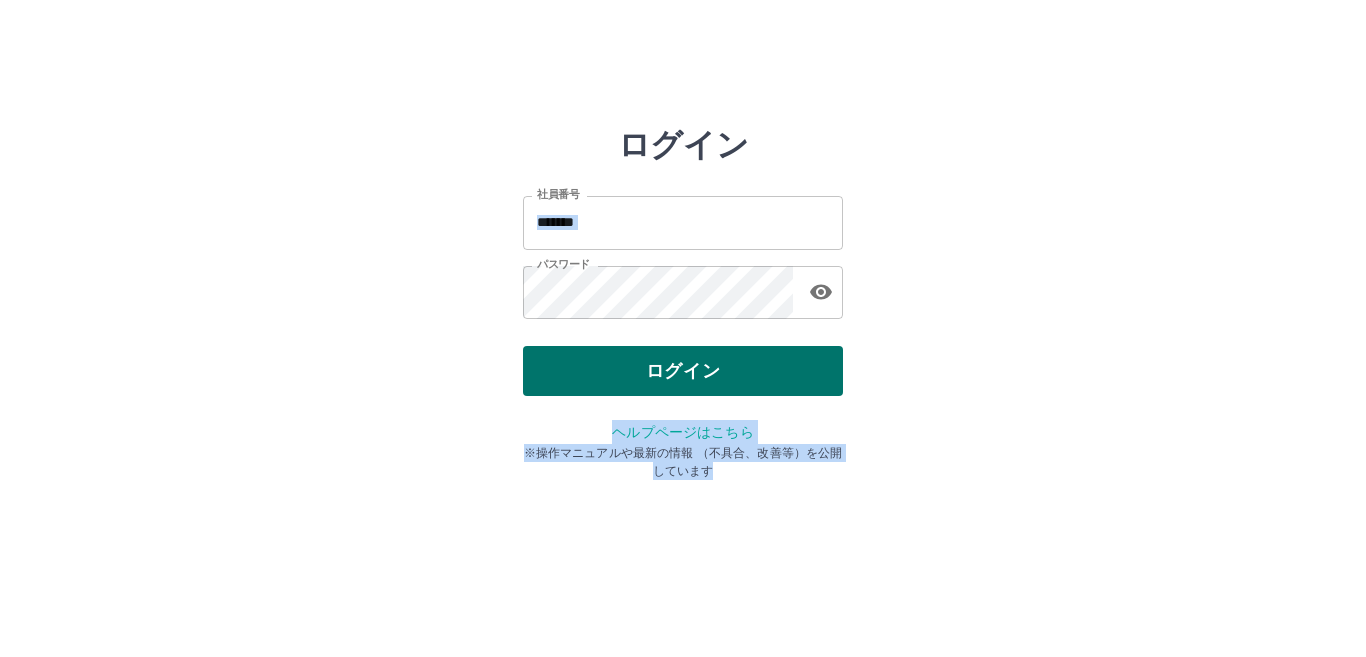 click on "ログイン" at bounding box center (683, 371) 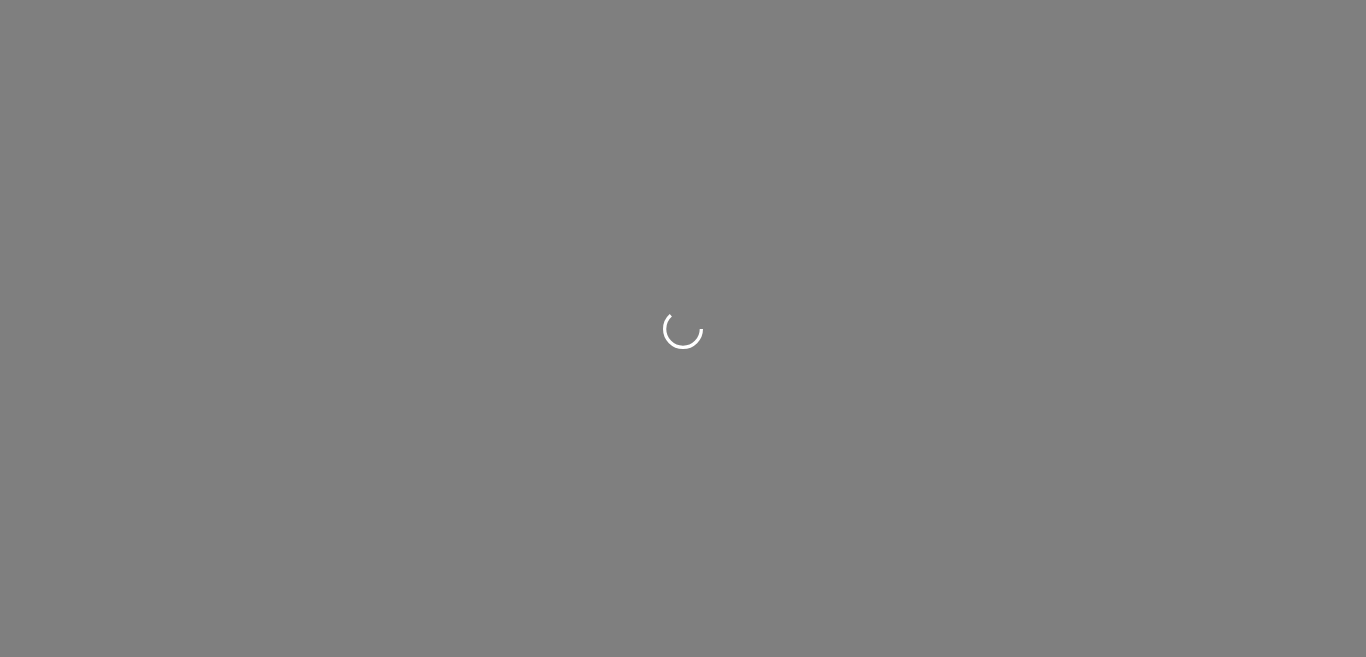 scroll, scrollTop: 0, scrollLeft: 0, axis: both 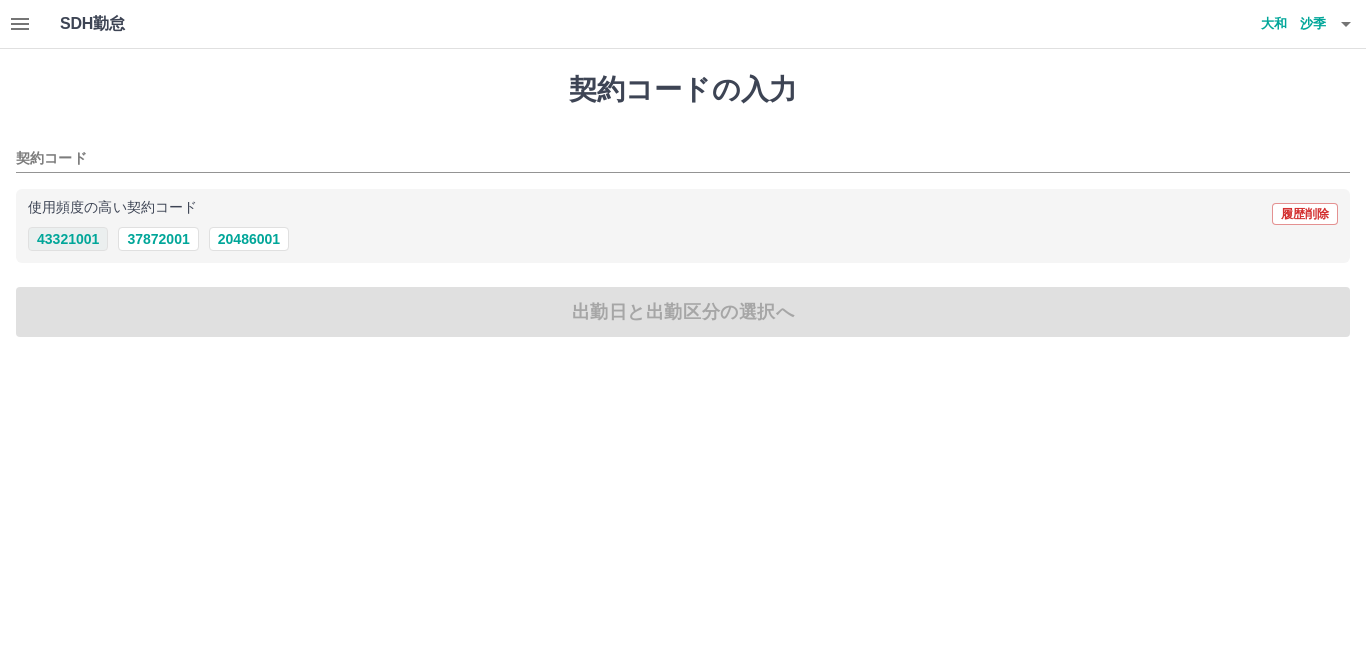 click on "43321001" at bounding box center [68, 239] 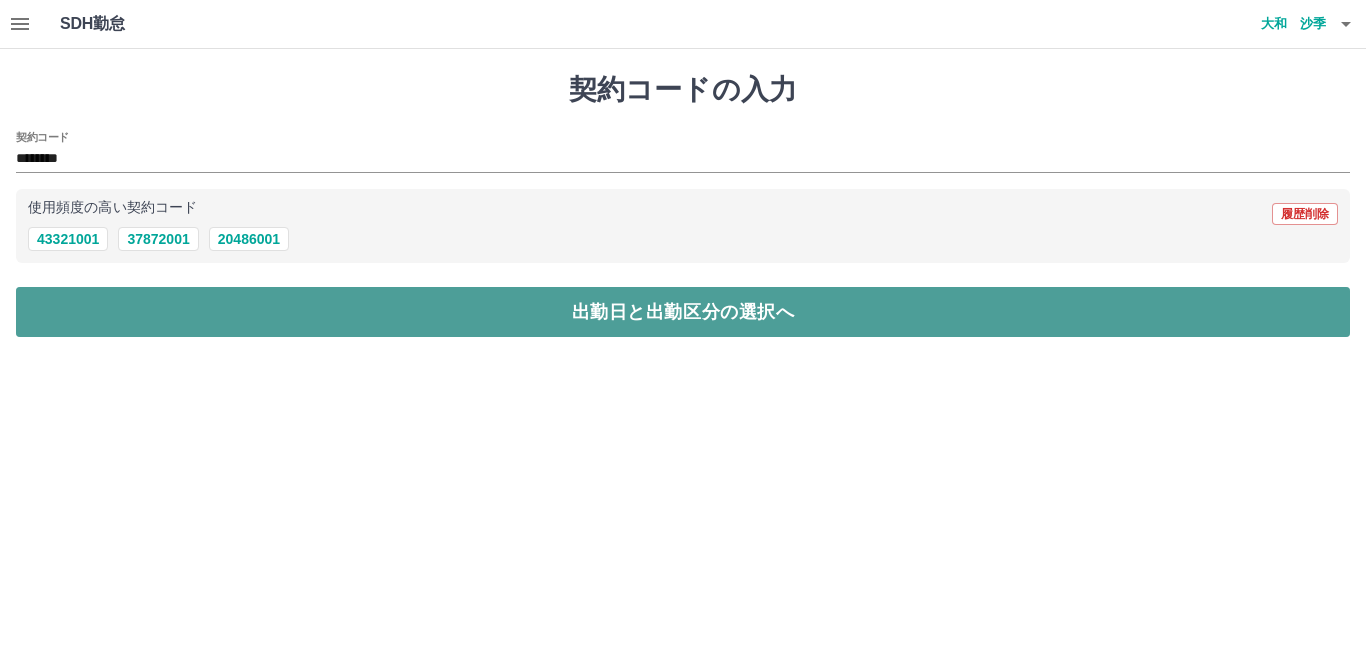 click on "出勤日と出勤区分の選択へ" at bounding box center (683, 312) 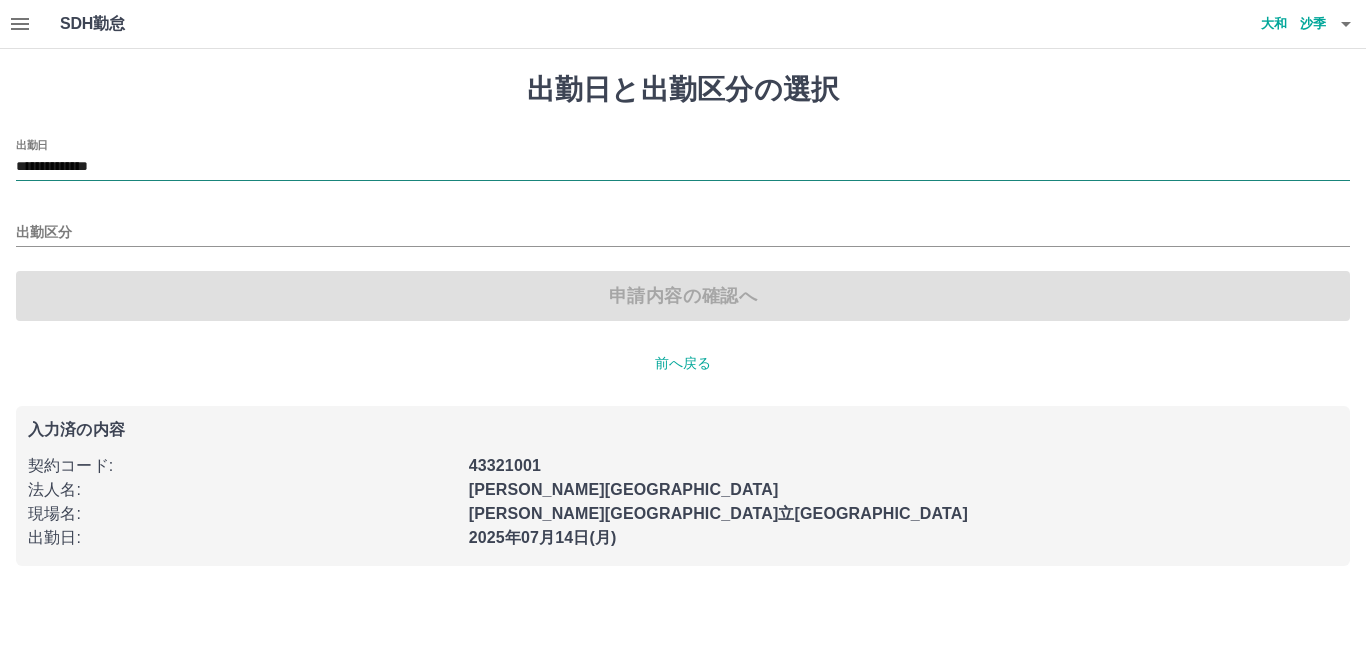 click on "**********" at bounding box center [683, 167] 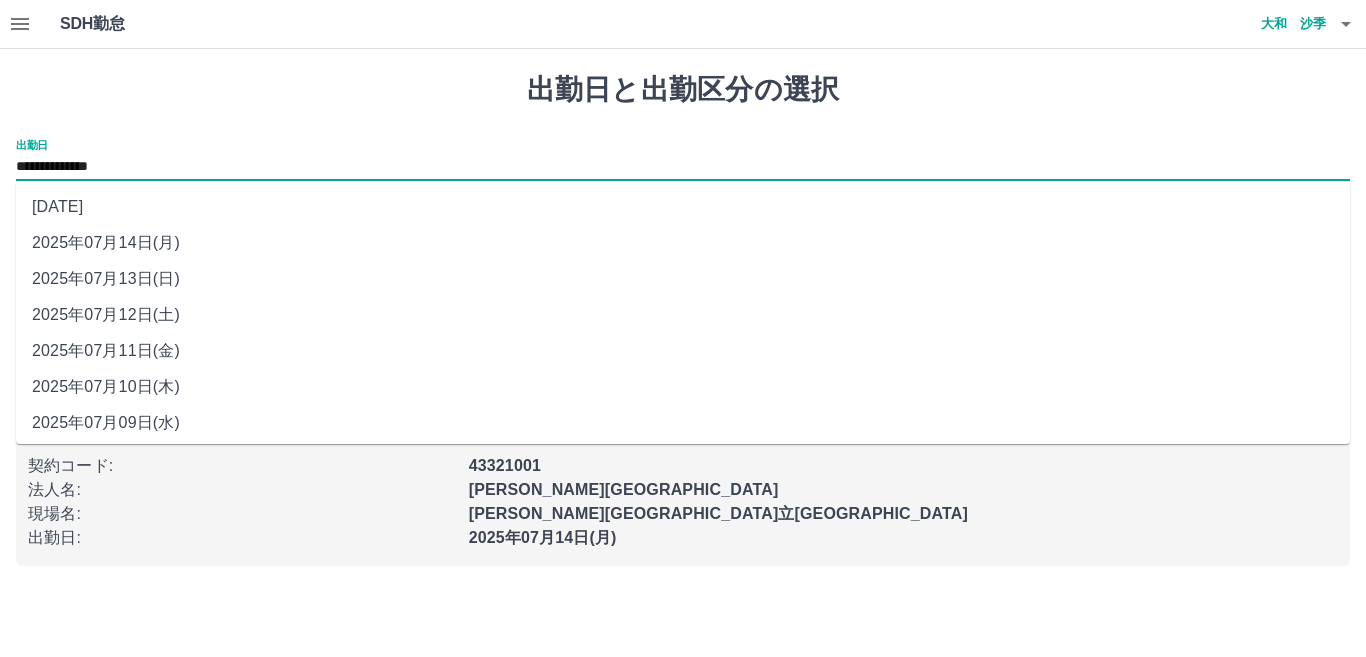 click on "2025年07月12日(土)" at bounding box center (683, 315) 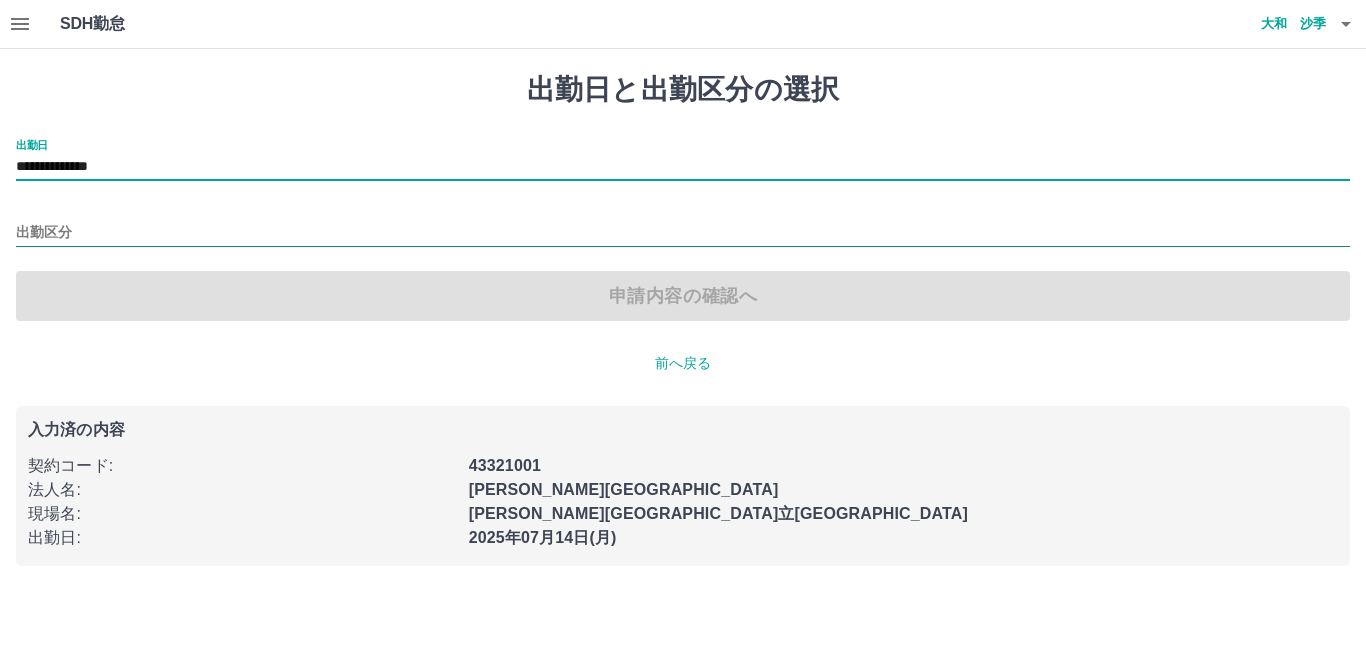click on "出勤区分" at bounding box center (683, 233) 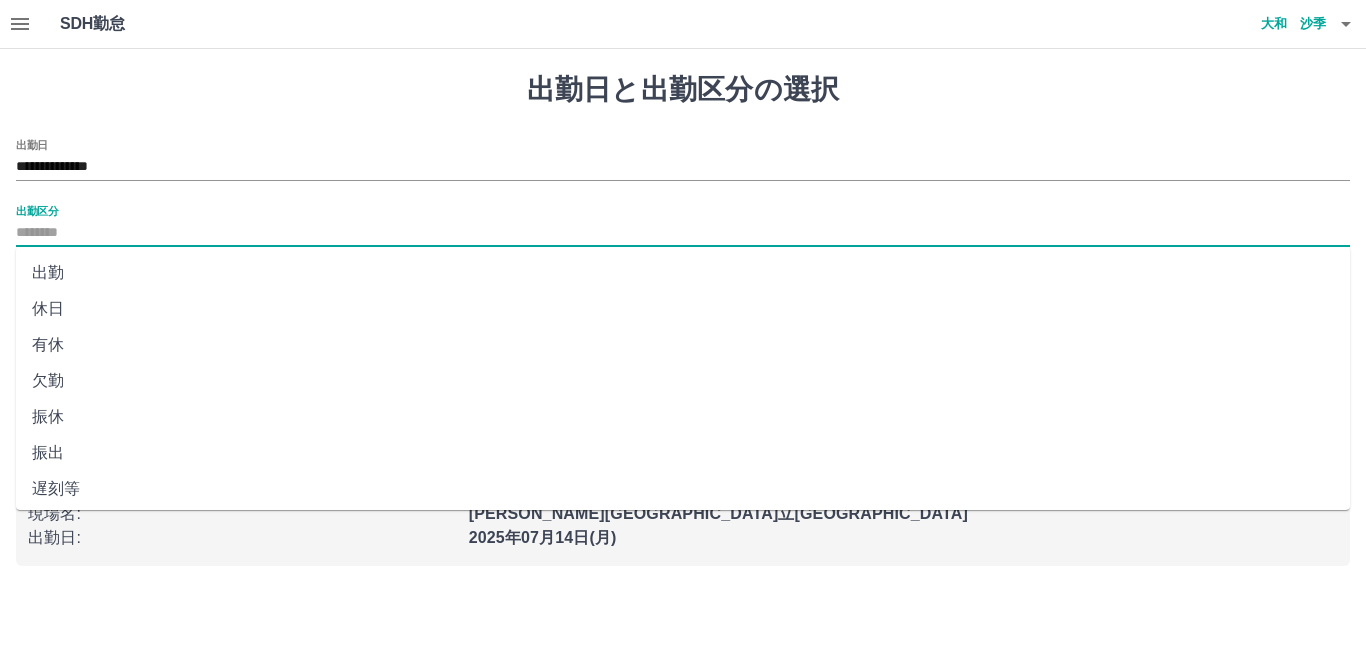 click on "休日" at bounding box center (683, 309) 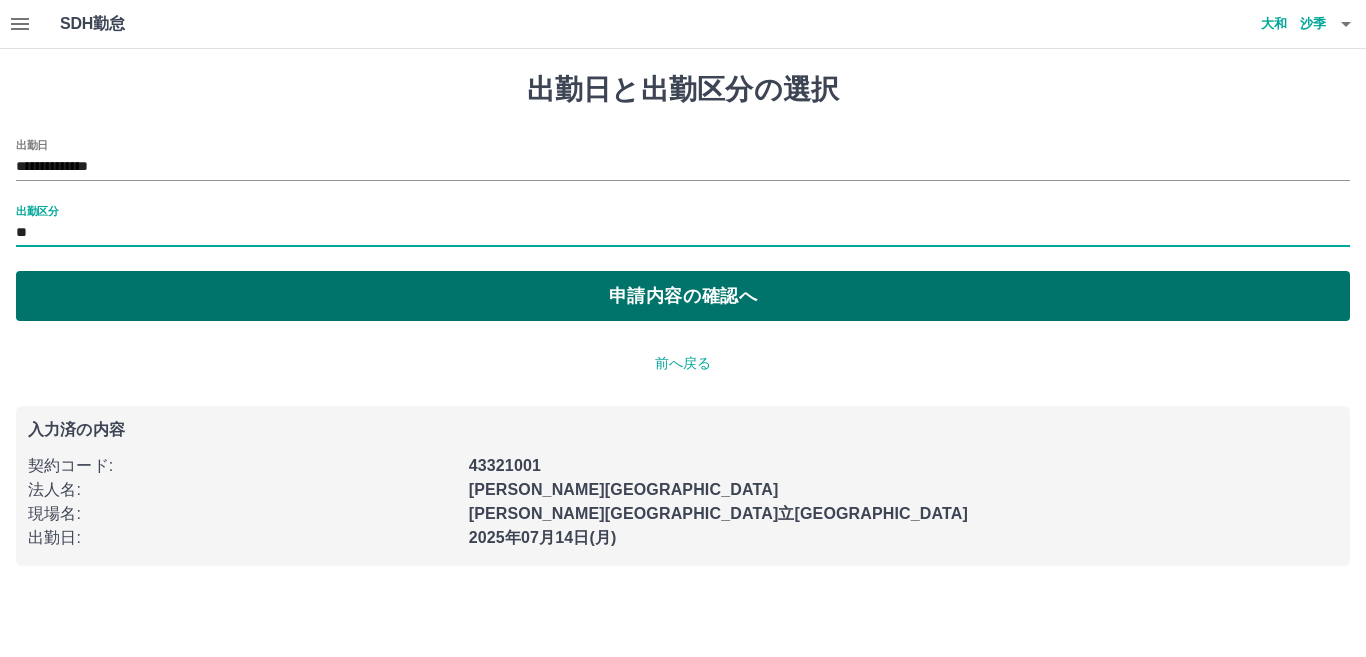 click on "申請内容の確認へ" at bounding box center [683, 296] 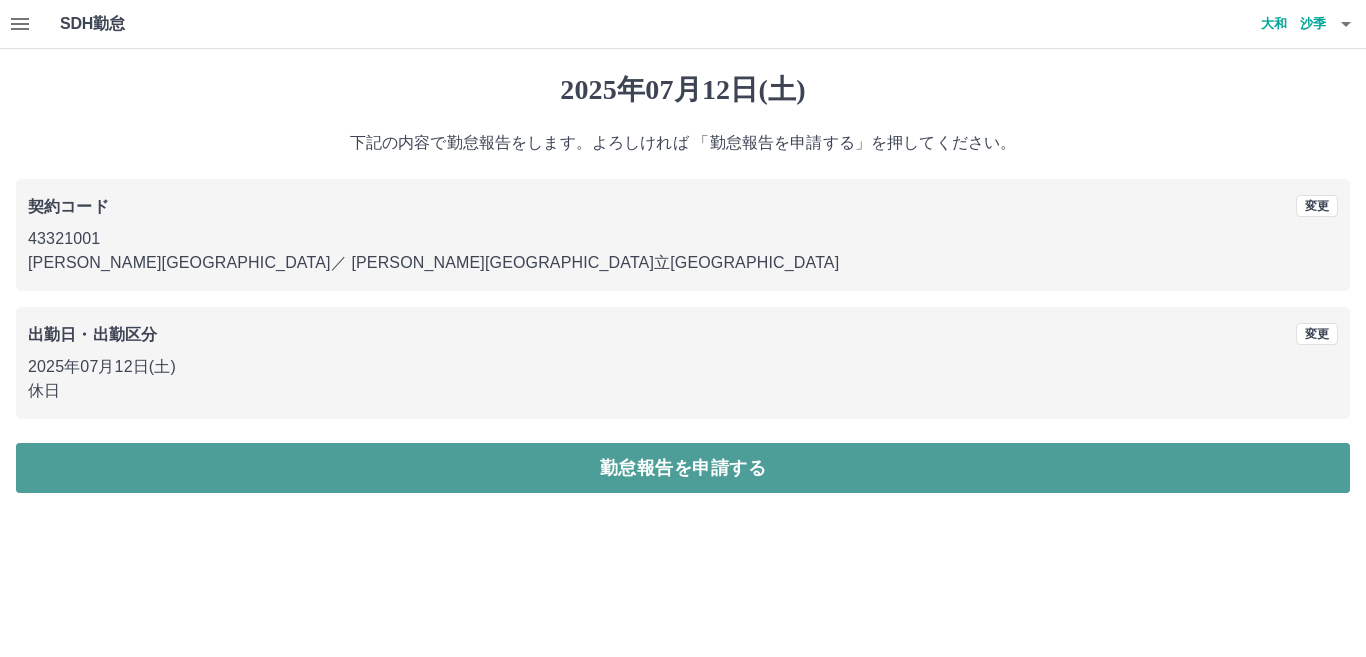 click on "勤怠報告を申請する" at bounding box center [683, 468] 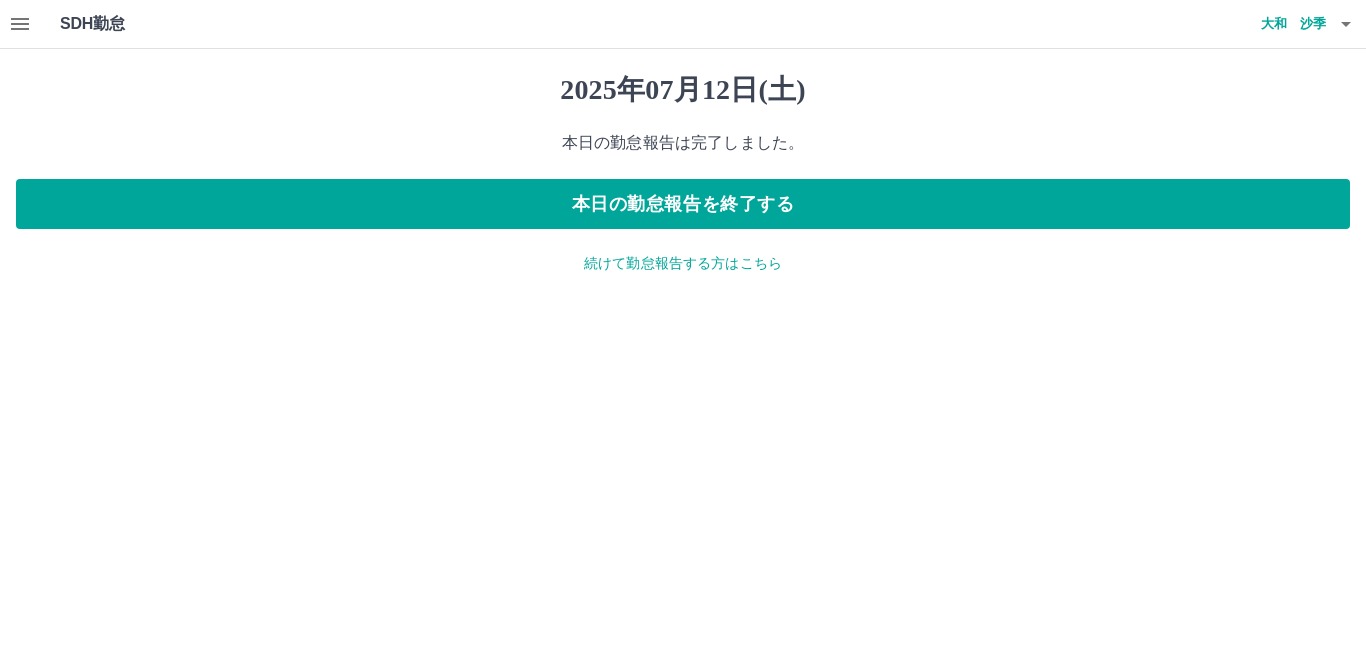 click on "続けて勤怠報告する方はこちら" at bounding box center (683, 263) 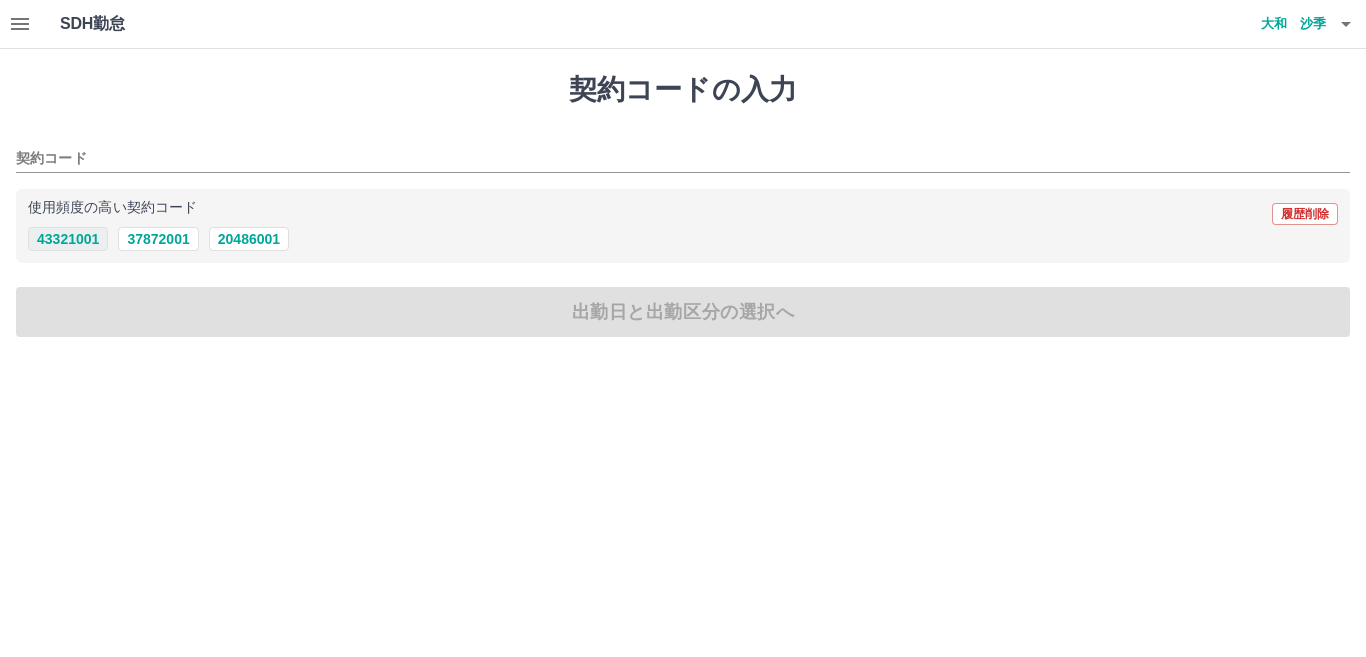 click on "43321001" at bounding box center [68, 239] 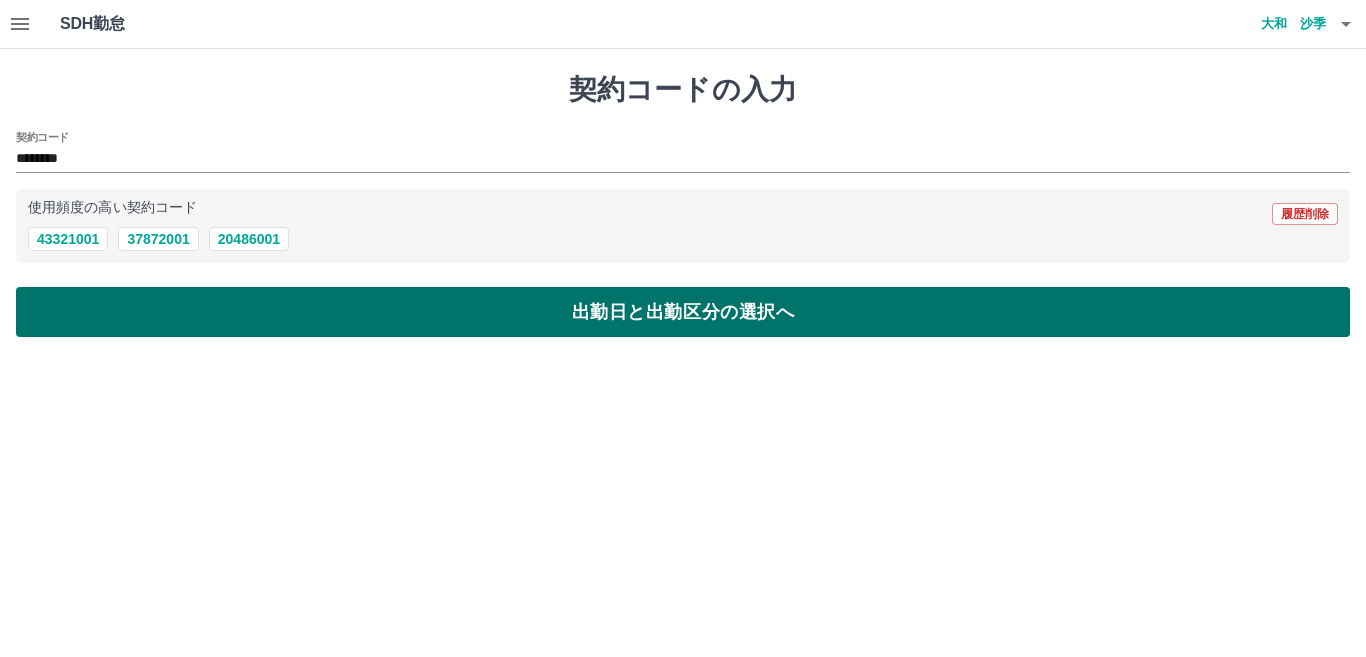 click on "出勤日と出勤区分の選択へ" at bounding box center [683, 312] 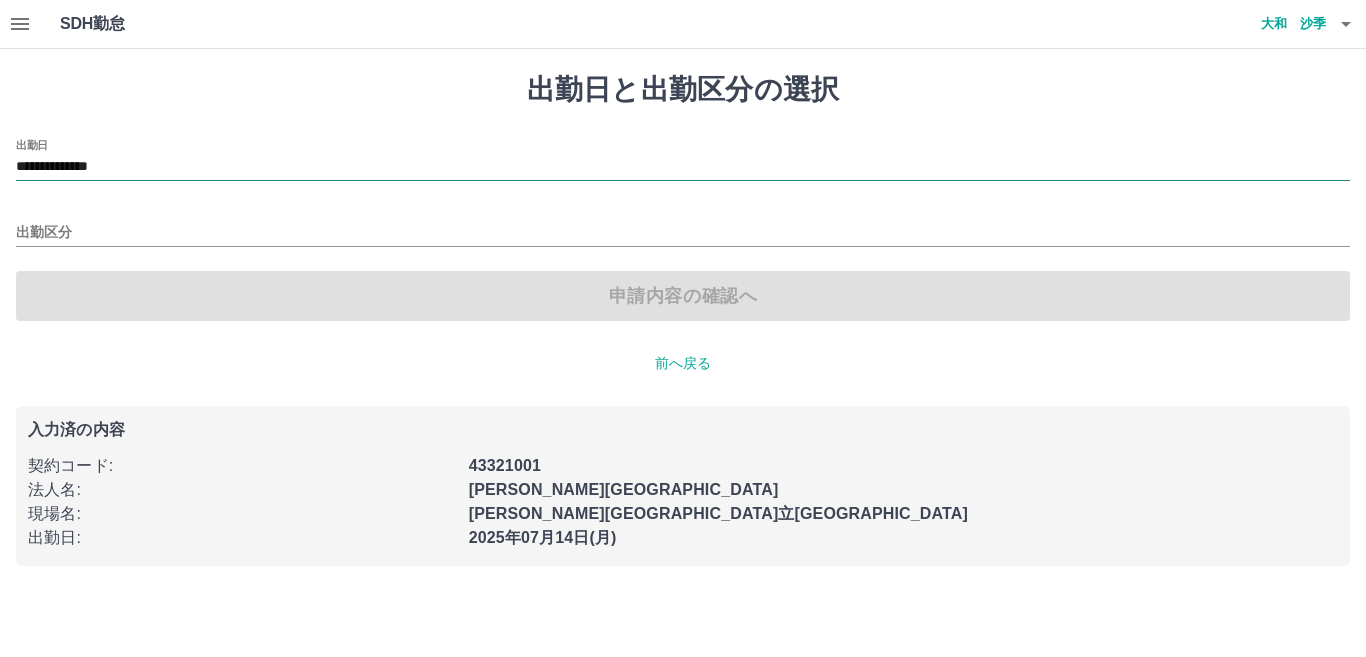 click on "**********" at bounding box center (683, 167) 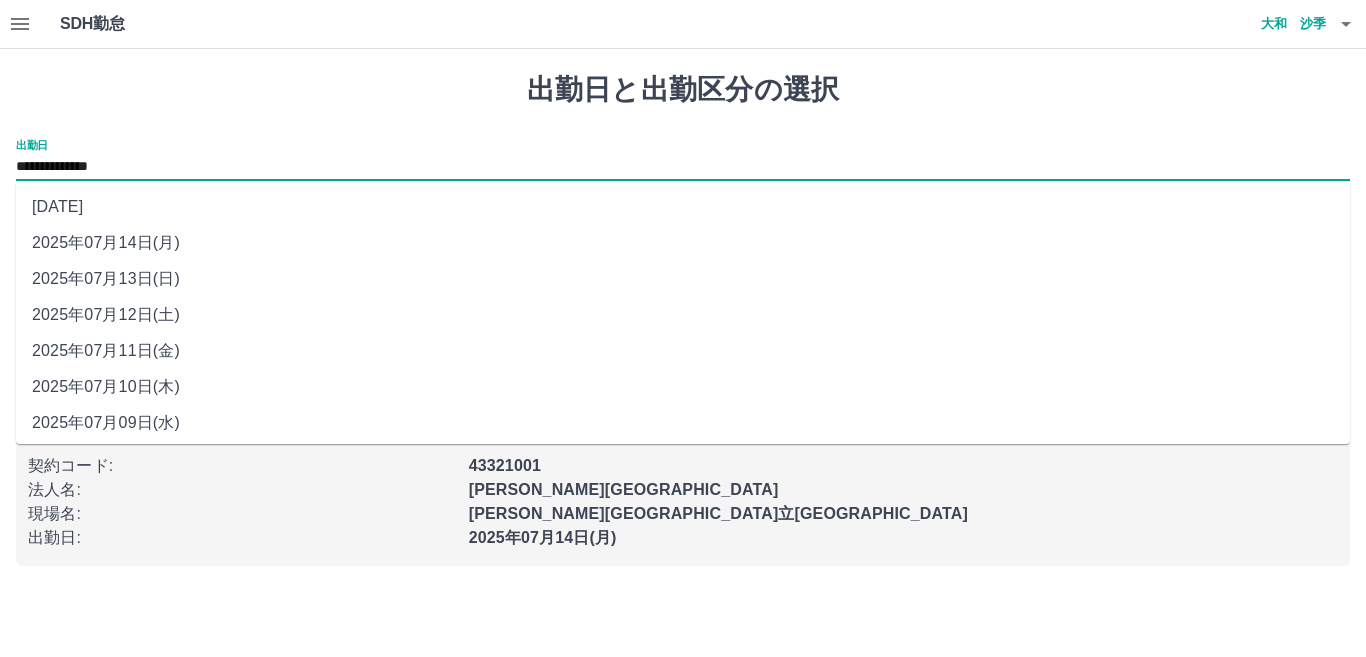 click on "2025年07月13日(日)" at bounding box center [683, 279] 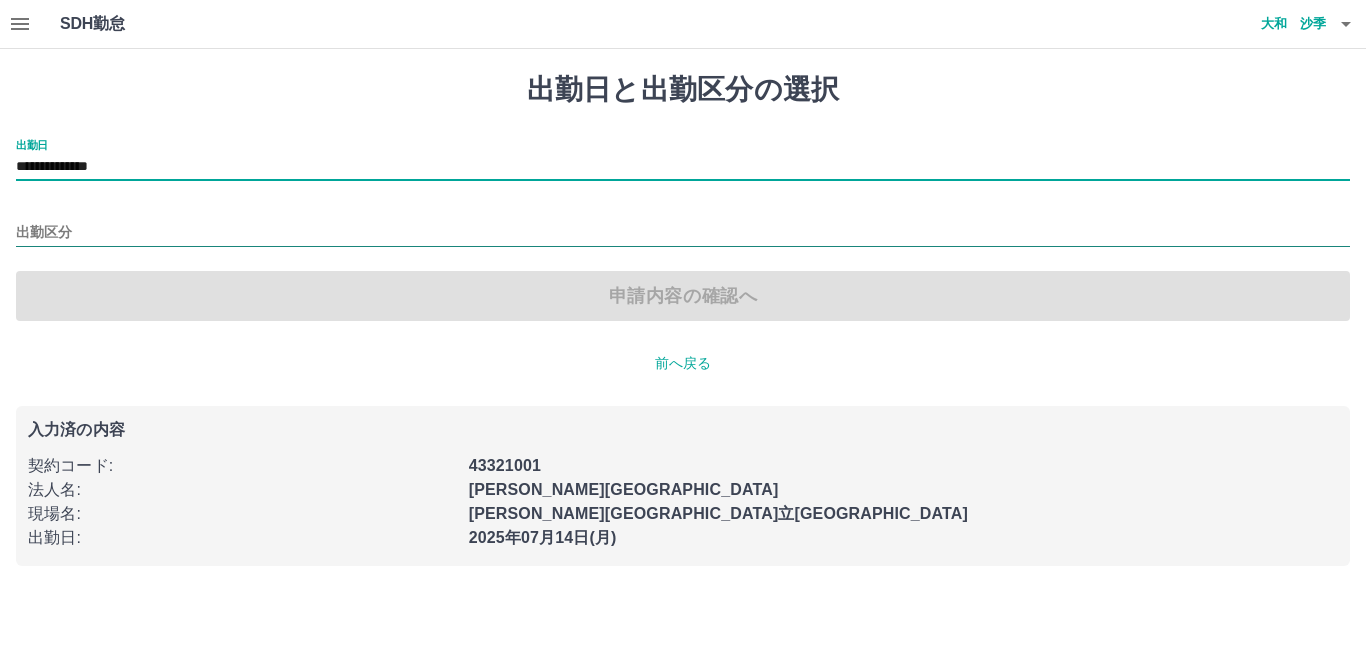 click on "出勤区分" at bounding box center (683, 233) 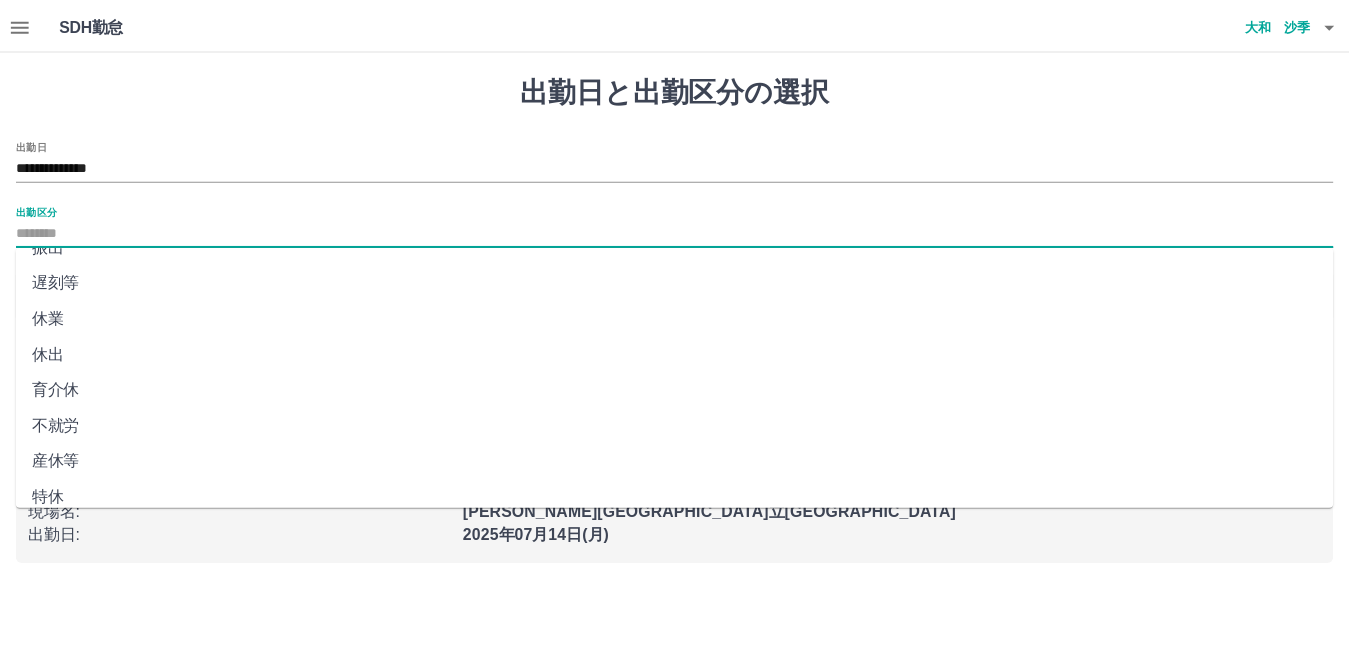 scroll, scrollTop: 401, scrollLeft: 0, axis: vertical 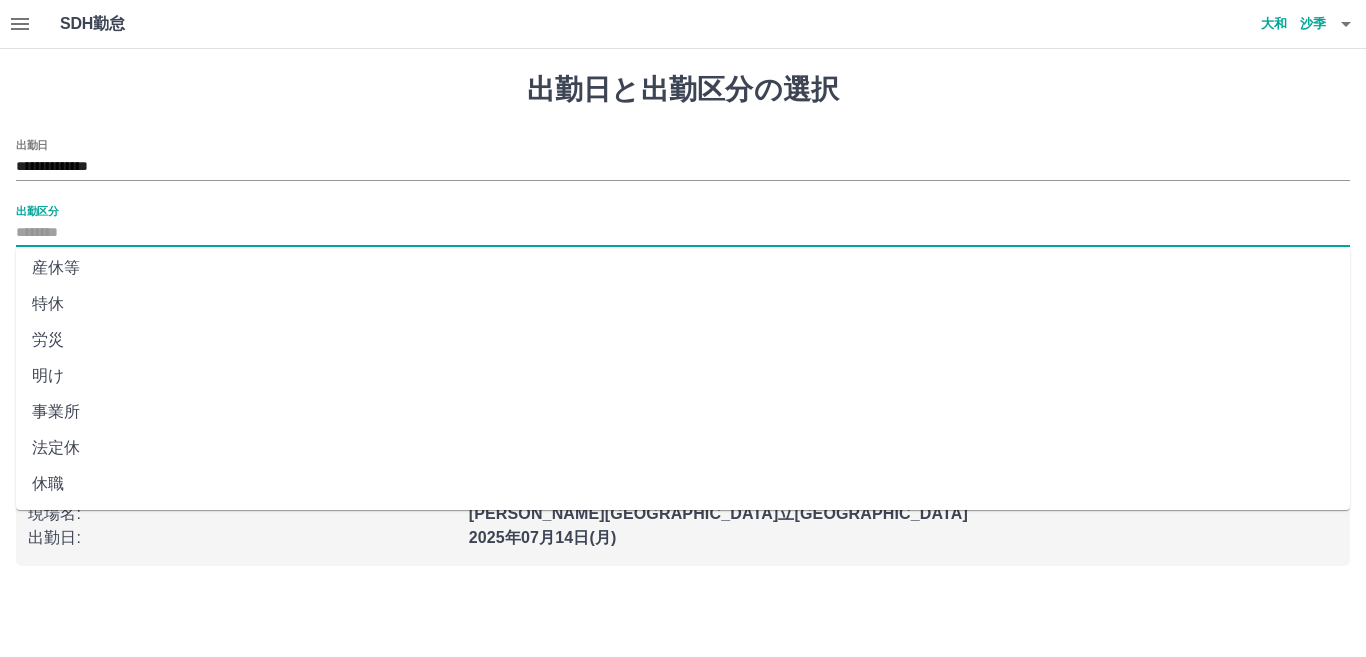 click on "法定休" at bounding box center [683, 448] 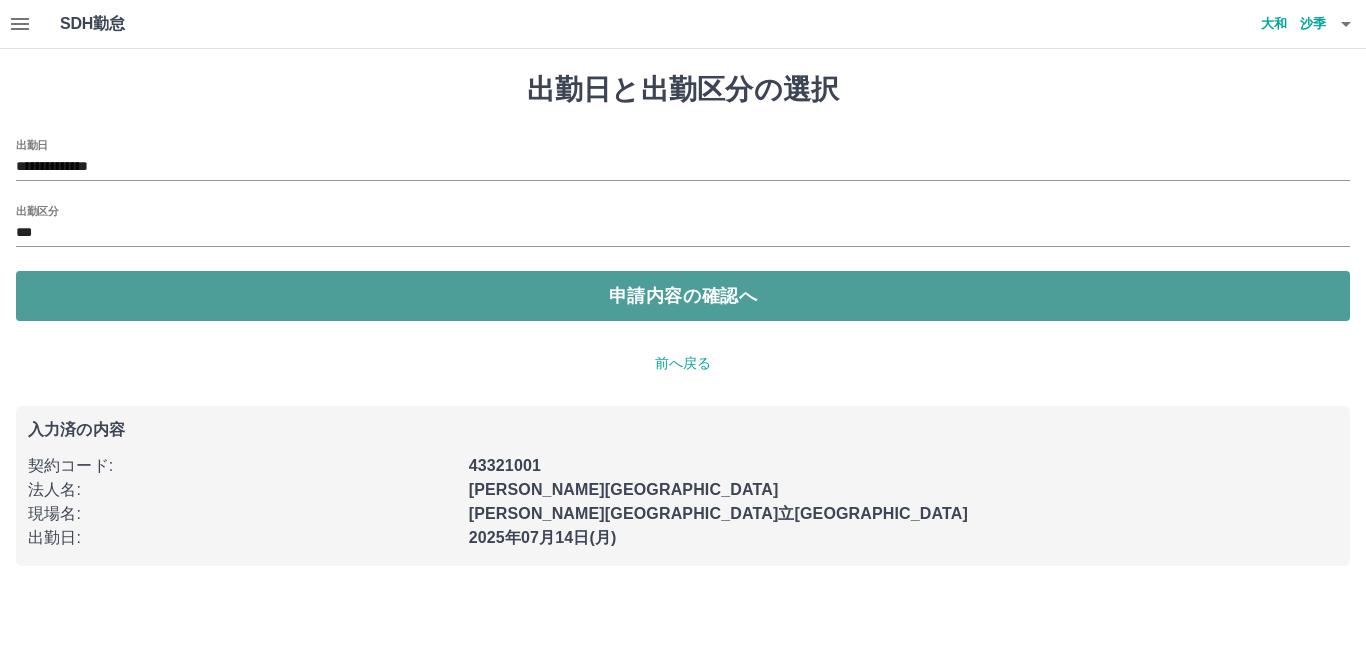 click on "申請内容の確認へ" at bounding box center (683, 296) 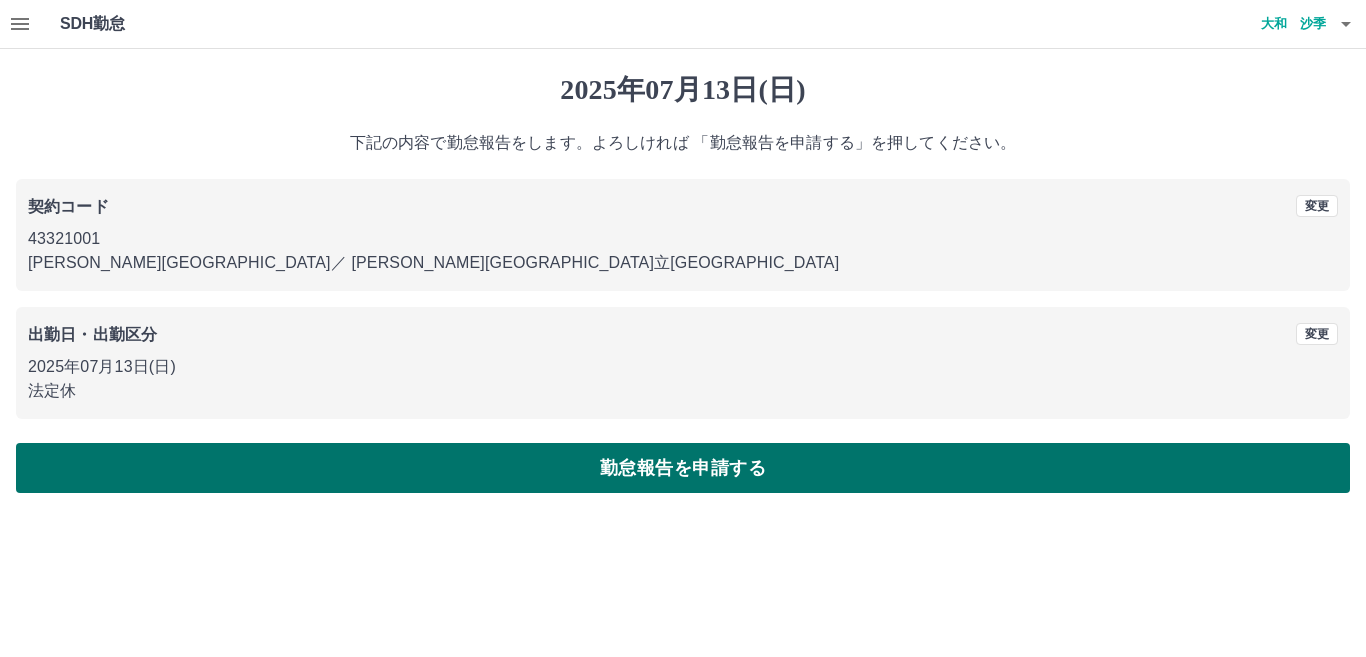 click on "勤怠報告を申請する" at bounding box center [683, 468] 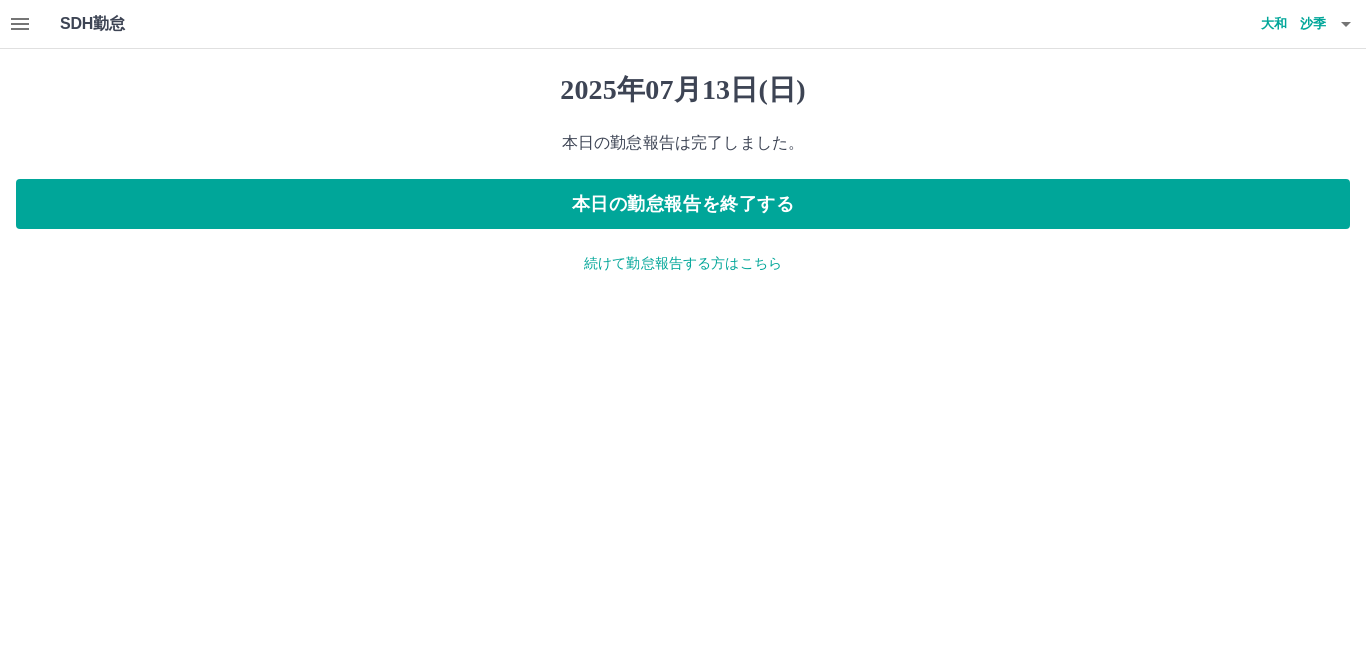 click on "続けて勤怠報告する方はこちら" at bounding box center [683, 263] 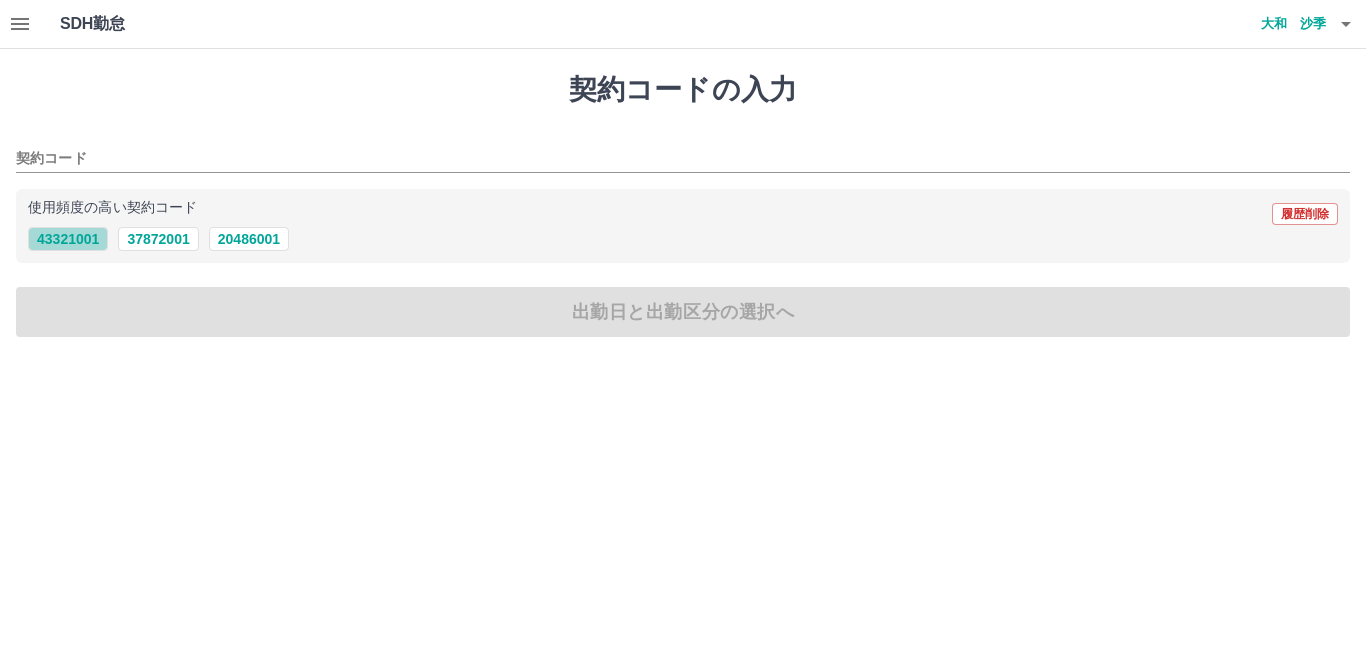 click on "43321001" at bounding box center (68, 239) 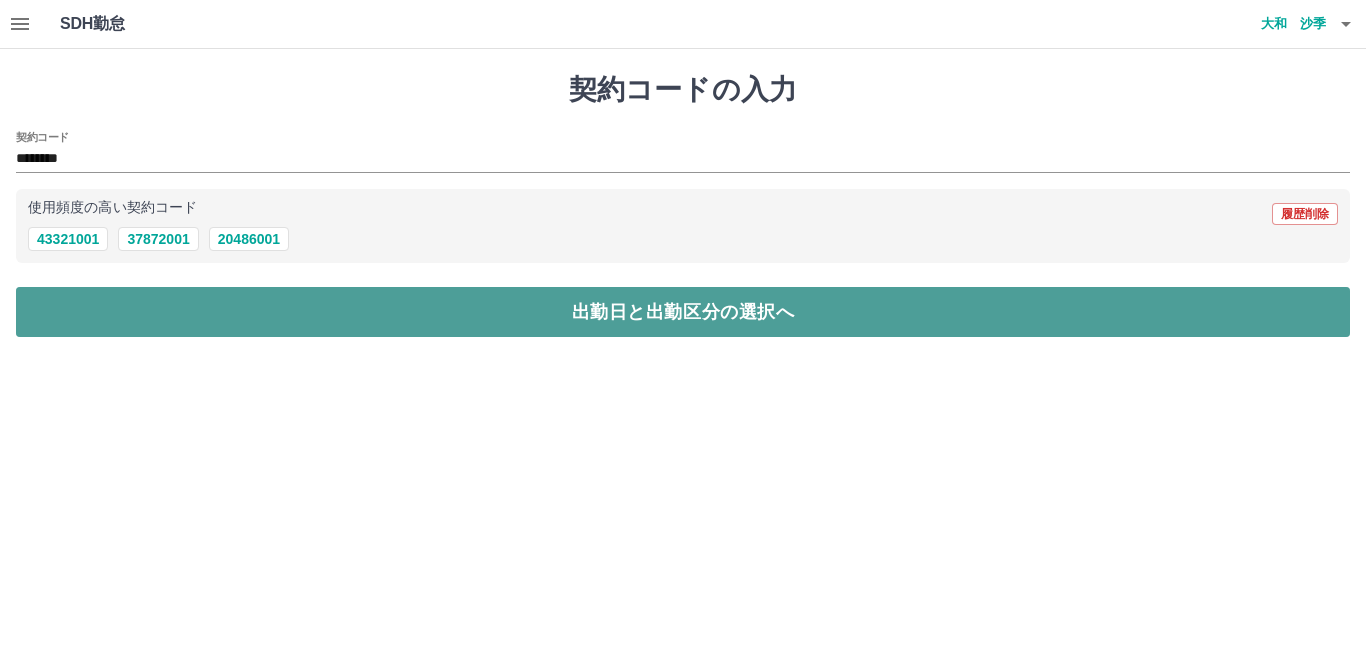 click on "出勤日と出勤区分の選択へ" at bounding box center [683, 312] 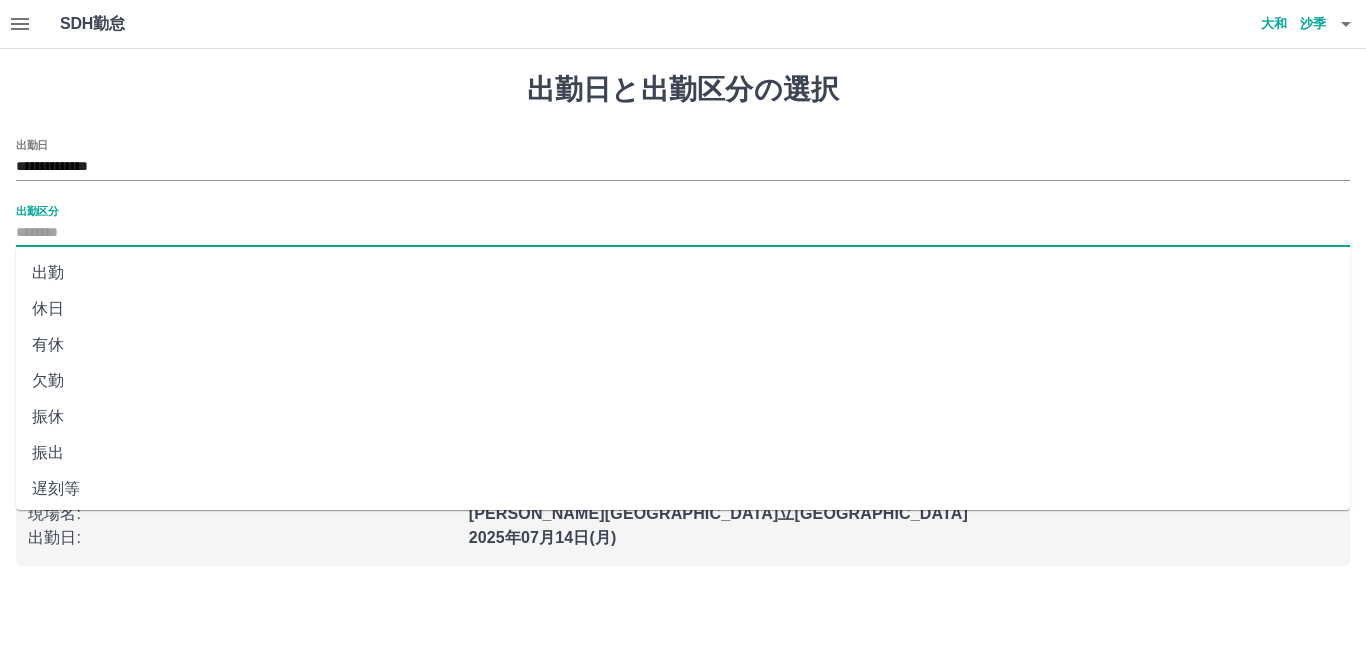click on "出勤区分" at bounding box center (683, 233) 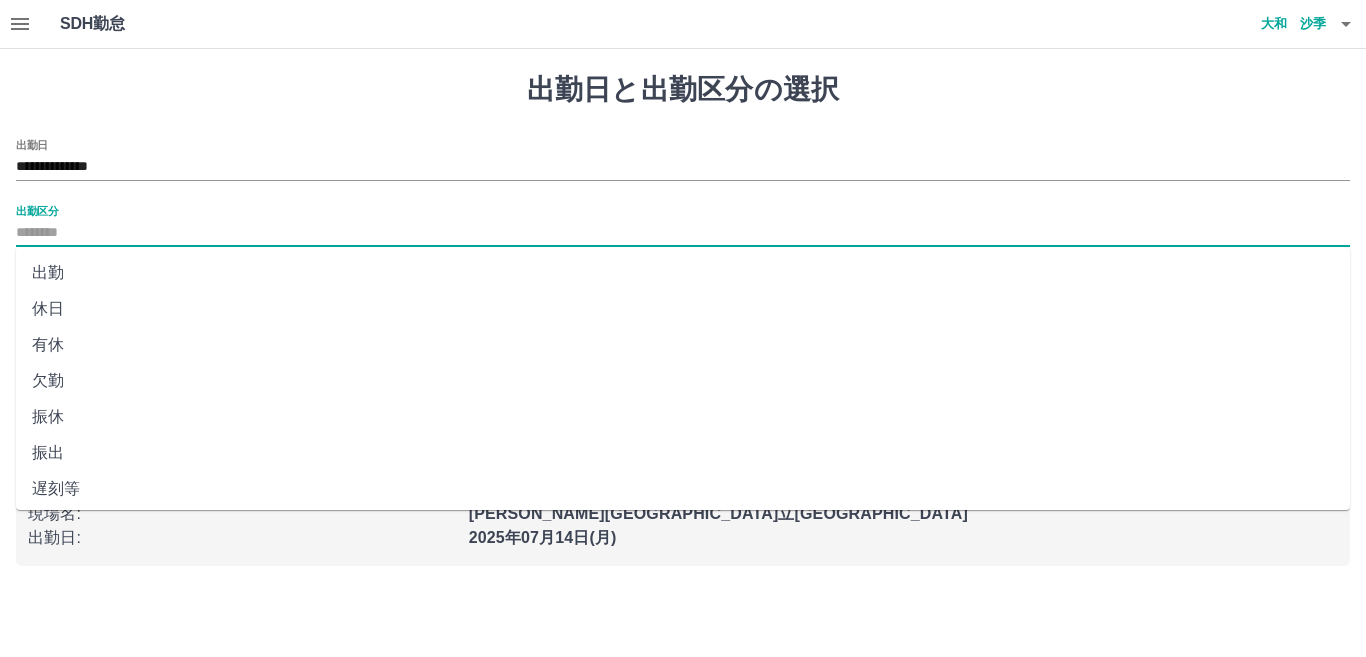 click on "出勤" at bounding box center [683, 273] 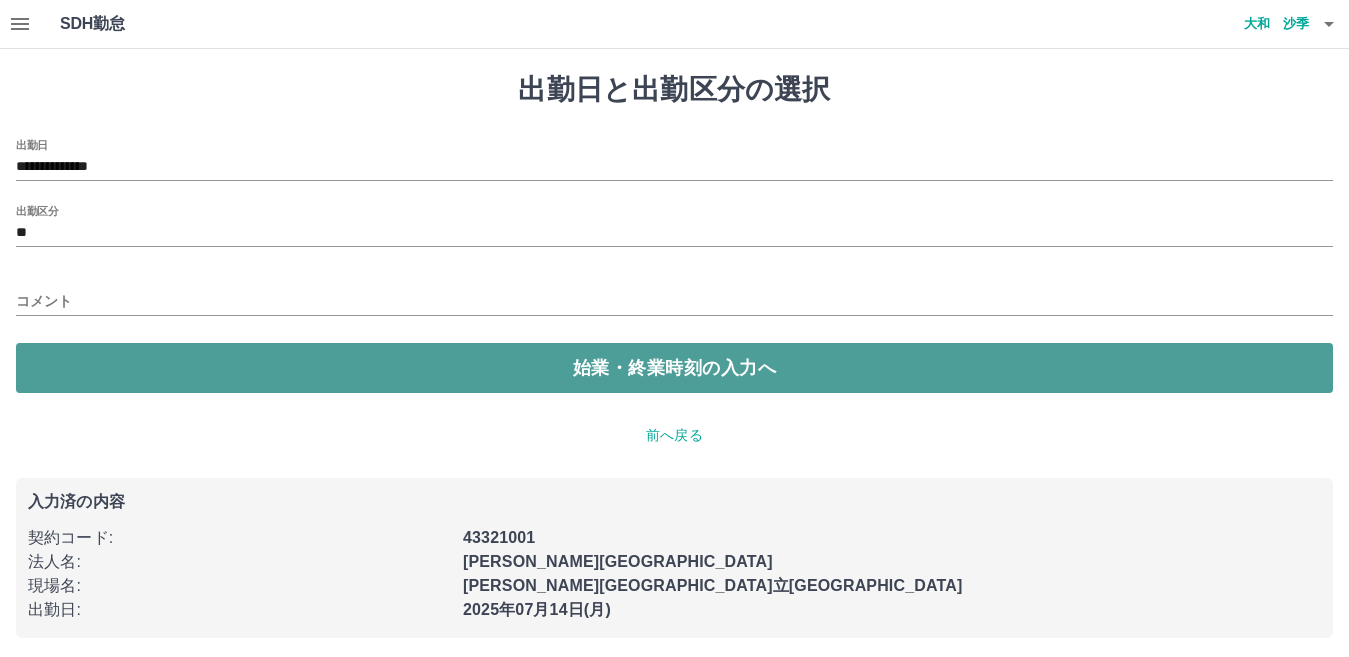 click on "始業・終業時刻の入力へ" at bounding box center [674, 368] 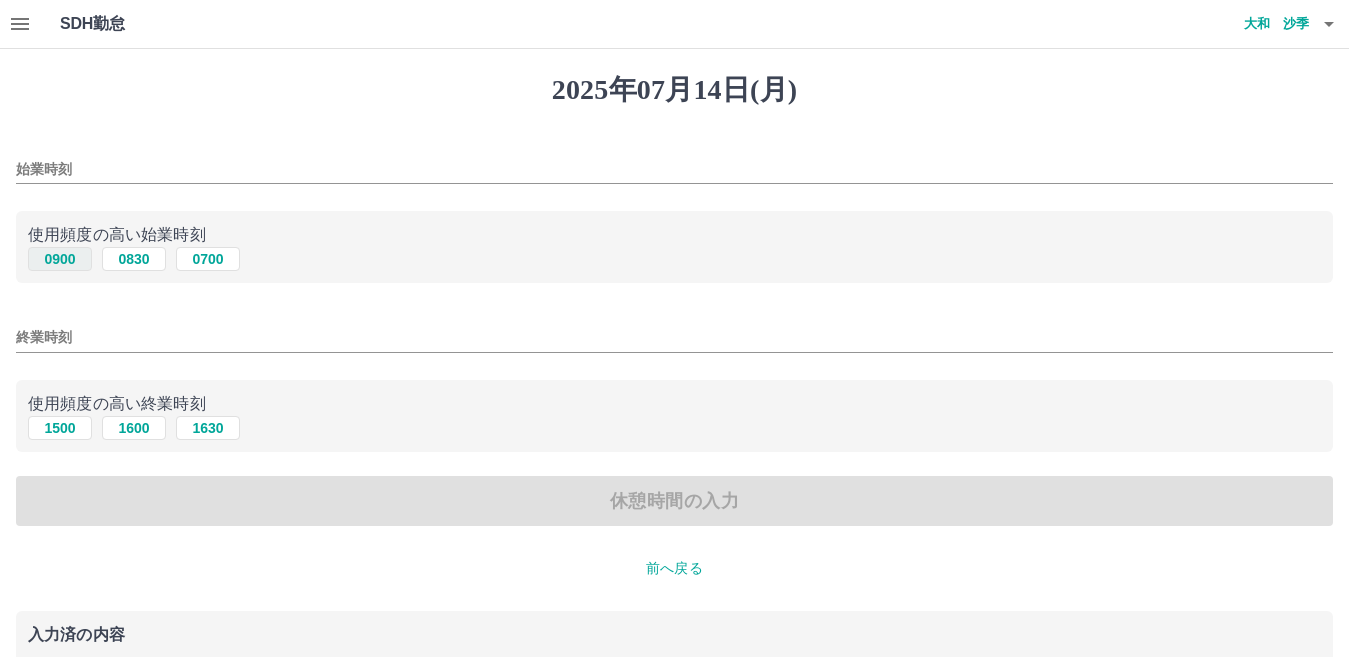 click on "0900" at bounding box center (60, 259) 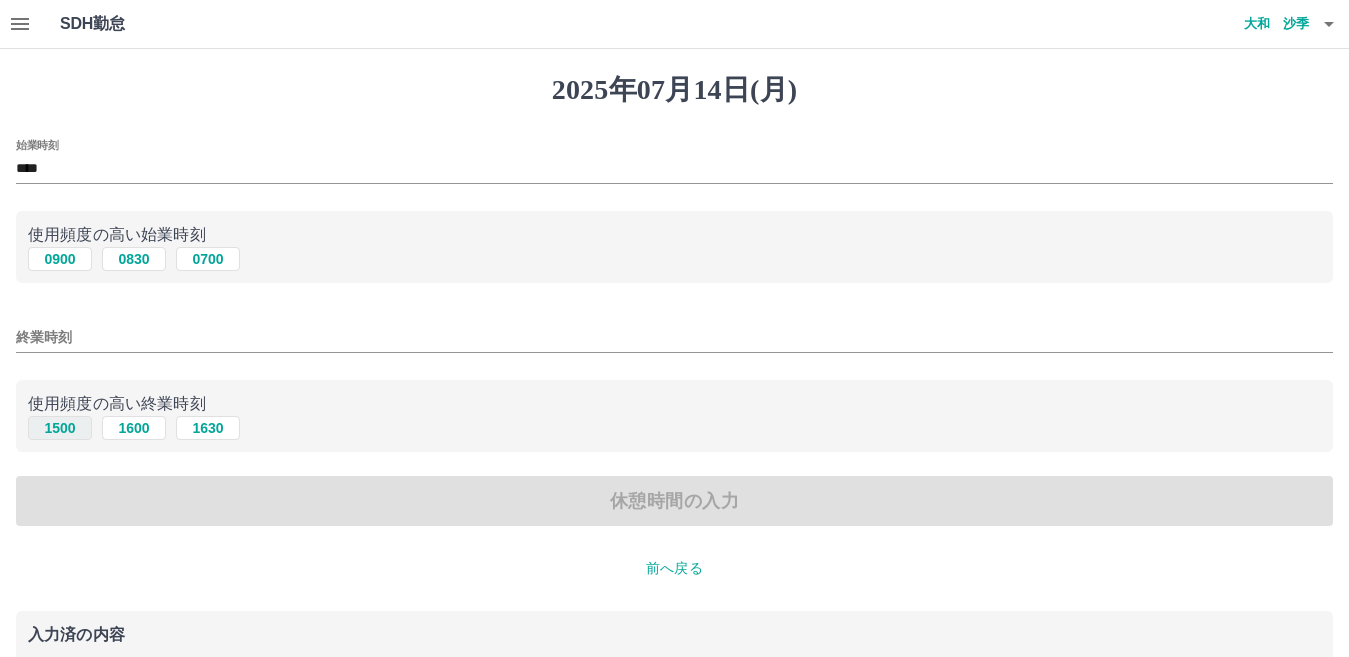 click on "1500" at bounding box center [60, 428] 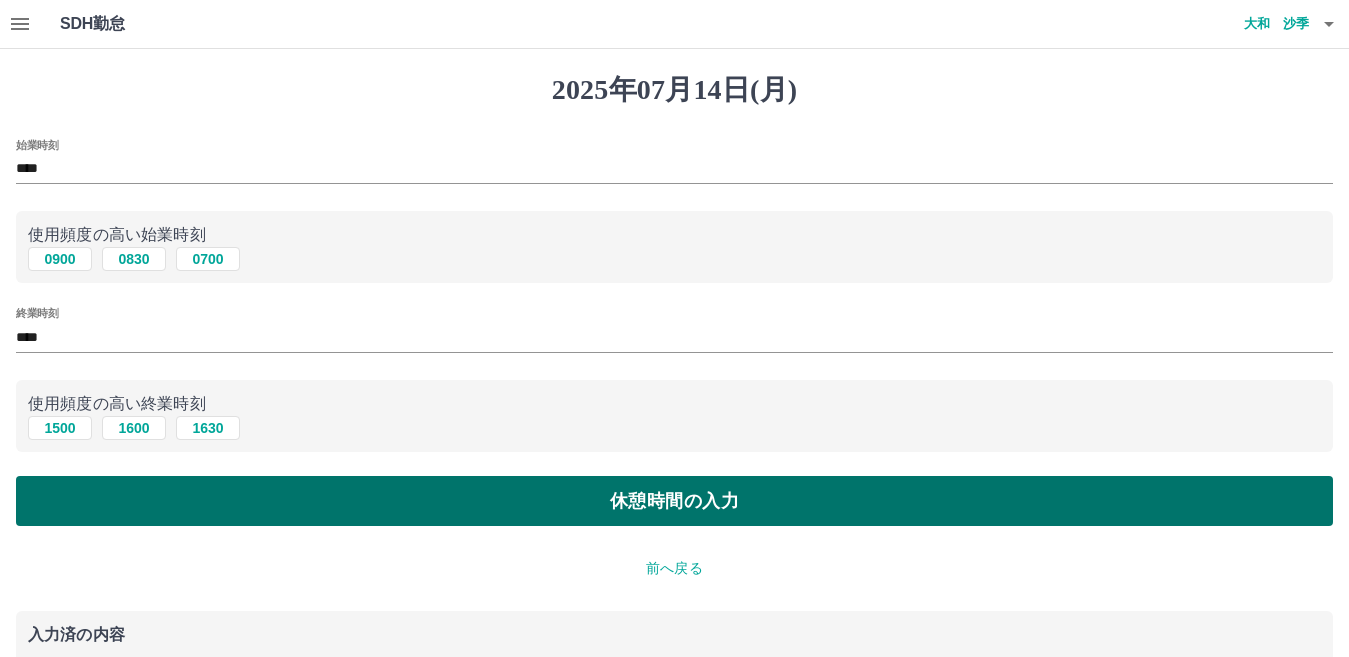 click on "休憩時間の入力" at bounding box center [674, 501] 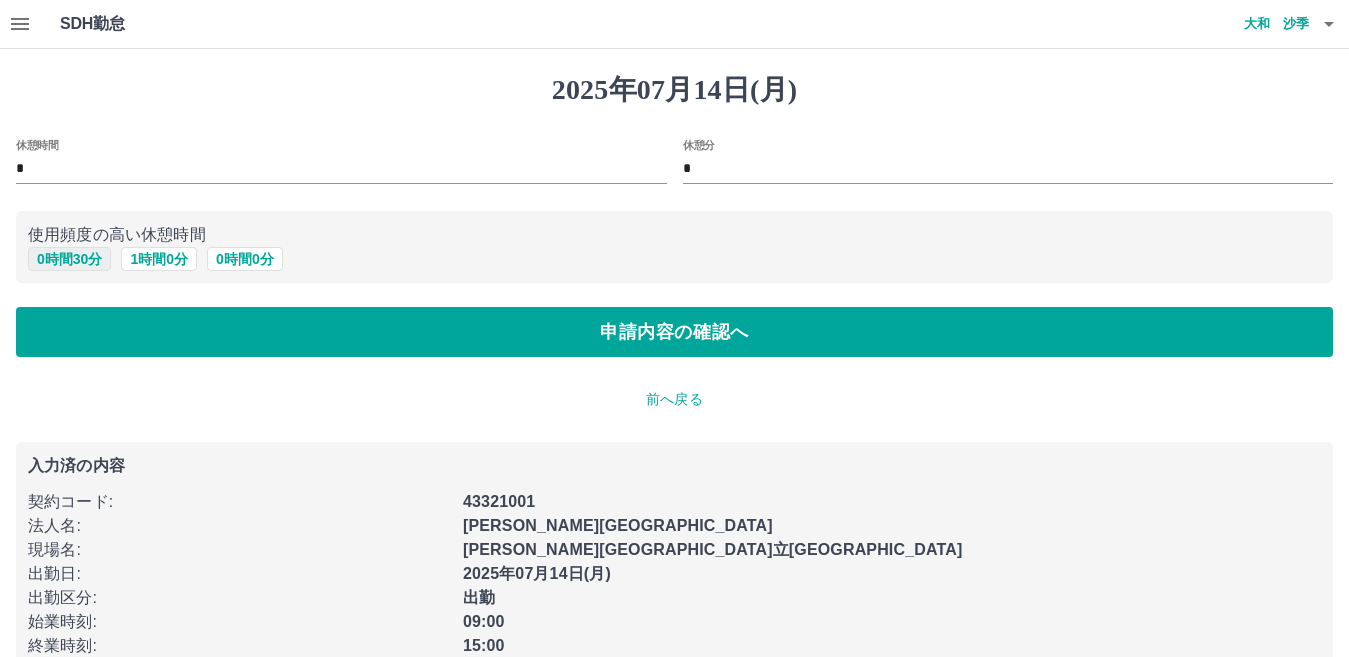 click on "0 時間 30 分" at bounding box center (69, 259) 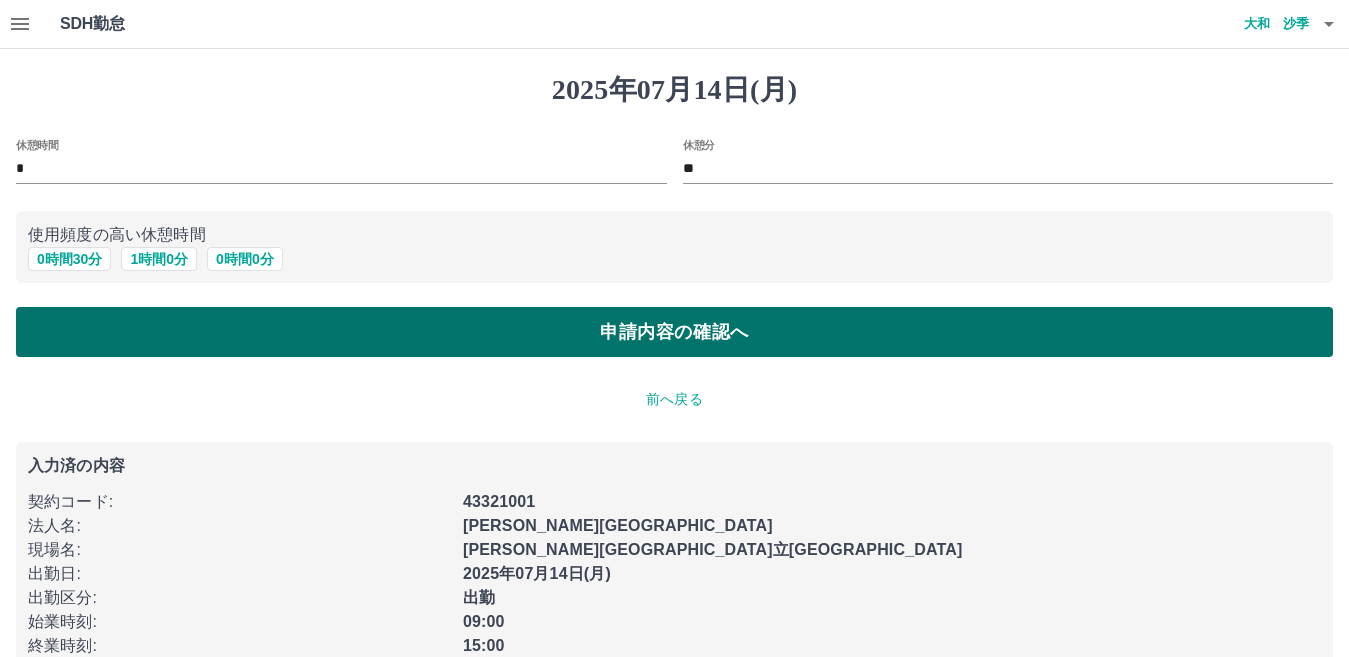 click on "申請内容の確認へ" at bounding box center (674, 332) 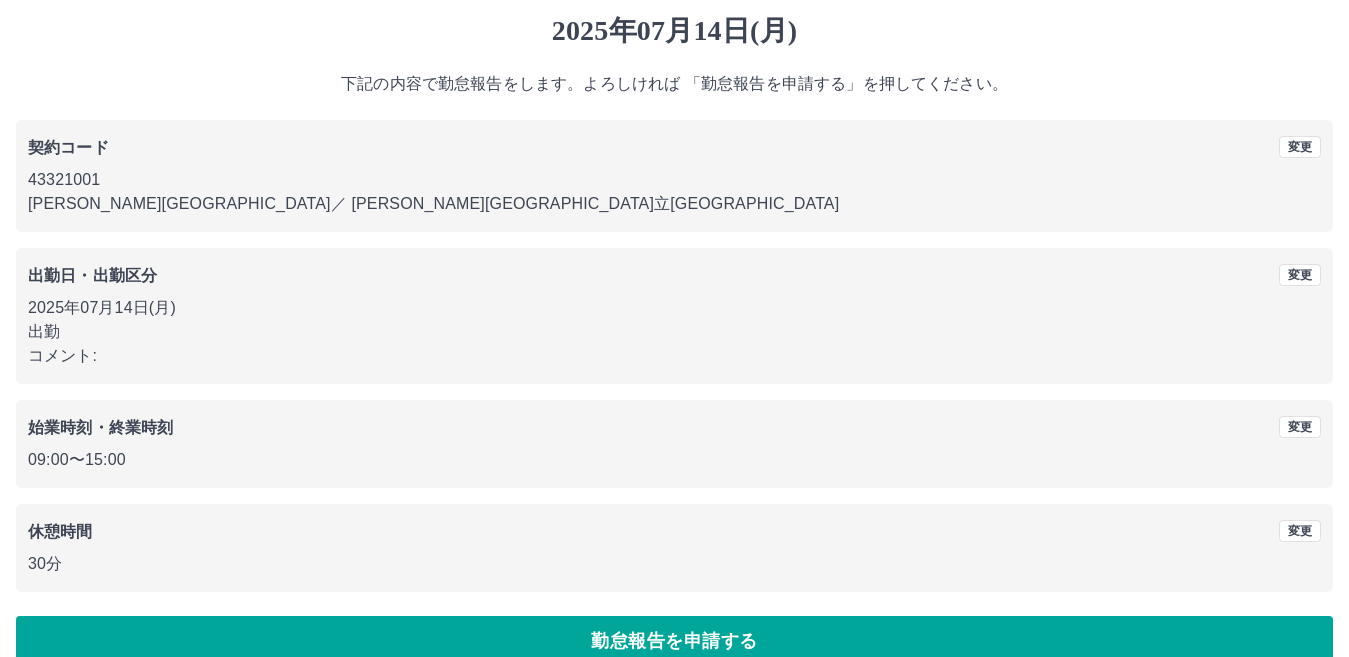 scroll, scrollTop: 92, scrollLeft: 0, axis: vertical 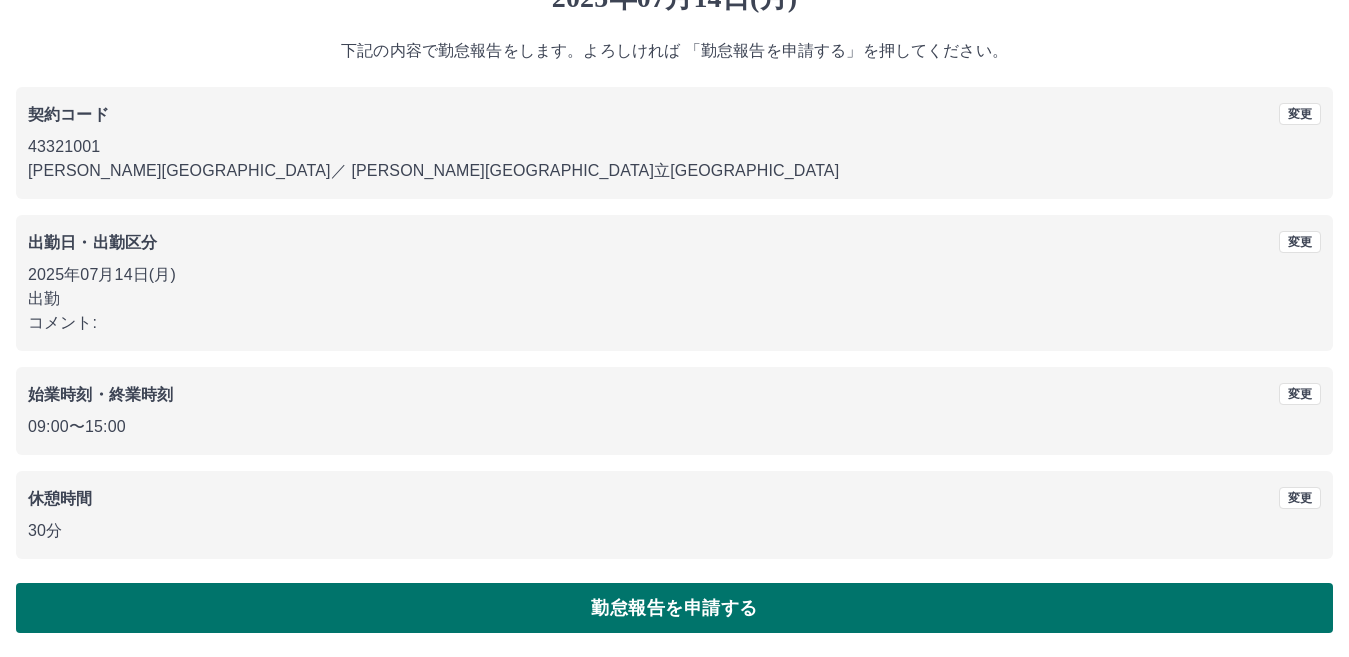 click on "勤怠報告を申請する" at bounding box center [674, 608] 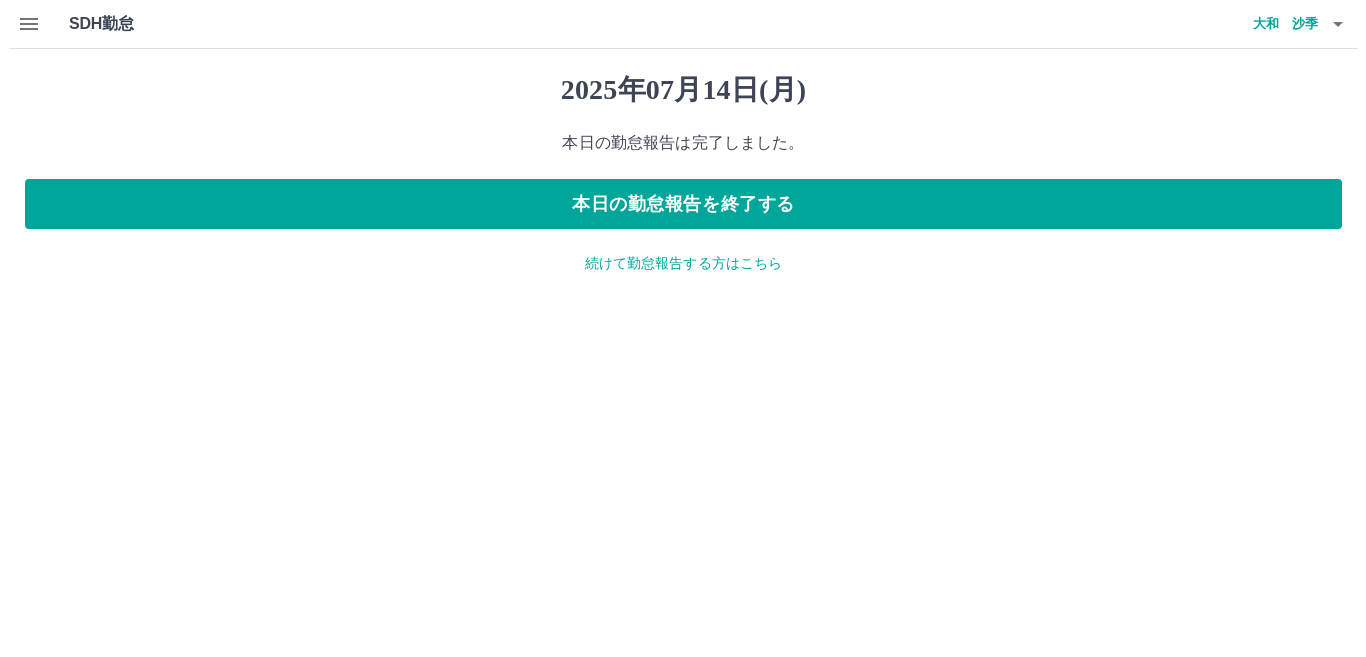 scroll, scrollTop: 0, scrollLeft: 0, axis: both 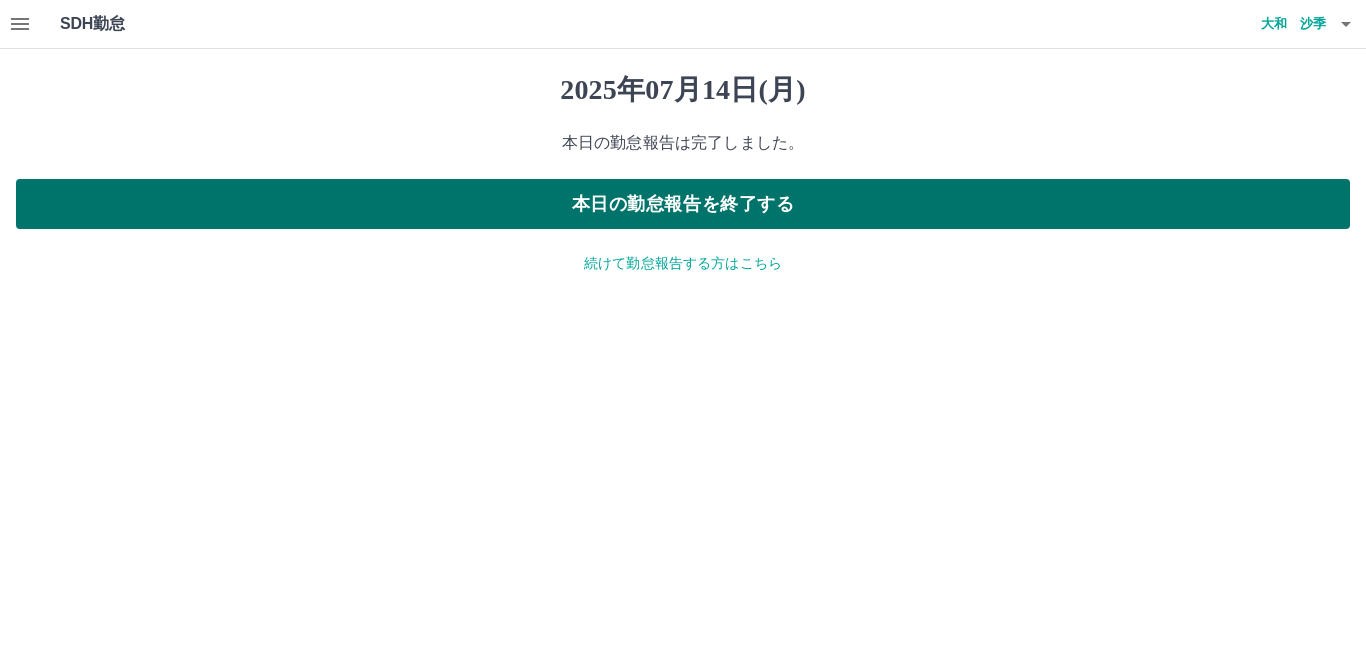 click on "本日の勤怠報告を終了する" at bounding box center [683, 204] 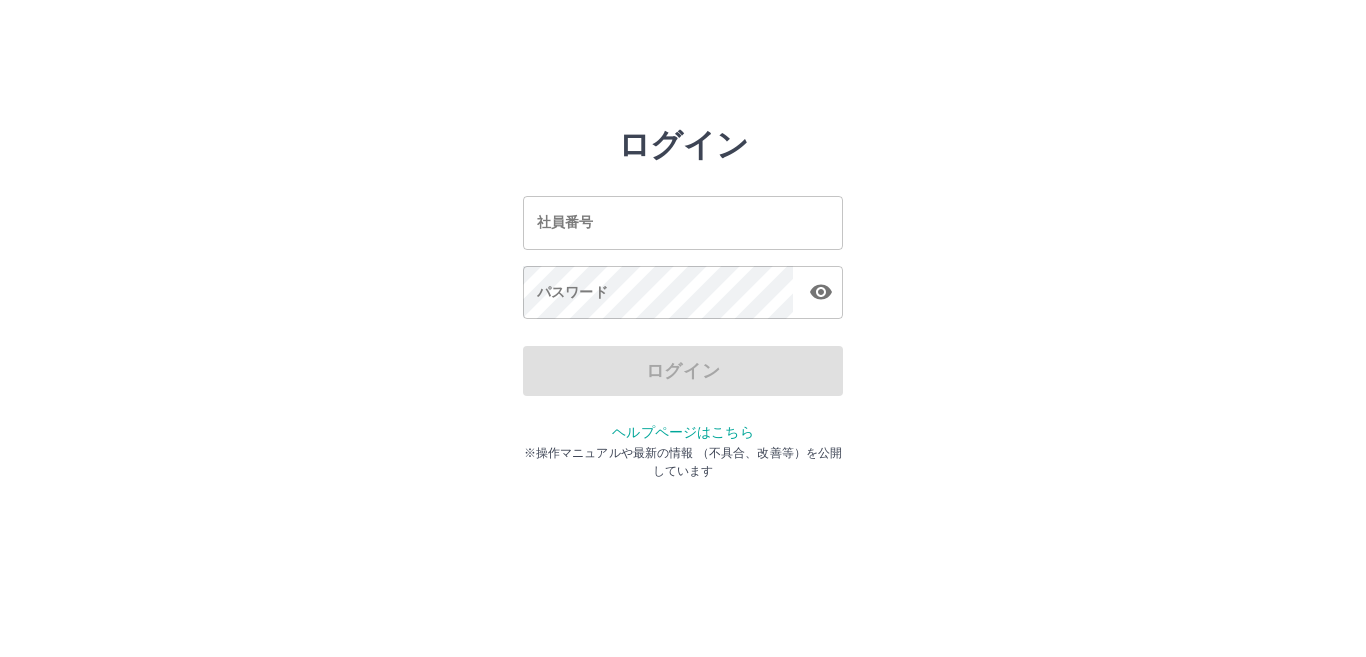 scroll, scrollTop: 0, scrollLeft: 0, axis: both 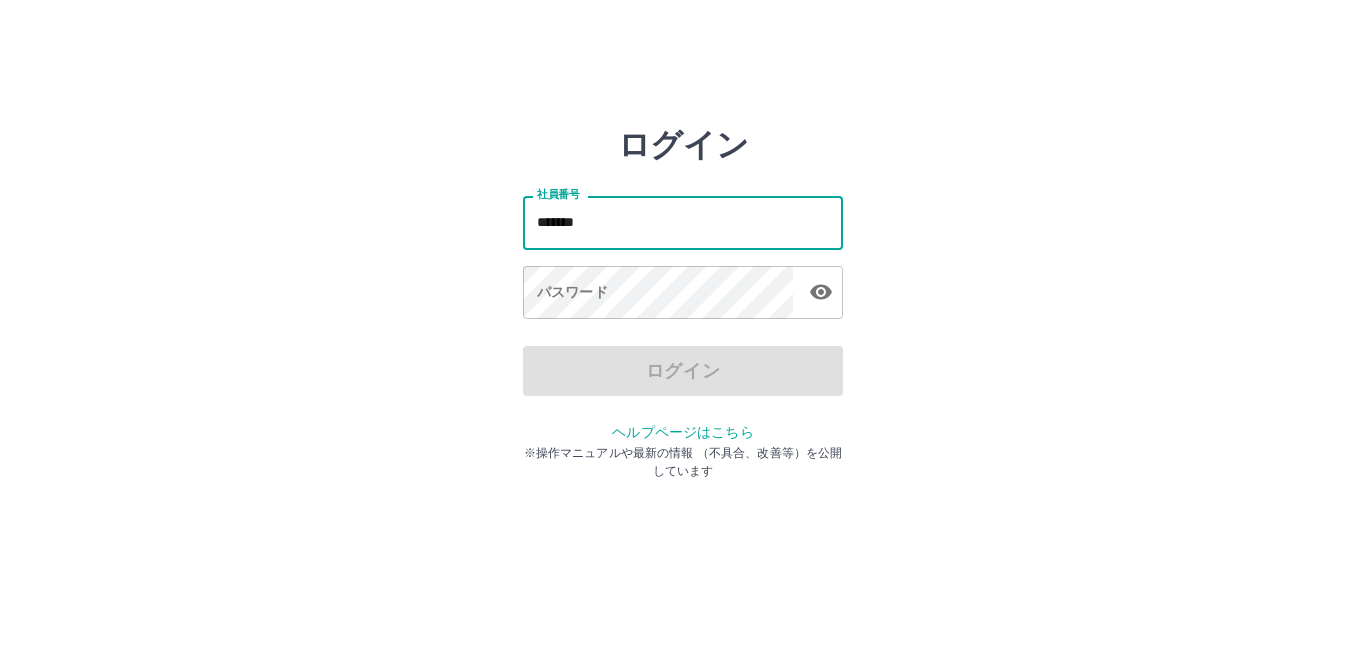 type on "*******" 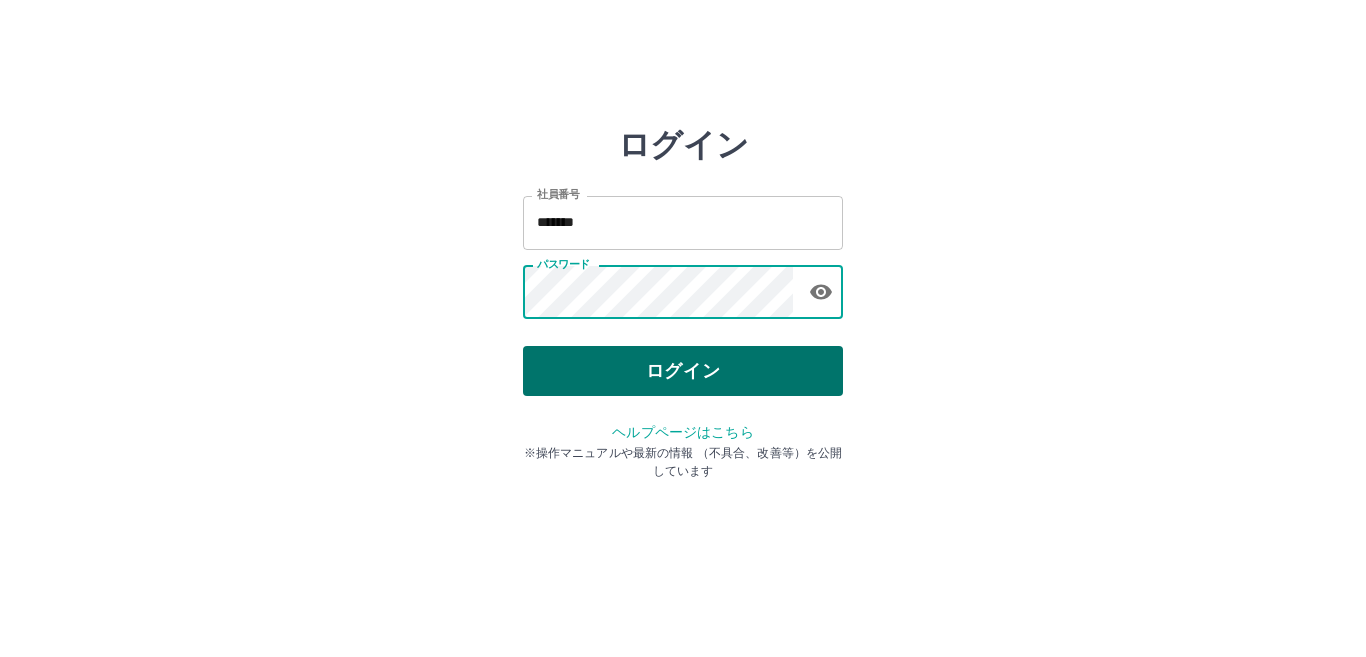 click on "ログイン" at bounding box center [683, 371] 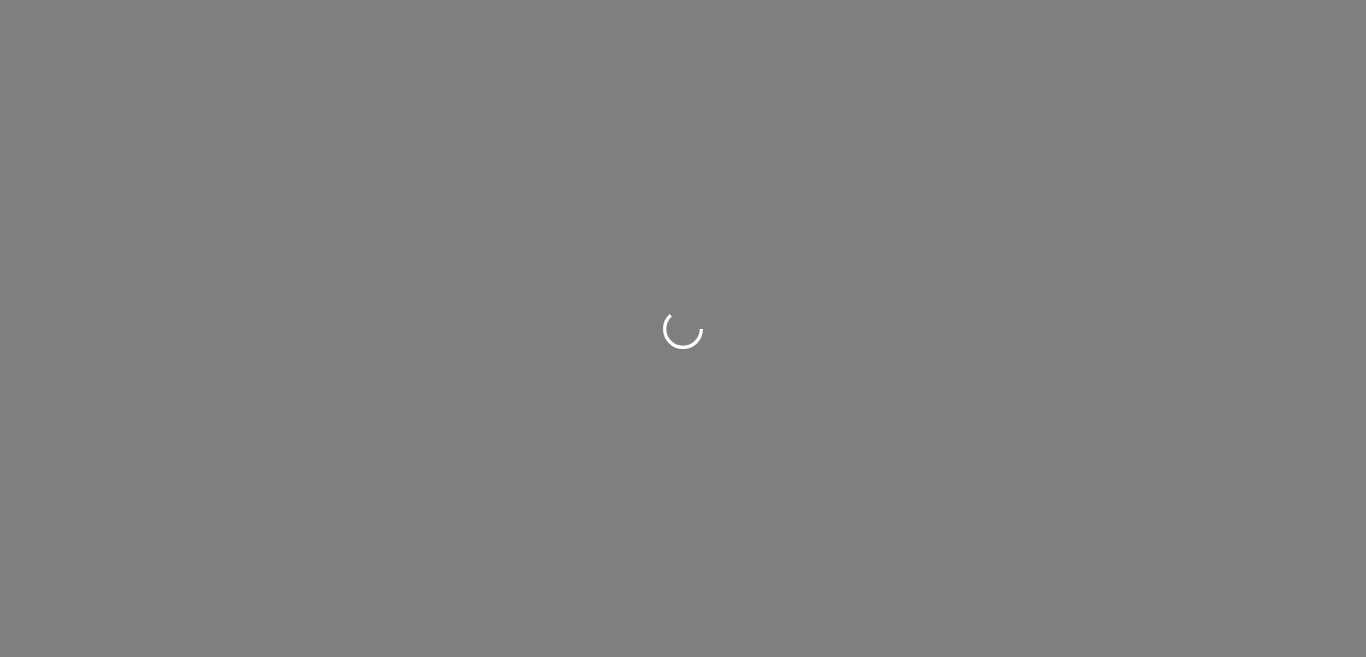 scroll, scrollTop: 0, scrollLeft: 0, axis: both 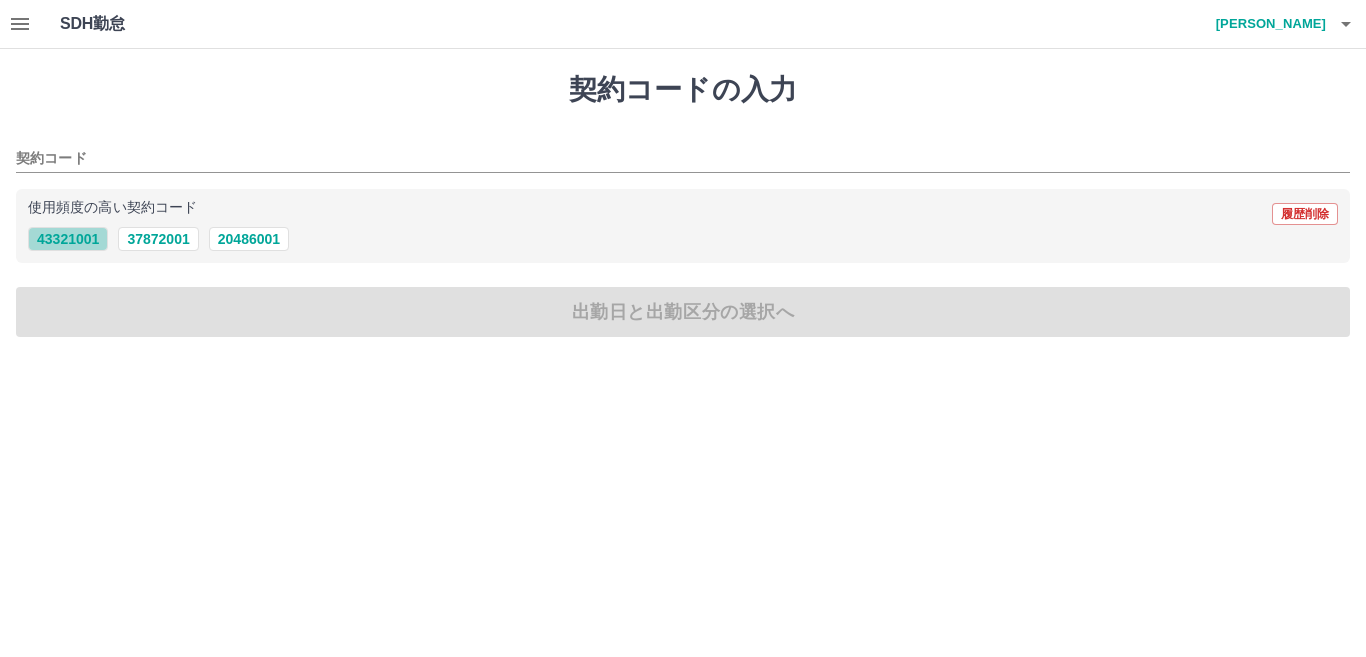 click on "43321001" at bounding box center [68, 239] 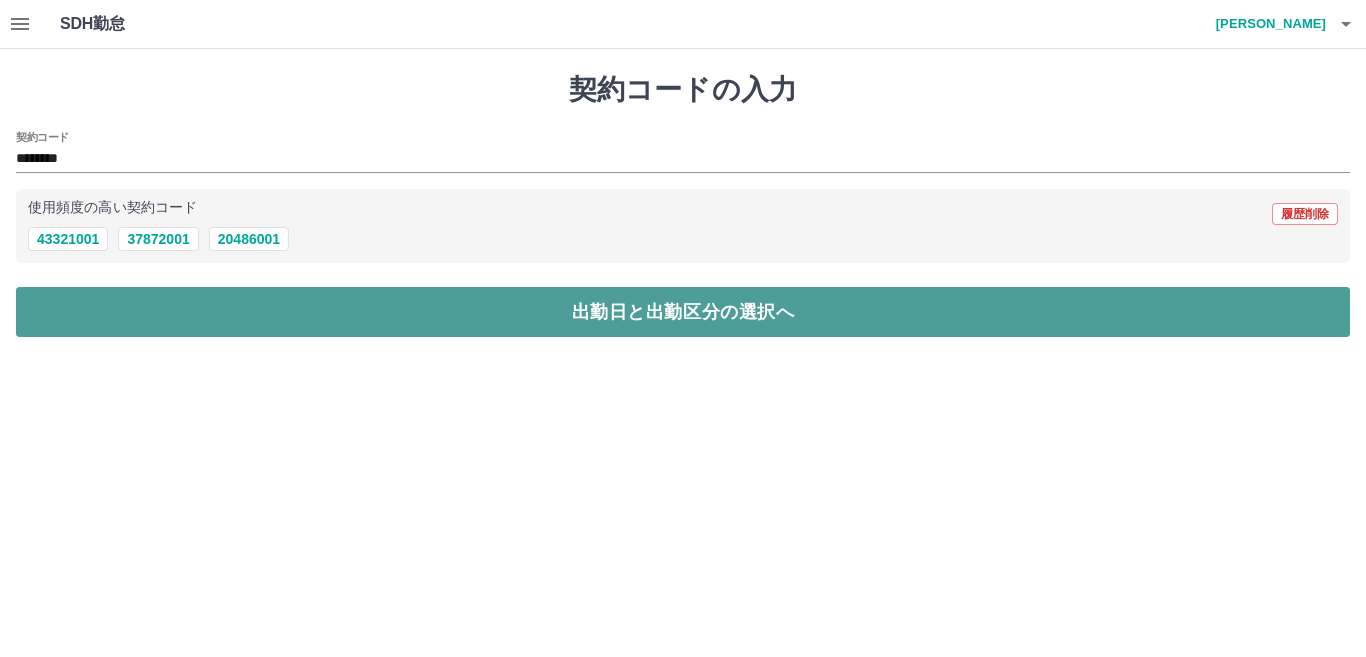click on "出勤日と出勤区分の選択へ" at bounding box center [683, 312] 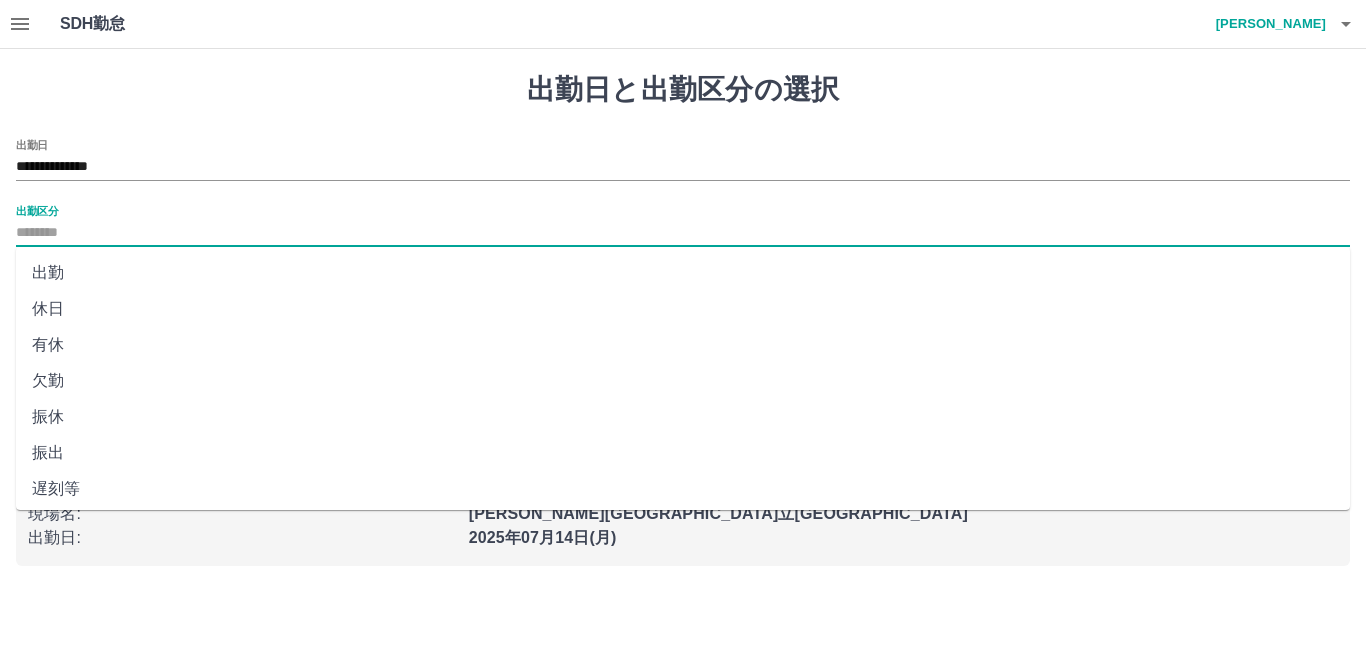 click on "出勤区分" at bounding box center (683, 233) 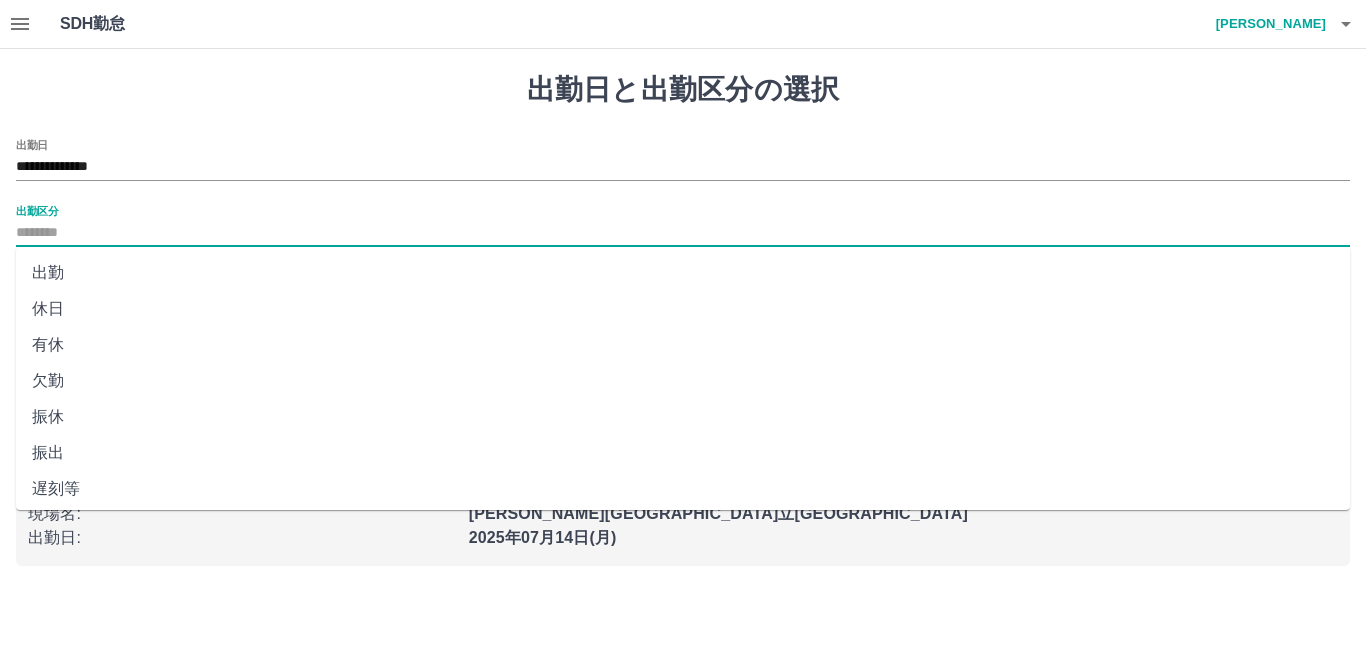 click on "休日" at bounding box center [683, 309] 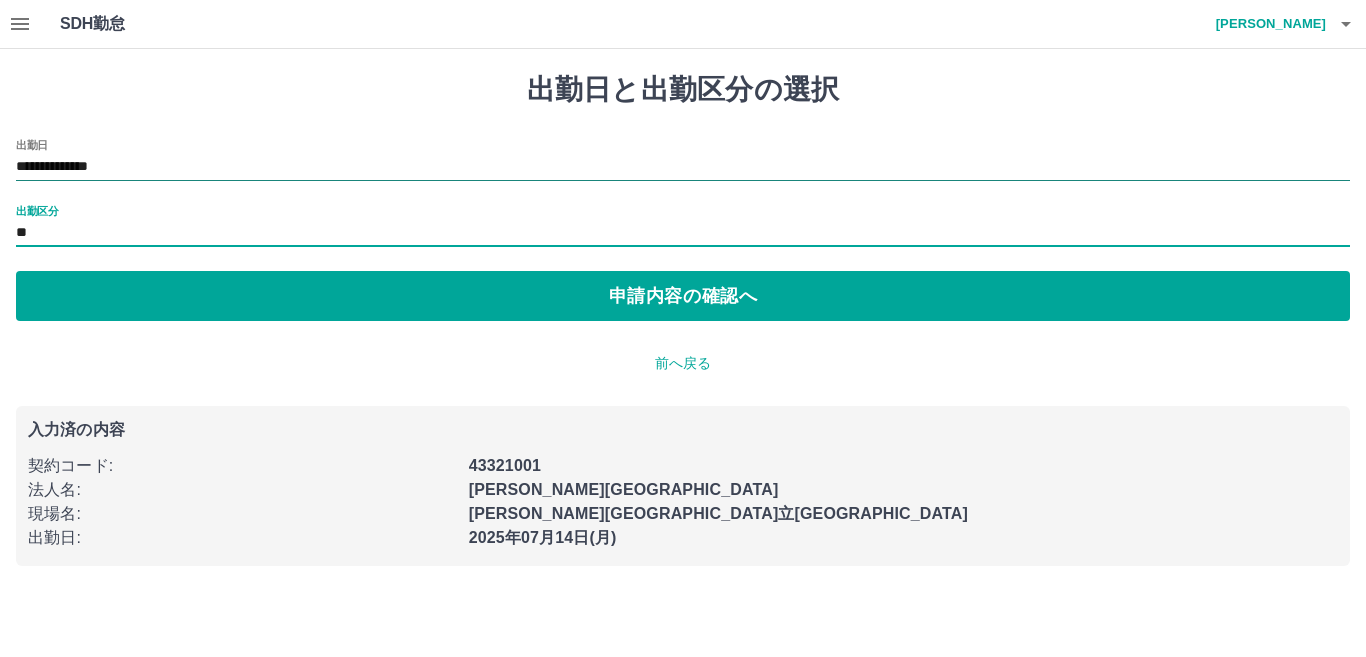 click on "**********" at bounding box center [683, 167] 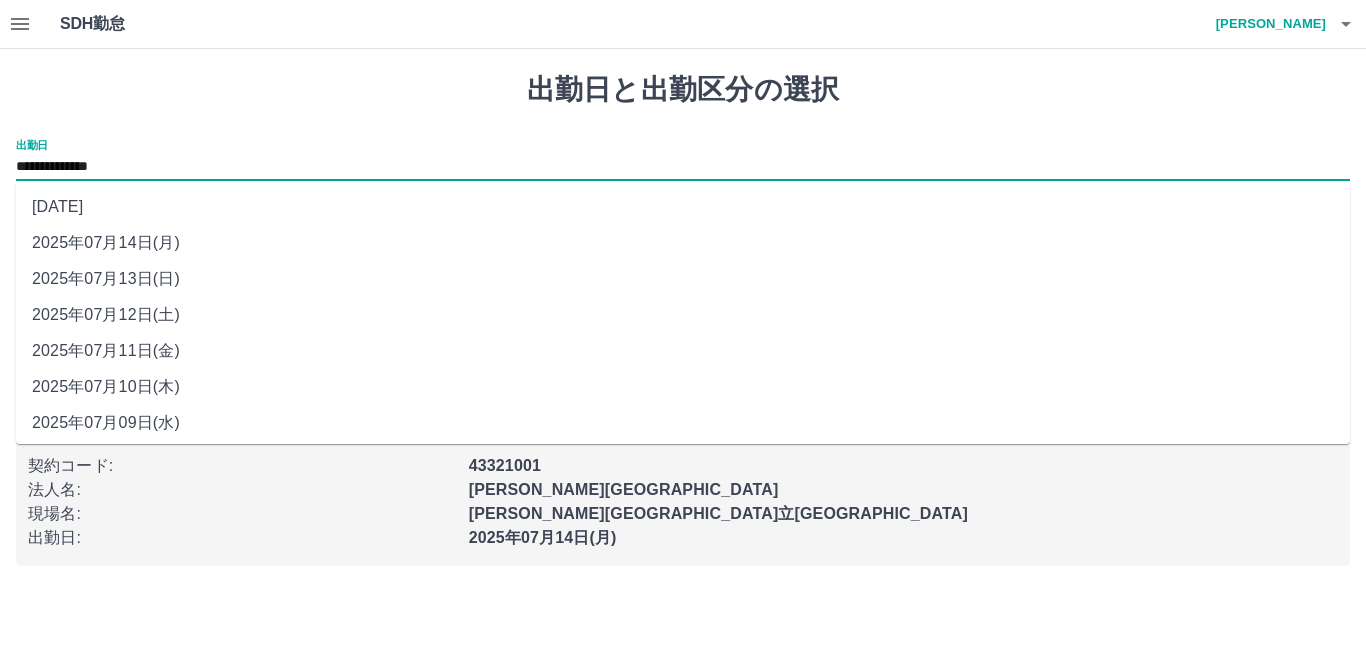 click on "2025年07月12日(土)" at bounding box center (683, 315) 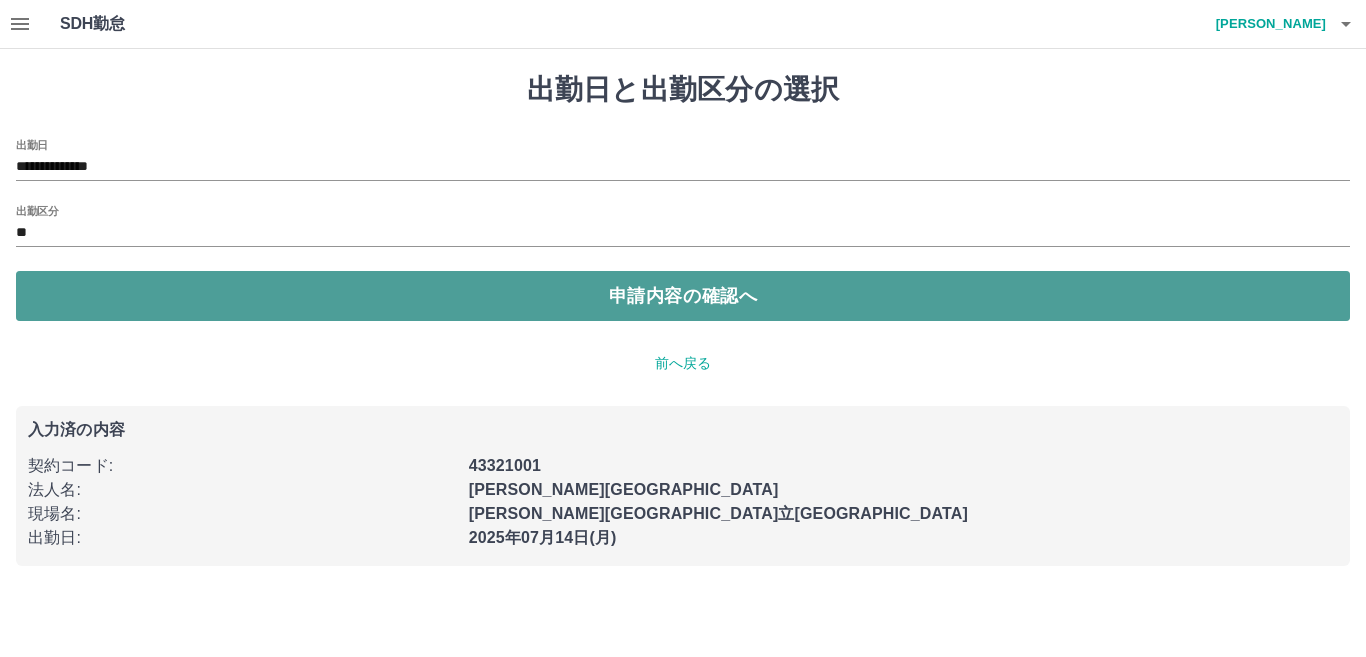 click on "申請内容の確認へ" at bounding box center (683, 296) 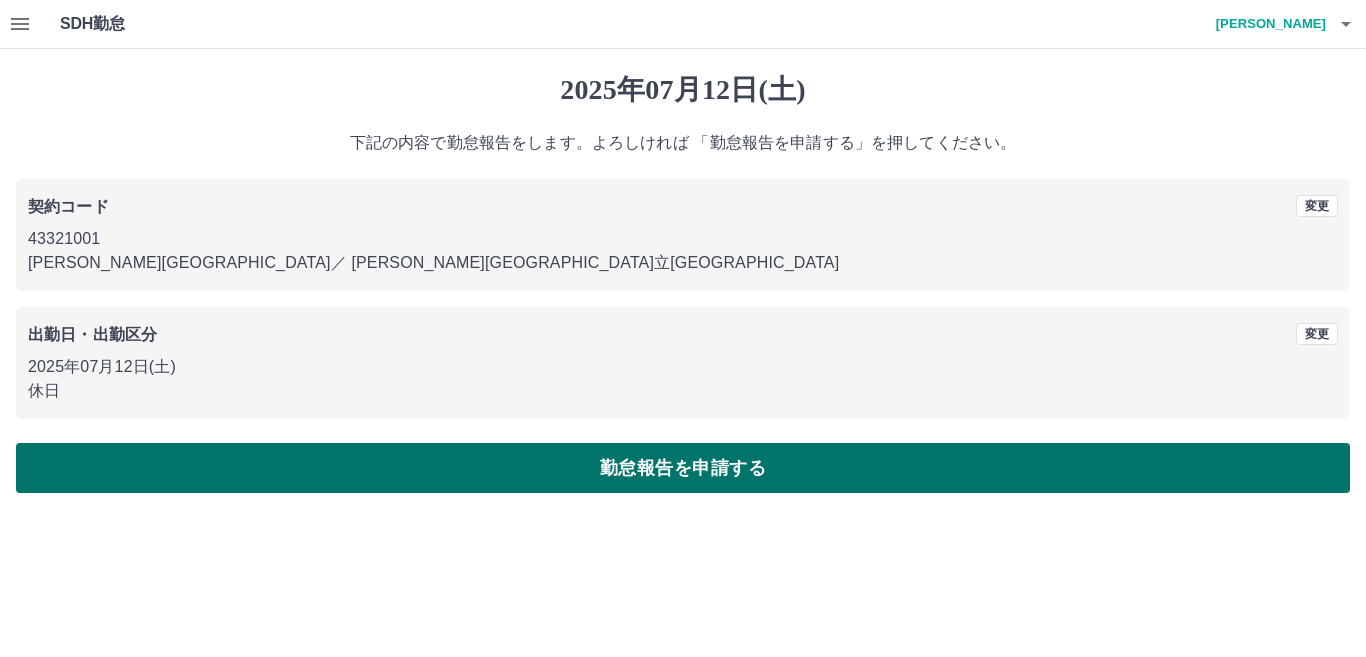 click on "勤怠報告を申請する" at bounding box center [683, 468] 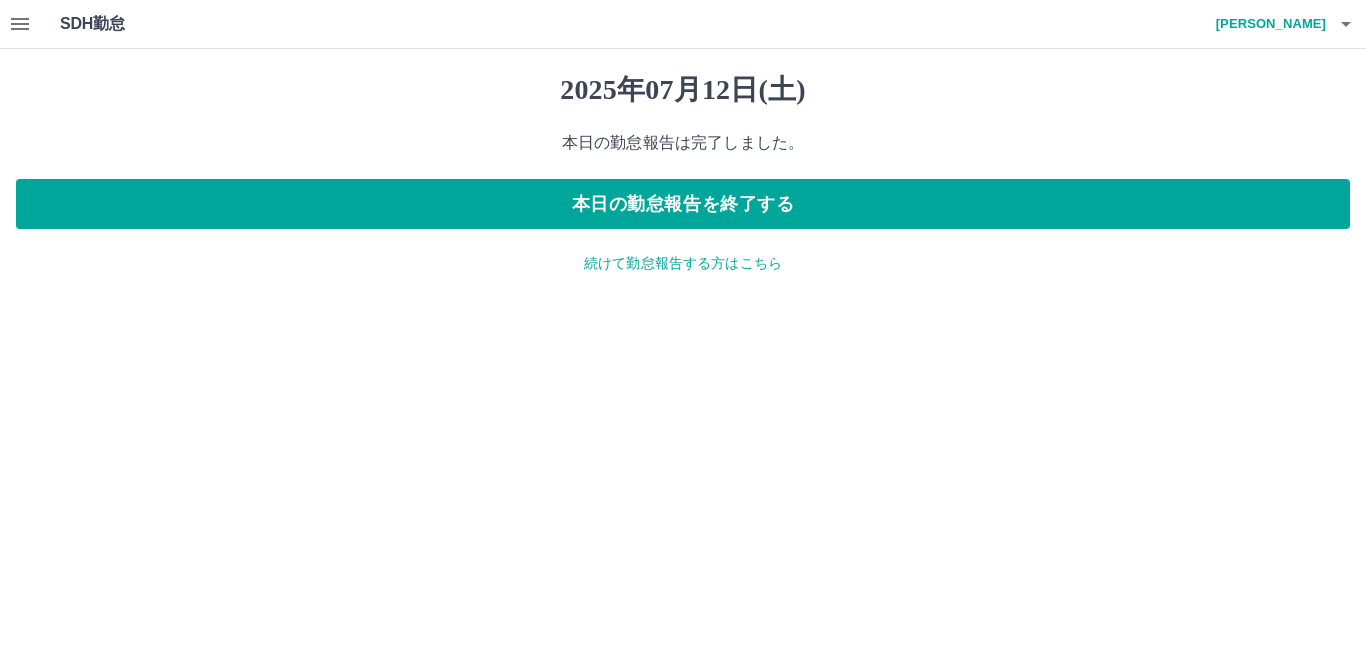 click on "続けて勤怠報告する方はこちら" at bounding box center (683, 263) 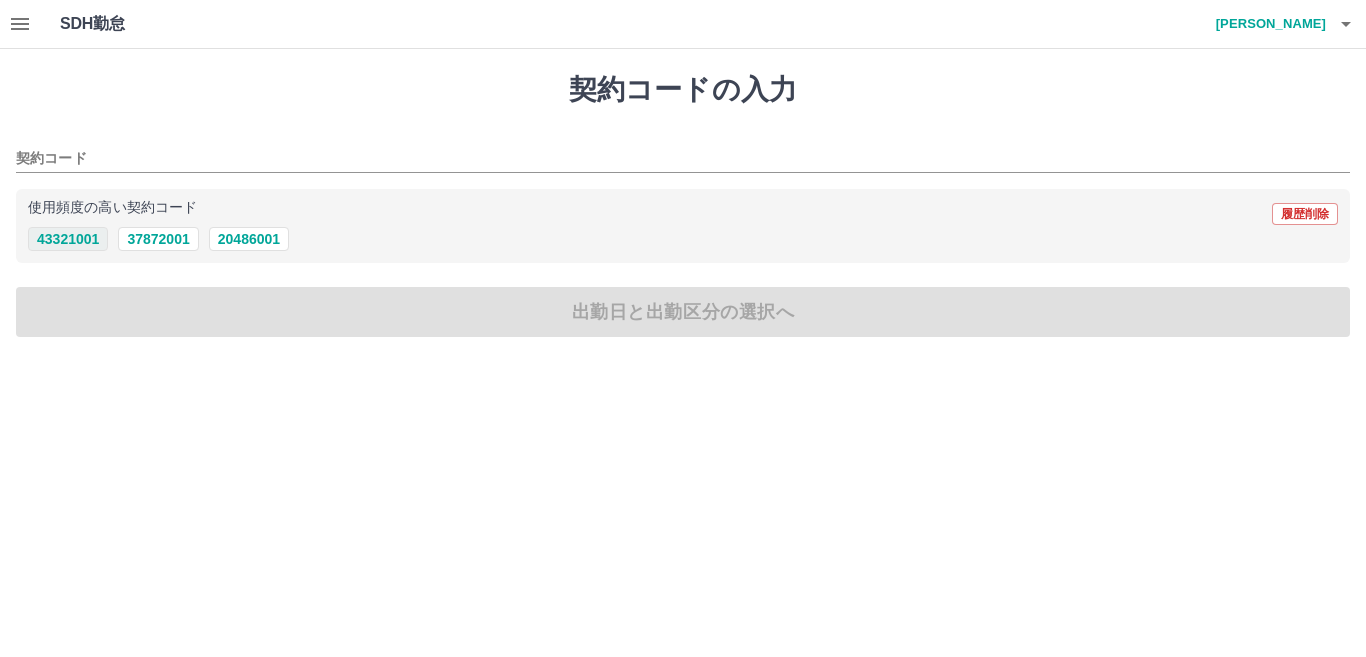 click on "43321001" at bounding box center [68, 239] 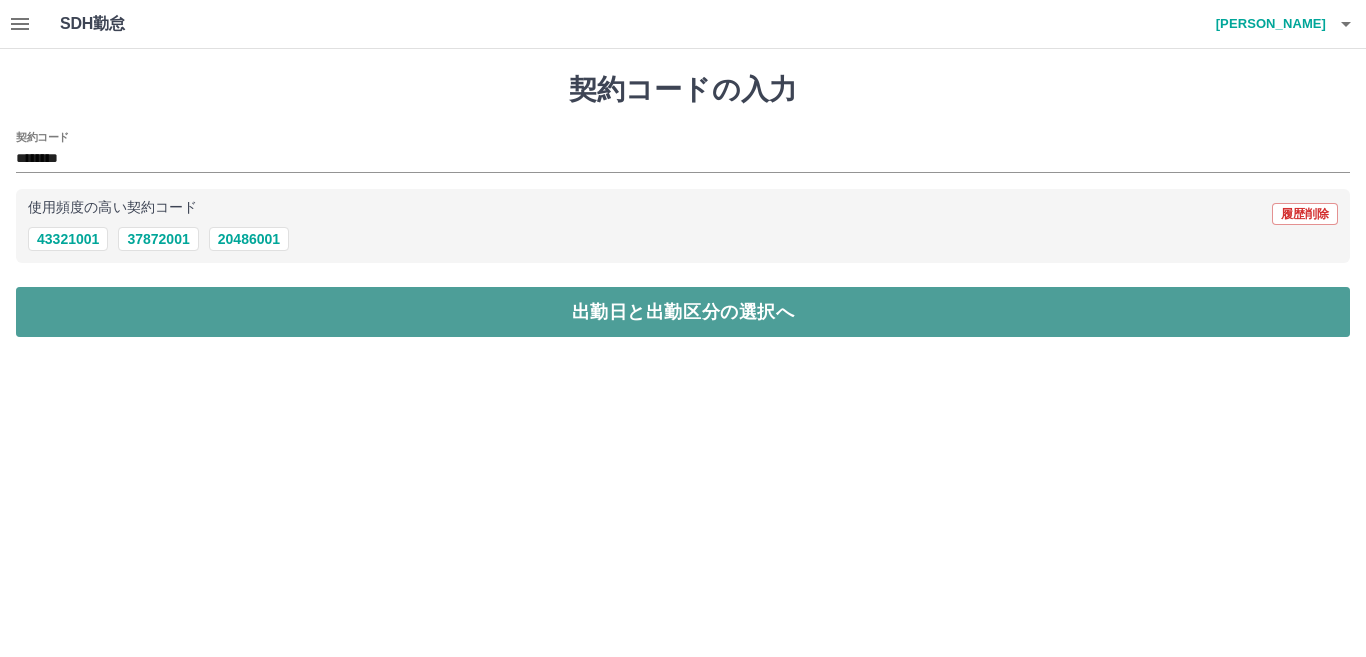 click on "出勤日と出勤区分の選択へ" at bounding box center (683, 312) 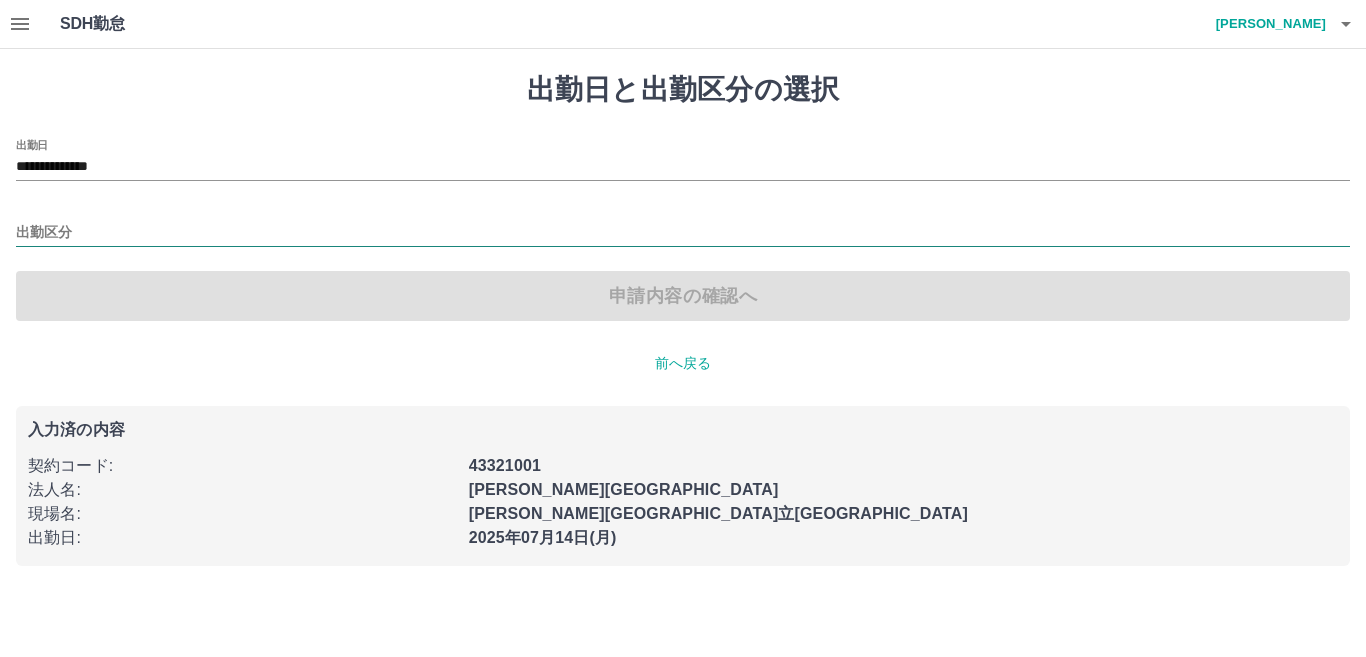 click on "出勤区分" at bounding box center [683, 233] 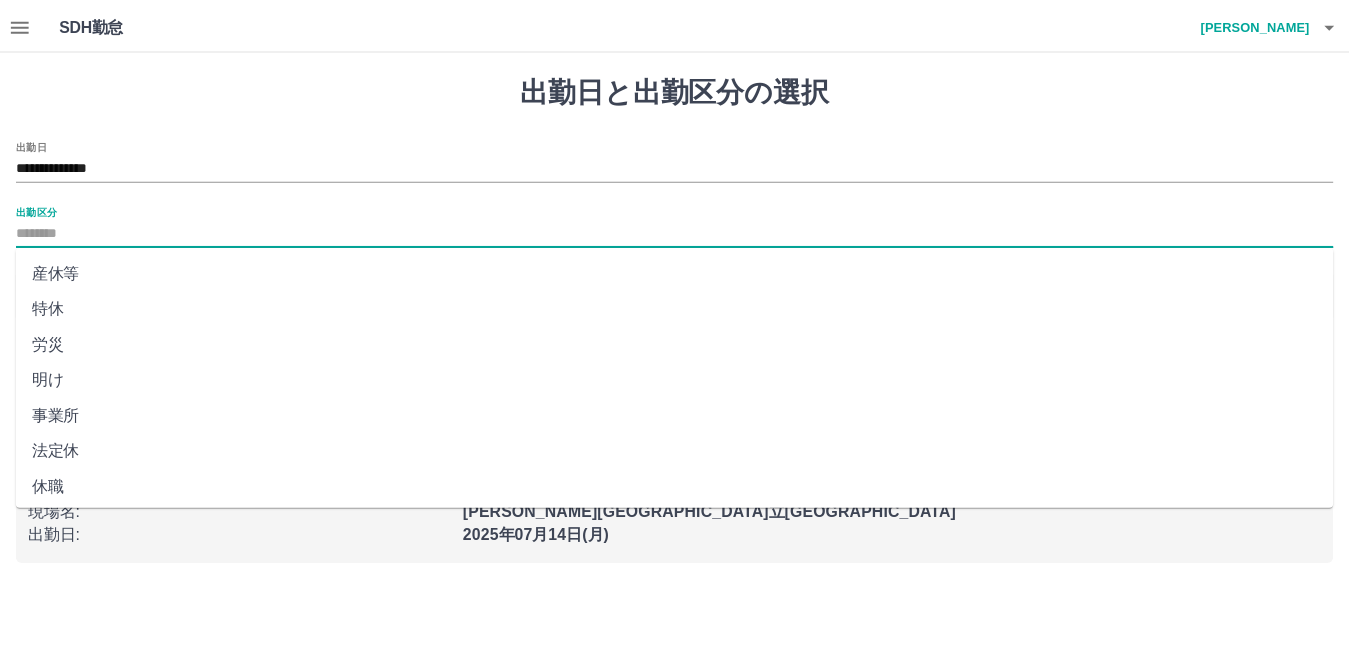 scroll, scrollTop: 401, scrollLeft: 0, axis: vertical 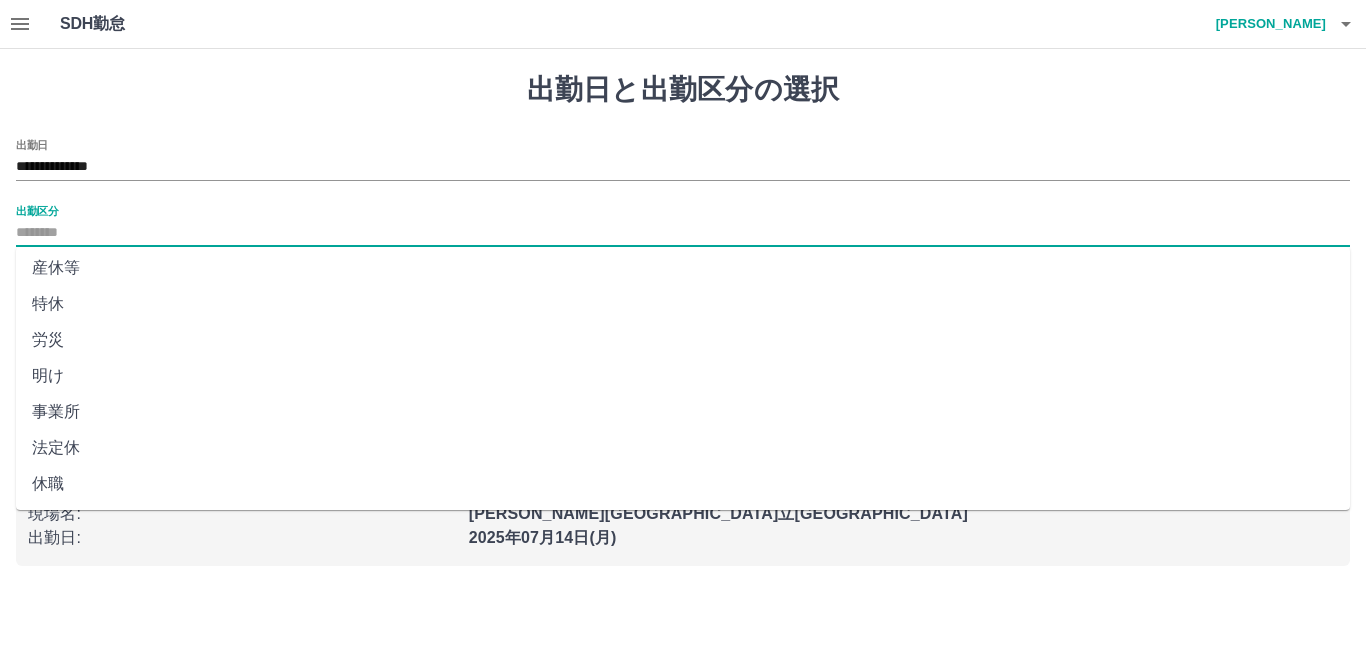 click on "法定休" at bounding box center (683, 448) 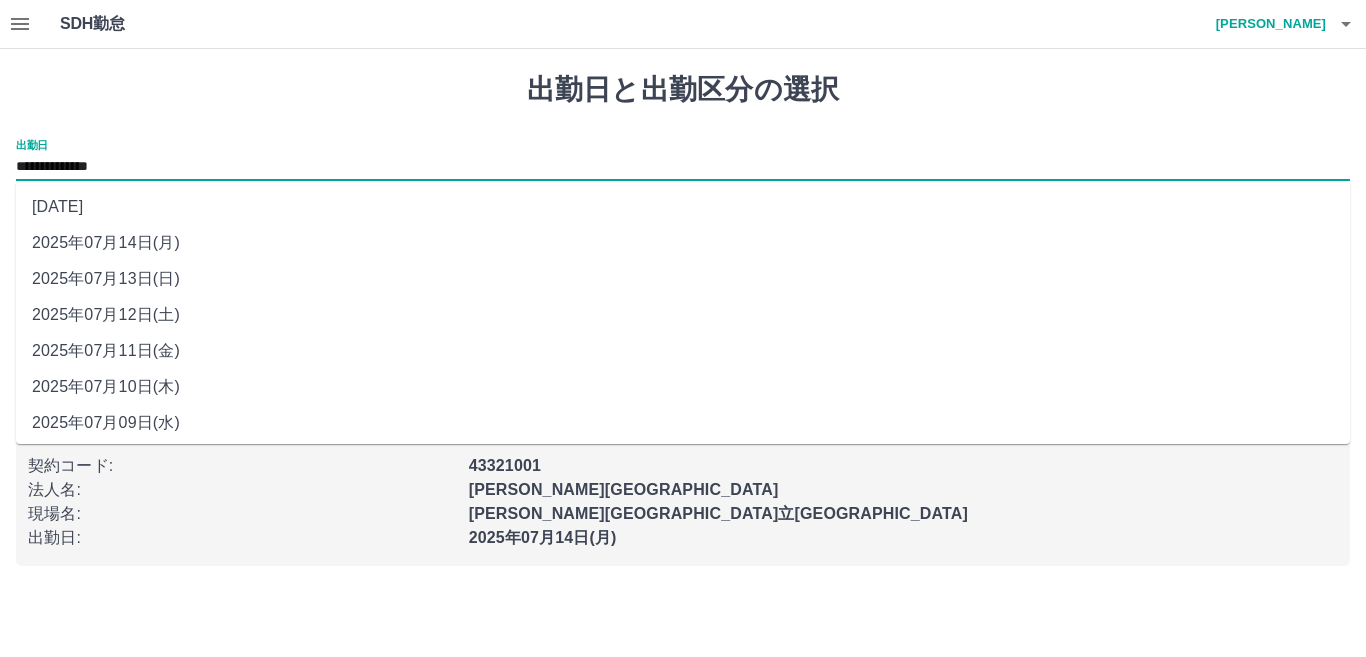 click on "**********" at bounding box center (683, 167) 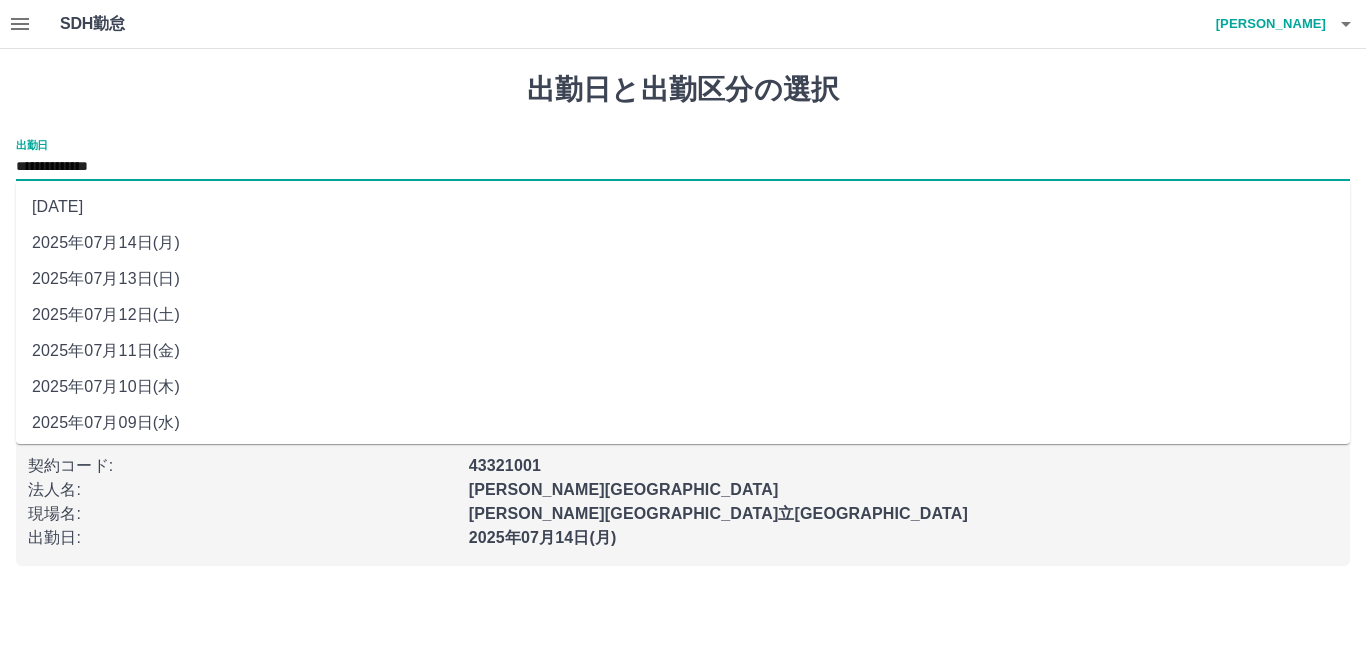 click on "2025年07月13日(日)" at bounding box center (683, 279) 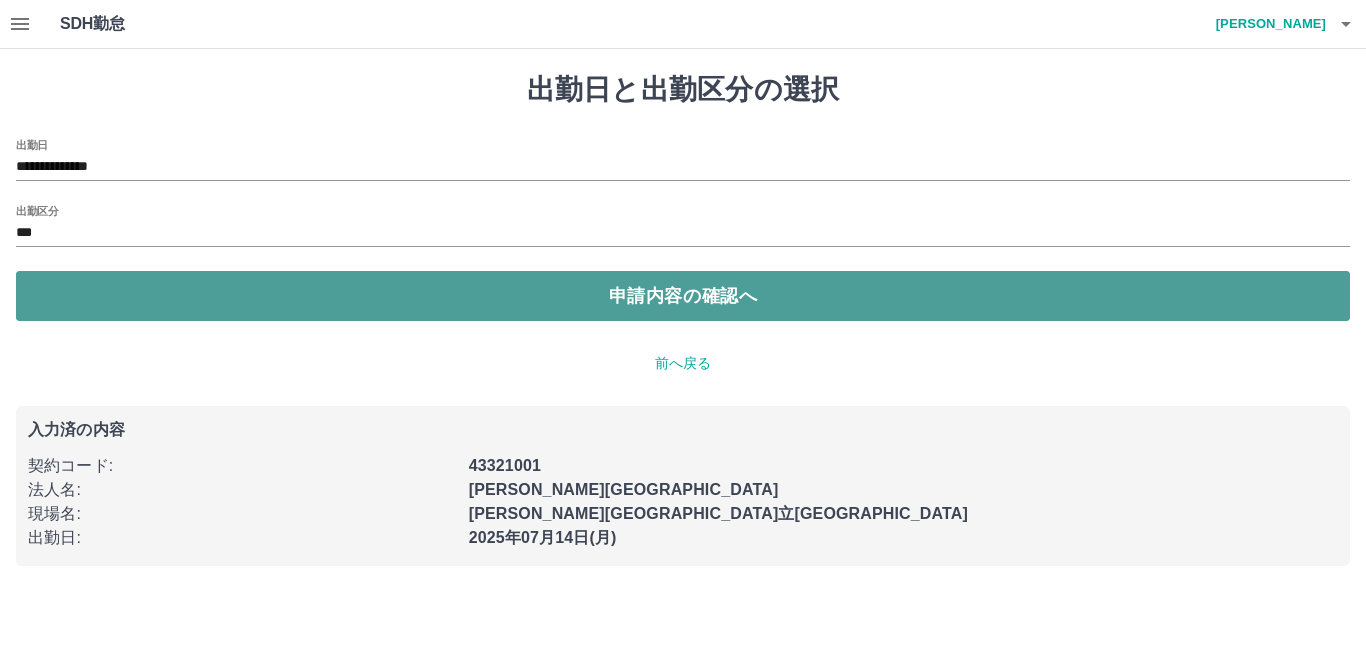 click on "申請内容の確認へ" at bounding box center (683, 296) 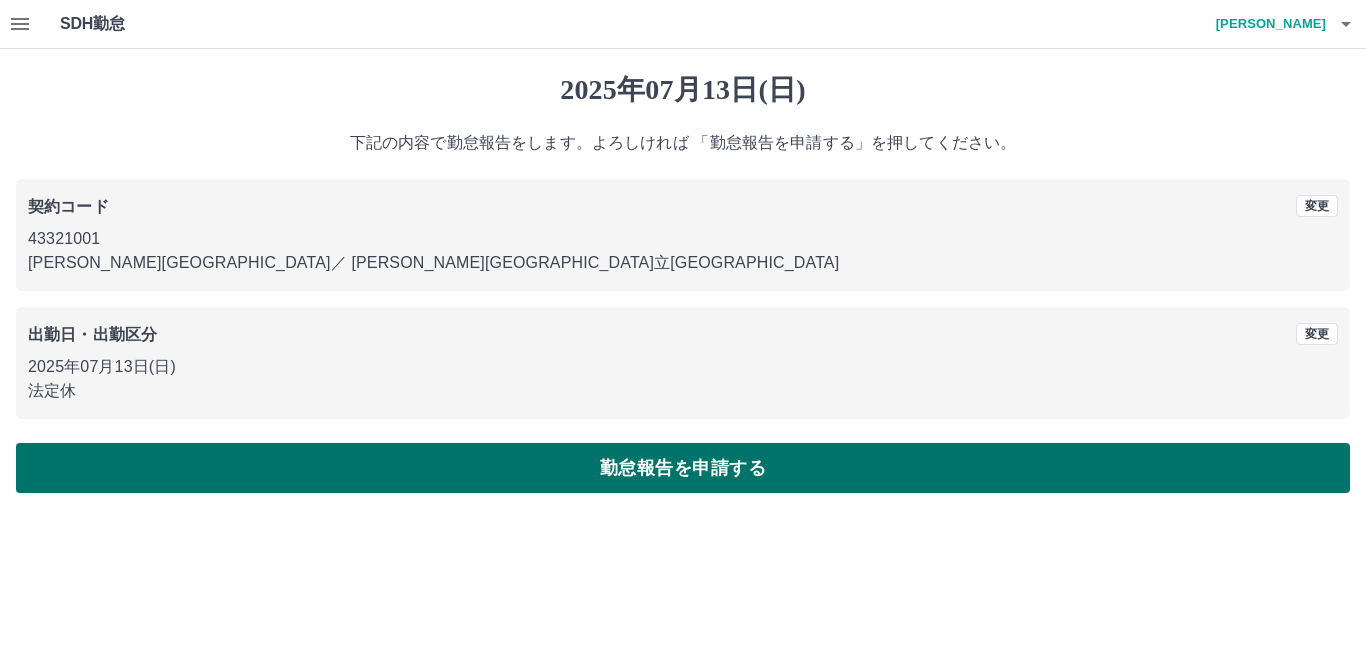 click on "勤怠報告を申請する" at bounding box center (683, 468) 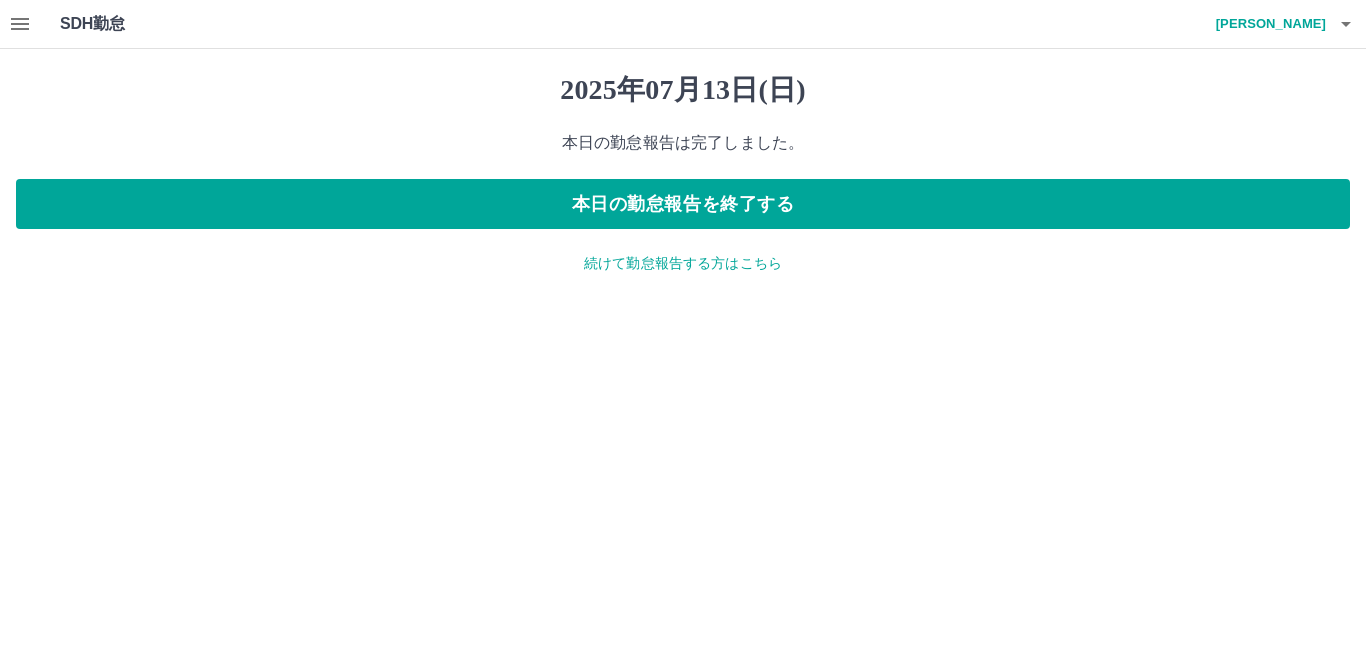 click on "続けて勤怠報告する方はこちら" at bounding box center [683, 263] 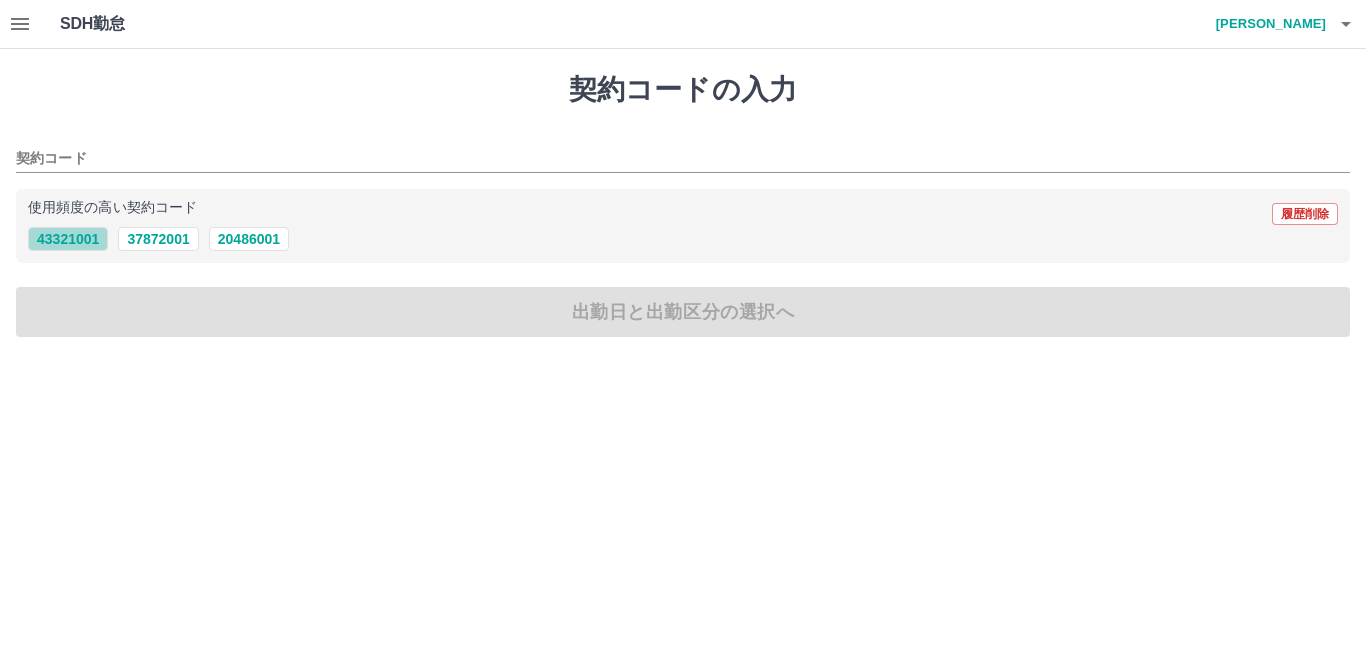 click on "43321001" at bounding box center (68, 239) 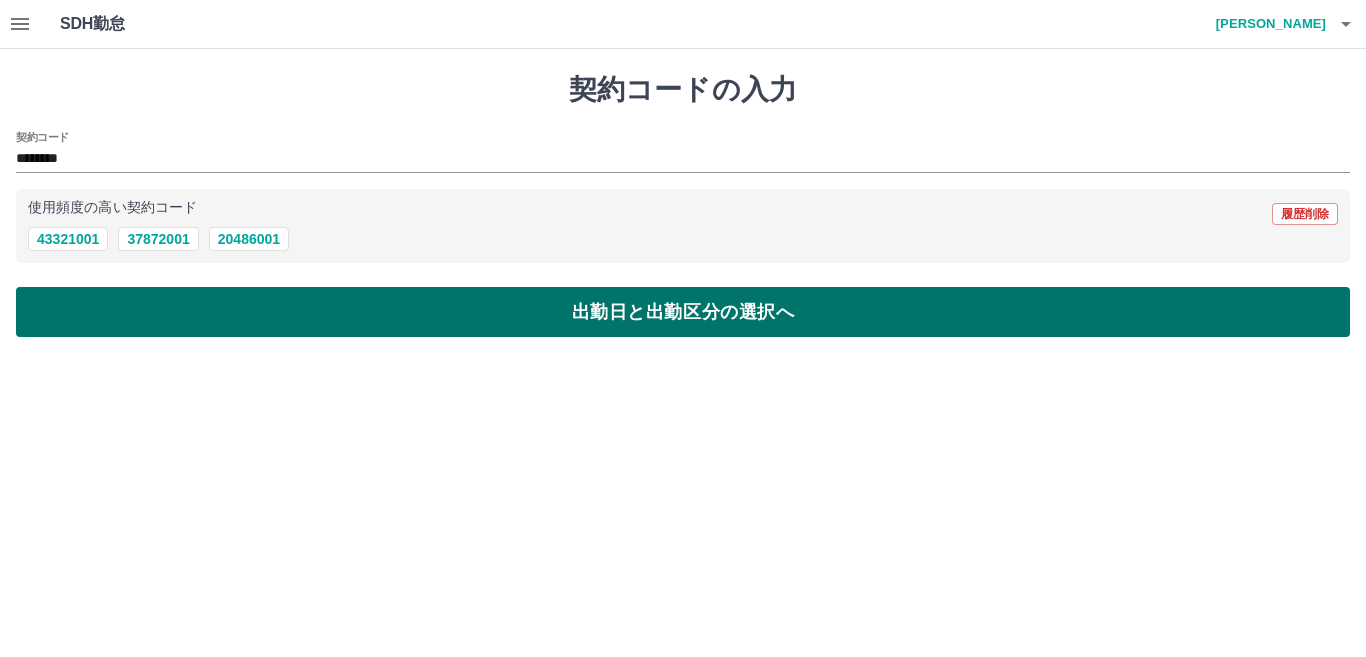 click on "出勤日と出勤区分の選択へ" at bounding box center [683, 312] 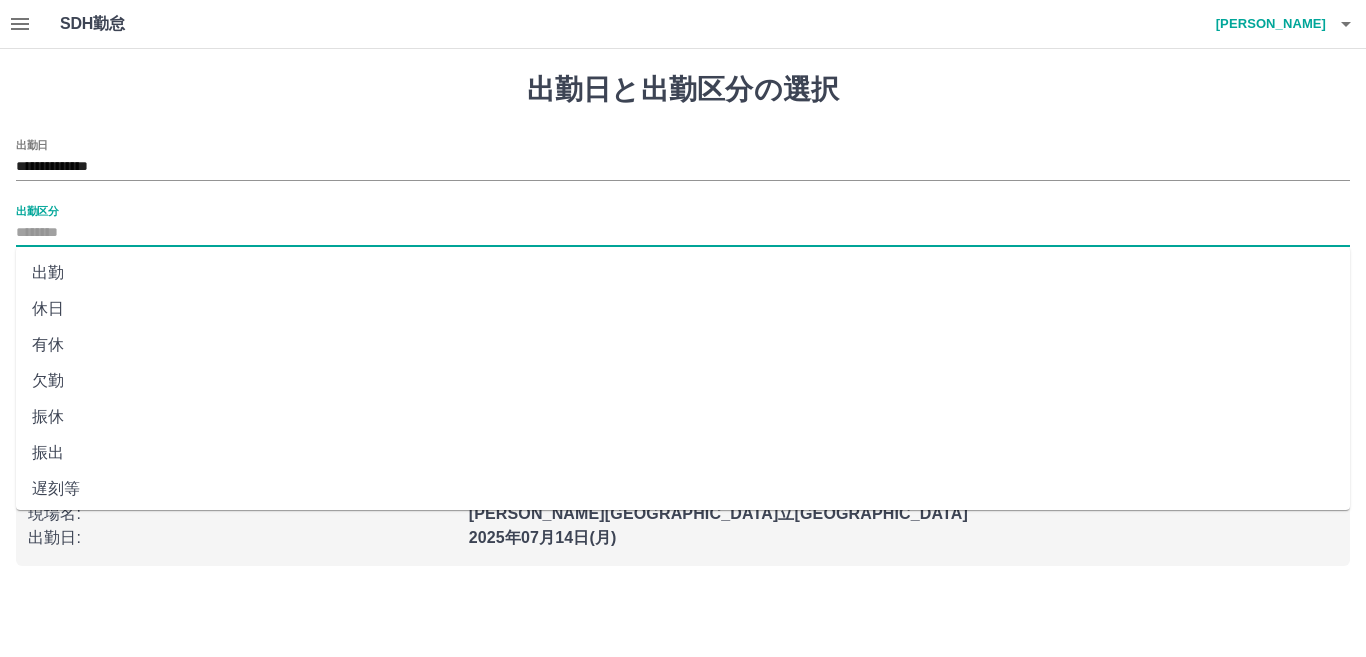 click on "出勤区分" at bounding box center [683, 233] 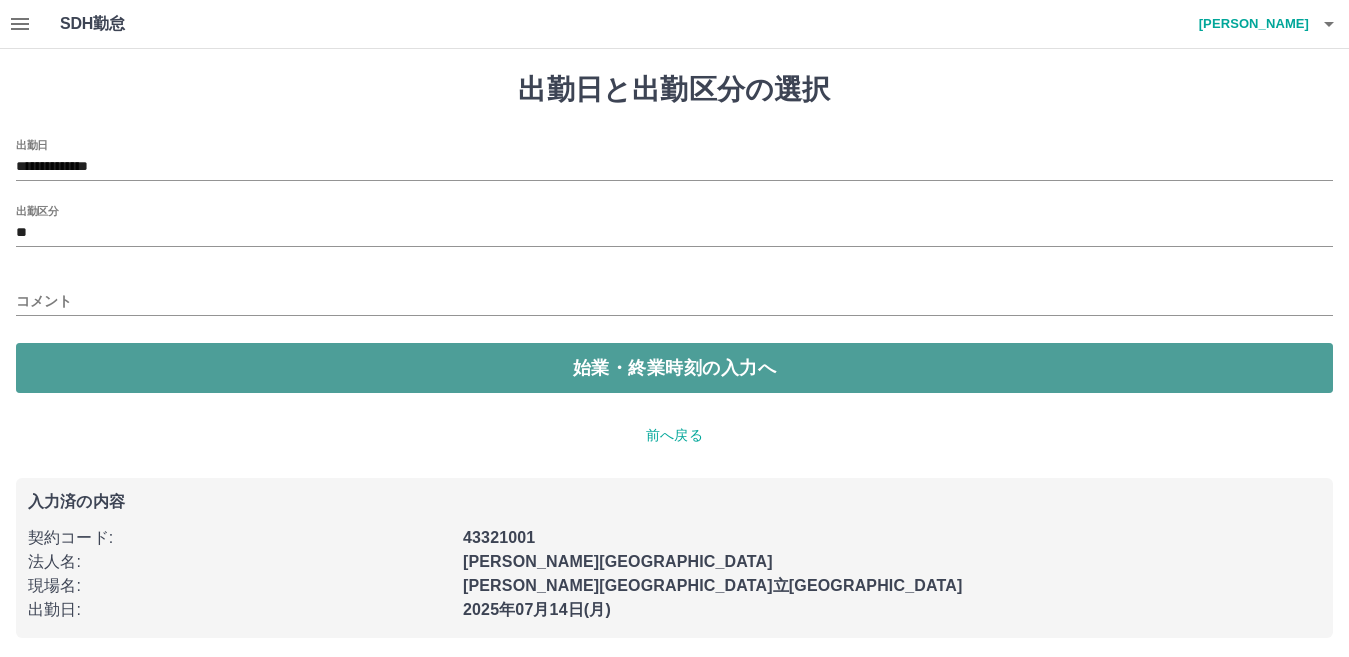 click on "始業・終業時刻の入力へ" at bounding box center (674, 368) 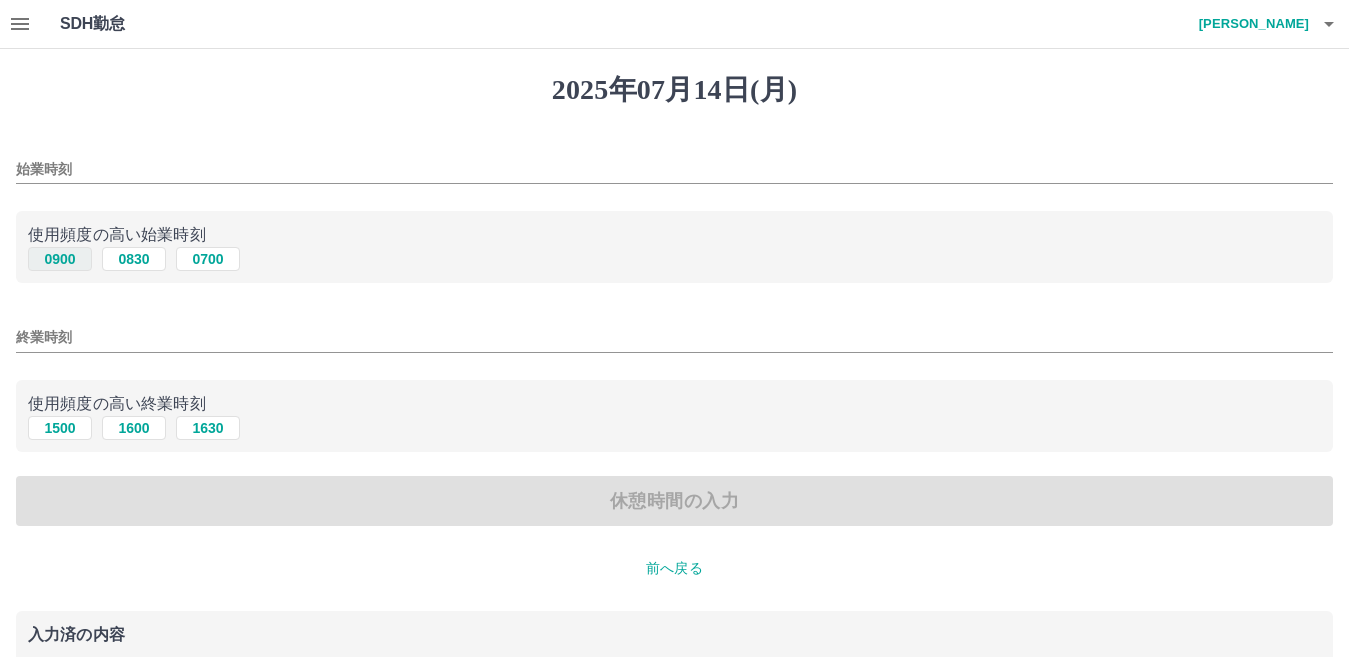 click on "0900" at bounding box center [60, 259] 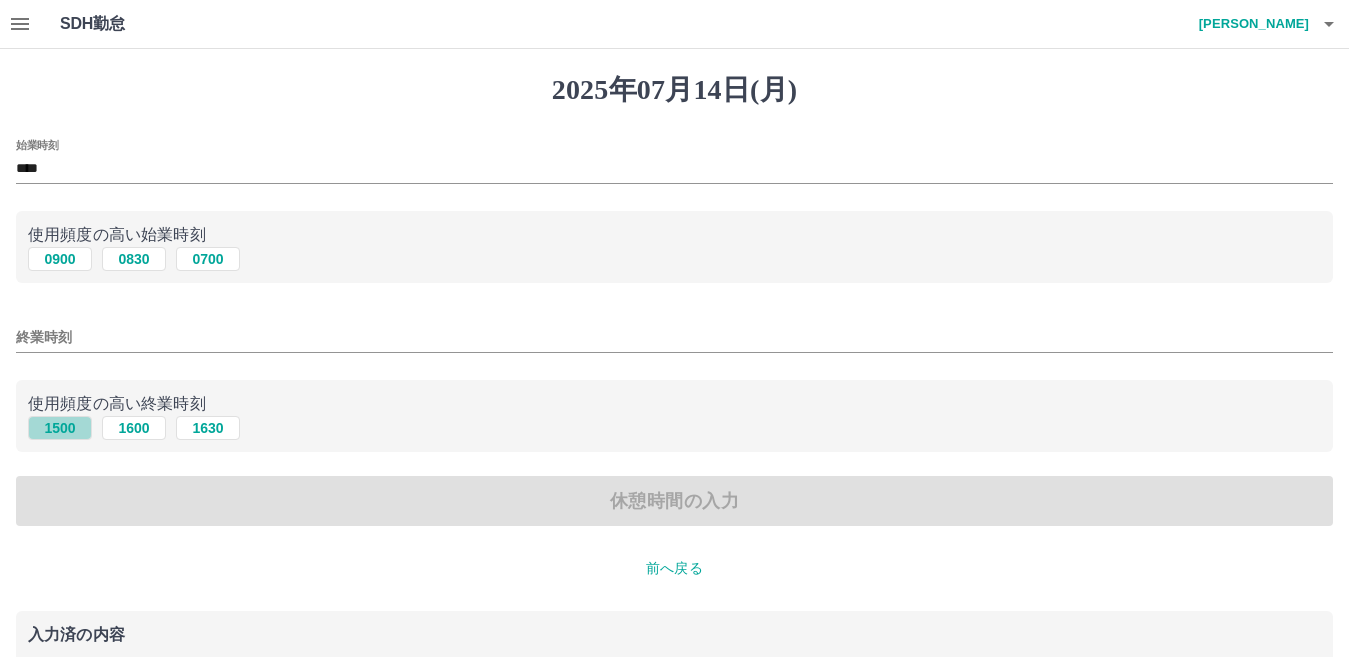 click on "1500" at bounding box center (60, 428) 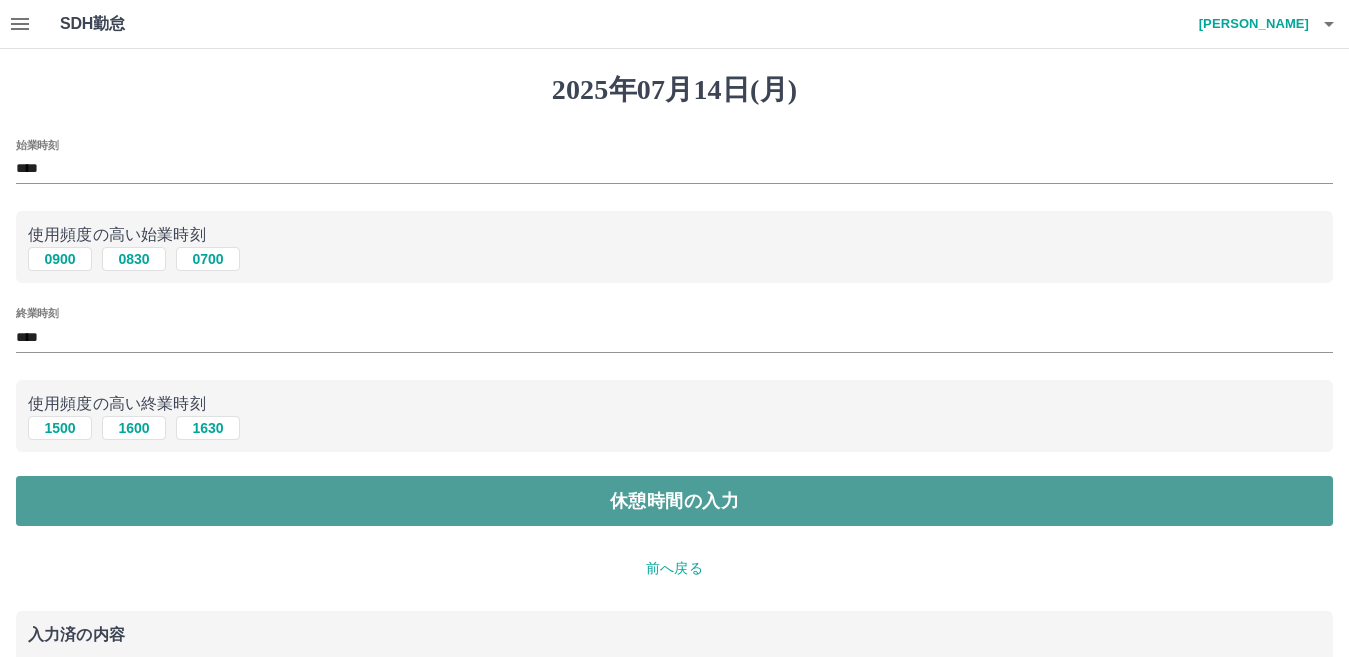 click on "休憩時間の入力" at bounding box center [674, 501] 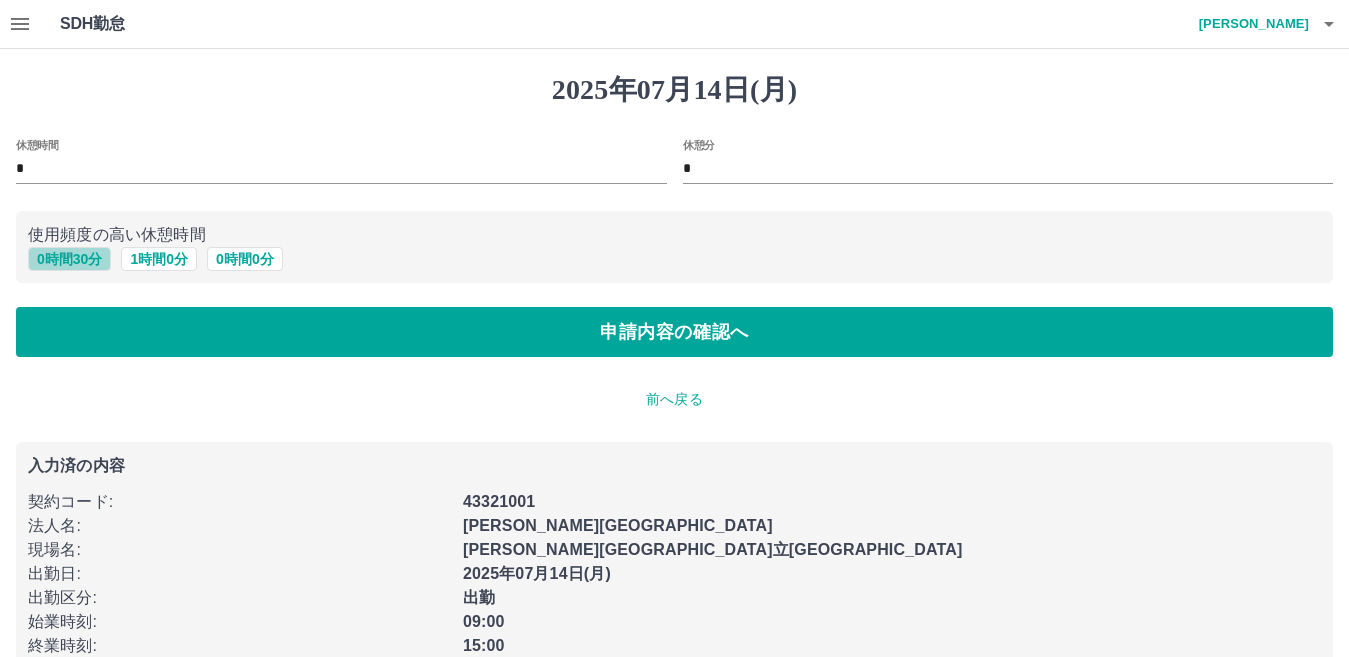 click on "0 時間 30 分" at bounding box center (69, 259) 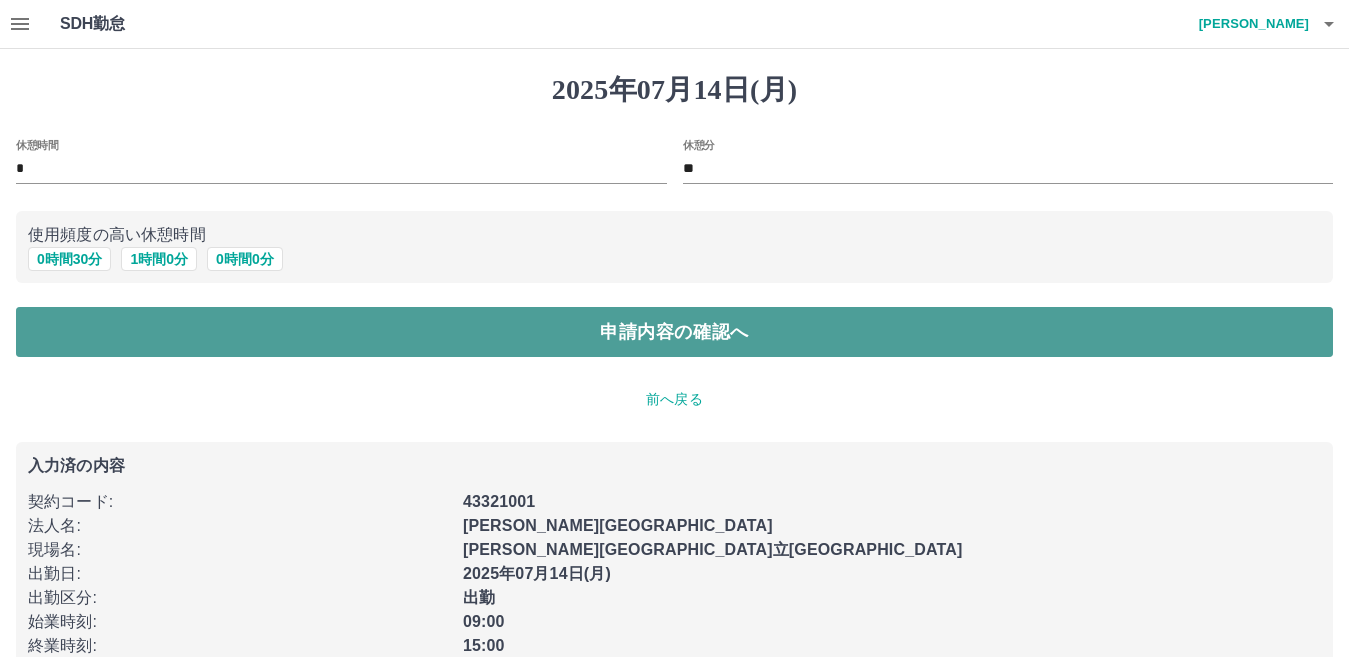 click on "申請内容の確認へ" at bounding box center [674, 332] 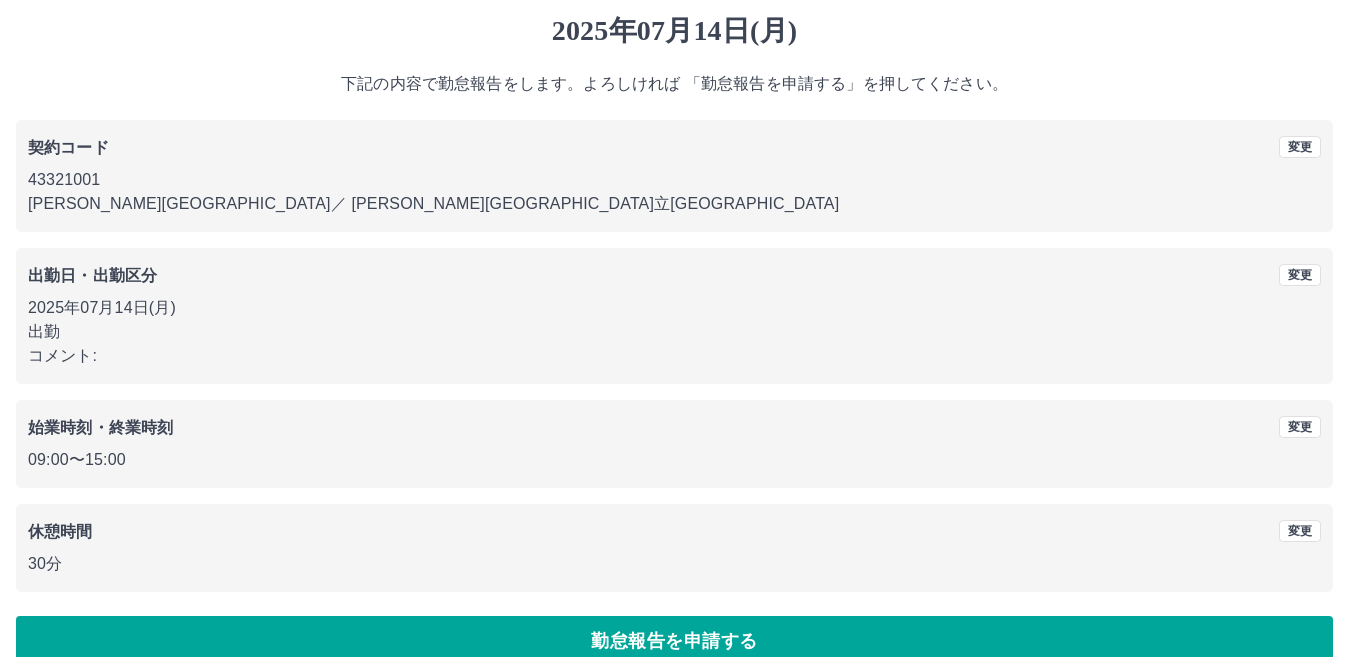 scroll, scrollTop: 92, scrollLeft: 0, axis: vertical 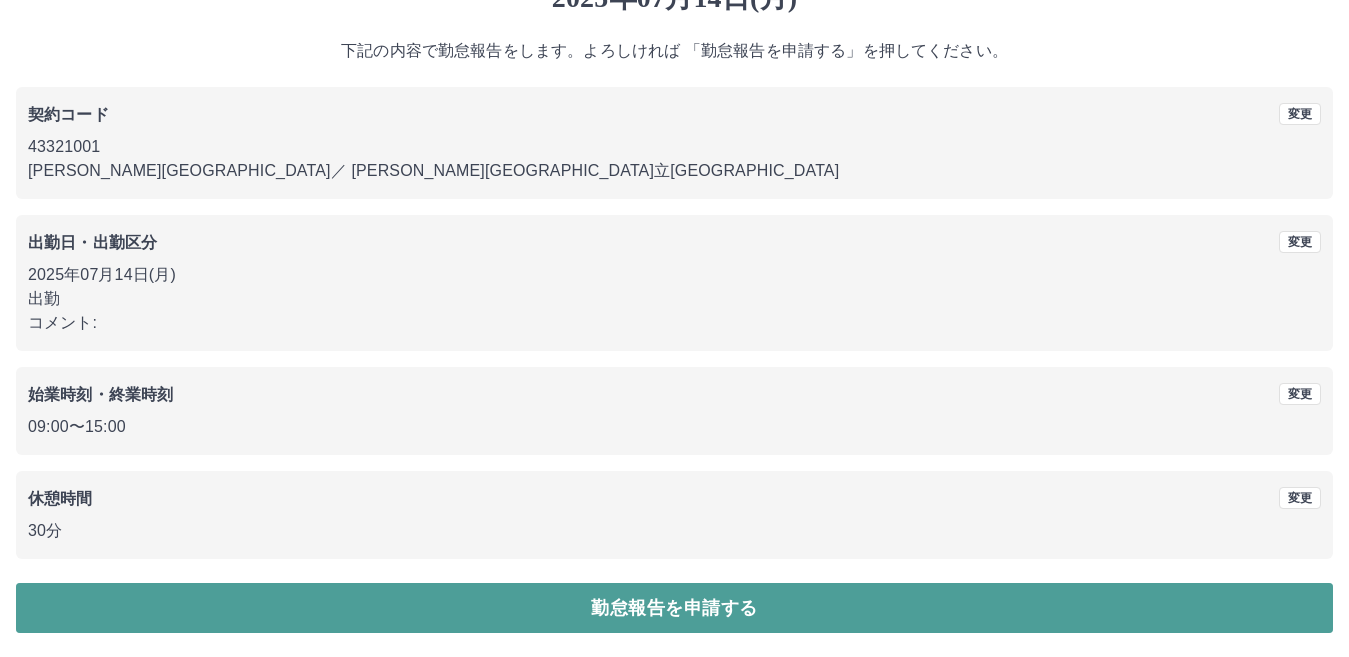 click on "勤怠報告を申請する" at bounding box center (674, 608) 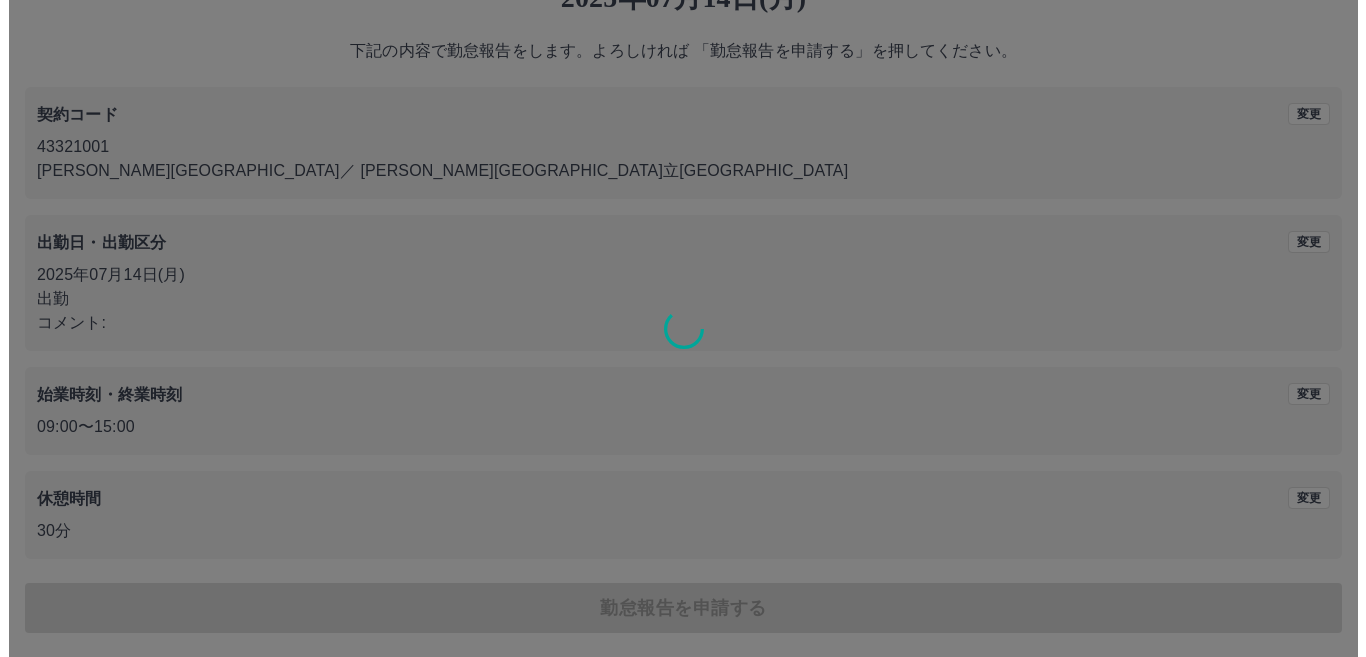 scroll, scrollTop: 0, scrollLeft: 0, axis: both 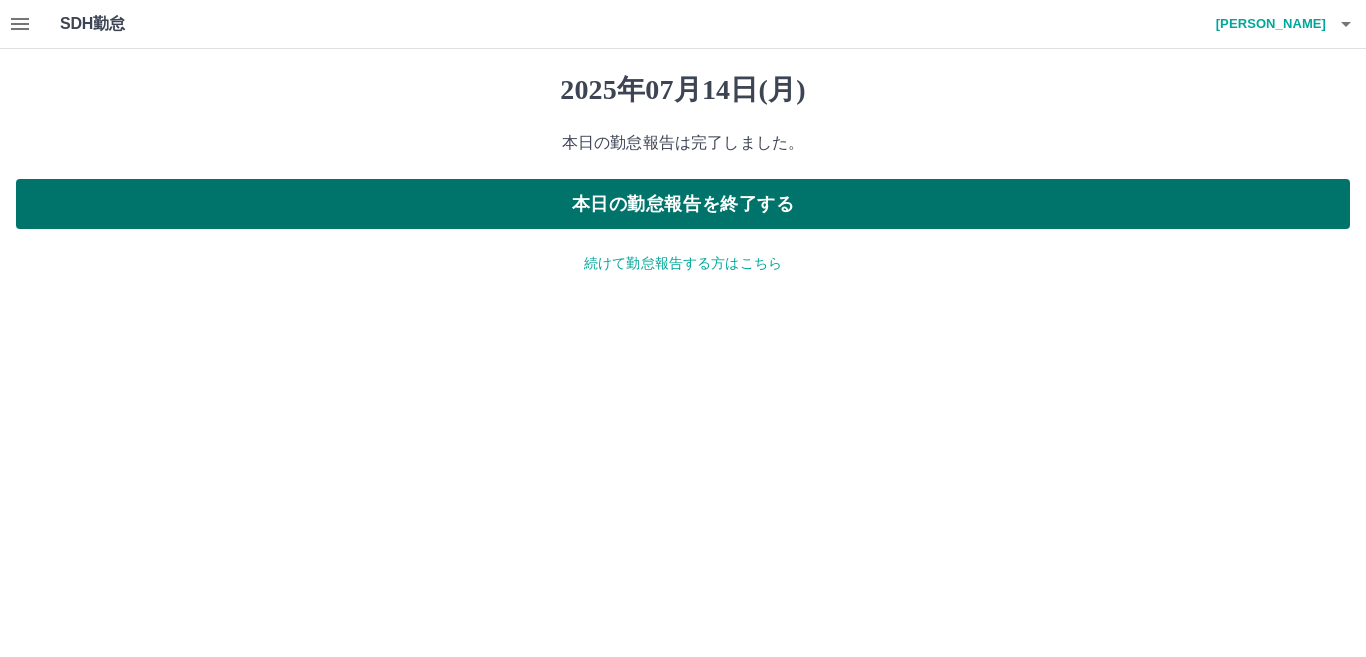 click on "本日の勤怠報告を終了する" at bounding box center [683, 204] 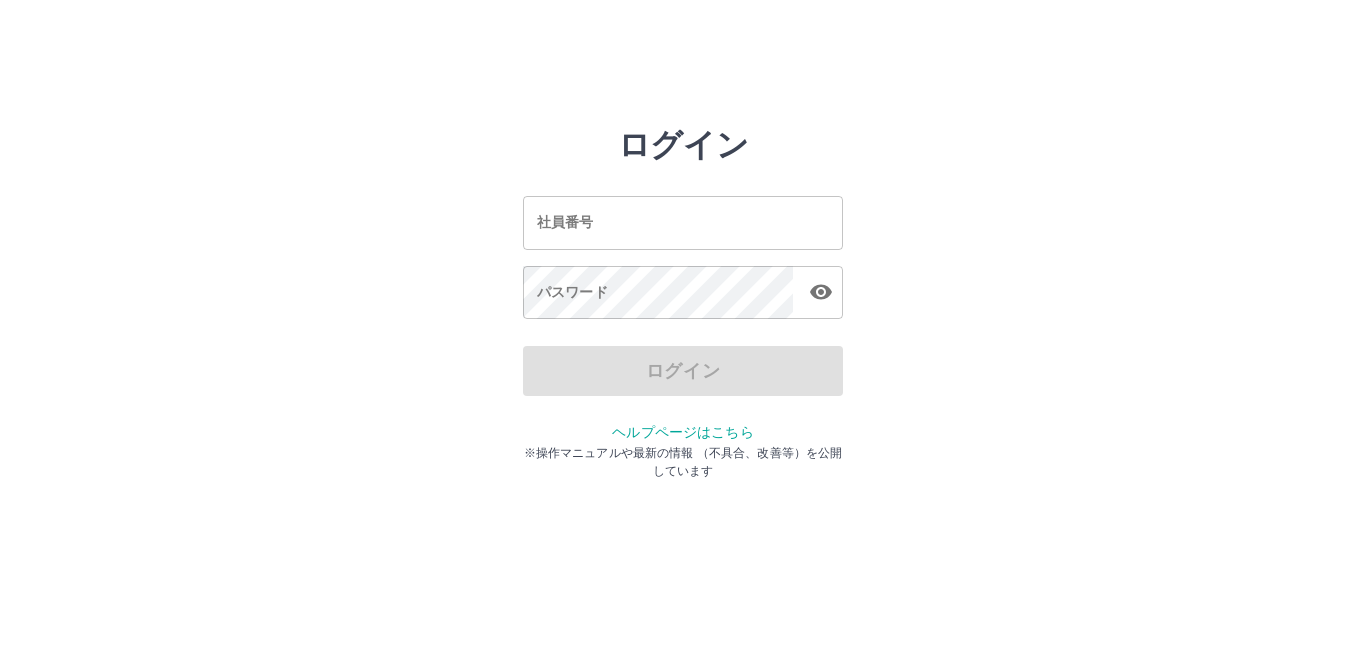 scroll, scrollTop: 0, scrollLeft: 0, axis: both 